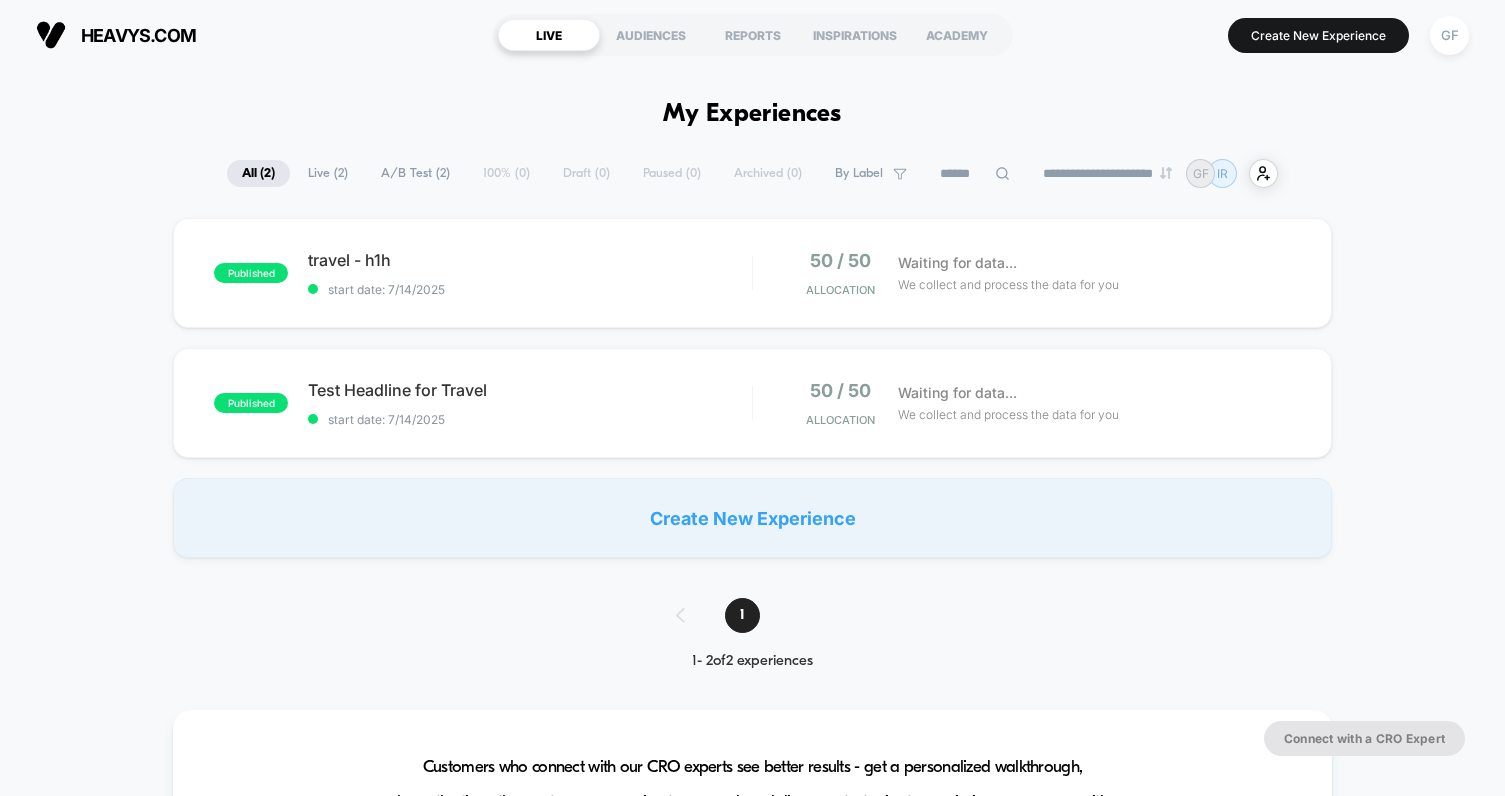 scroll, scrollTop: 0, scrollLeft: 0, axis: both 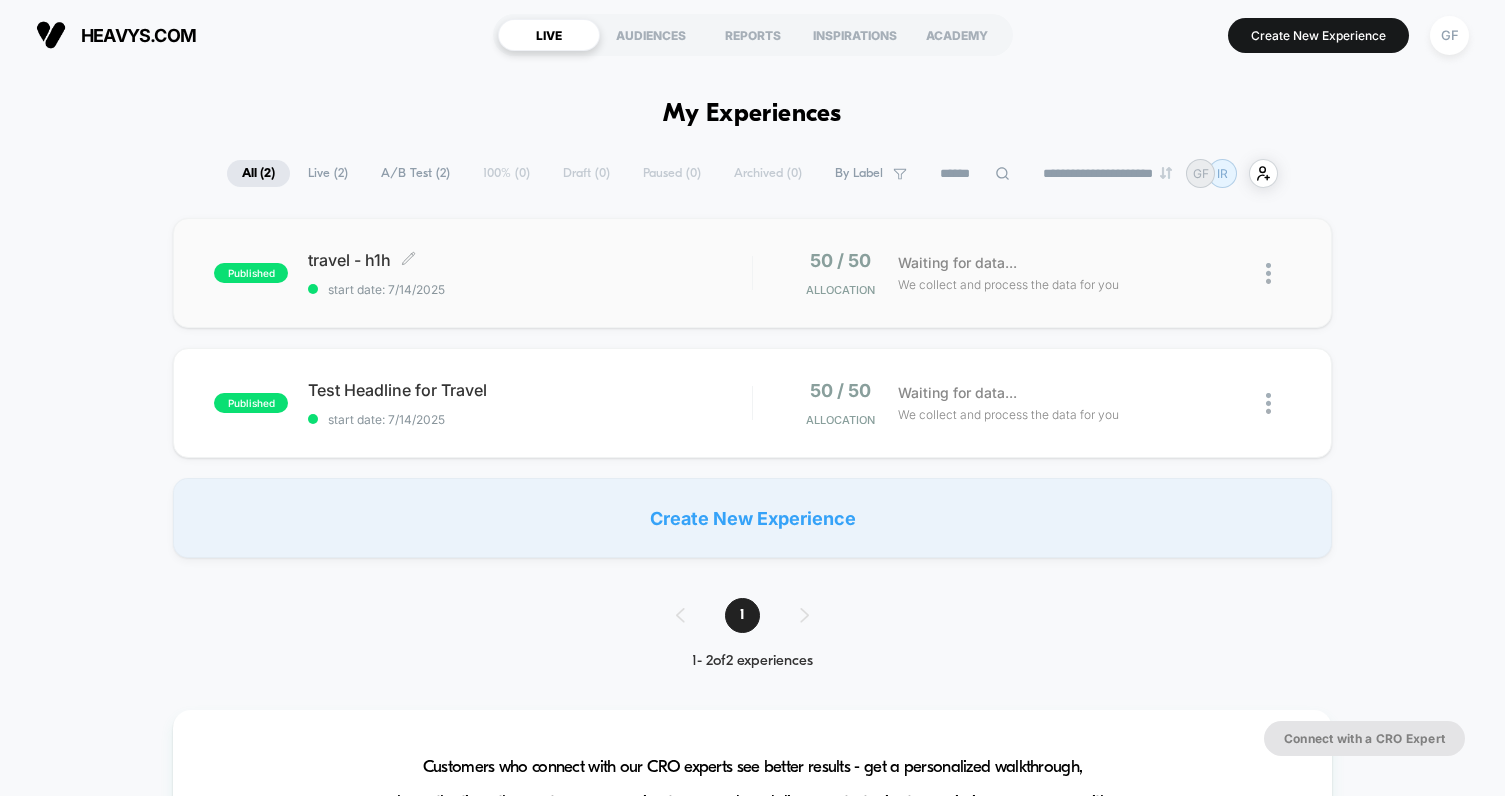 click on "travel - h1h Click to edit experience details Click to edit experience details start date: 7/14/2025" at bounding box center [530, 273] 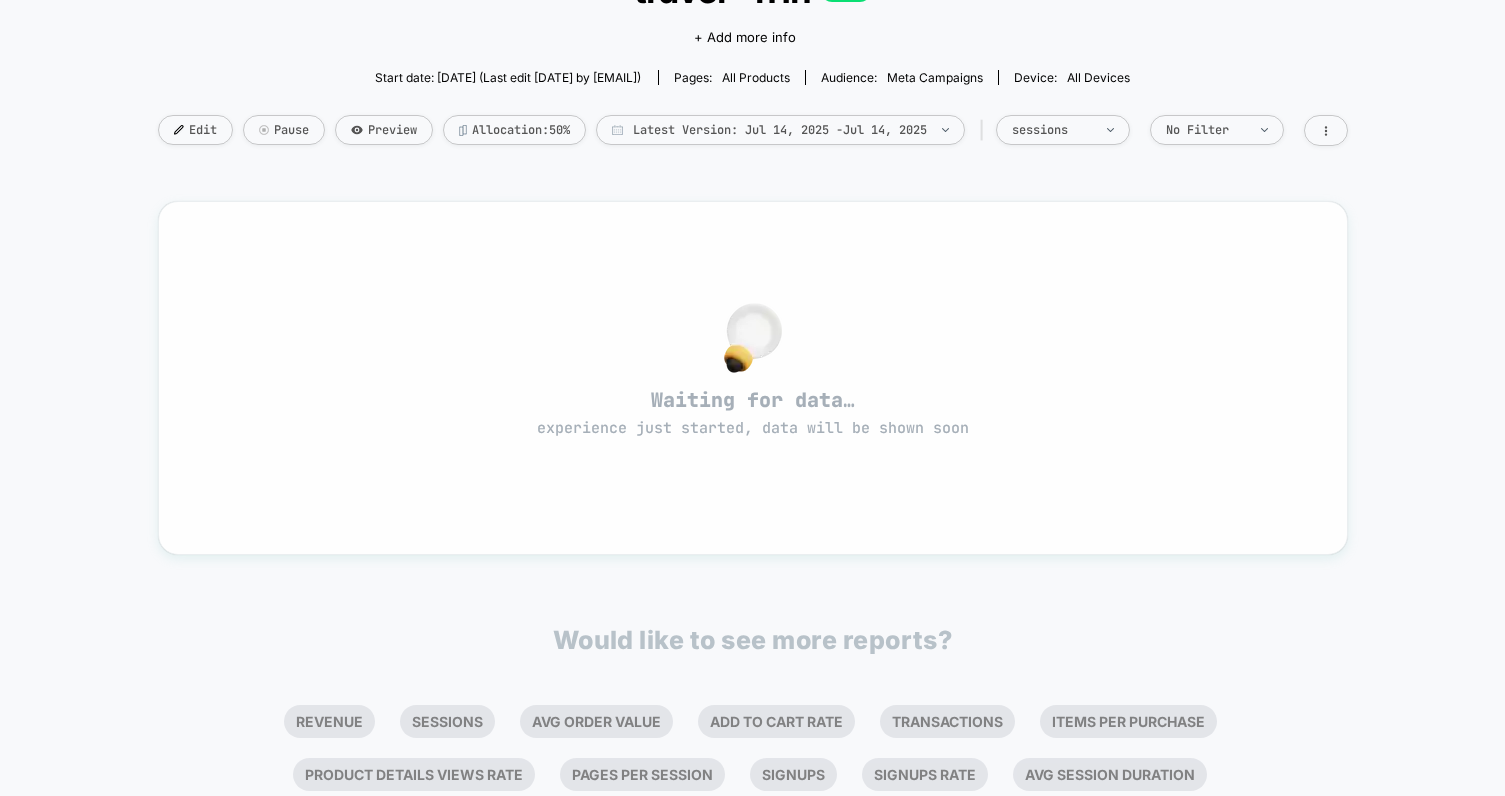 scroll, scrollTop: 0, scrollLeft: 0, axis: both 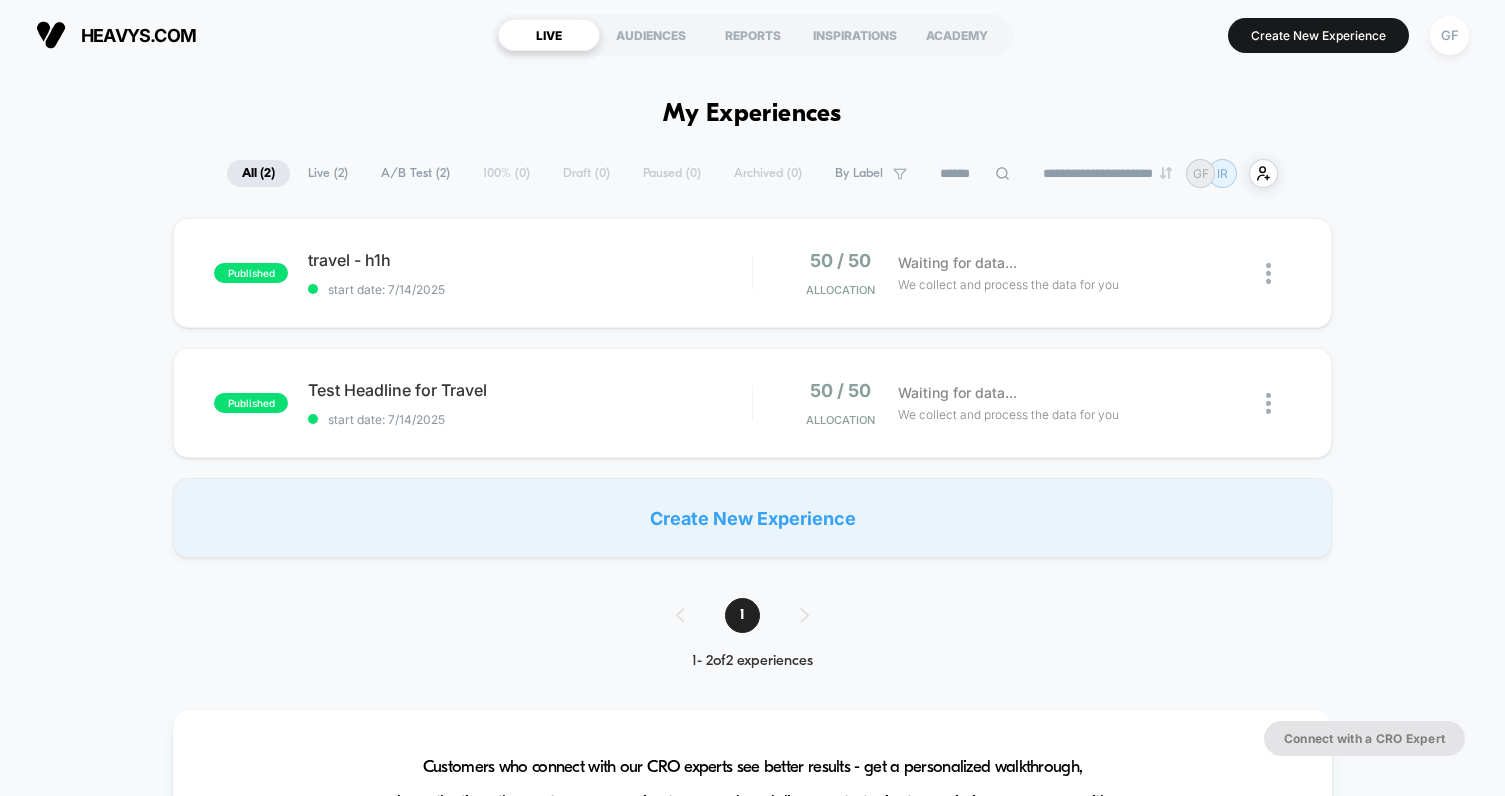 click on "Live ( 2 )" at bounding box center [328, 173] 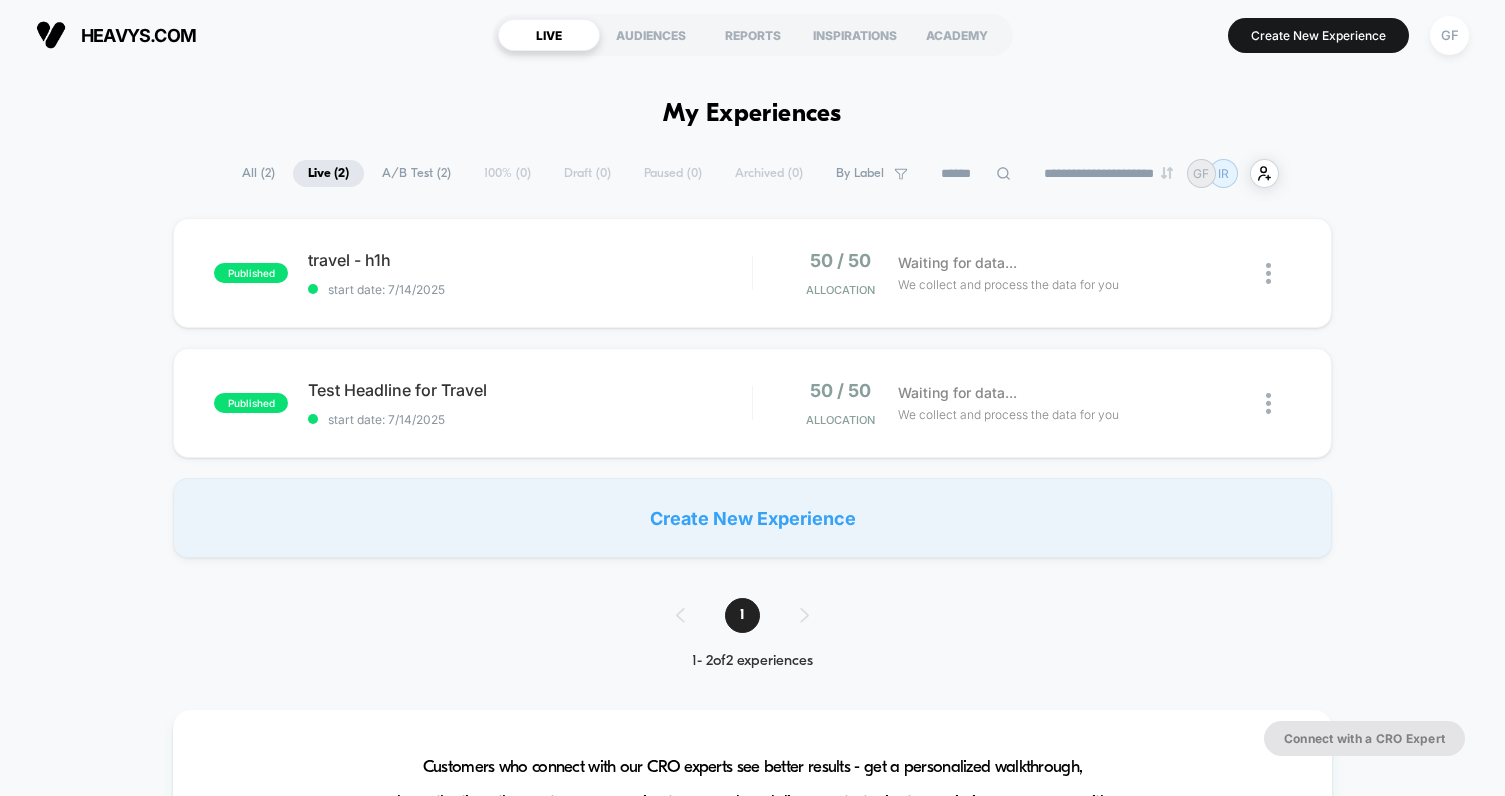click on "A/B Test ( 2 )" at bounding box center (416, 173) 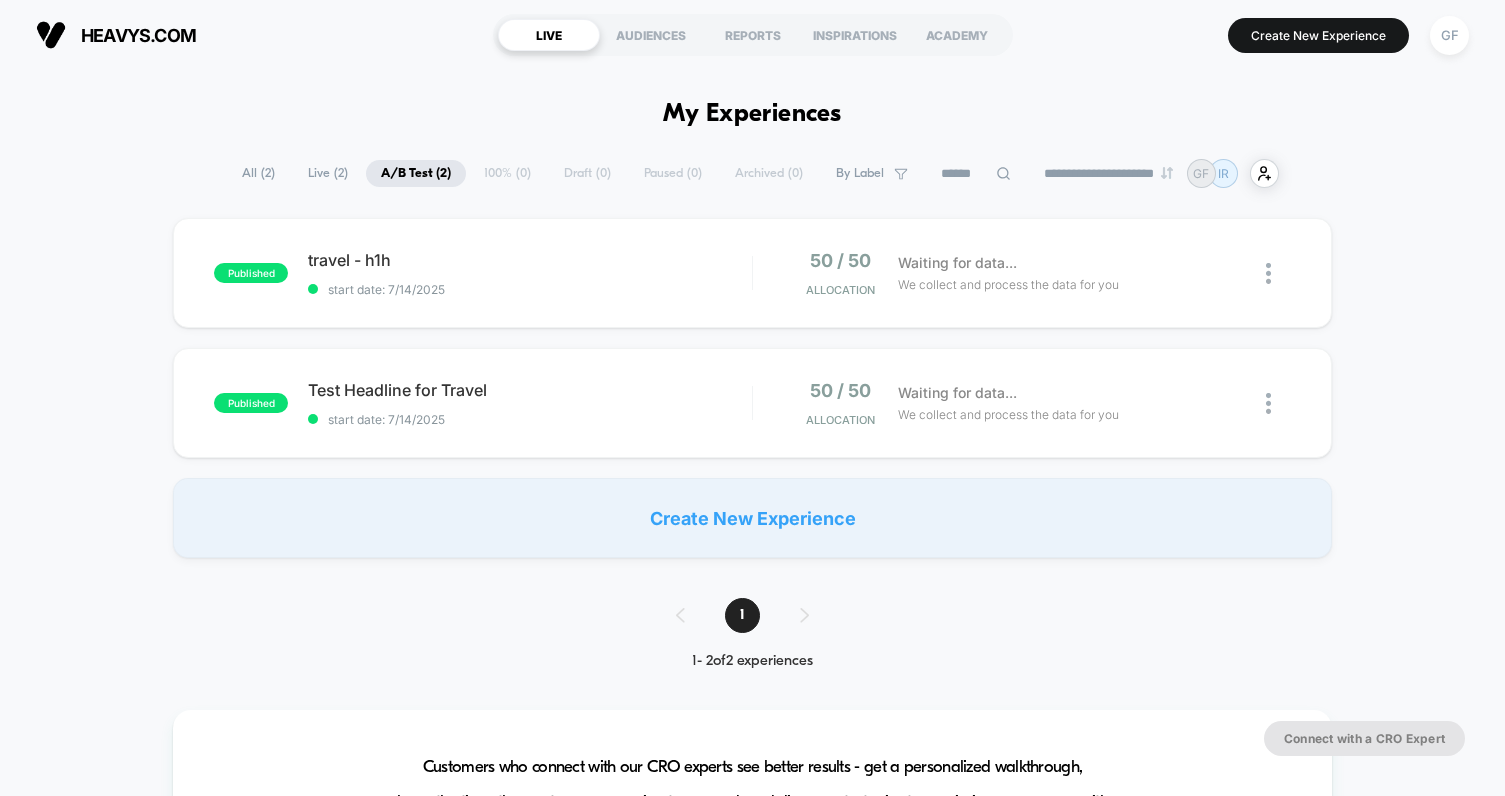 scroll, scrollTop: 0, scrollLeft: 0, axis: both 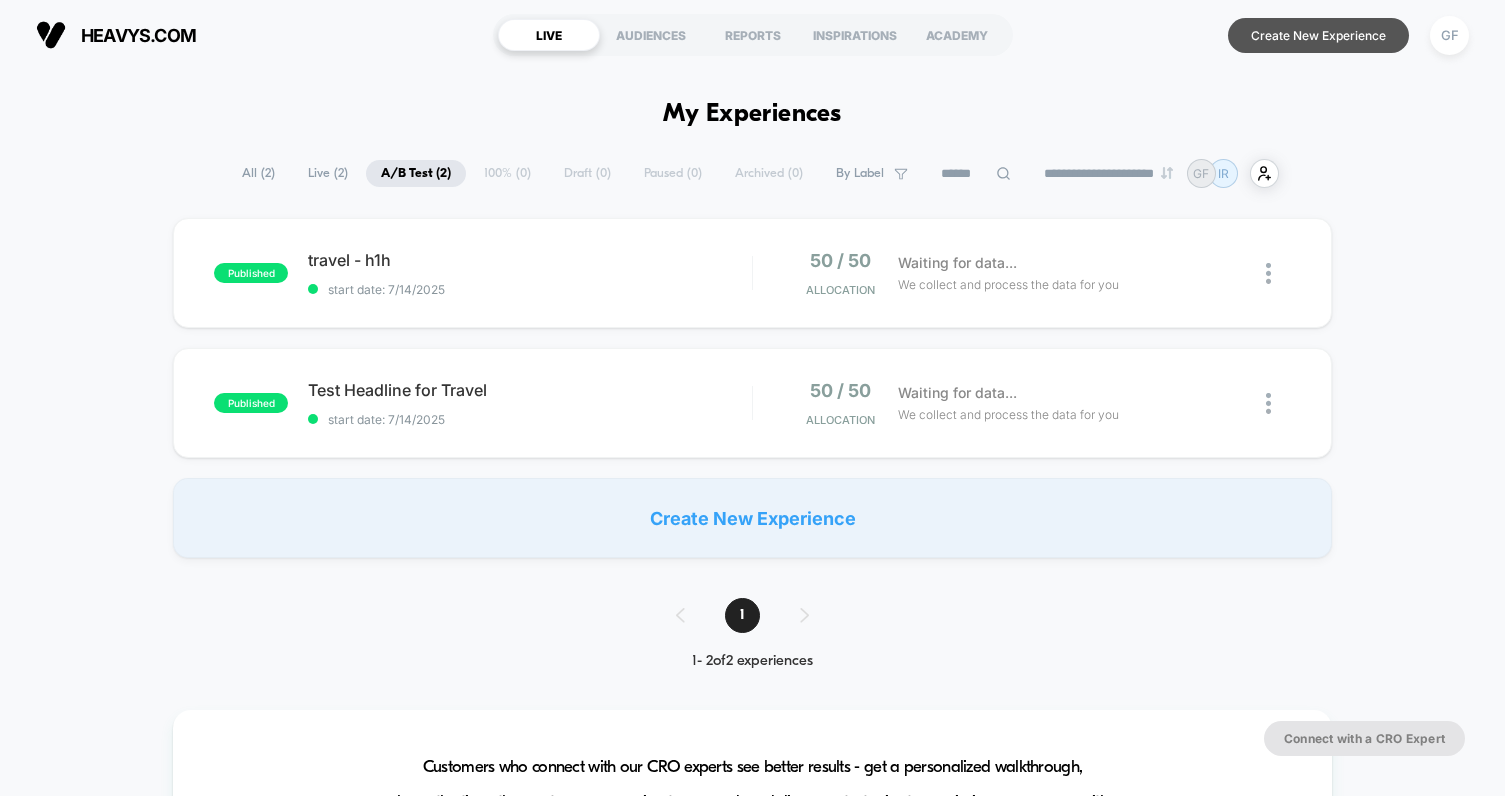 click on "Create New Experience" at bounding box center (1318, 35) 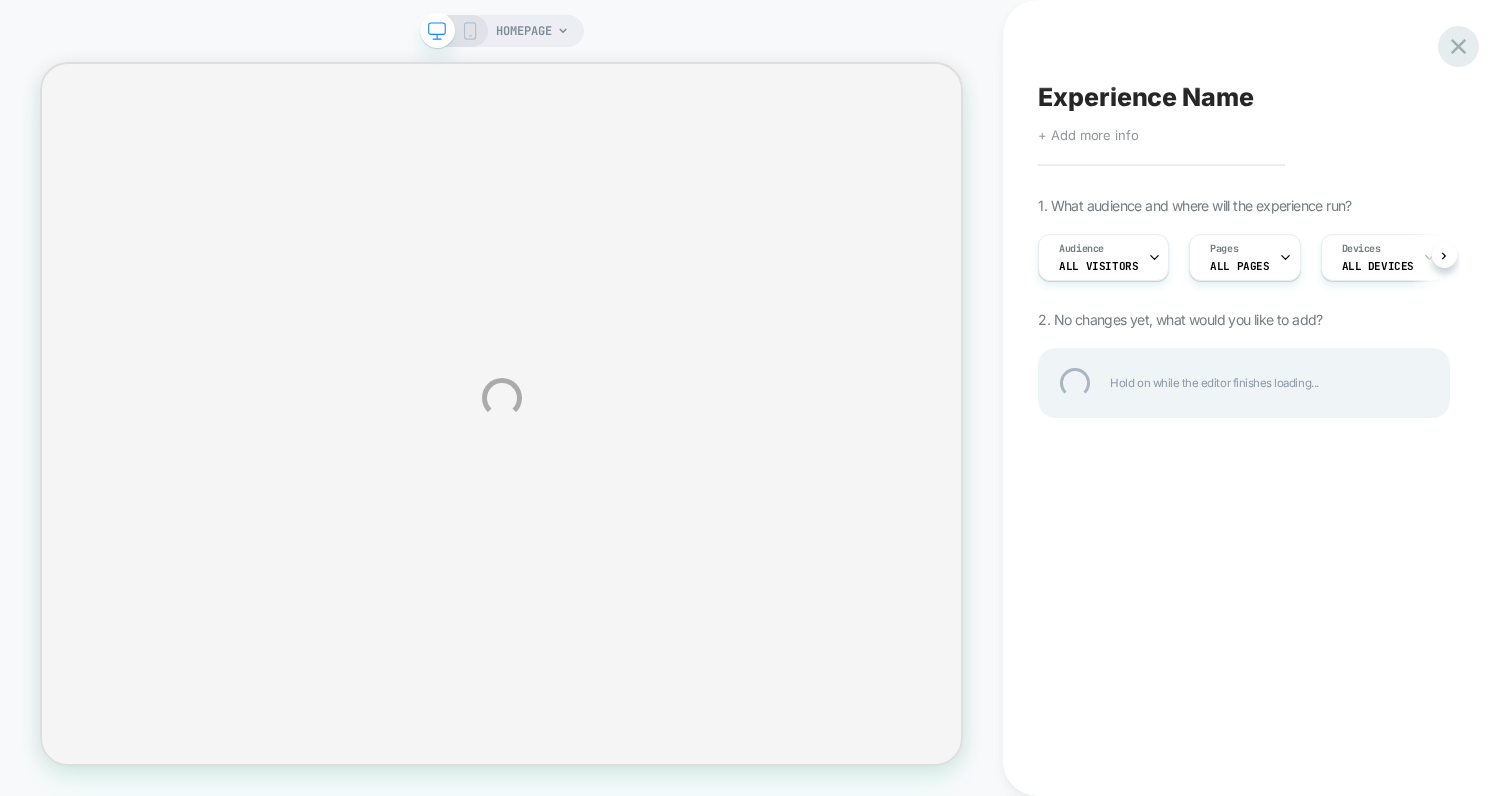 click at bounding box center [1458, 46] 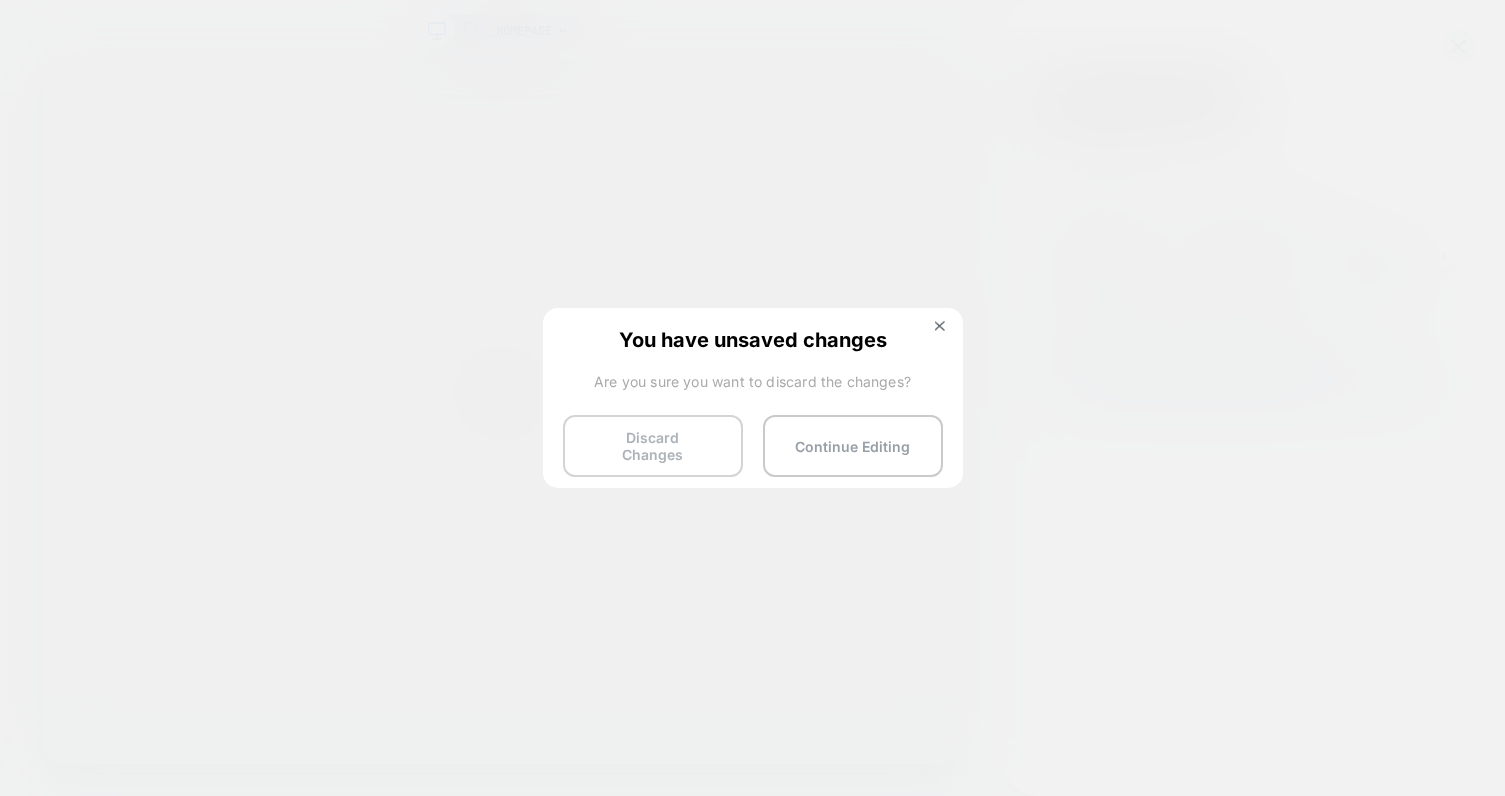 click on "Discard Changes" at bounding box center (653, 446) 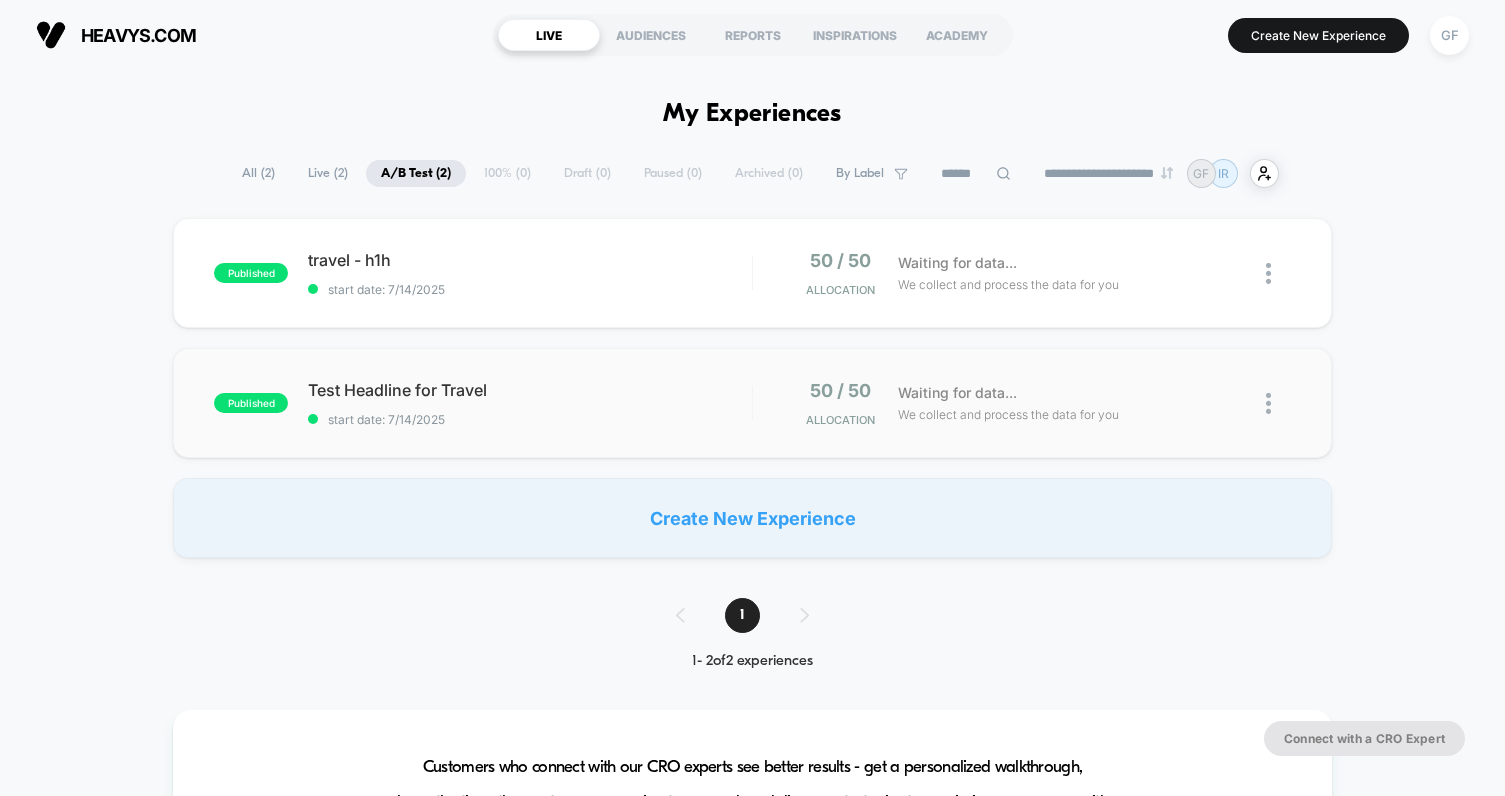 click on "**********" at bounding box center [752, 398] 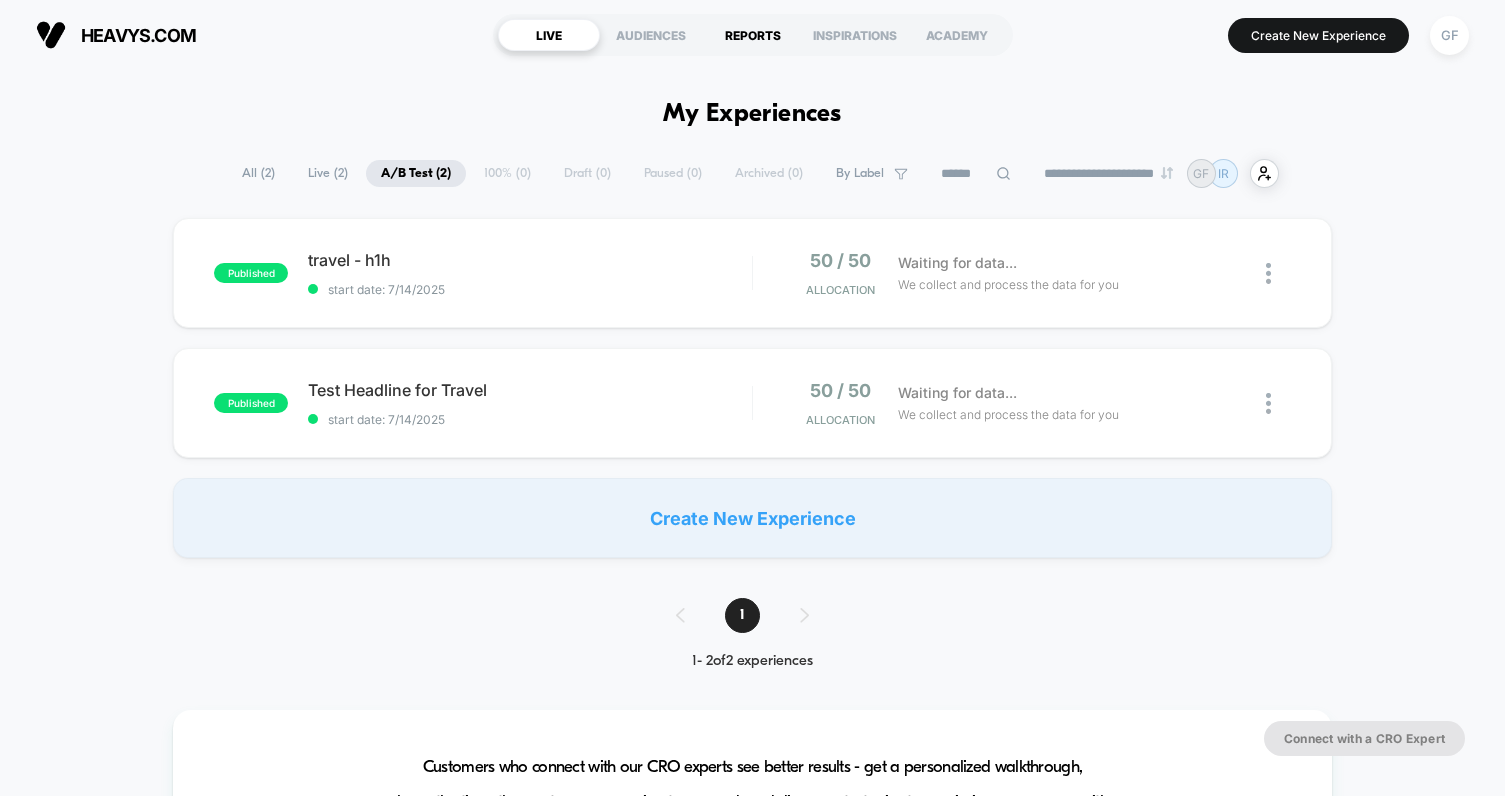 click on "REPORTS" at bounding box center [753, 35] 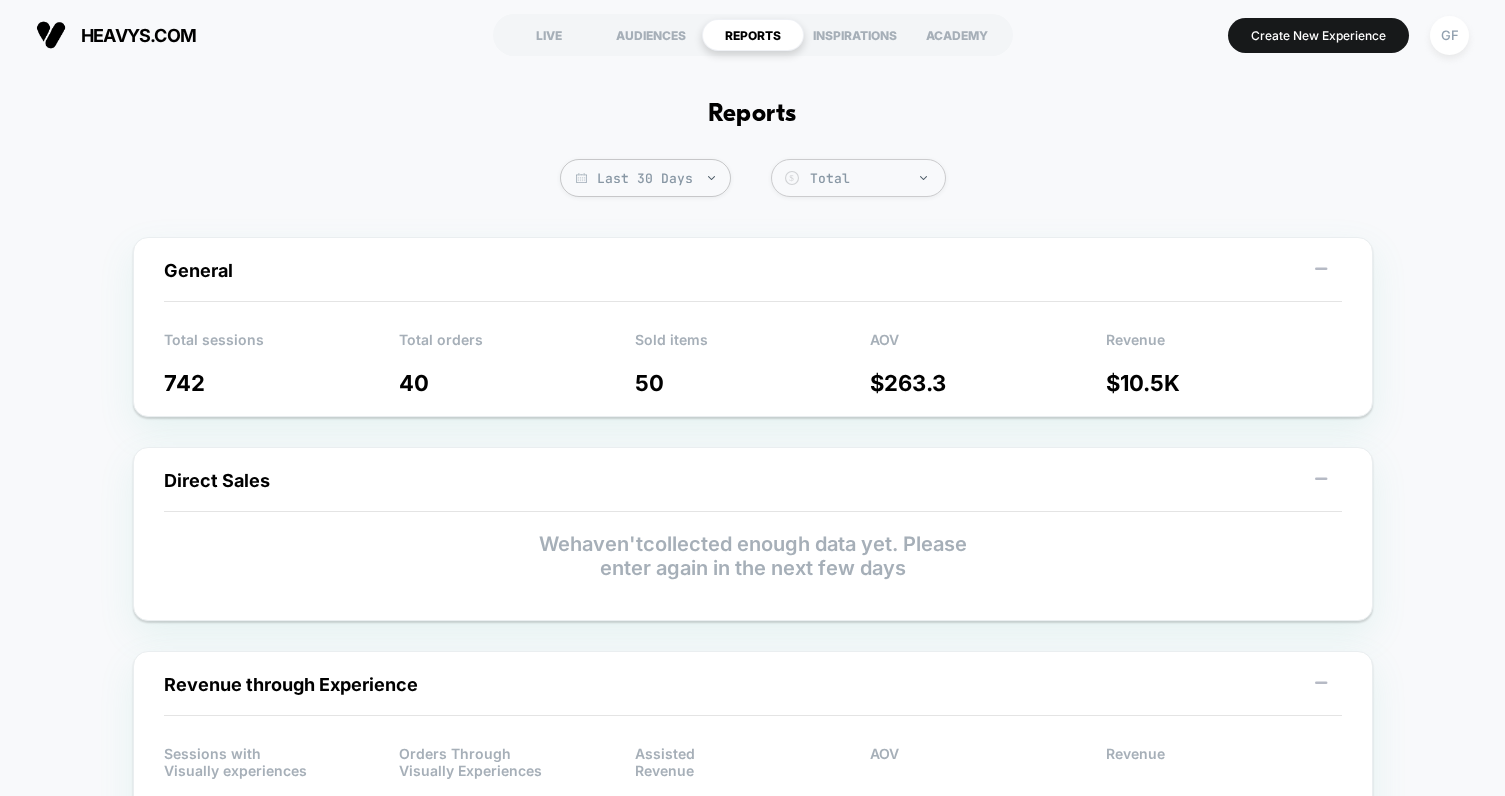 drag, startPoint x: 143, startPoint y: 335, endPoint x: 618, endPoint y: 479, distance: 496.34766 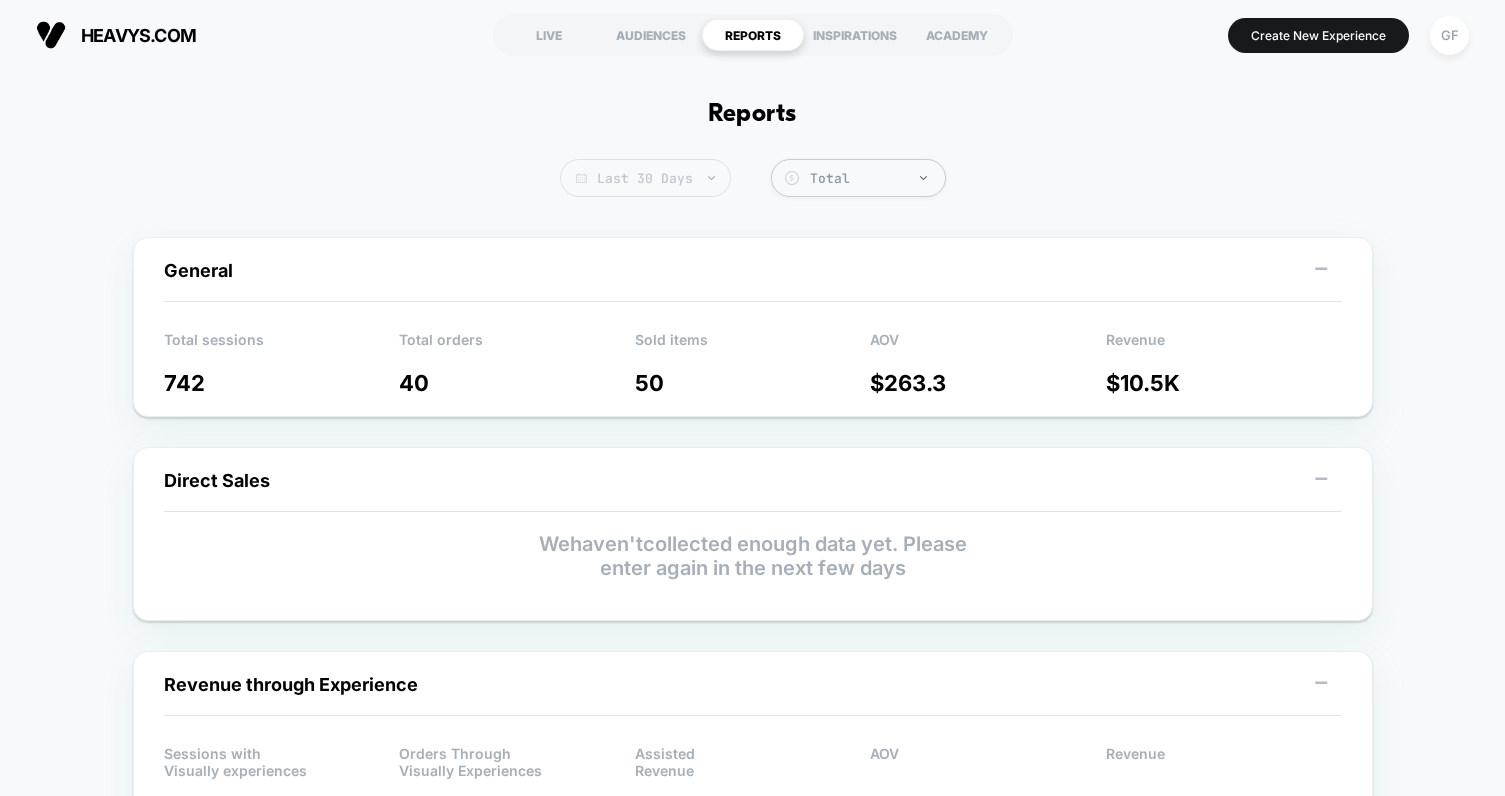 click on "Last 30 Days" at bounding box center [645, 178] 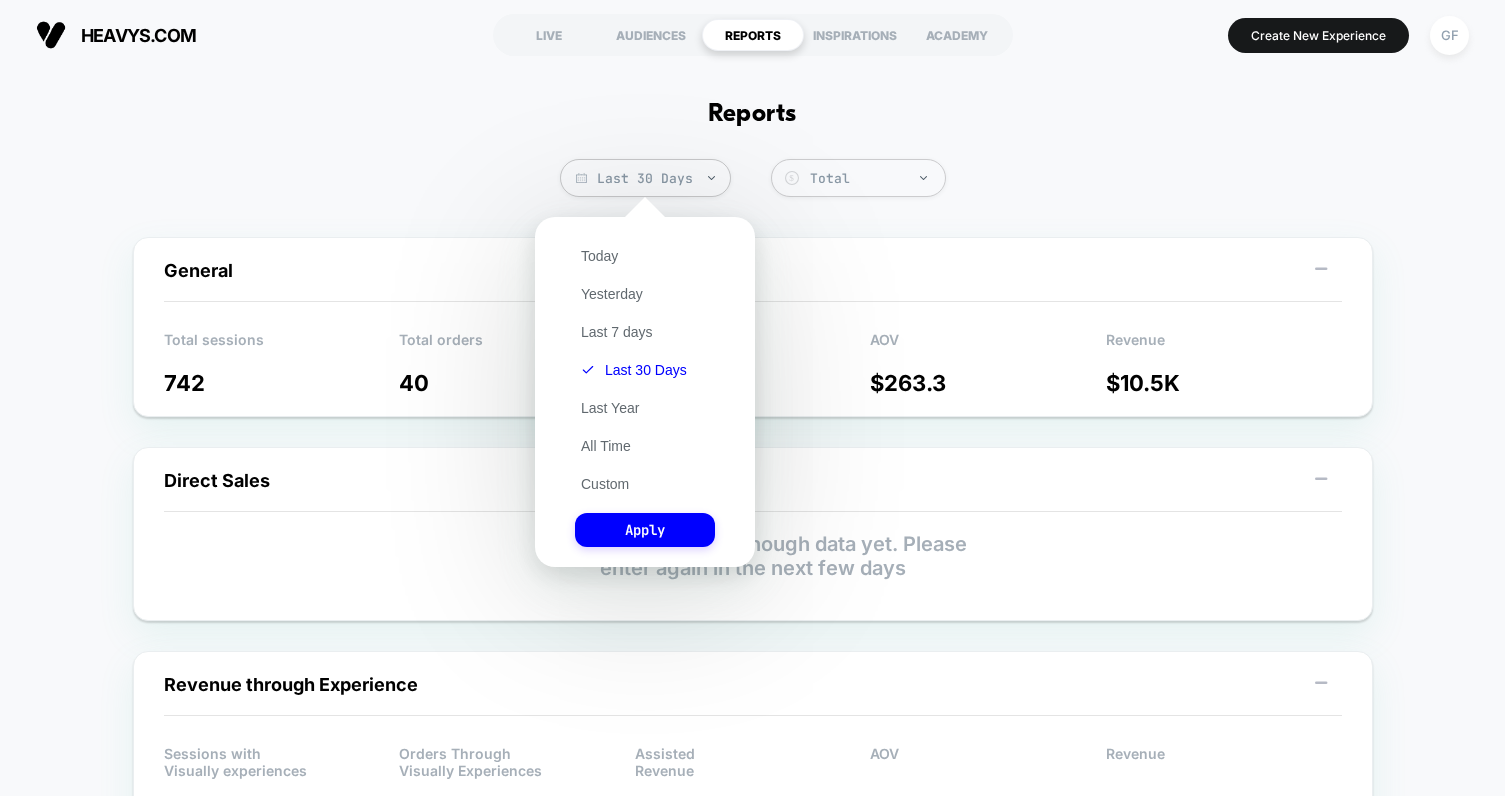 click on "Today Yesterday Last 7 days Last 30 Days Last Year All Time Custom Apply" at bounding box center [645, 392] 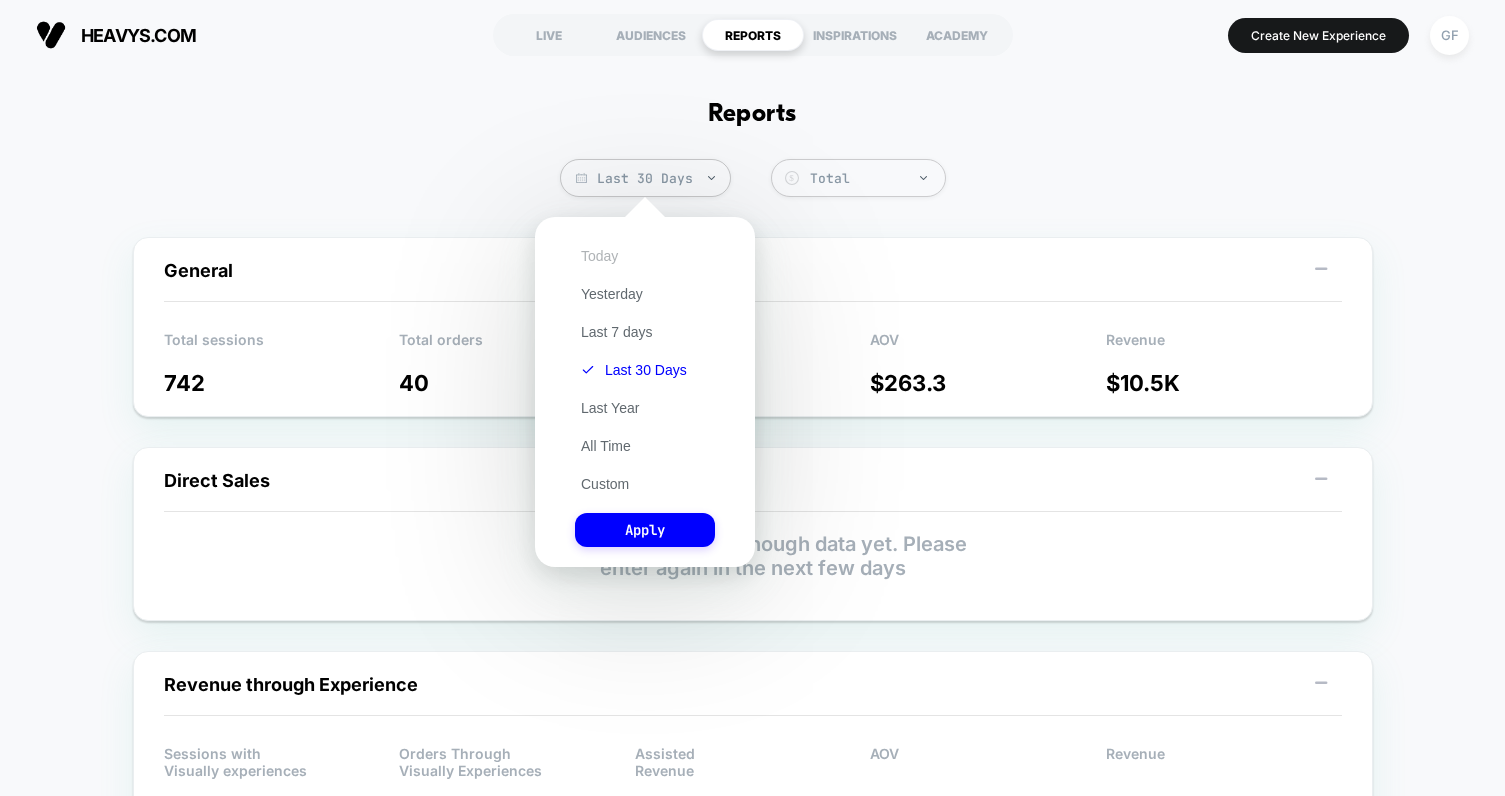 click on "Today" at bounding box center (599, 256) 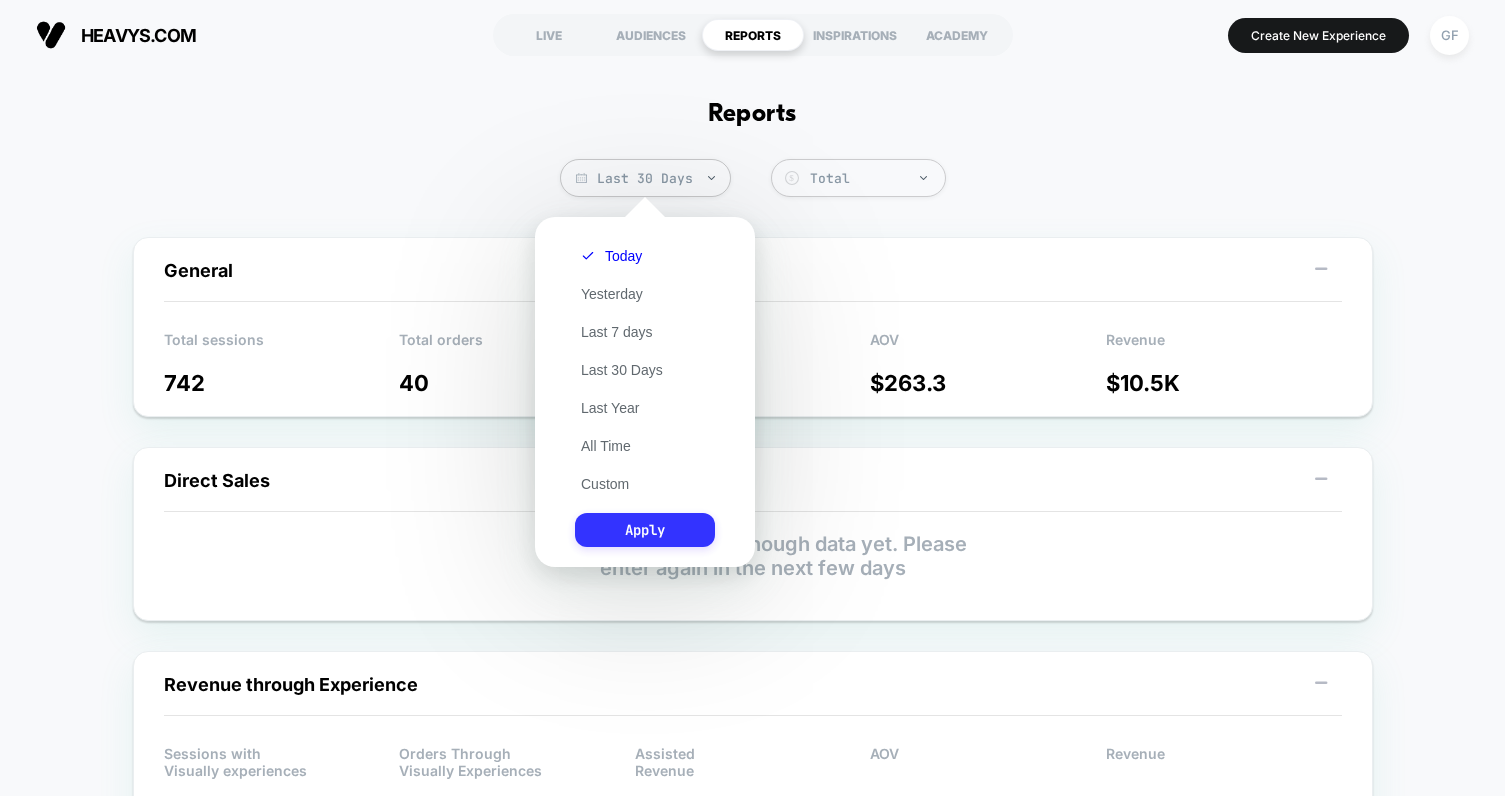click on "Apply" at bounding box center [645, 530] 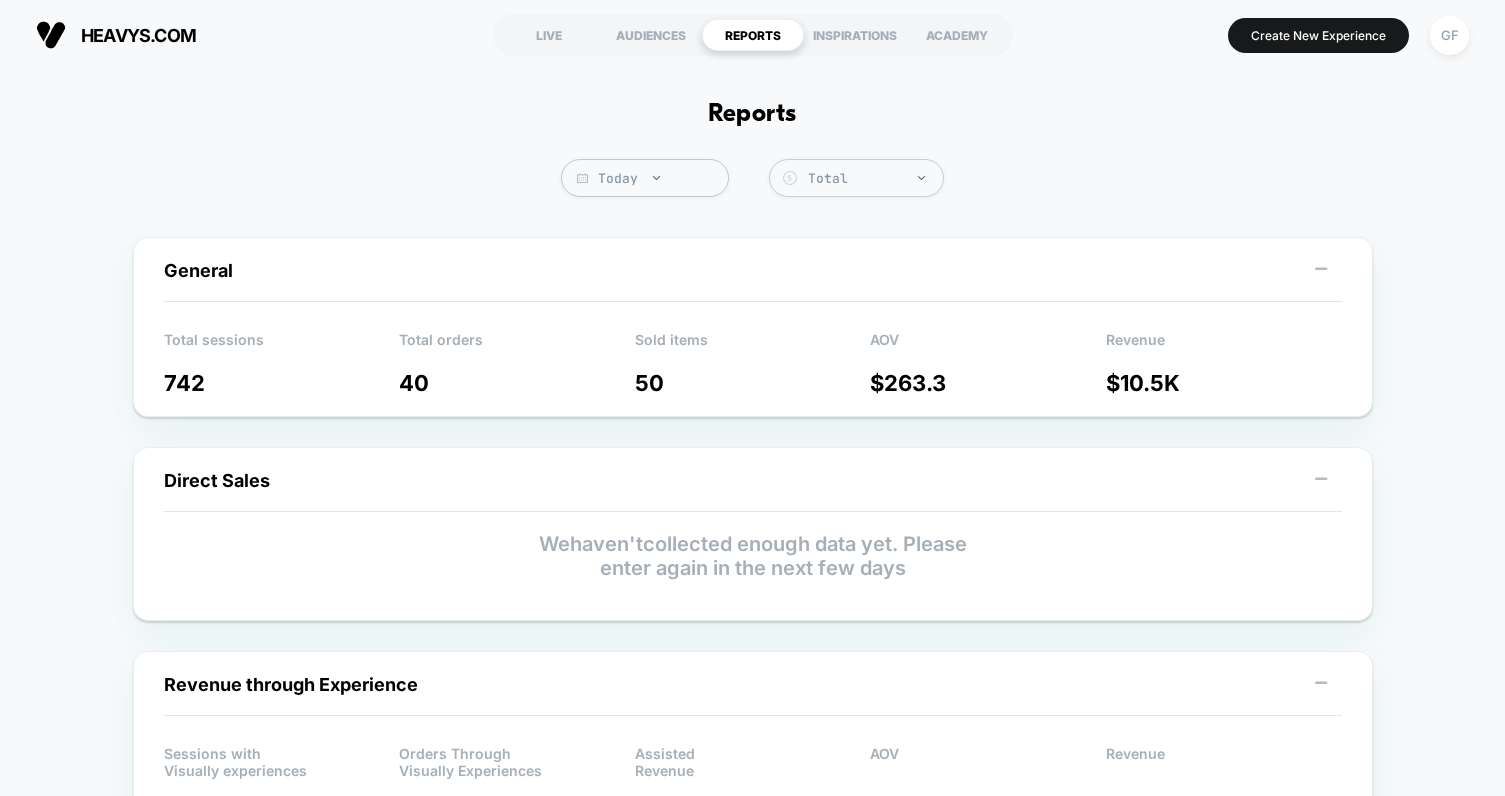 click on "Total Group 2 $ General Total sessions 742 Total orders 40 Sold items 50 AOV $ 263.3 Revenue $ 10.5K Direct Sales We haven't collected enough data yet. Please enter again in the next few days Revenue through Experience Sessions with Visually experiences 7 Orders Through Visually Experiences 0 Assisted Revenue $ 0 AOV $ 0 Revenue $ 0 By Day Total Revenue Revenue Through Experiences Direct Revenue [DATE] $0 $3,000 $6,000 $9,000 $12,000 Direct Revenue Attribution ? By Product By Experience By Label Assisted Revenue Attribution ? By Product By Experience By Label Orders Assisted Revenue Percent Revenue Through Experience ? By Experience By Label Orders Revenue Percent" at bounding box center (752, 1032) 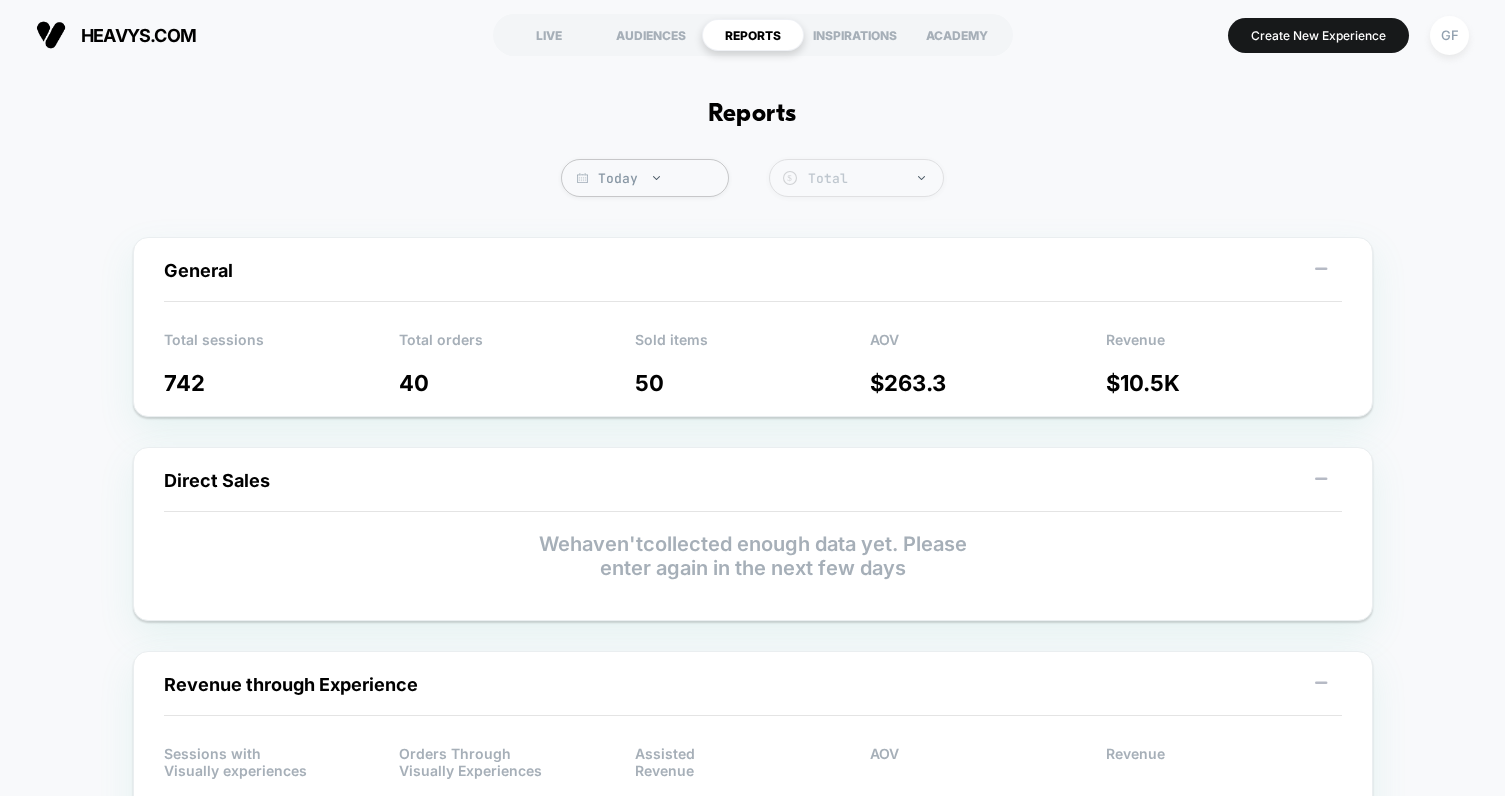 click on "Total" at bounding box center (870, 178) 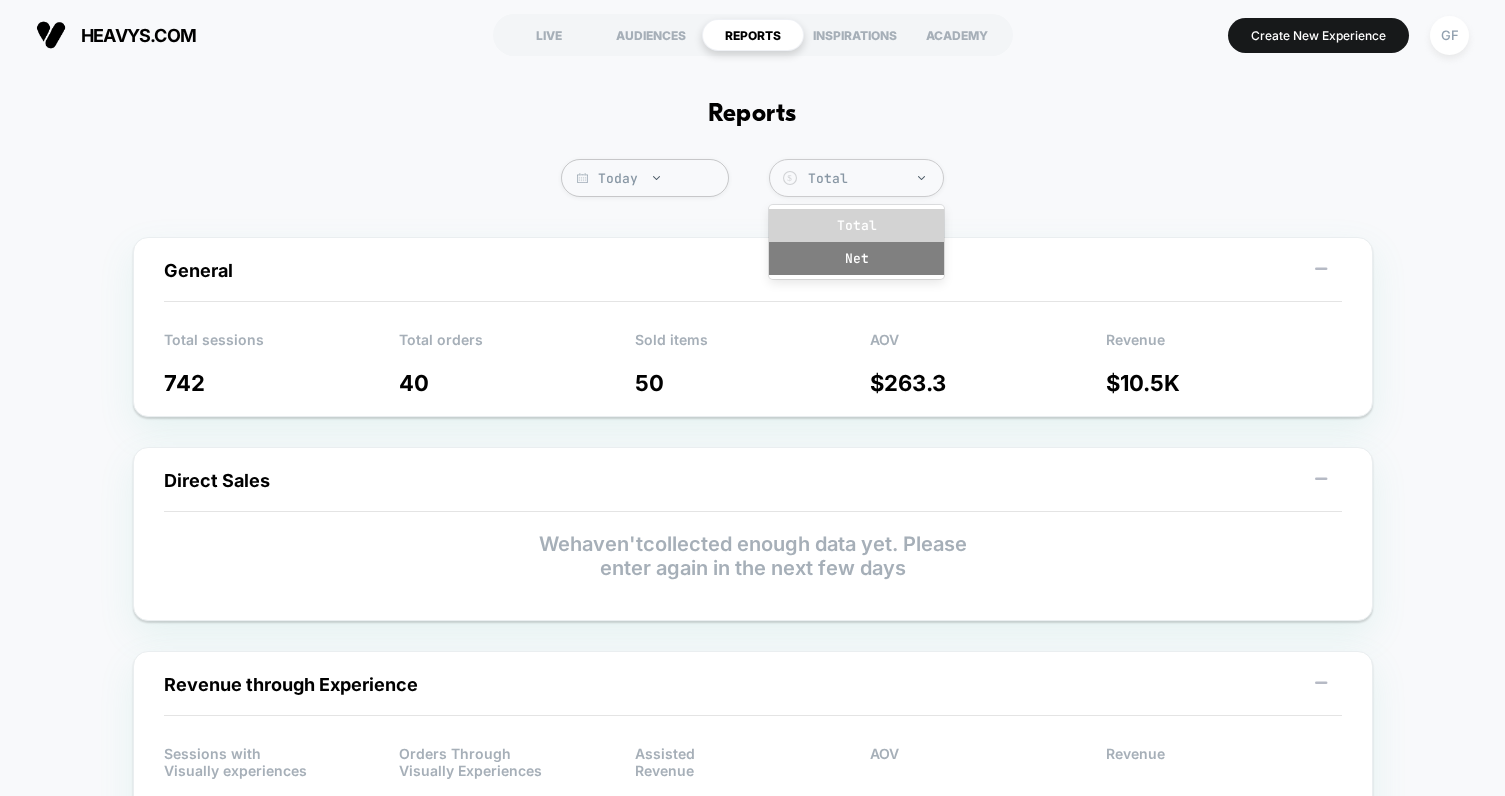 click on "Net" at bounding box center [856, 258] 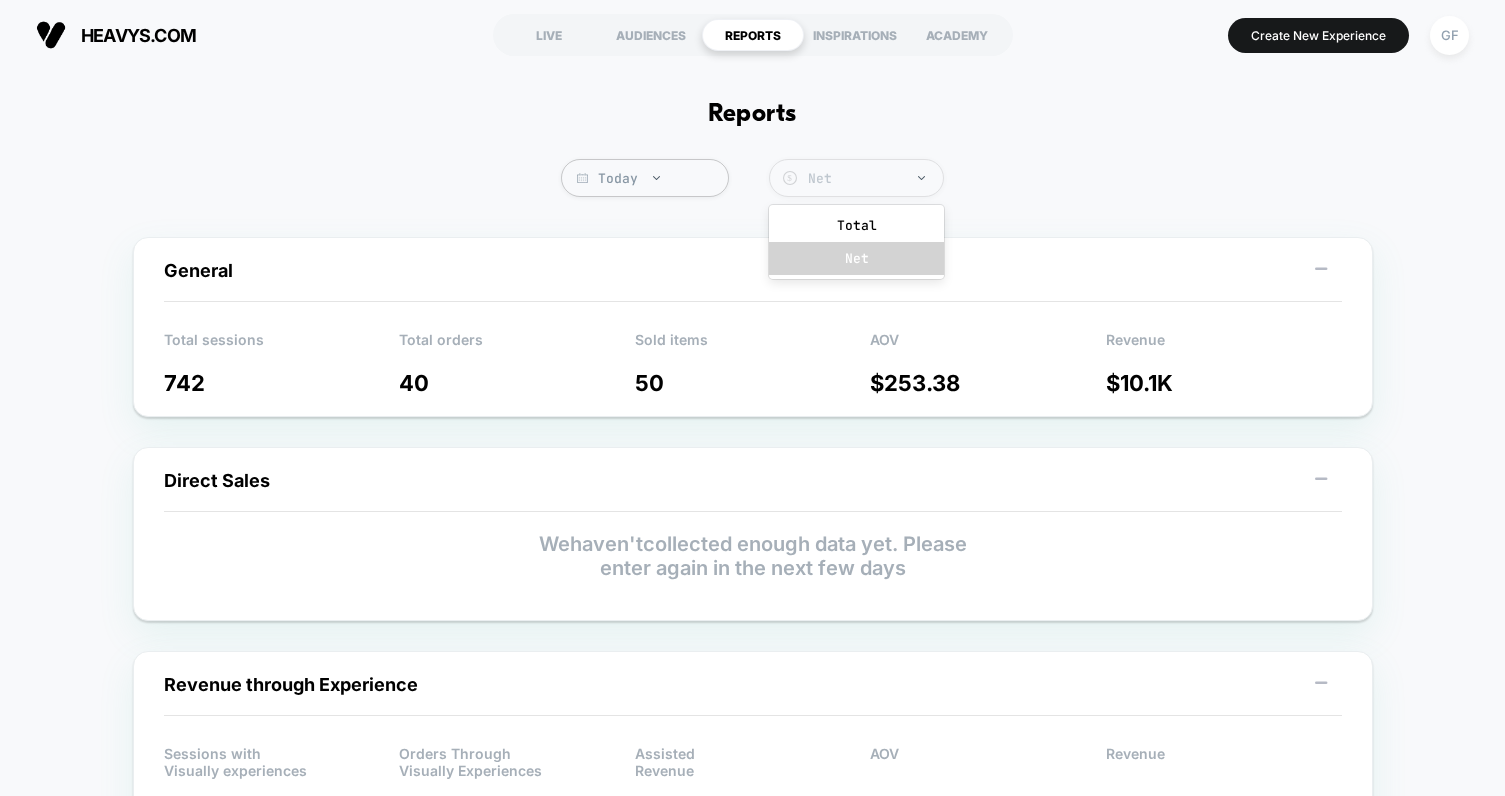 click on "Net" at bounding box center [870, 178] 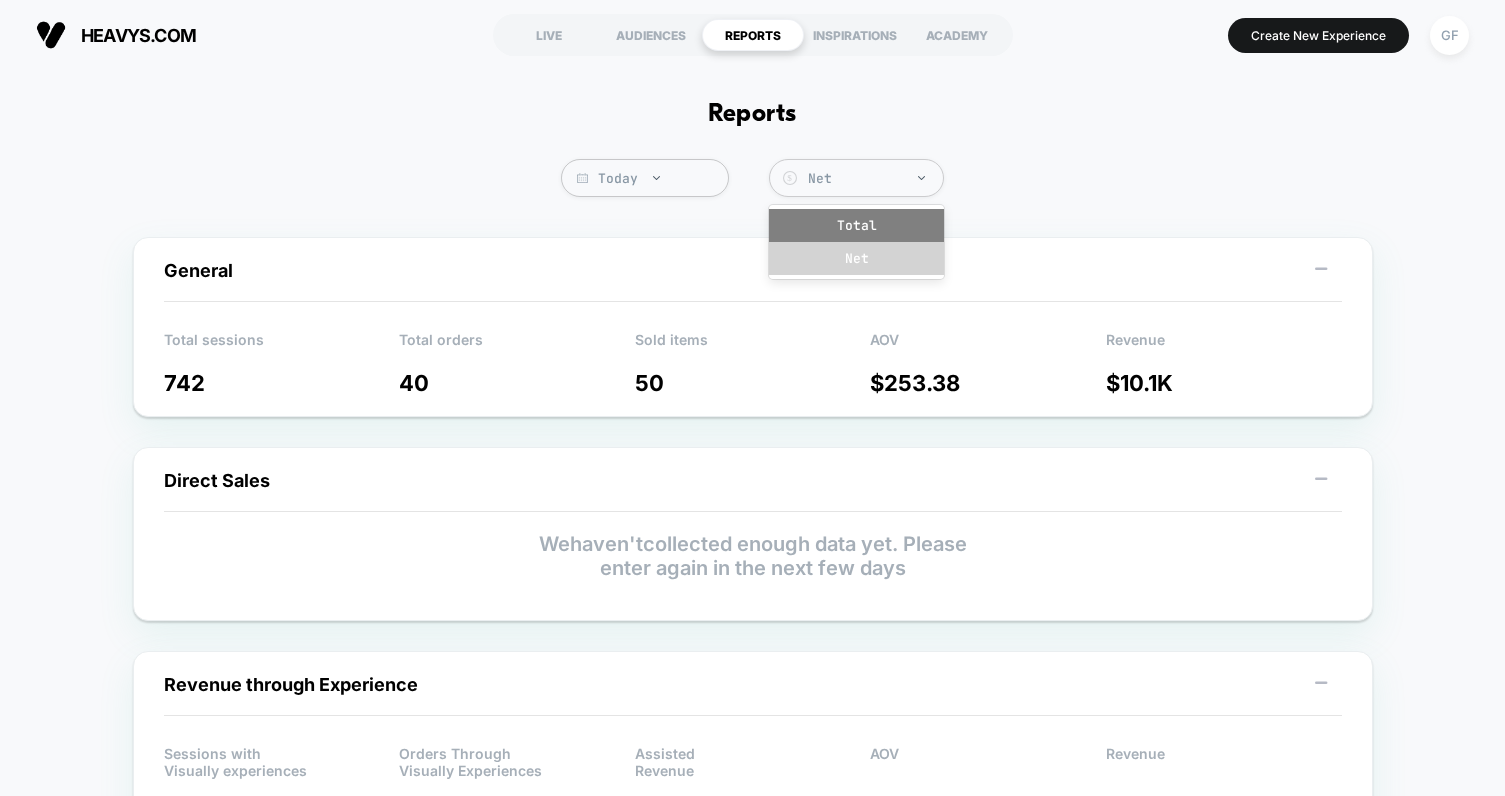 click on "Total" at bounding box center [856, 225] 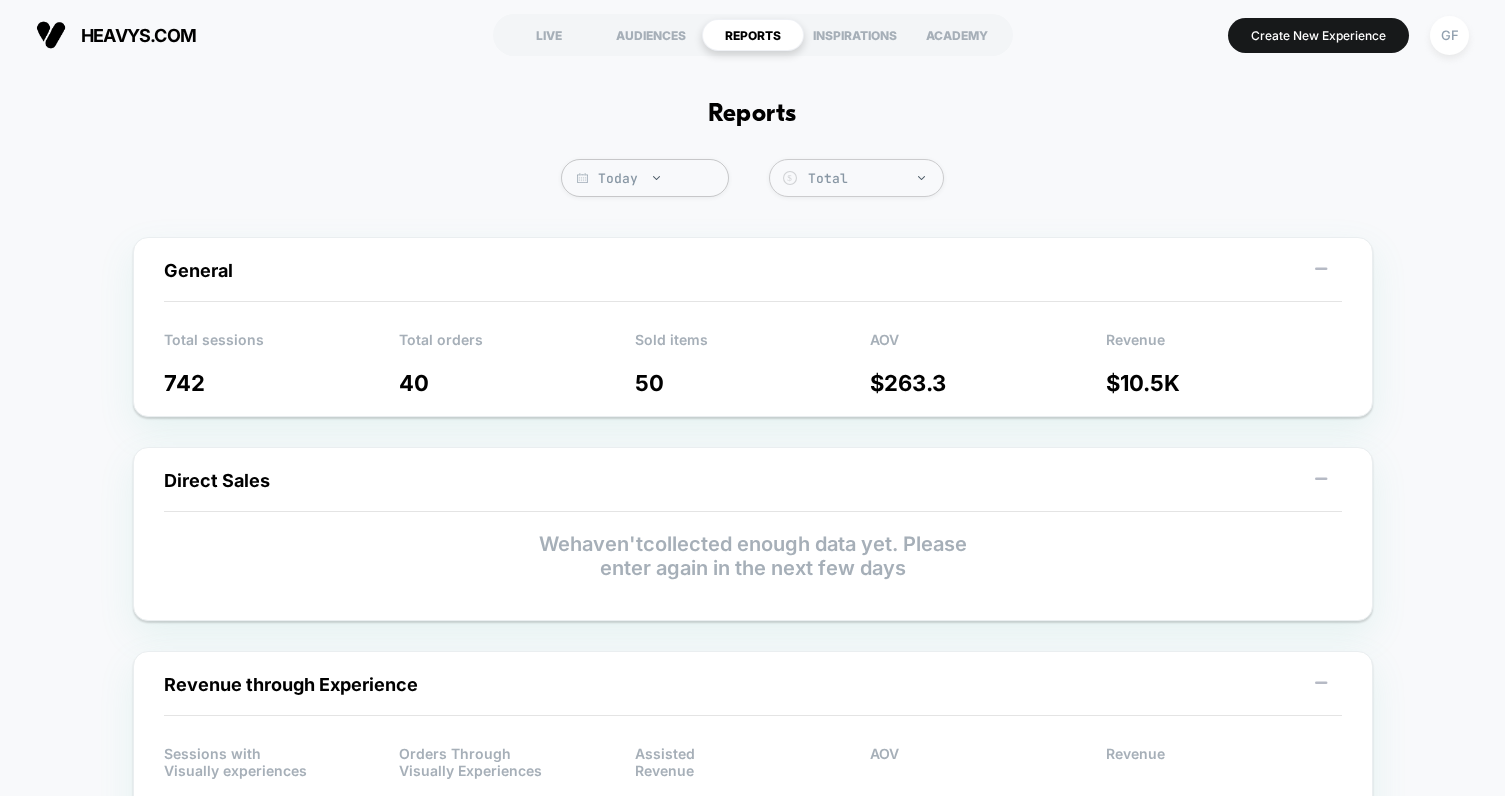 click on "Total Group 2 $ General Total sessions 742 Total orders 40 Sold items 50 AOV $ 263.3 Revenue $ 10.5K Direct Sales We haven't collected enough data yet. Please enter again in the next few days Revenue through Experience Sessions with Visually experiences 7 Orders Through Visually Experiences 0 Assisted Revenue $ 0 AOV $ 0 Revenue $ 0 By Day Total Revenue Revenue Through Experiences Direct Revenue [DATE] $0 $3,000 $6,000 $9,000 $12,000 Direct Revenue Attribution ? By Product By Experience By Label Assisted Revenue Attribution ? By Product By Experience By Label Orders Assisted Revenue Percent Revenue Through Experience ? By Experience By Label Orders Revenue Percent" at bounding box center (752, 1032) 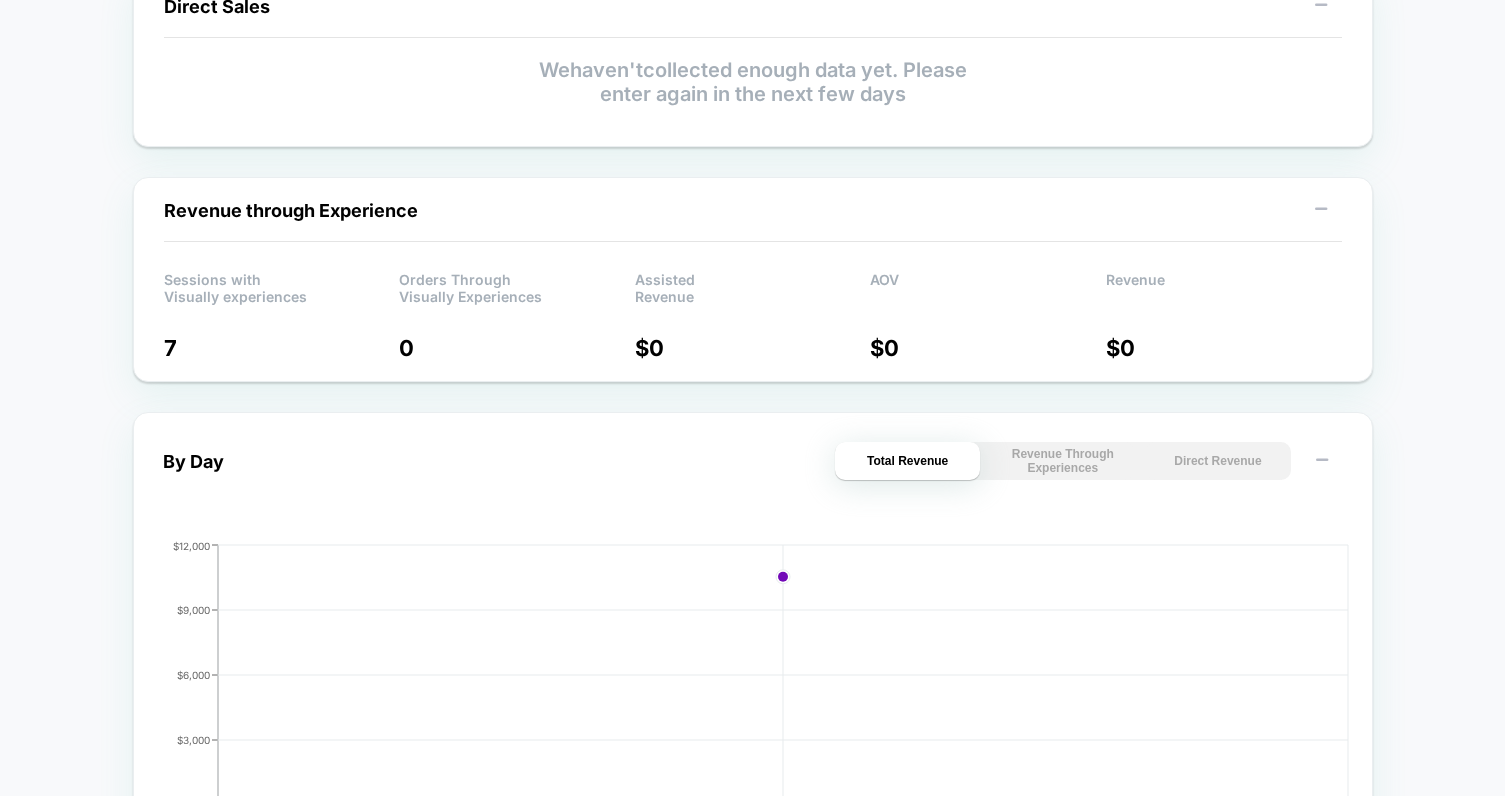 scroll, scrollTop: 0, scrollLeft: 0, axis: both 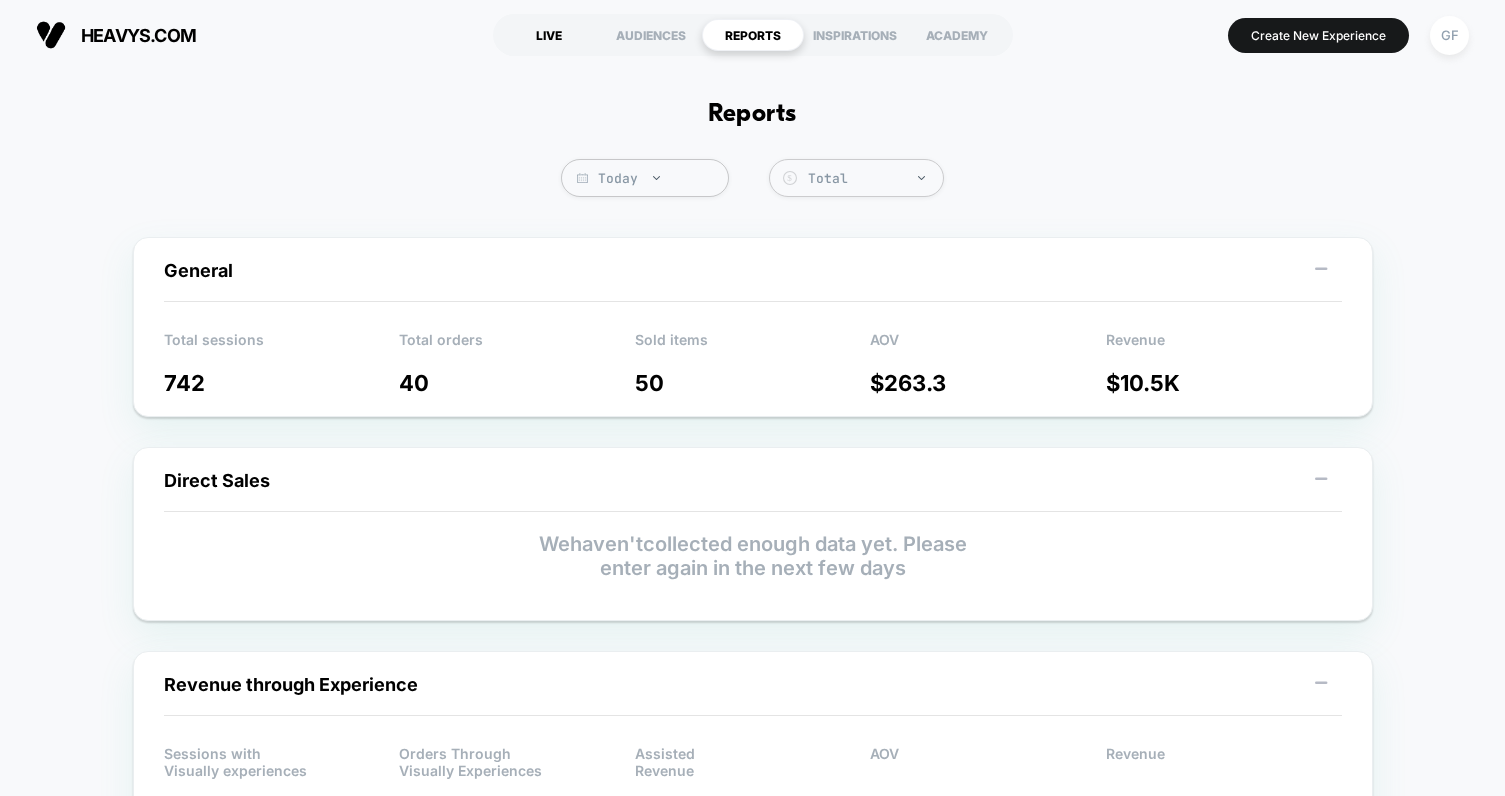 click on "LIVE" at bounding box center (549, 35) 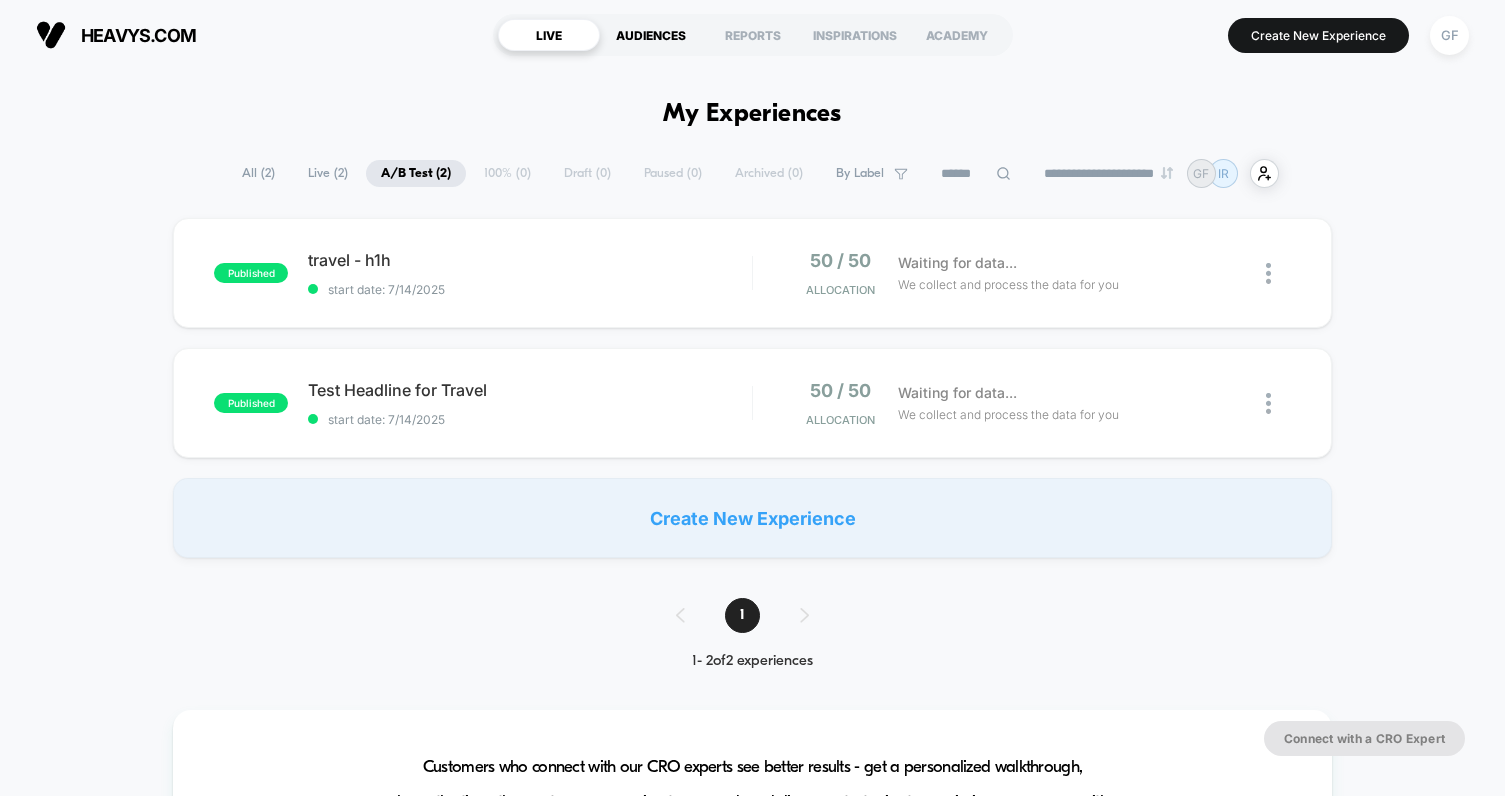scroll, scrollTop: 0, scrollLeft: 0, axis: both 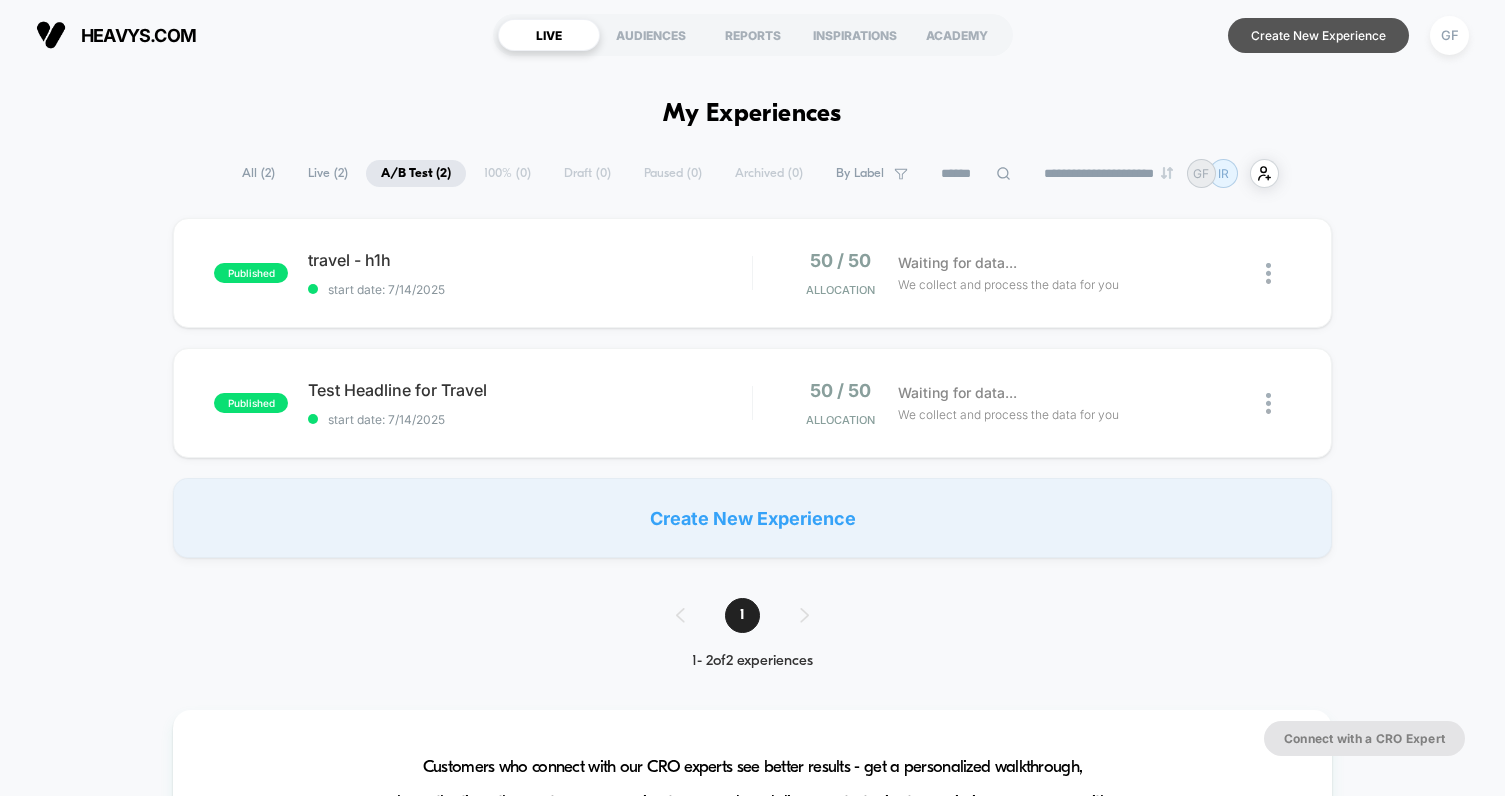 click on "Create New Experience" at bounding box center [1318, 35] 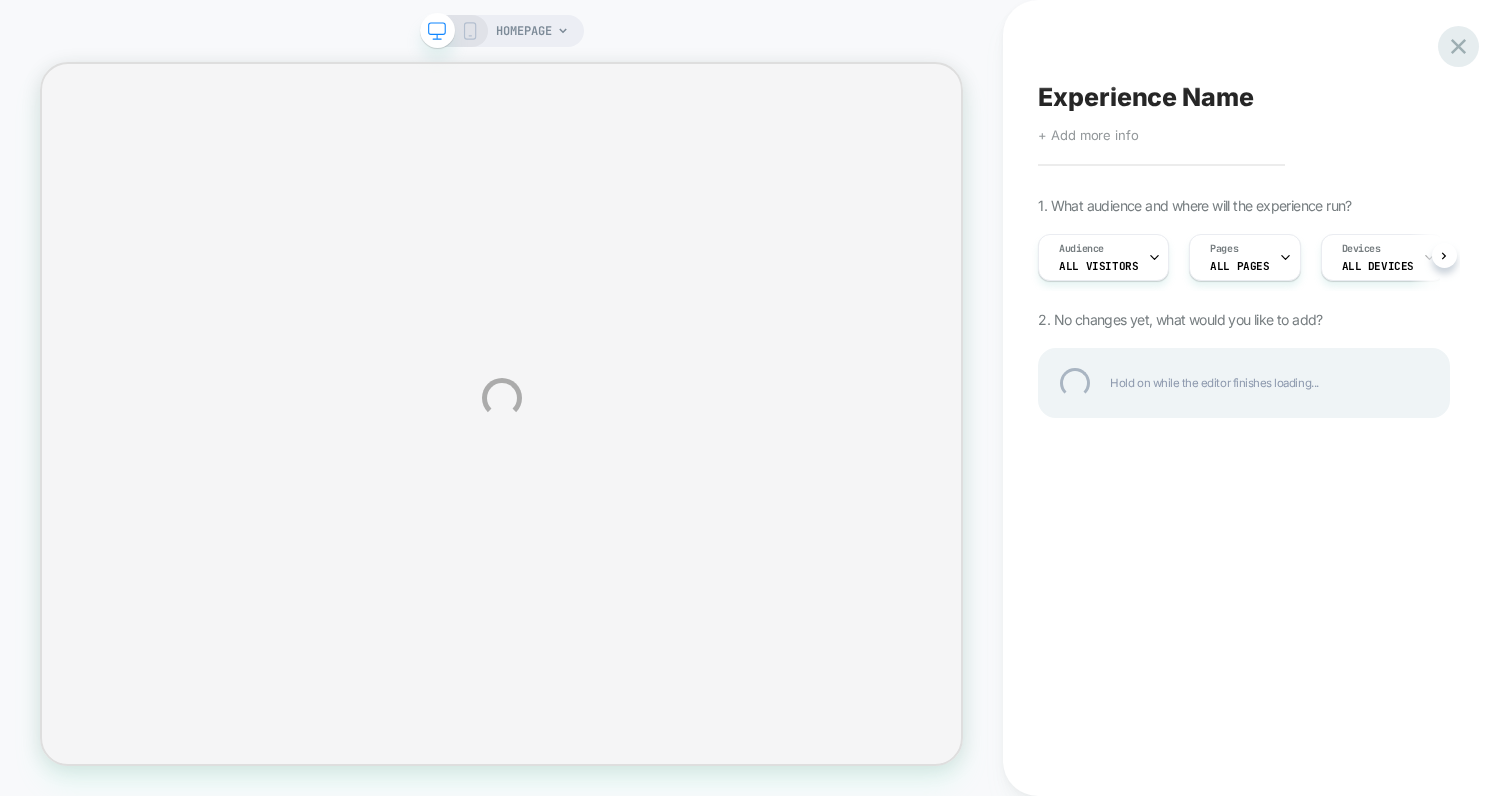 click at bounding box center [1458, 46] 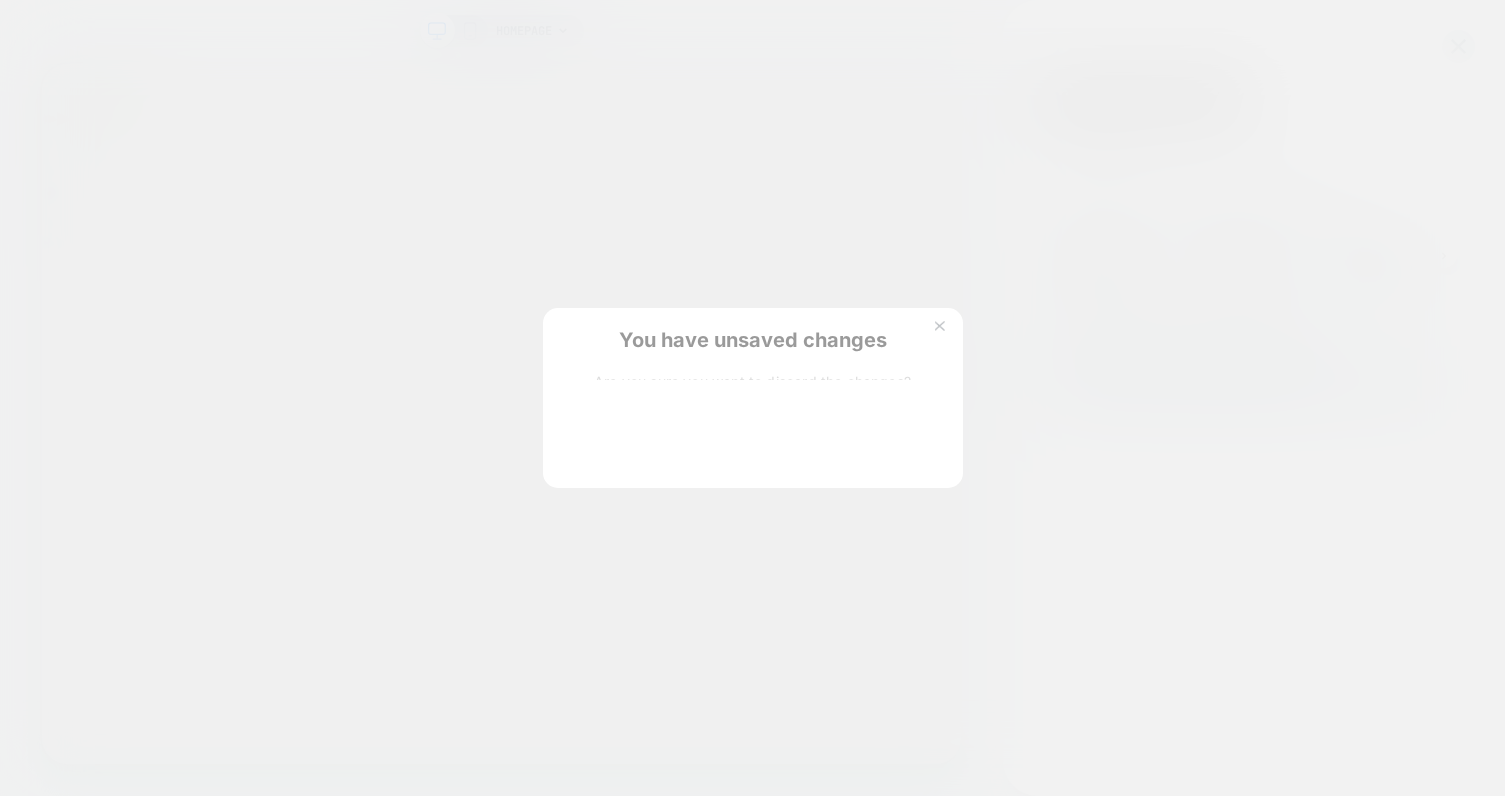 scroll, scrollTop: 0, scrollLeft: 0, axis: both 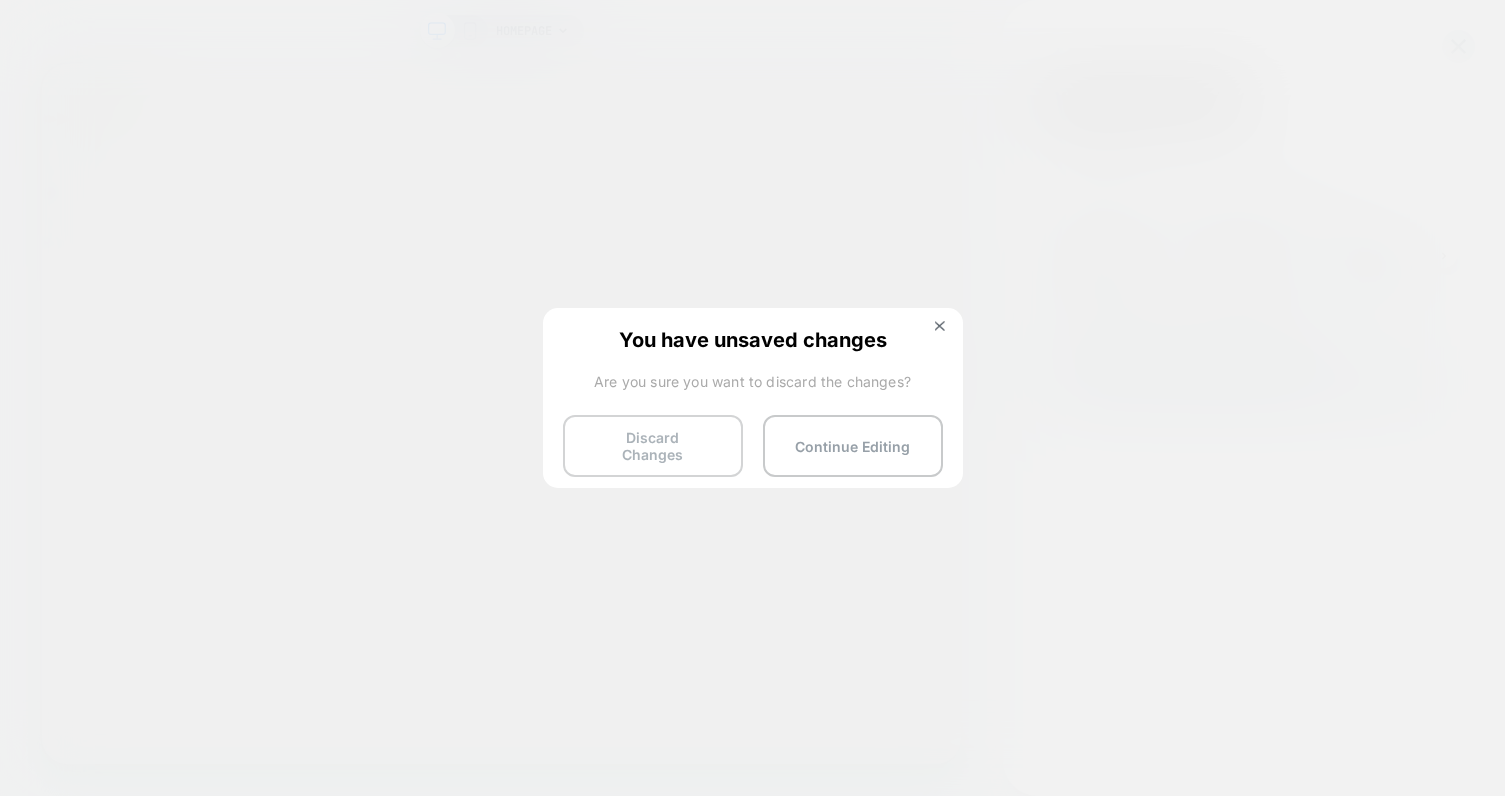 click on "Discard Changes" at bounding box center (653, 446) 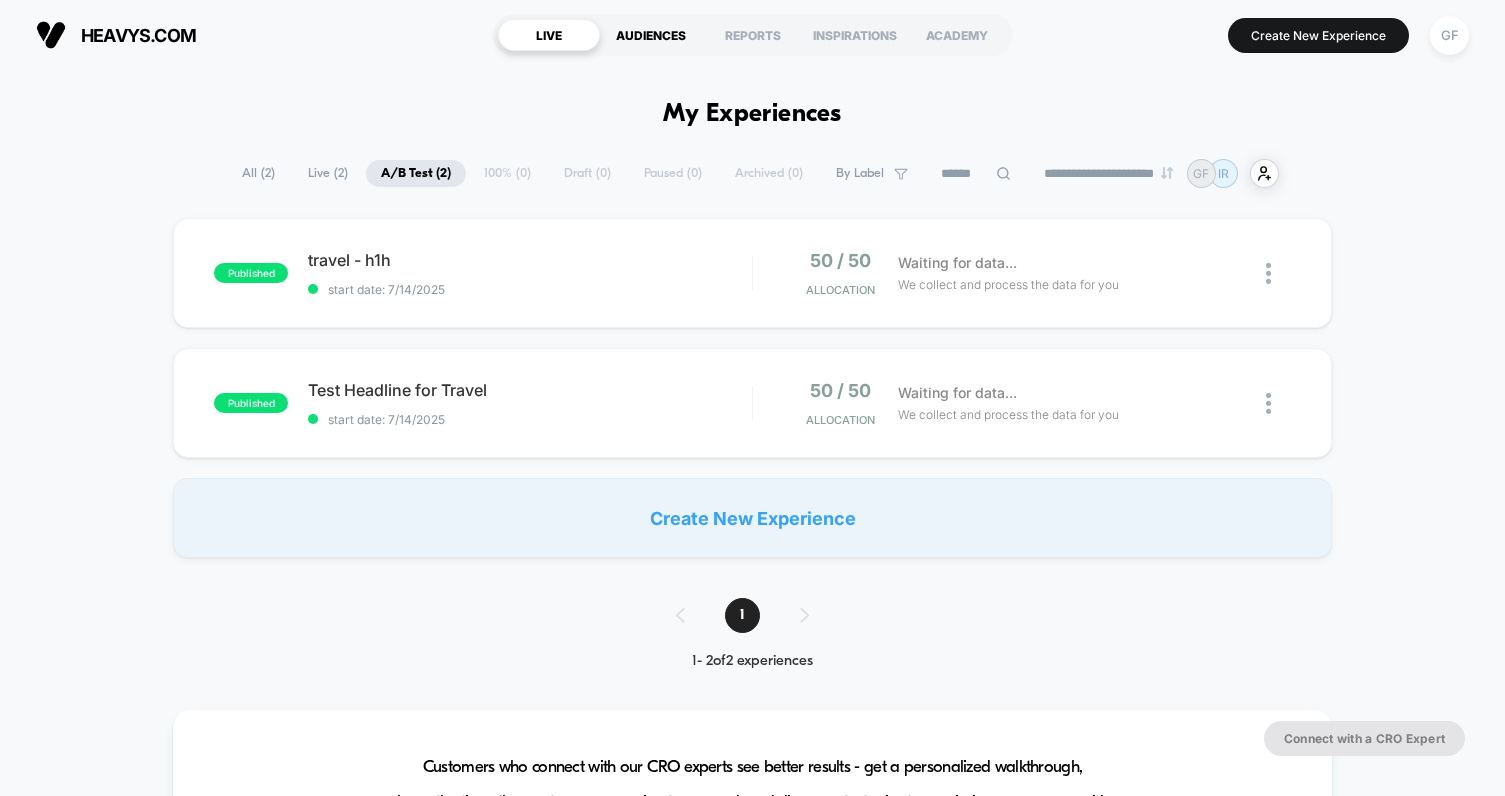 scroll, scrollTop: 0, scrollLeft: 0, axis: both 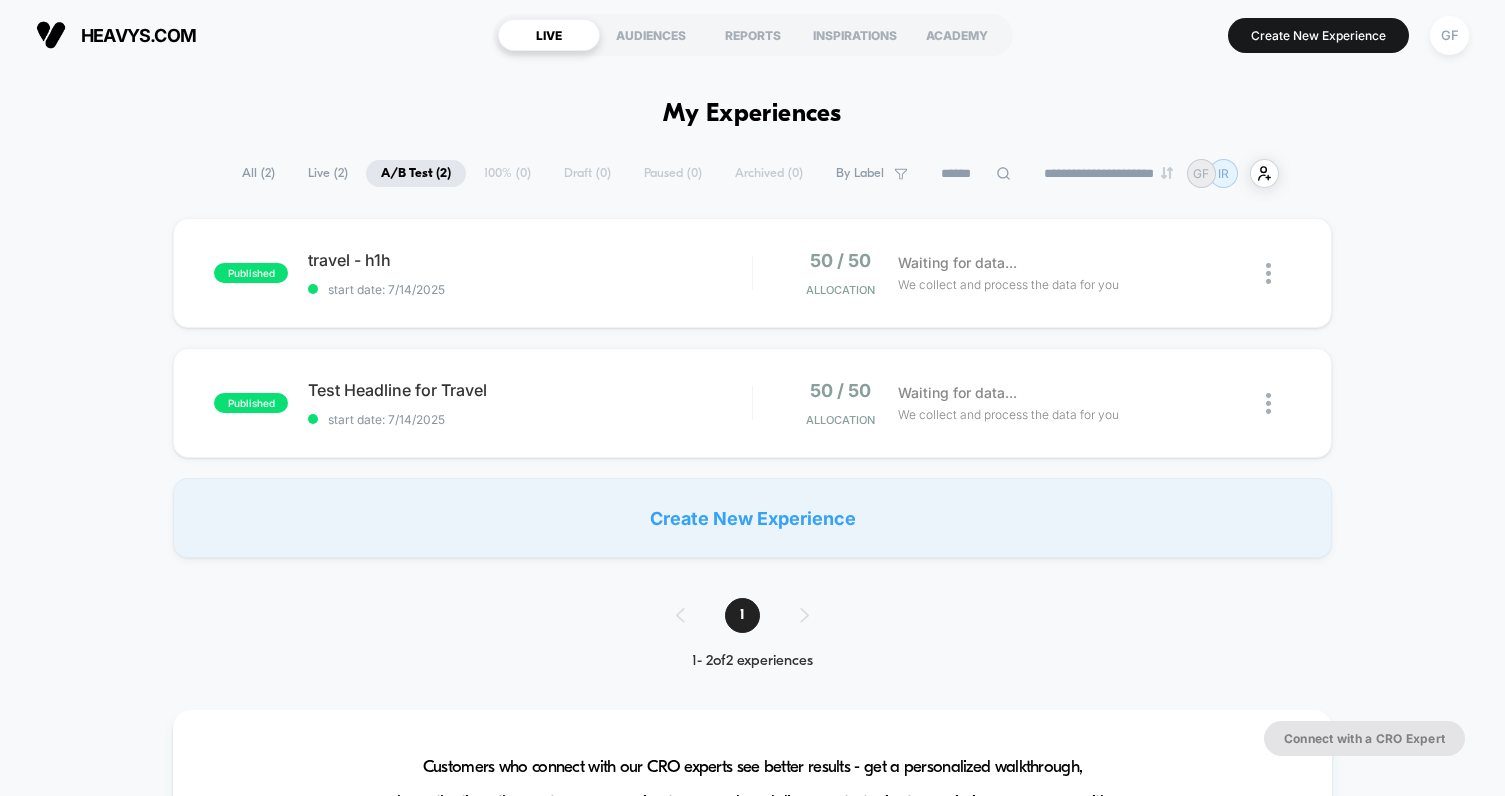 click on "**********" at bounding box center (752, 1648) 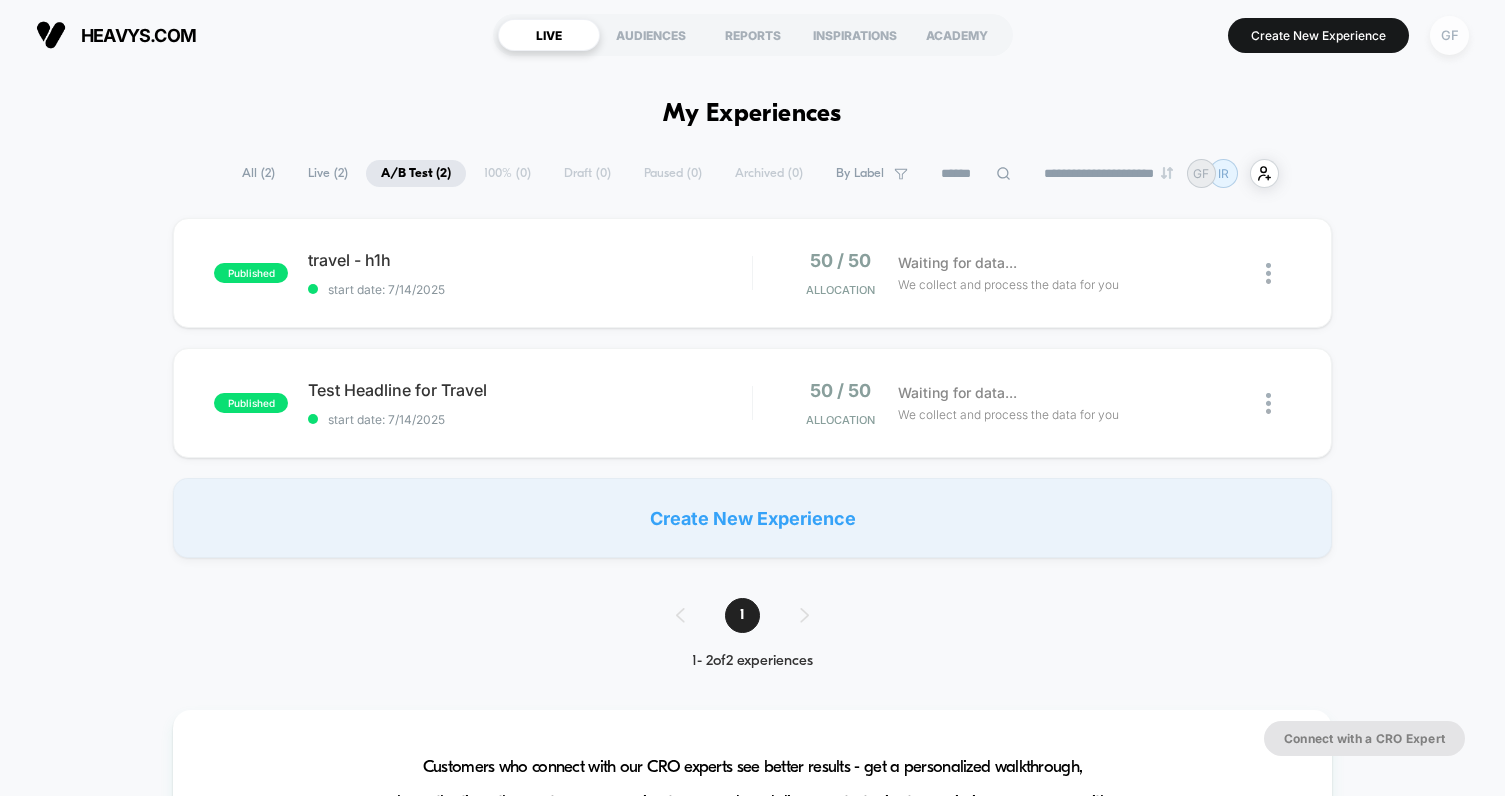 click on "GF" at bounding box center [1449, 35] 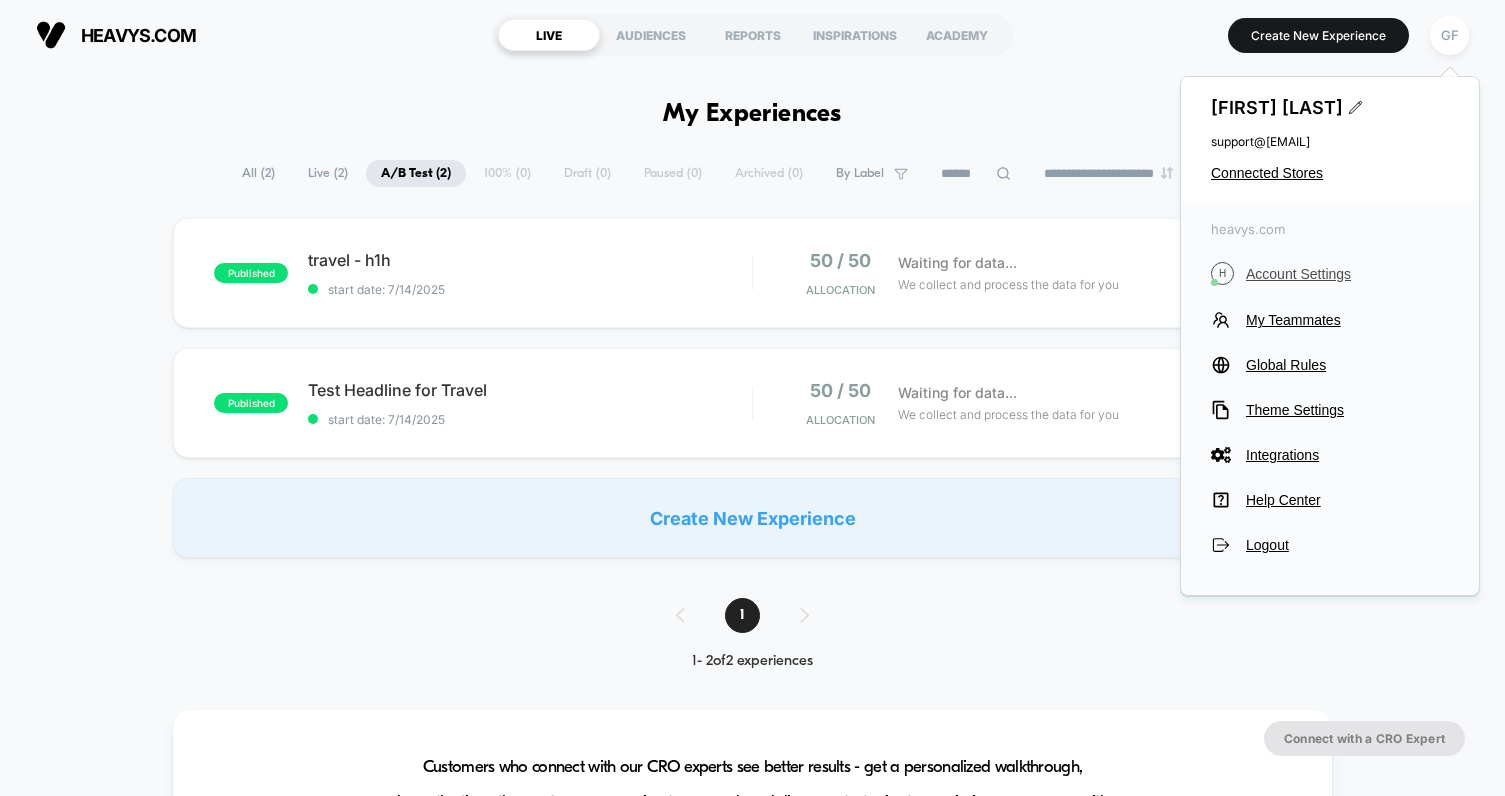 click on "Account Settings" at bounding box center (1347, 274) 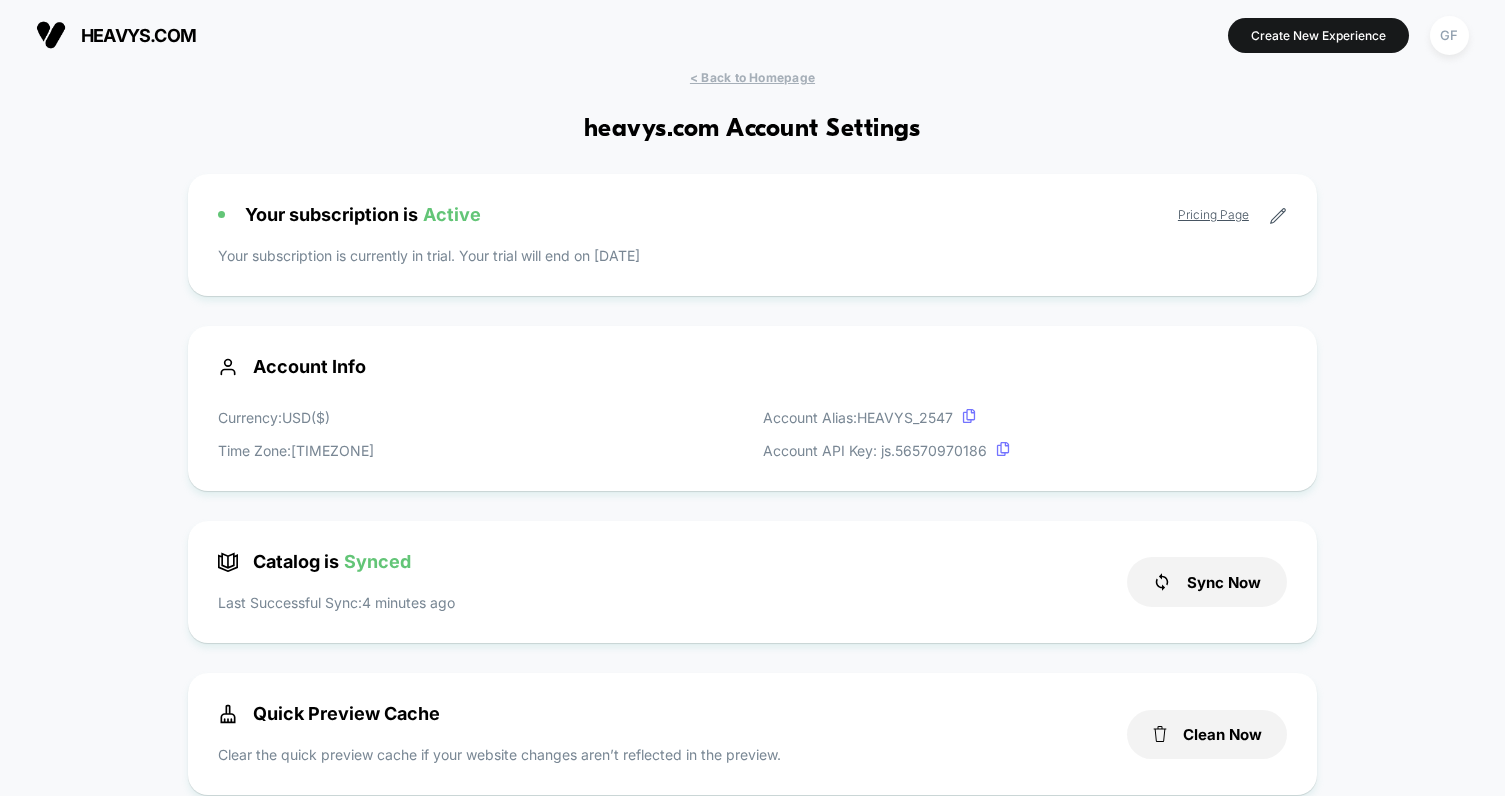 scroll, scrollTop: 270, scrollLeft: 0, axis: vertical 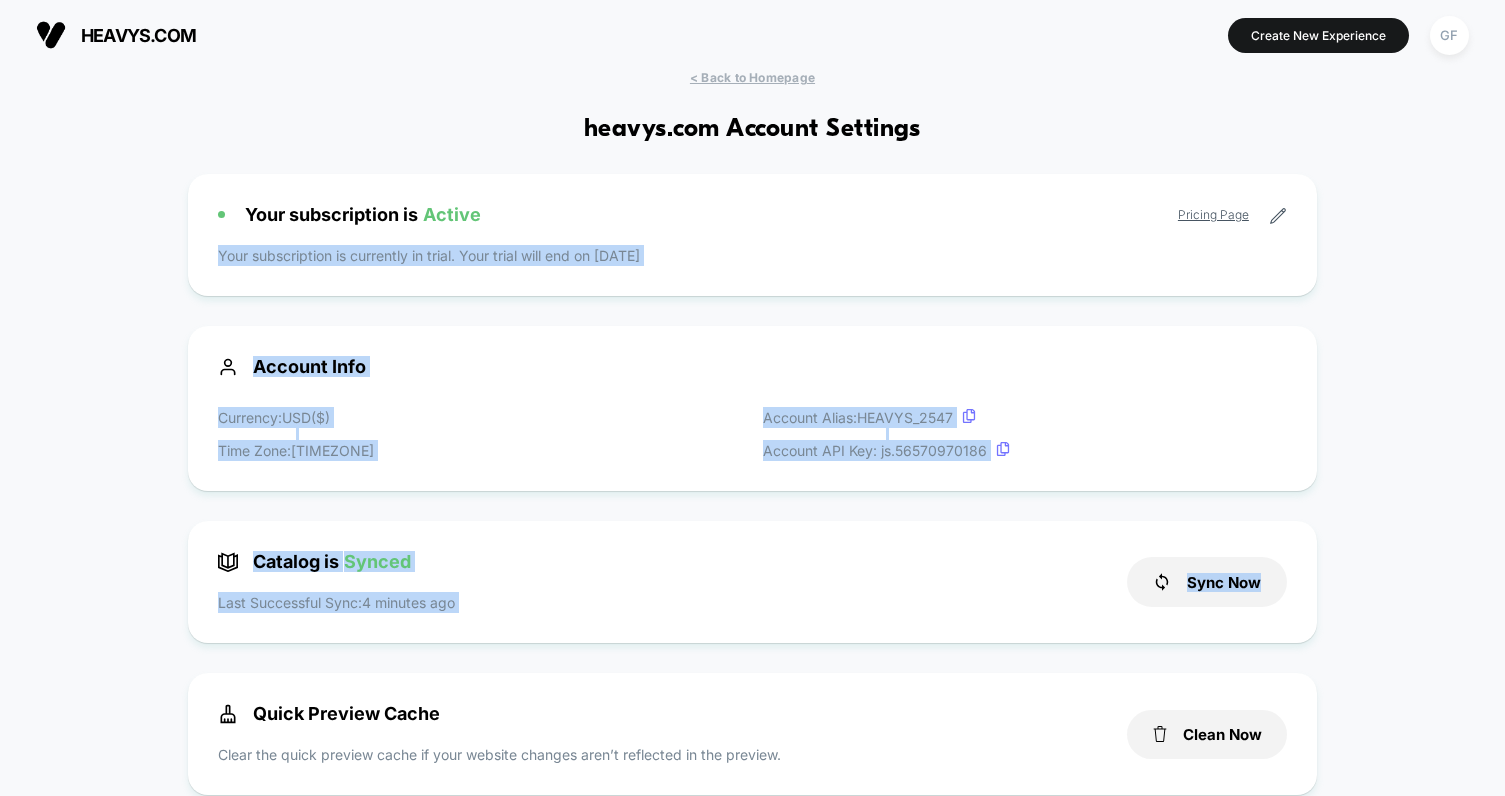 drag, startPoint x: 1273, startPoint y: 221, endPoint x: 1492, endPoint y: 624, distance: 458.6611 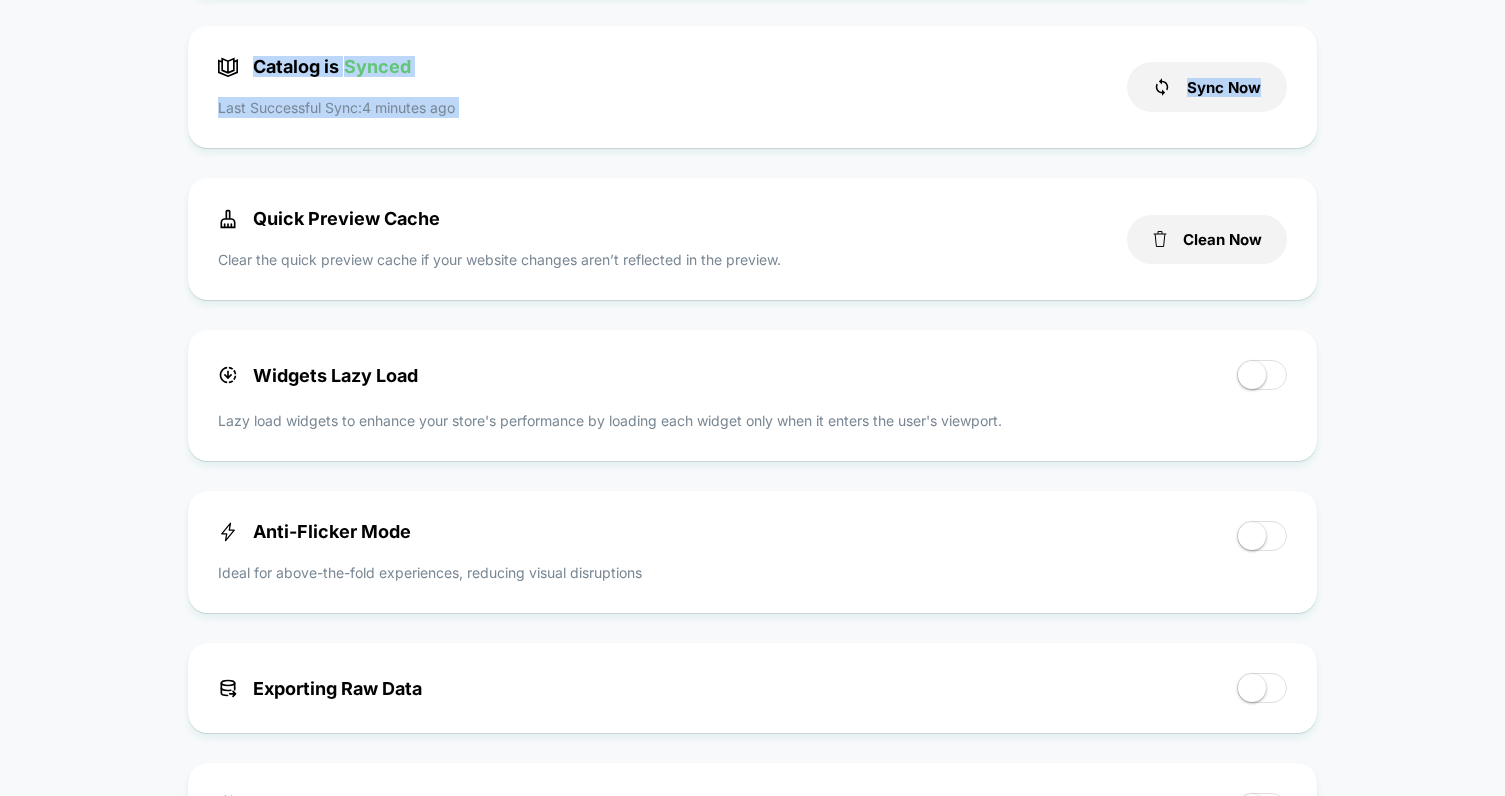 scroll, scrollTop: 532, scrollLeft: 0, axis: vertical 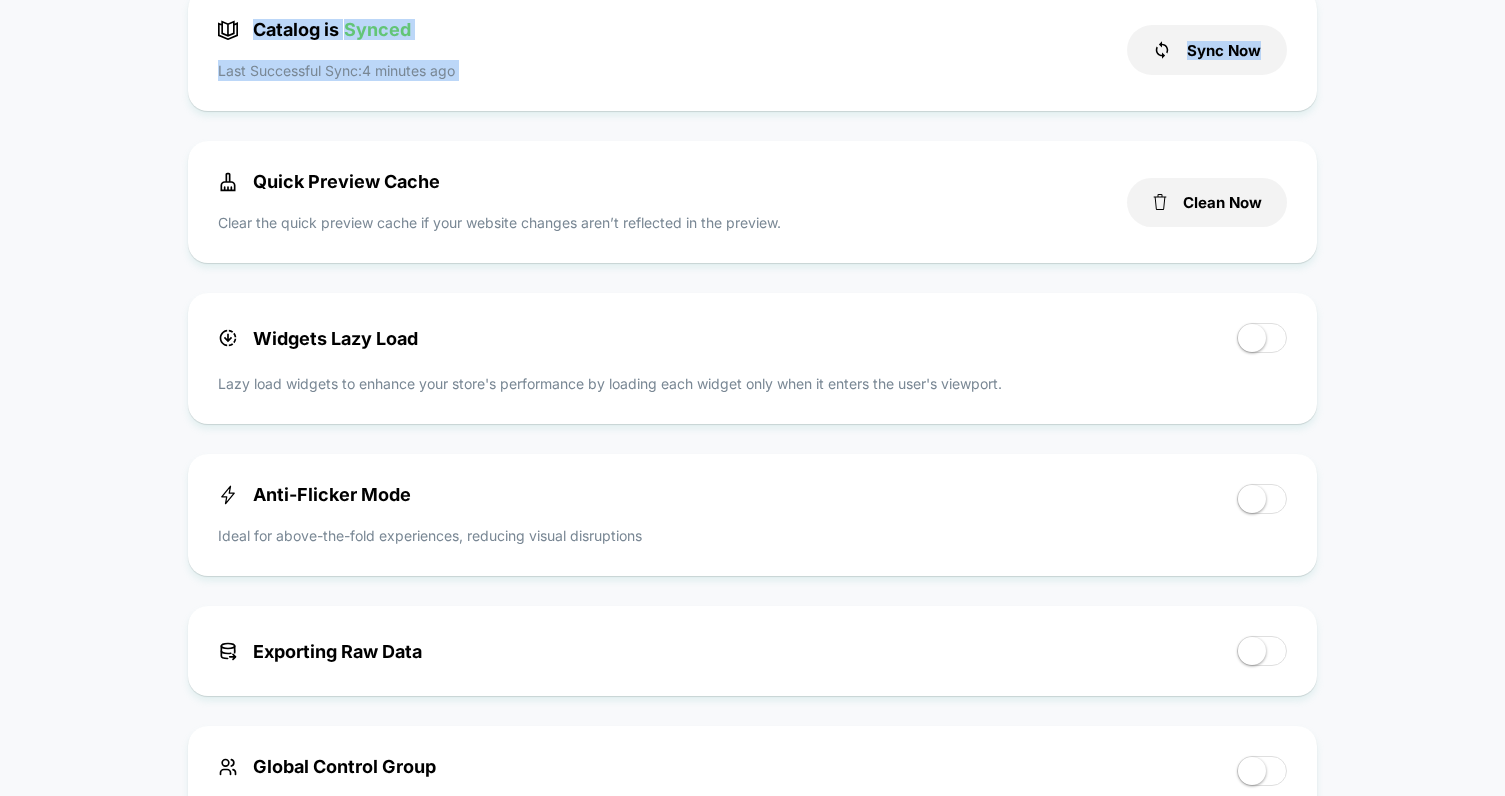 click at bounding box center (1262, 338) 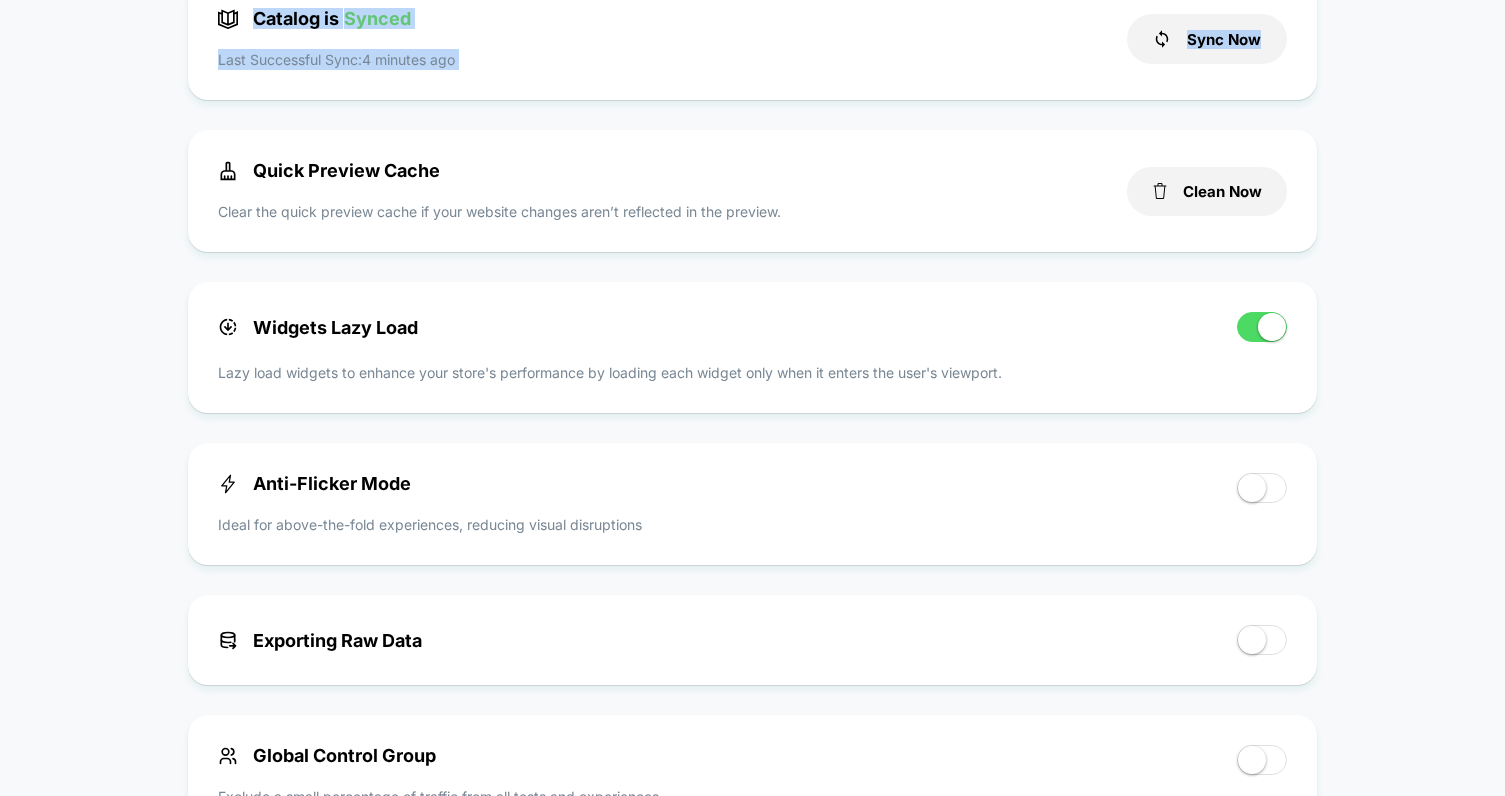 scroll, scrollTop: 548, scrollLeft: 0, axis: vertical 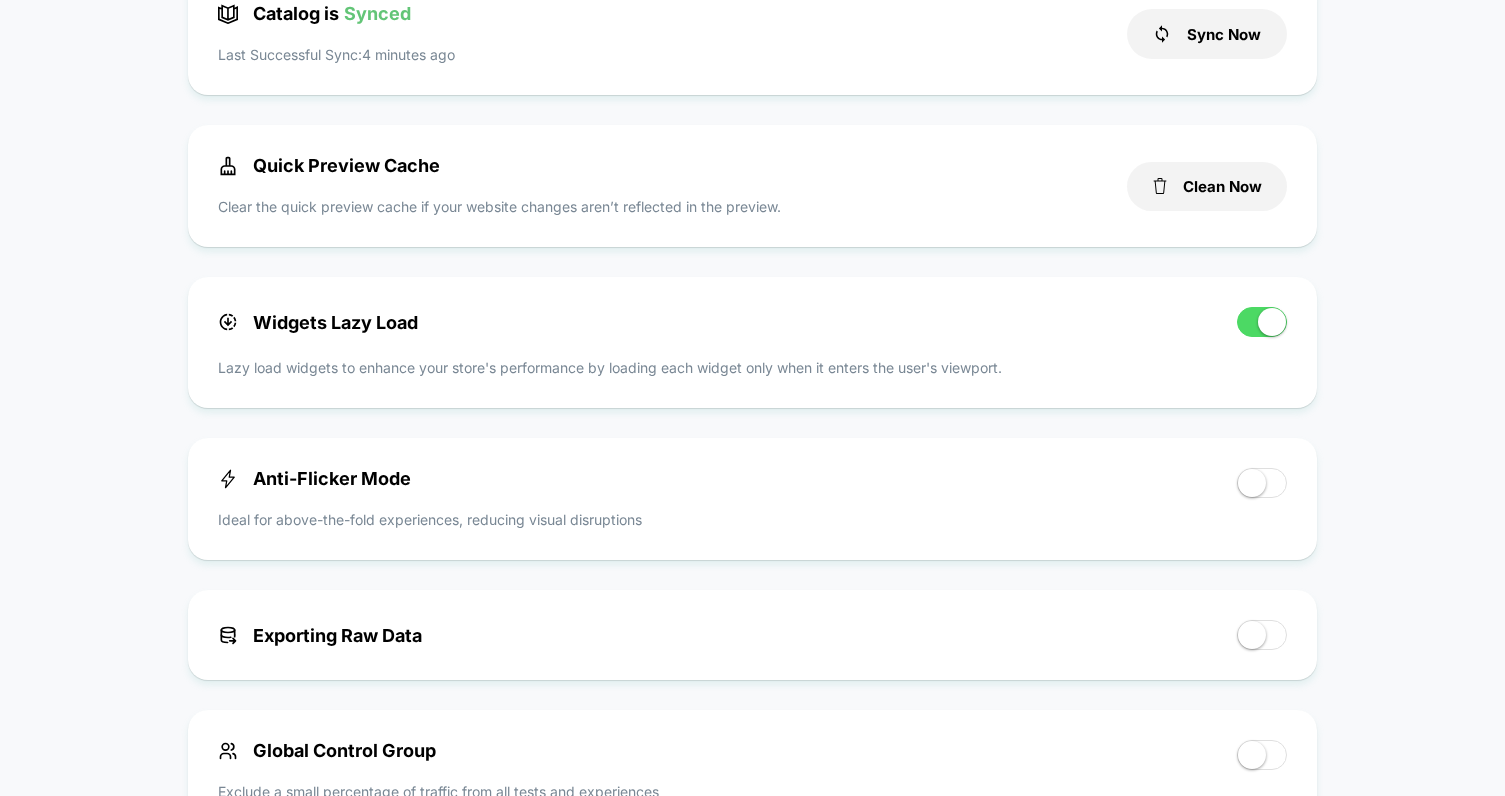 click on "Anti-Flicker Mode Ideal for above-the-fold experiences, reducing visual disruptions" at bounding box center (752, 499) 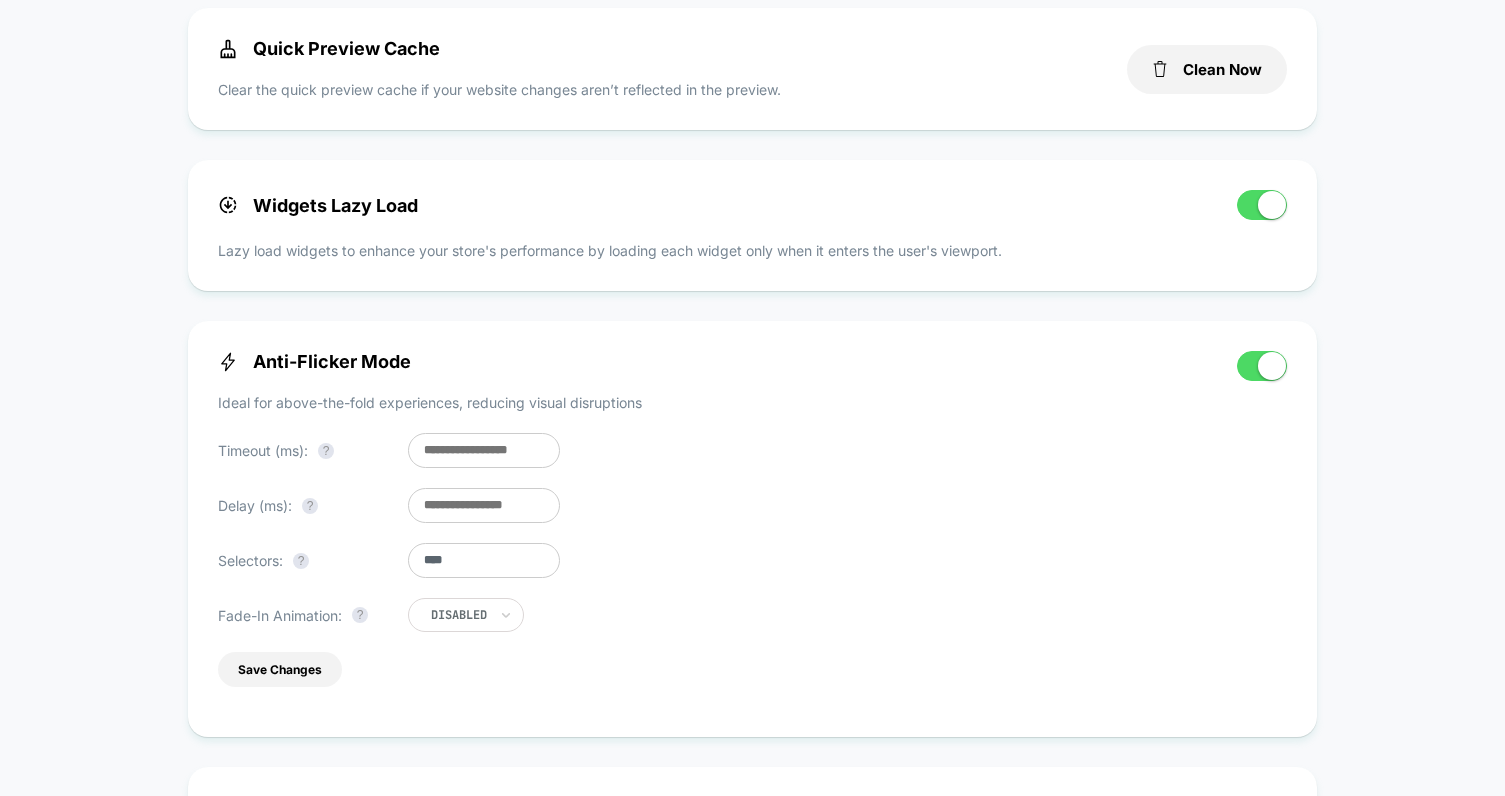 scroll, scrollTop: 703, scrollLeft: 0, axis: vertical 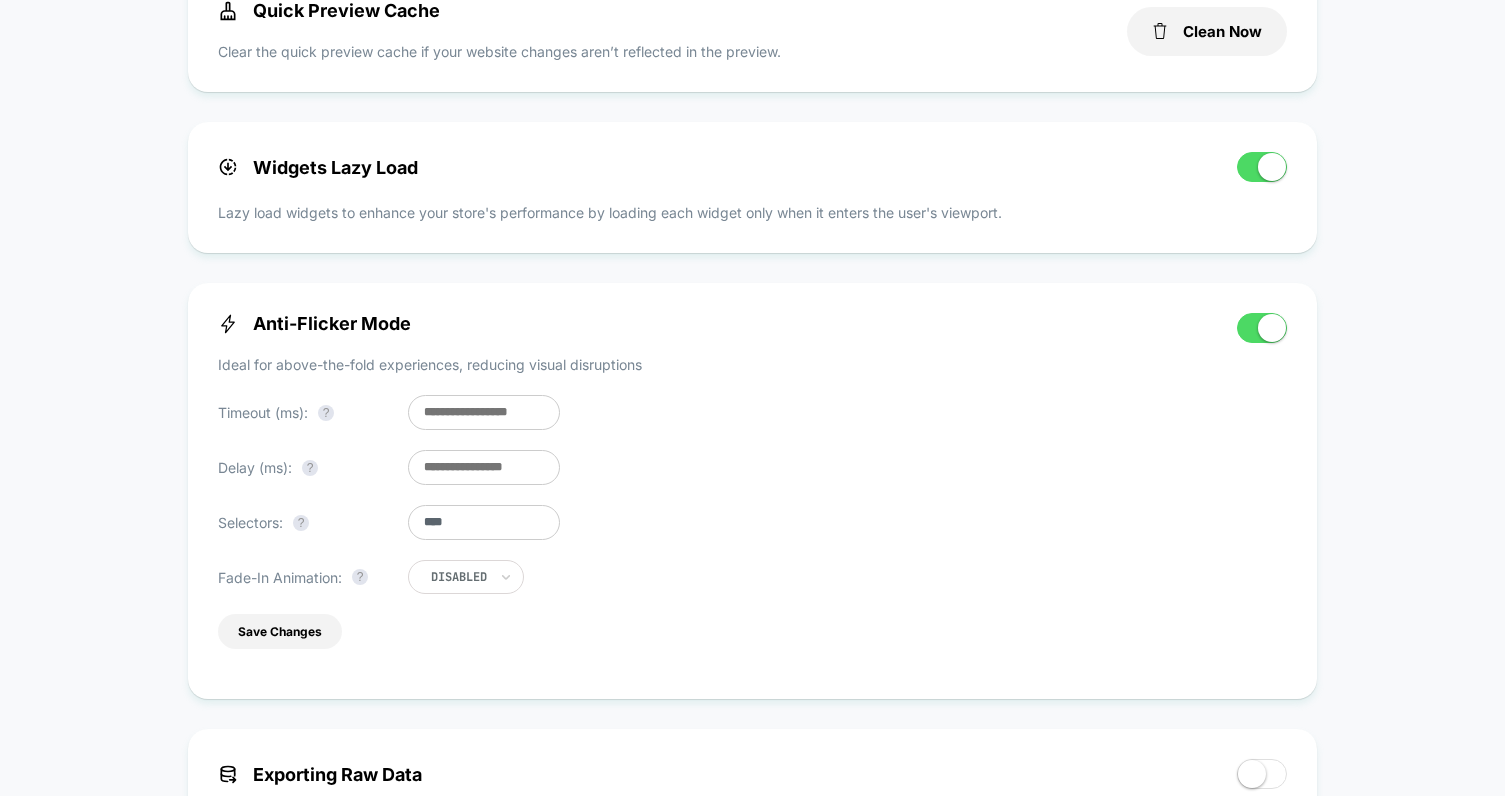 click at bounding box center (1262, 328) 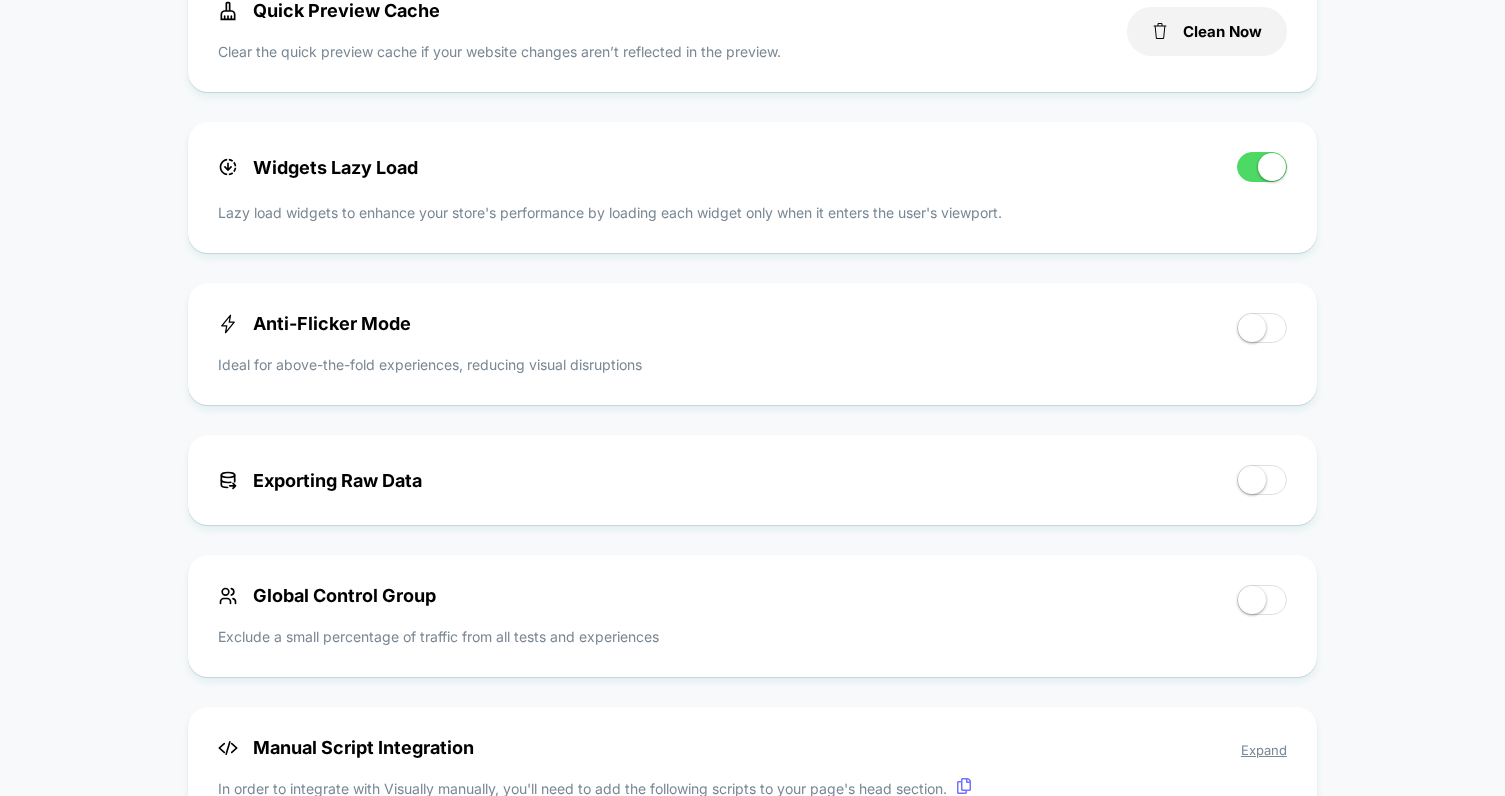click at bounding box center (1252, 328) 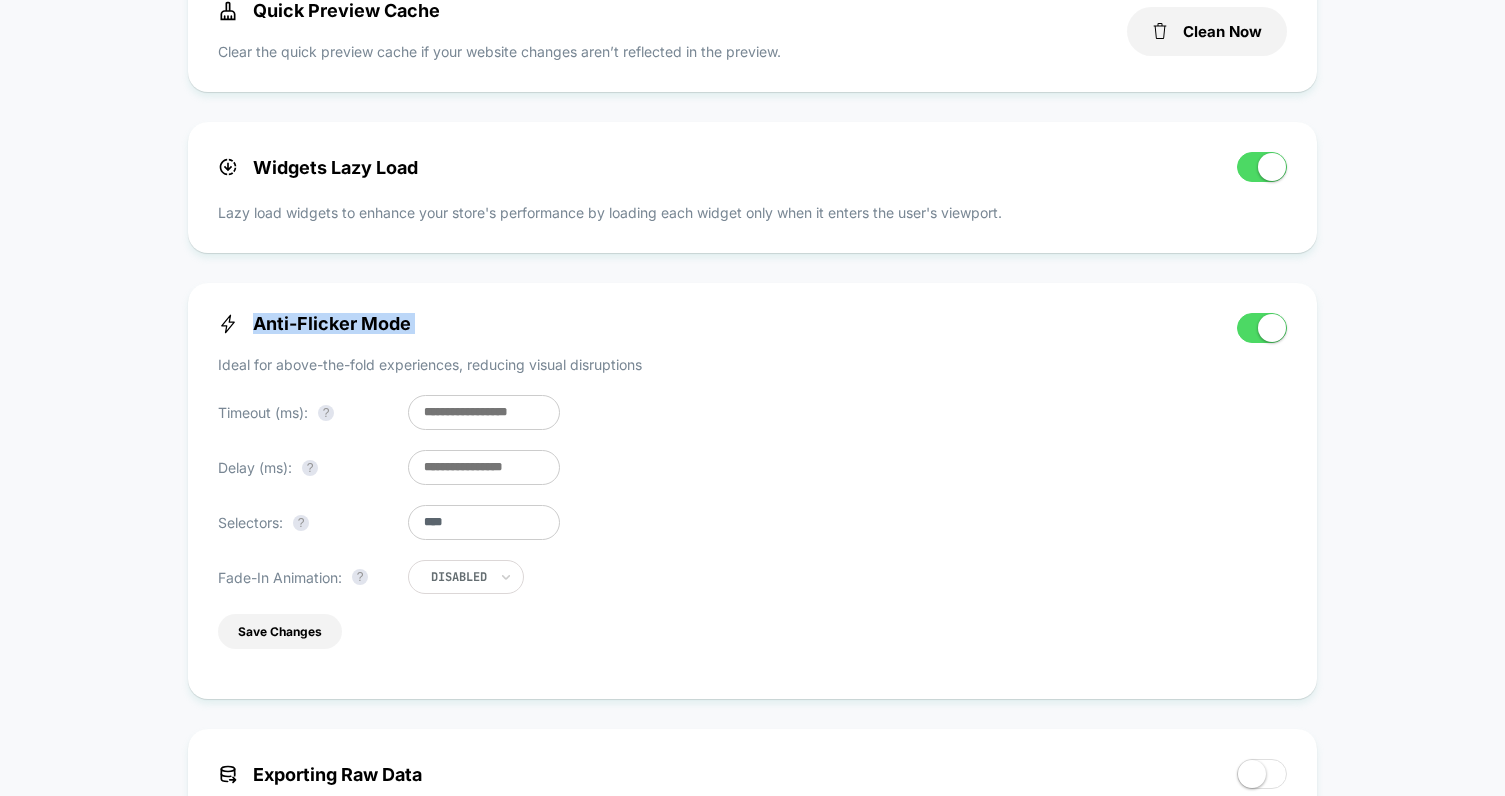 copy on "Anti-Flicker Mode" 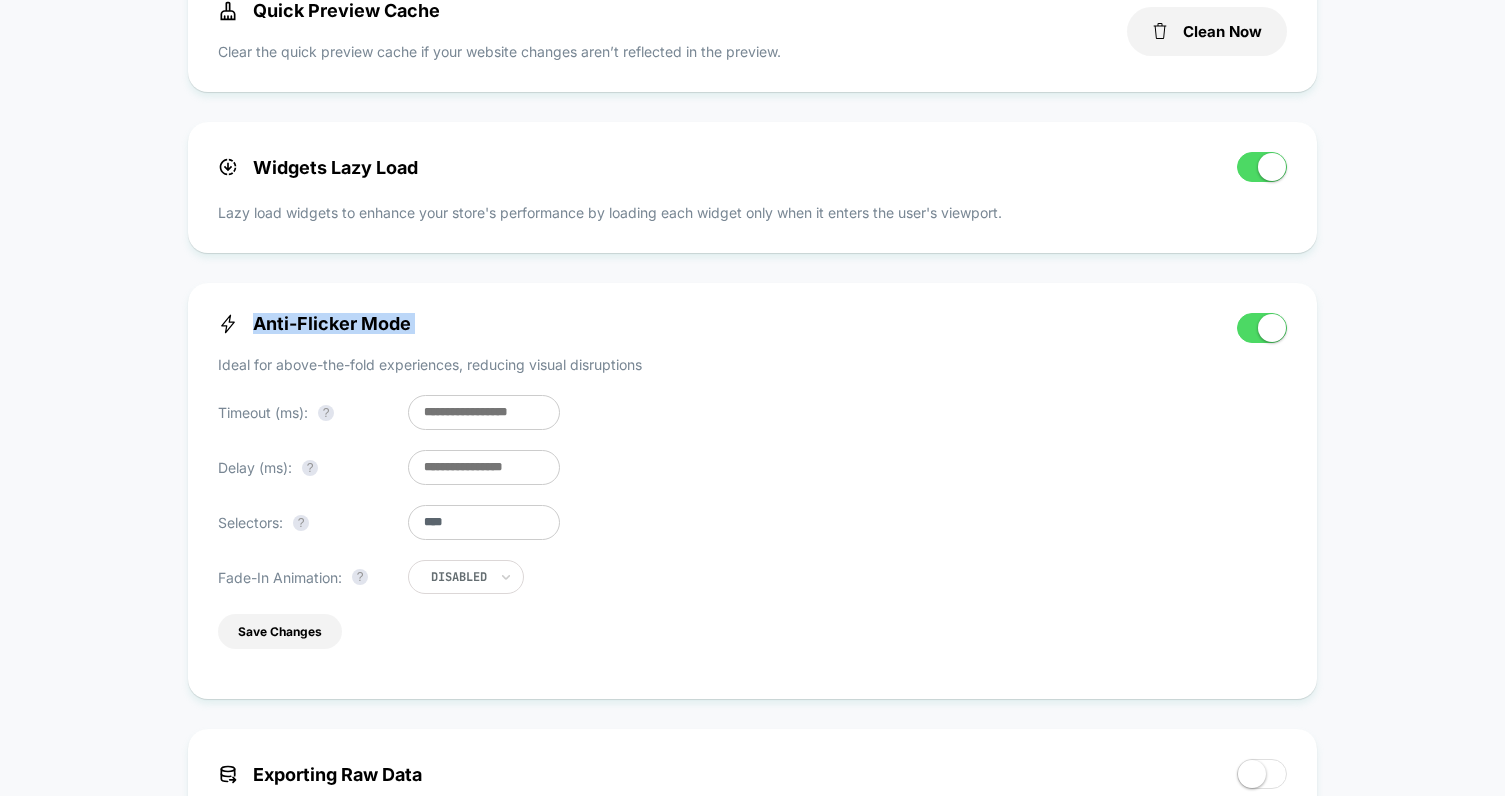 drag, startPoint x: 244, startPoint y: 321, endPoint x: 612, endPoint y: 324, distance: 368.01224 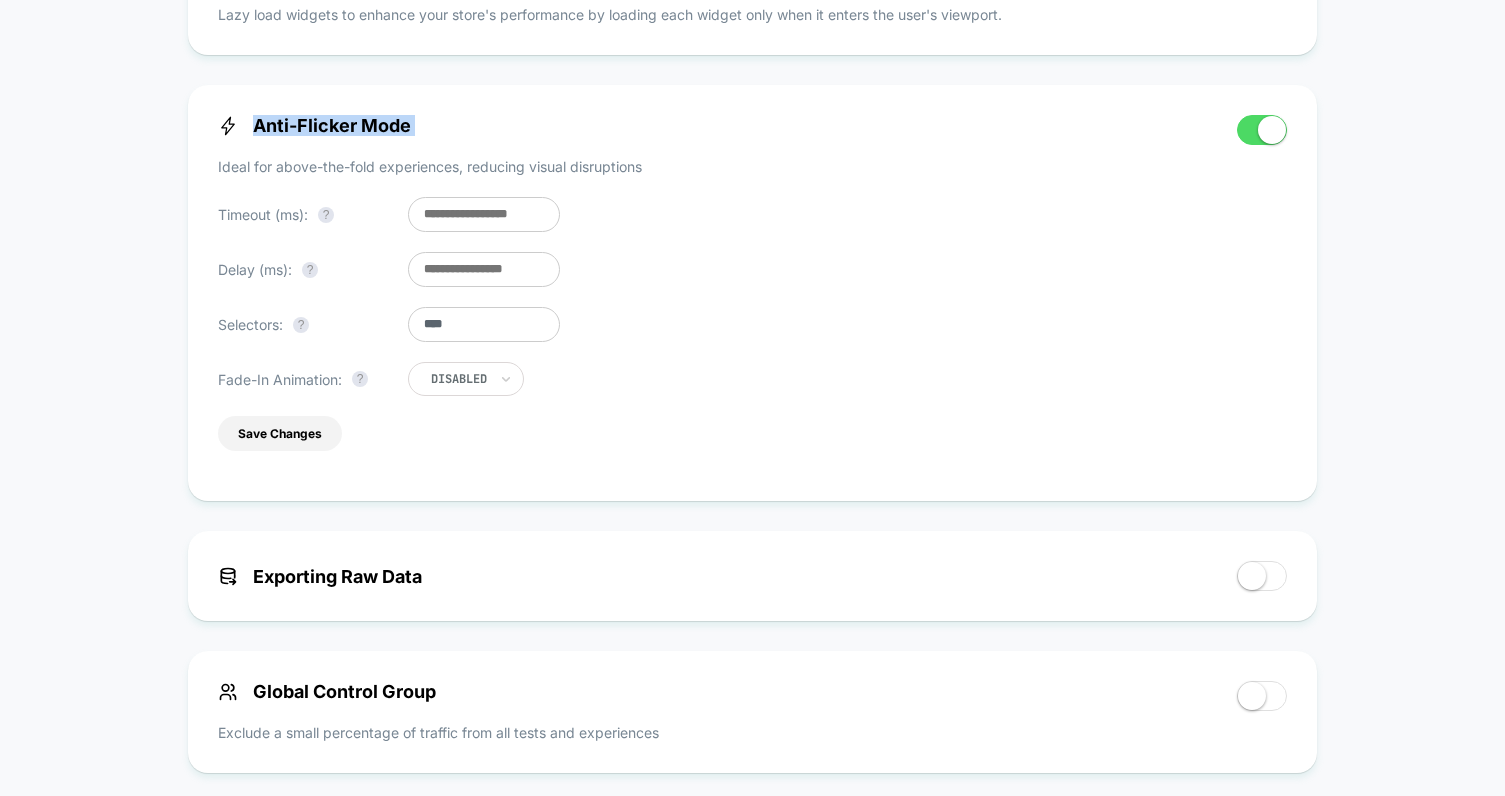 scroll, scrollTop: 1084, scrollLeft: 0, axis: vertical 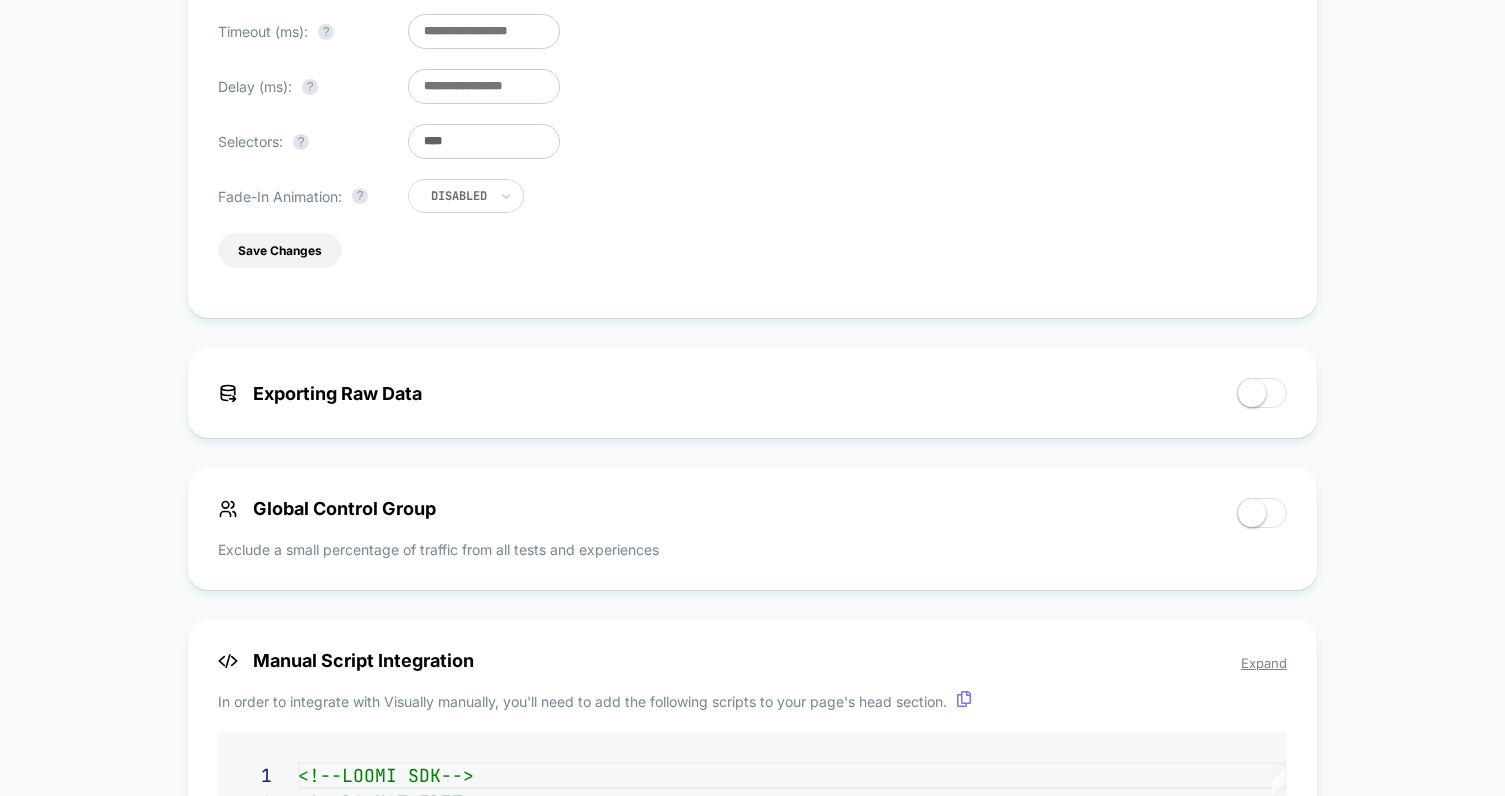 click on "Exporting Raw Data" at bounding box center [717, 393] 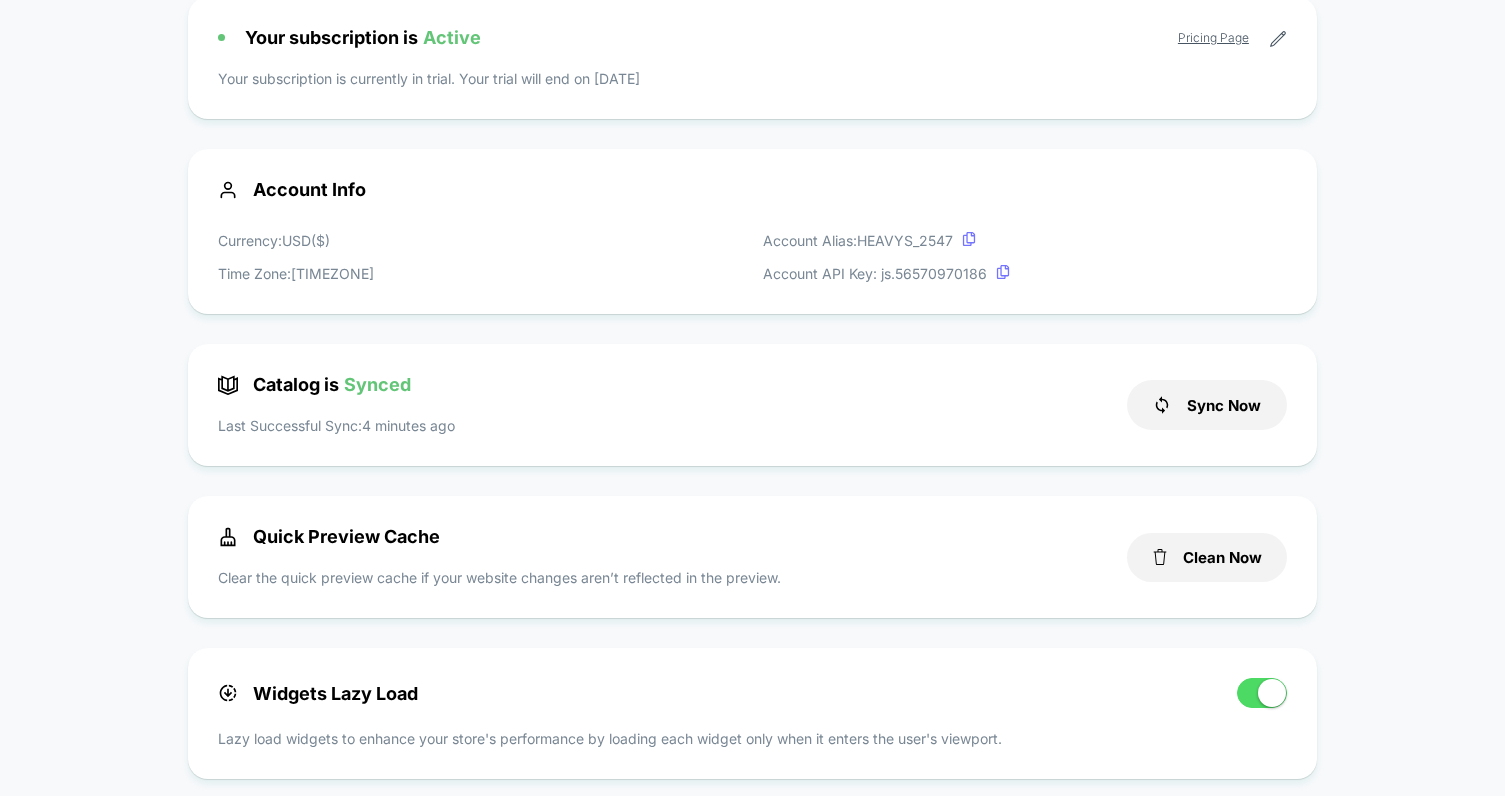 scroll, scrollTop: 0, scrollLeft: 0, axis: both 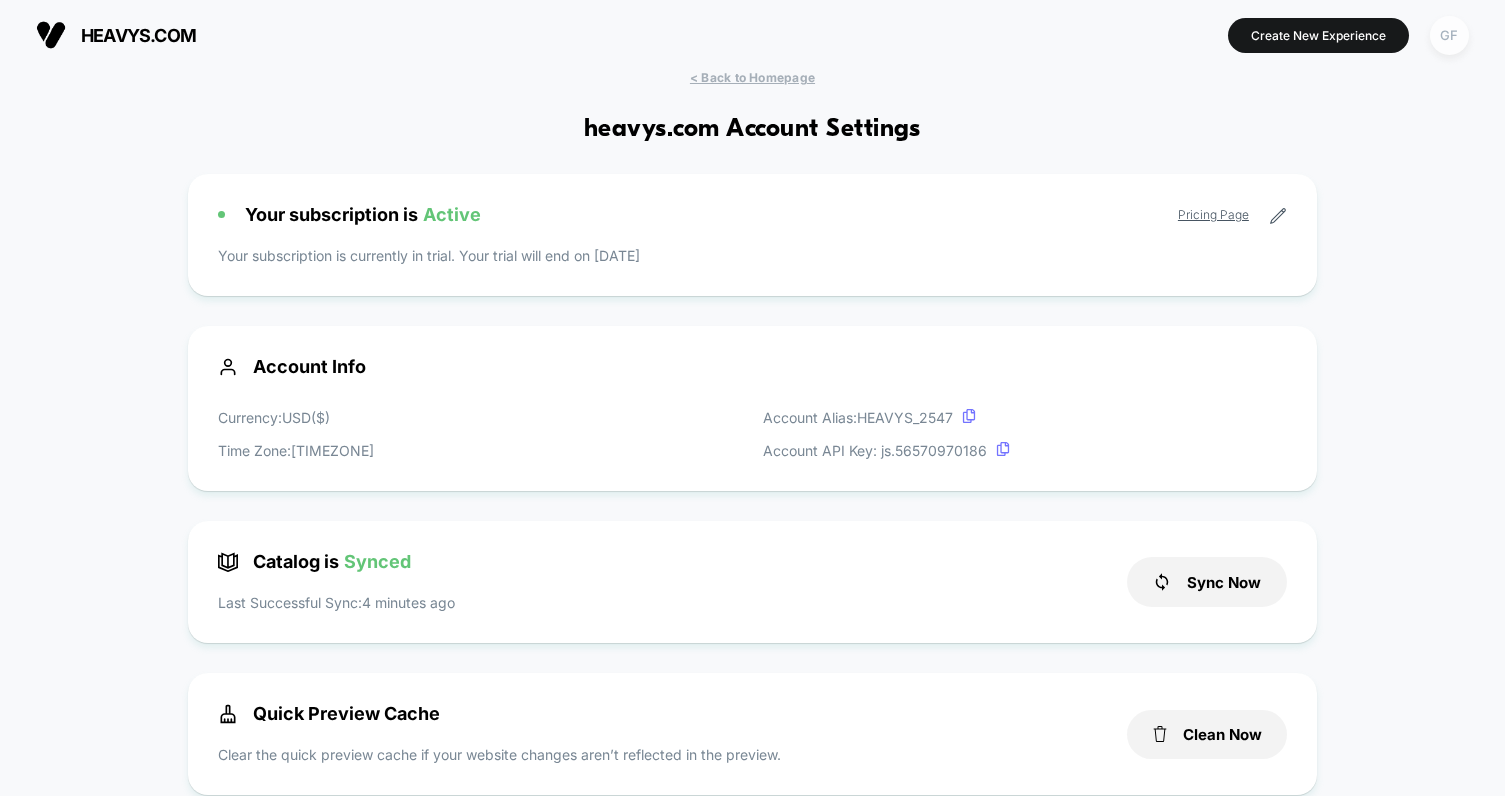 click on "GF" at bounding box center [1449, 35] 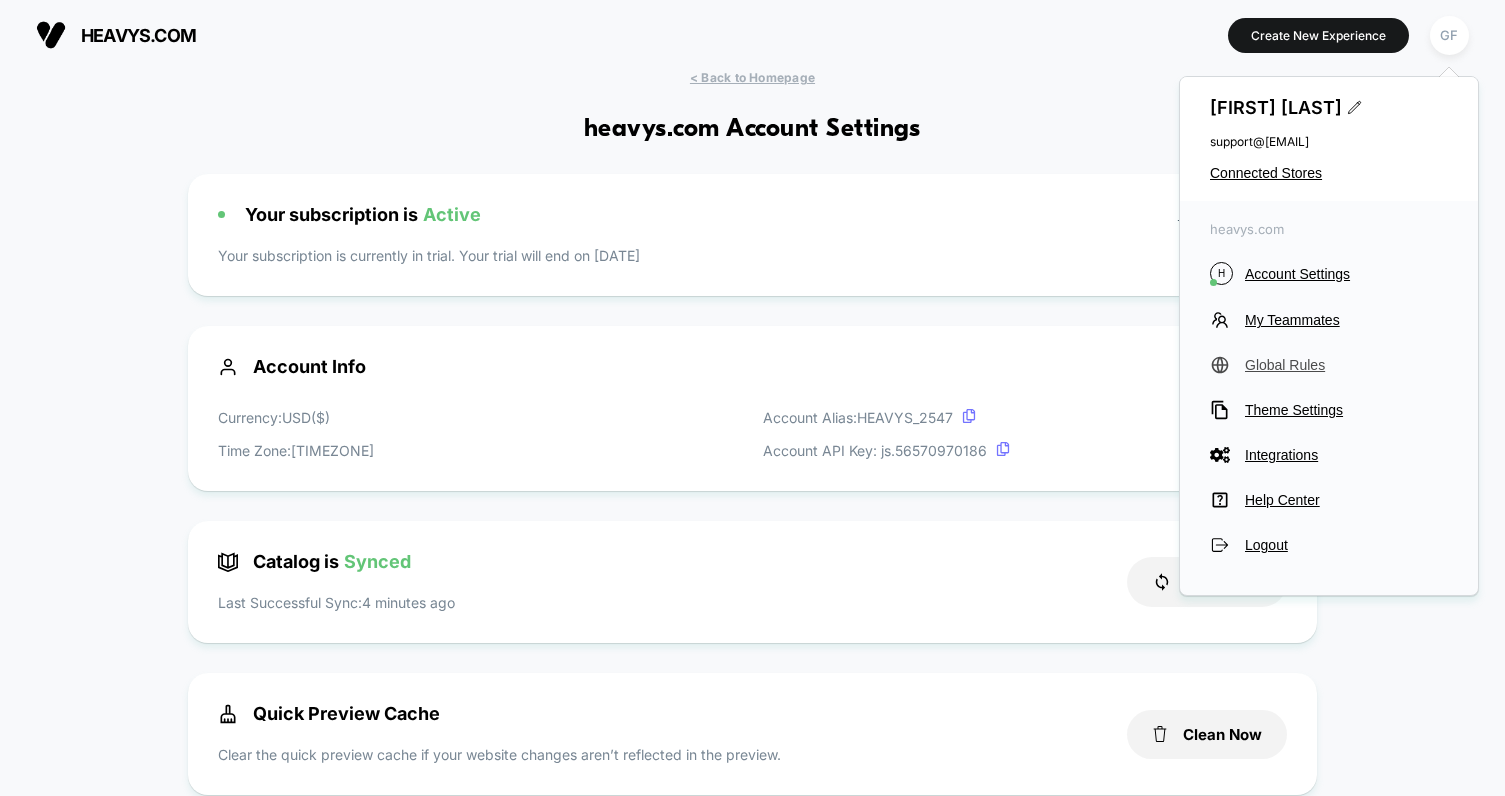 click on "Global Rules" at bounding box center [1346, 365] 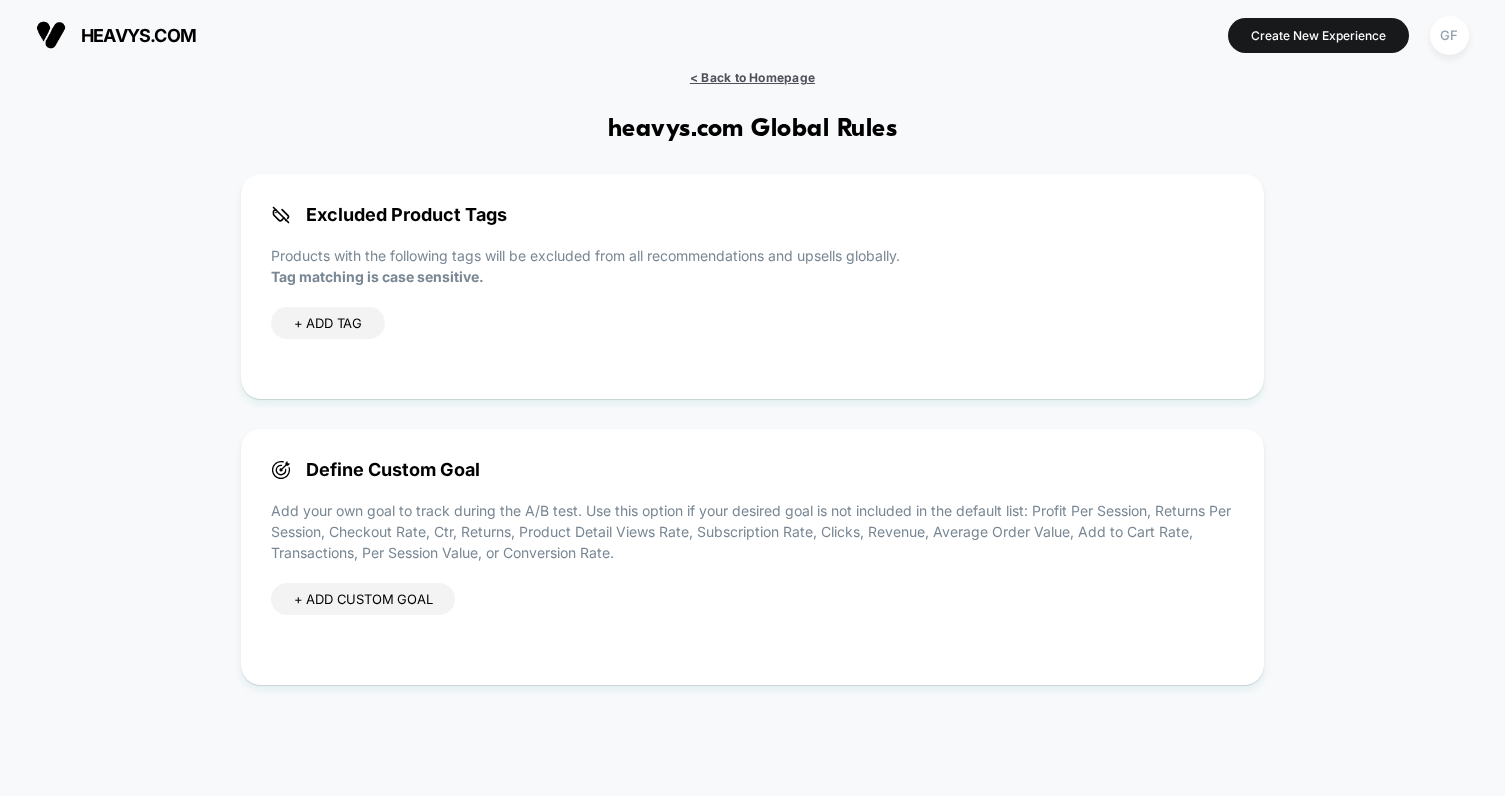 click on "< Back to Homepage" at bounding box center [752, 77] 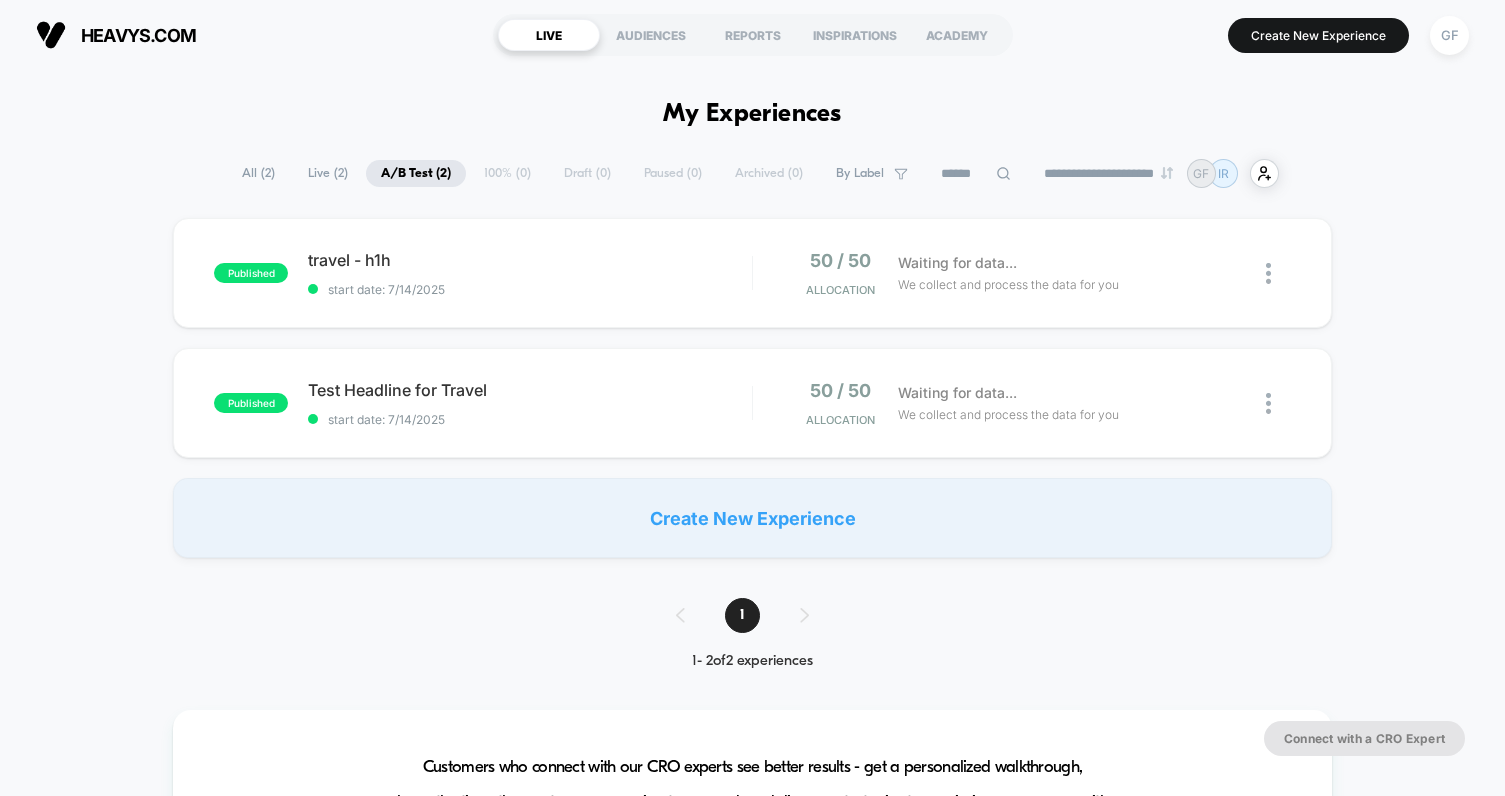 scroll, scrollTop: 0, scrollLeft: 0, axis: both 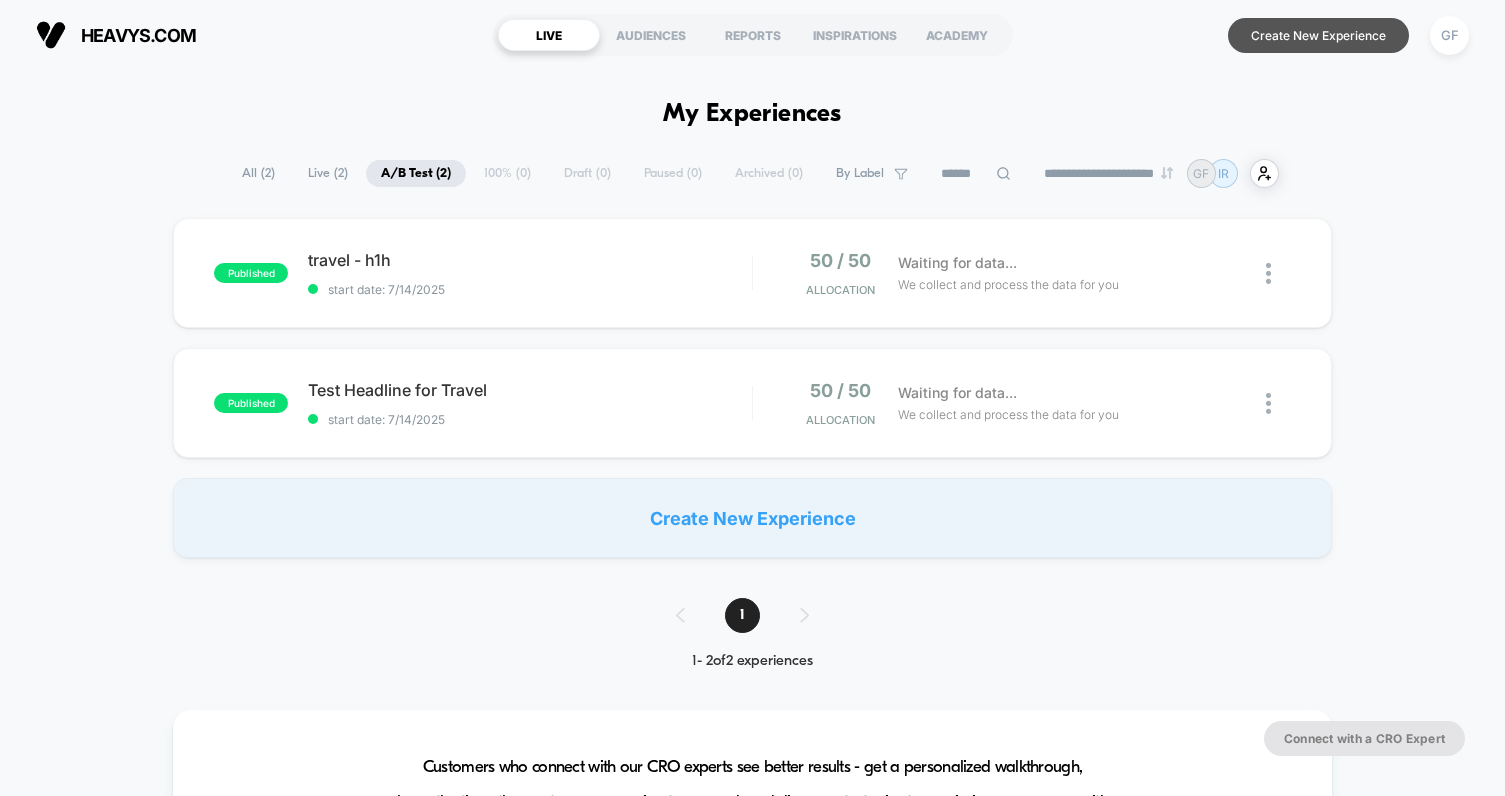 click on "Create New Experience" at bounding box center (1318, 35) 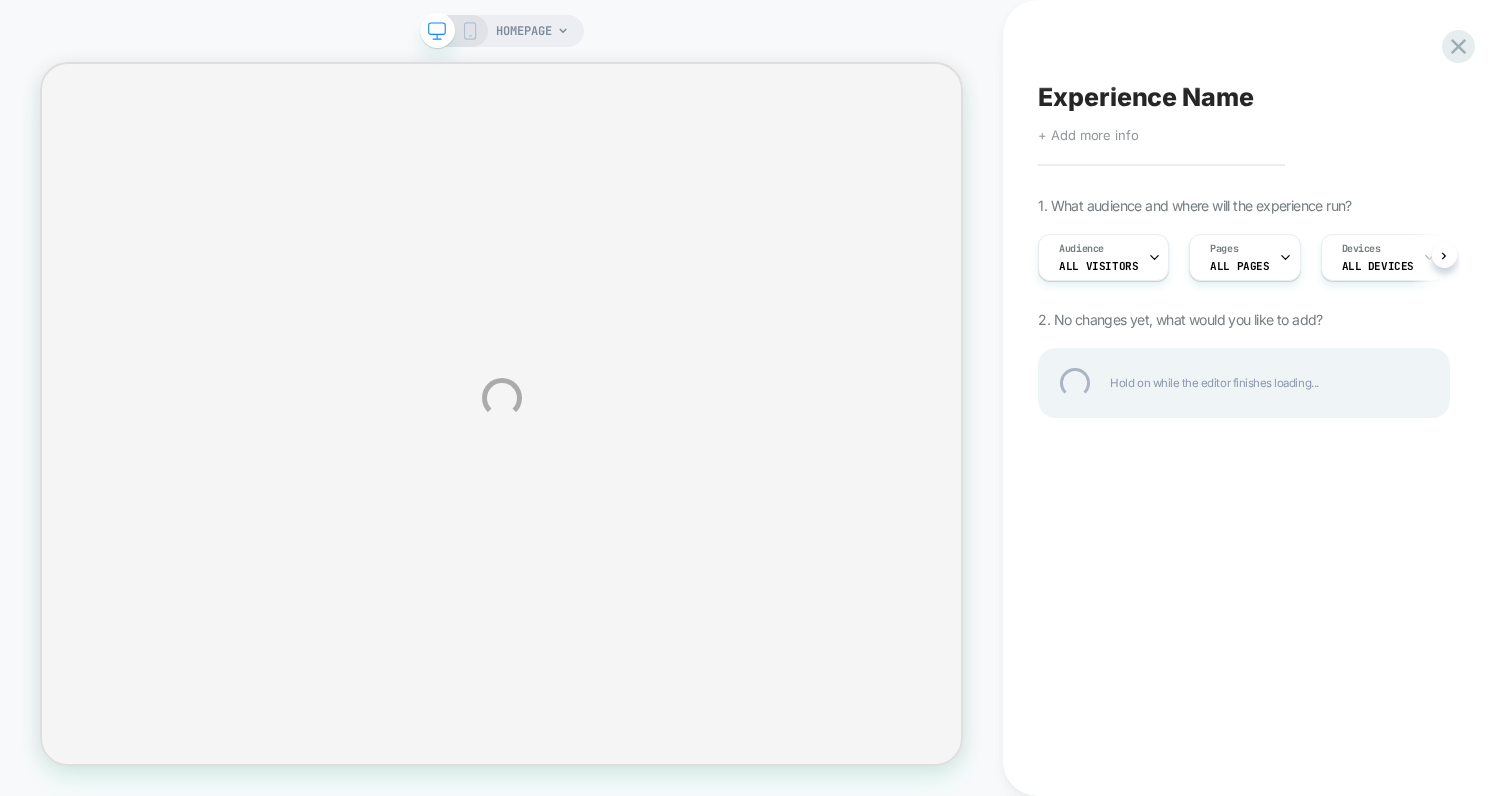 click on "HOMEPAGE Experience Name Click to edit experience details + Add more info 1. What audience and where will the experience run? Audience All Visitors Pages ALL PAGES Devices ALL DEVICES Trigger Page Load 2. No changes yet, what would you like to add? Hold on while the editor finishes loading..." at bounding box center (752, 398) 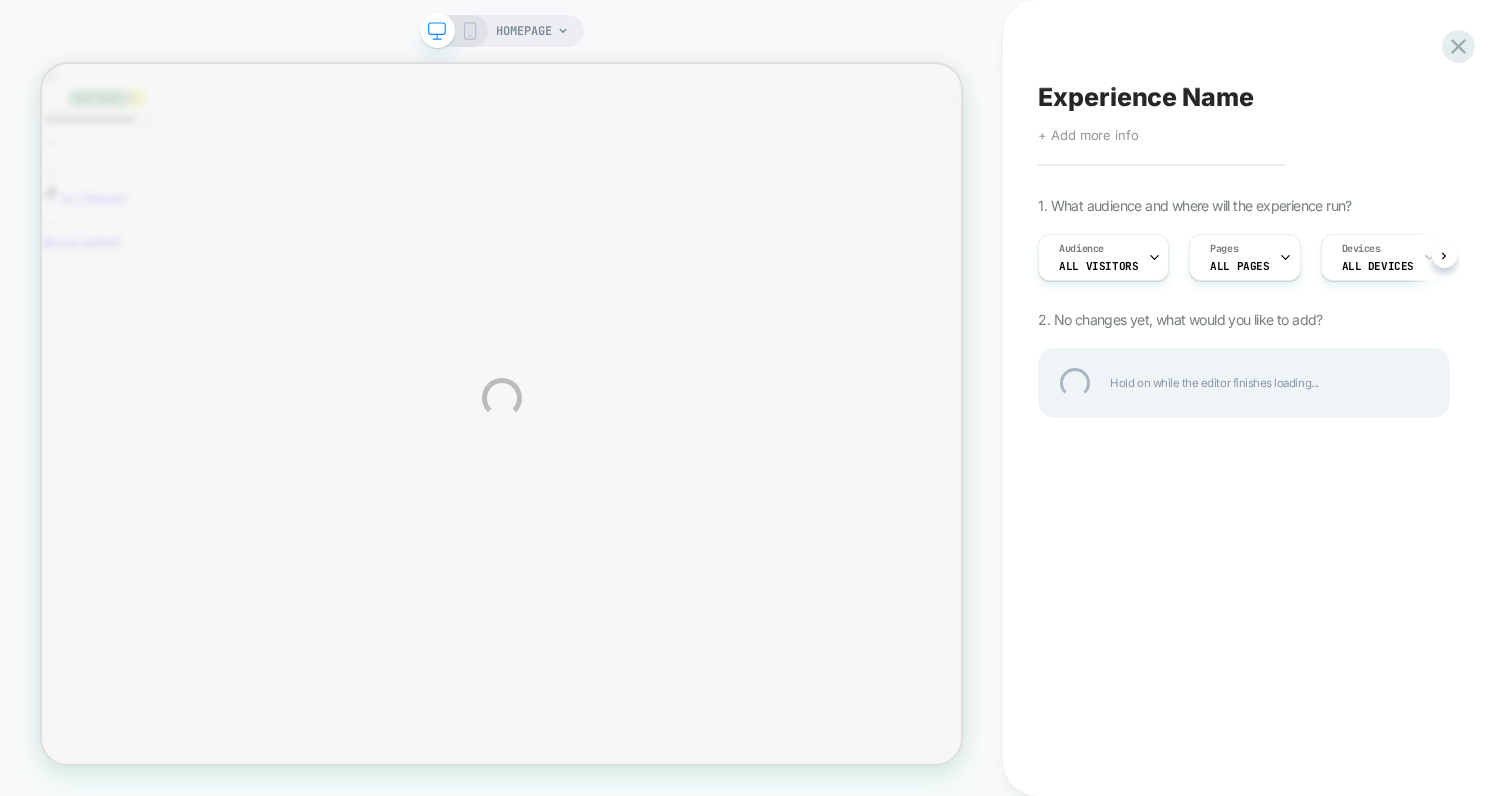 scroll, scrollTop: 0, scrollLeft: 0, axis: both 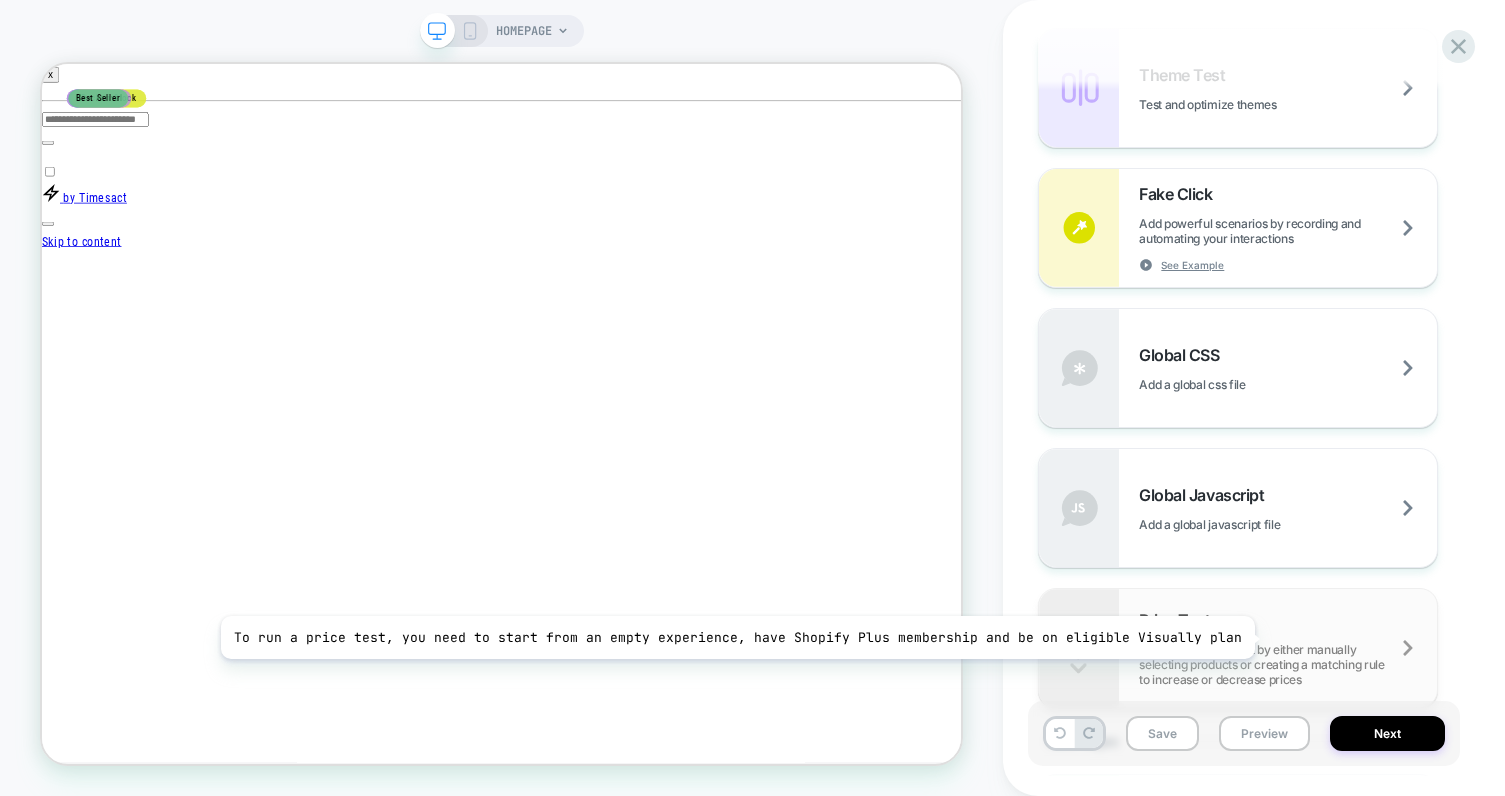 drag, startPoint x: 1225, startPoint y: 530, endPoint x: 1244, endPoint y: 638, distance: 109.65856 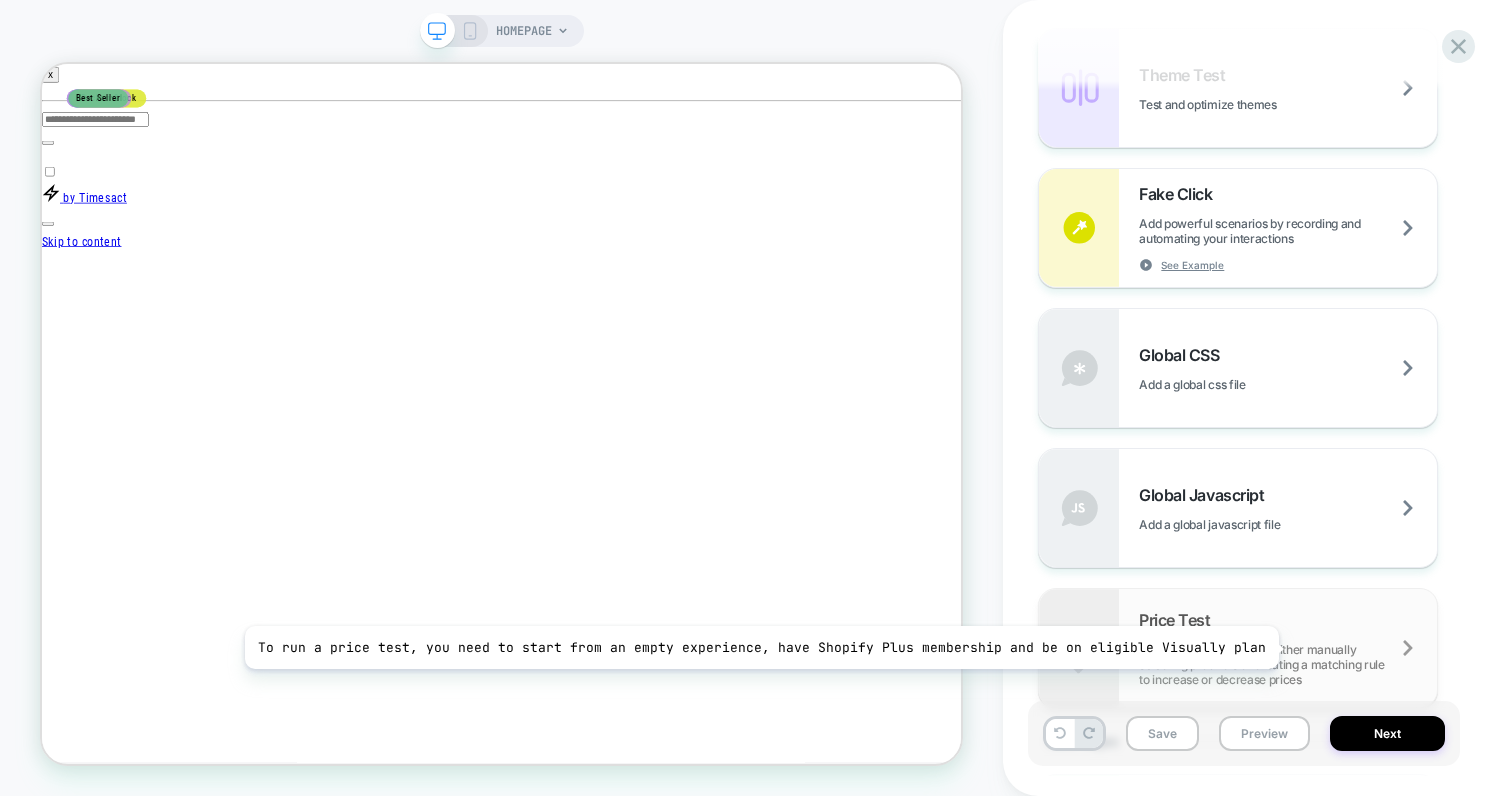 click on "Request a pricing test by either manually selecting products or creating a matching rule to increase or decrease prices" at bounding box center [1288, 664] 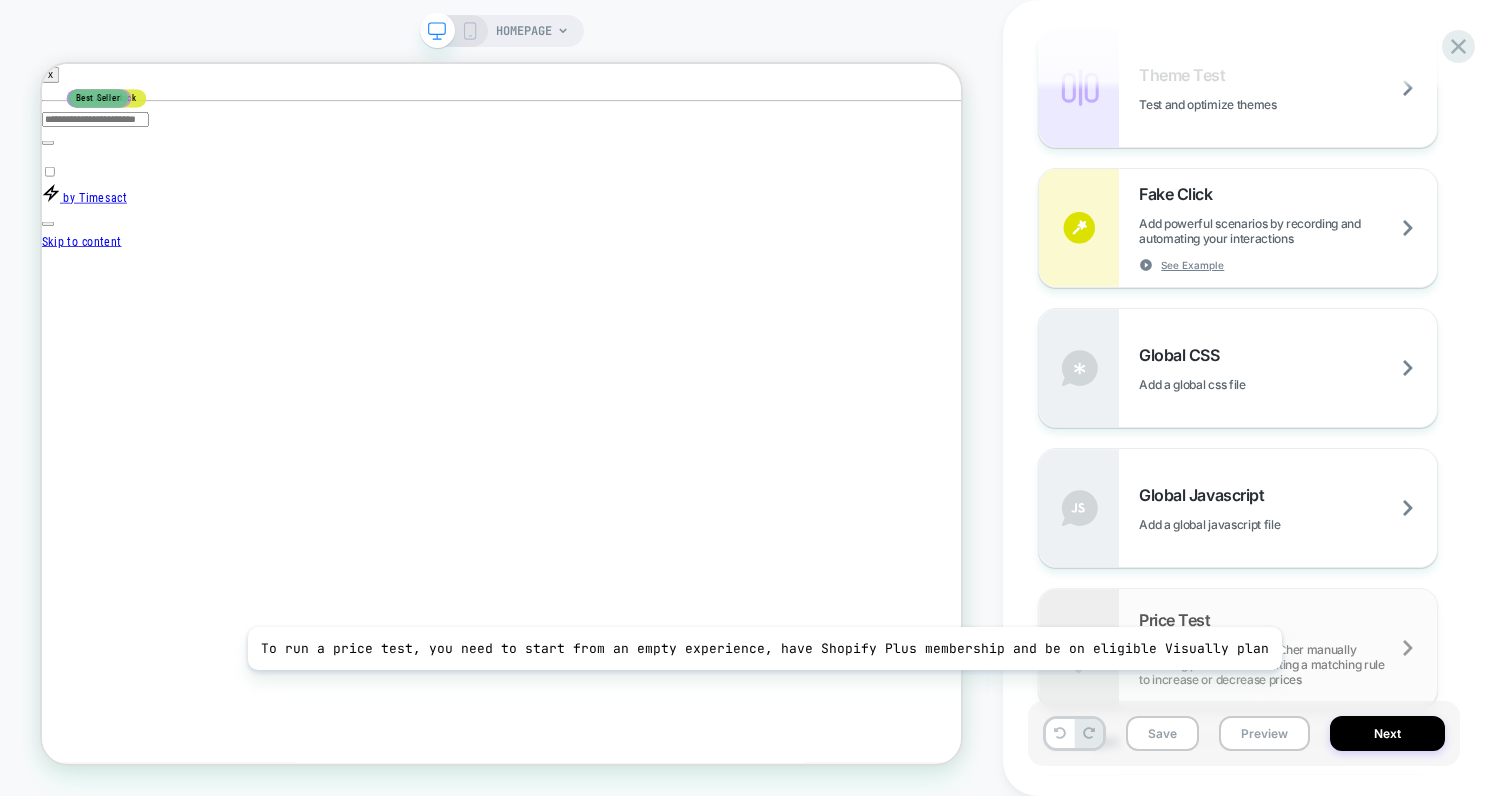 click on "Request a pricing test by either manually selecting products or creating a matching rule to increase or decrease prices" at bounding box center (1288, 664) 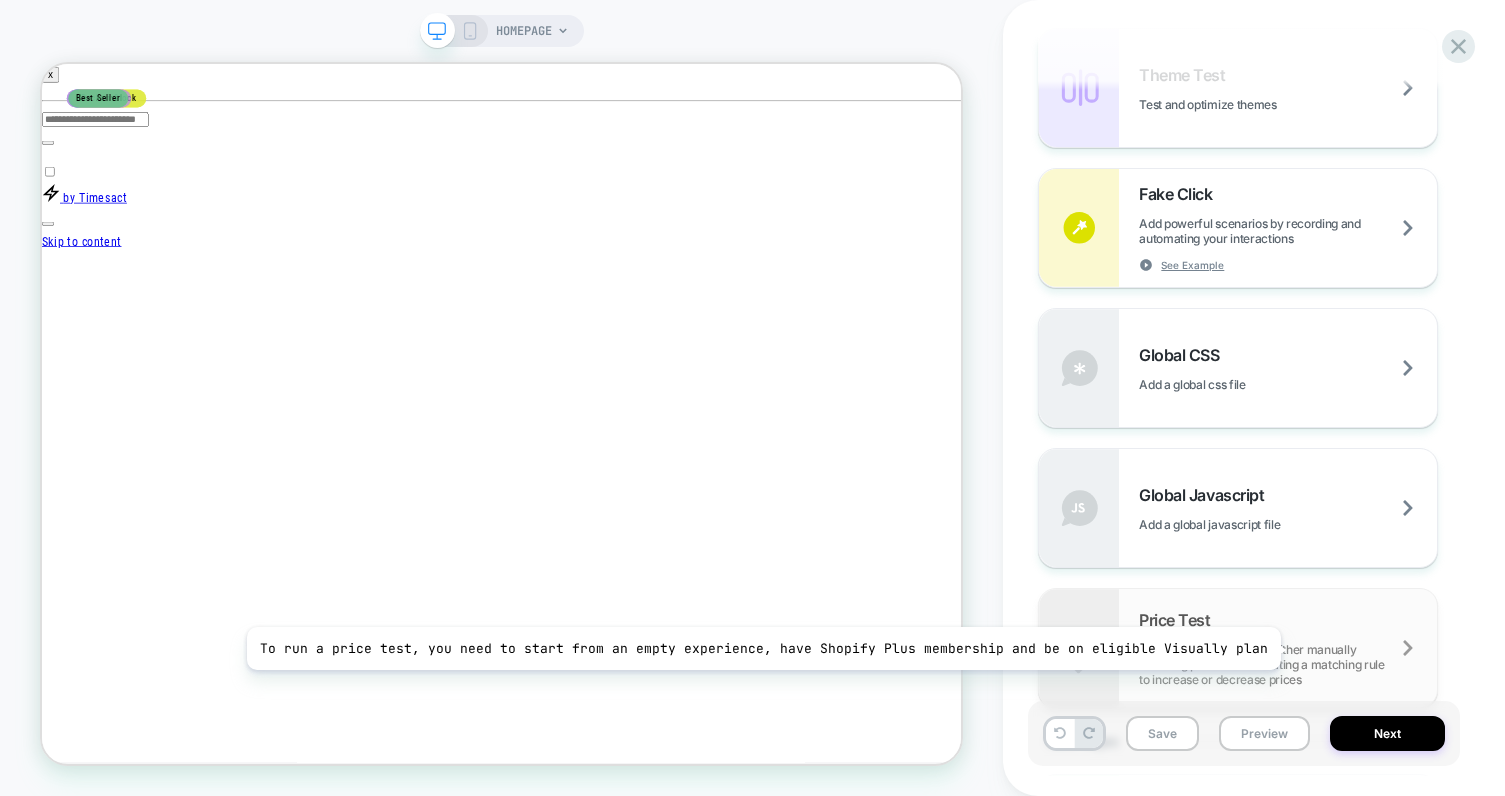 scroll, scrollTop: 0, scrollLeft: 1979, axis: horizontal 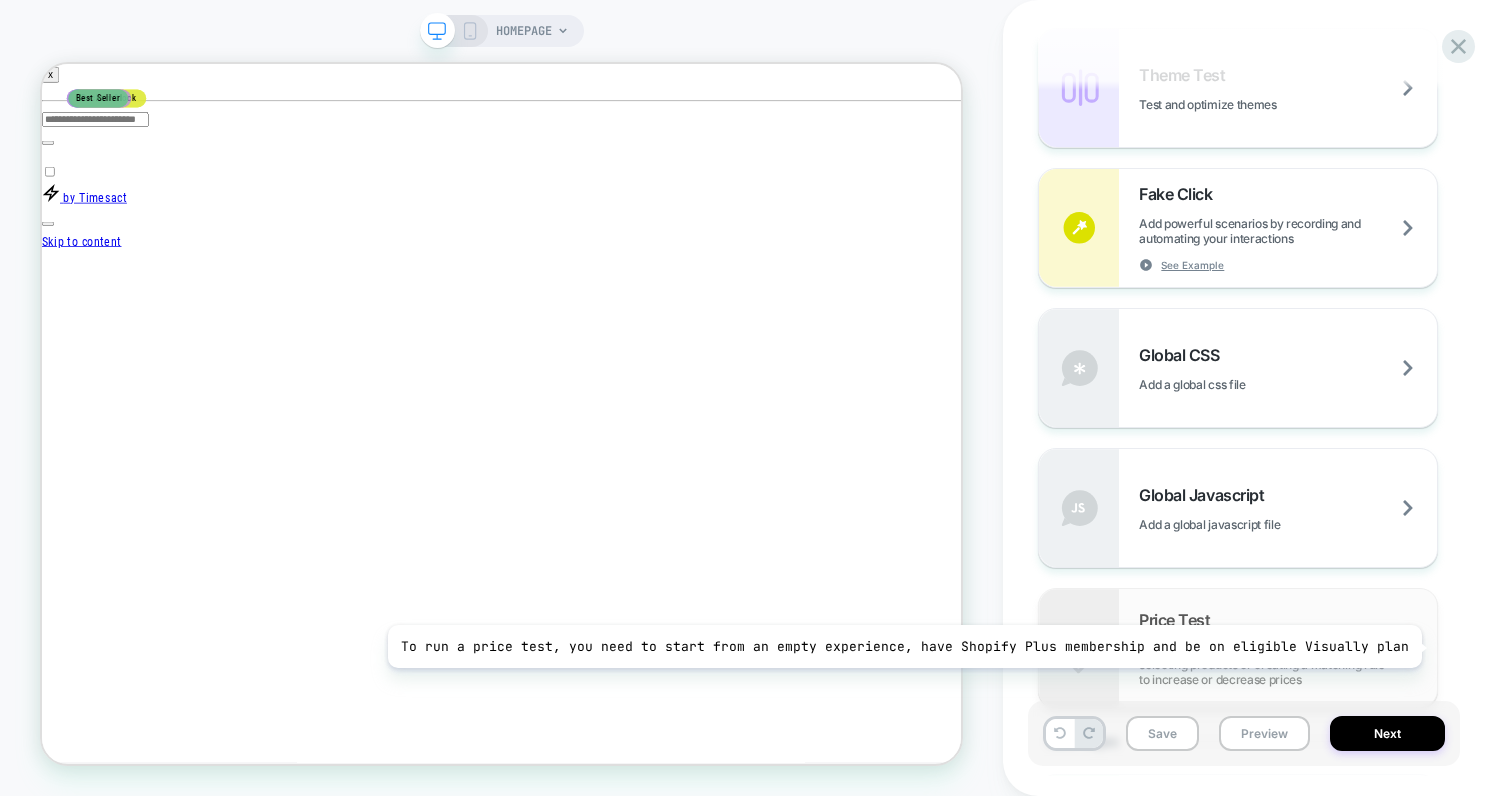 click on "Request a pricing test by either manually selecting products or creating a matching rule to increase or decrease prices" at bounding box center [1288, 664] 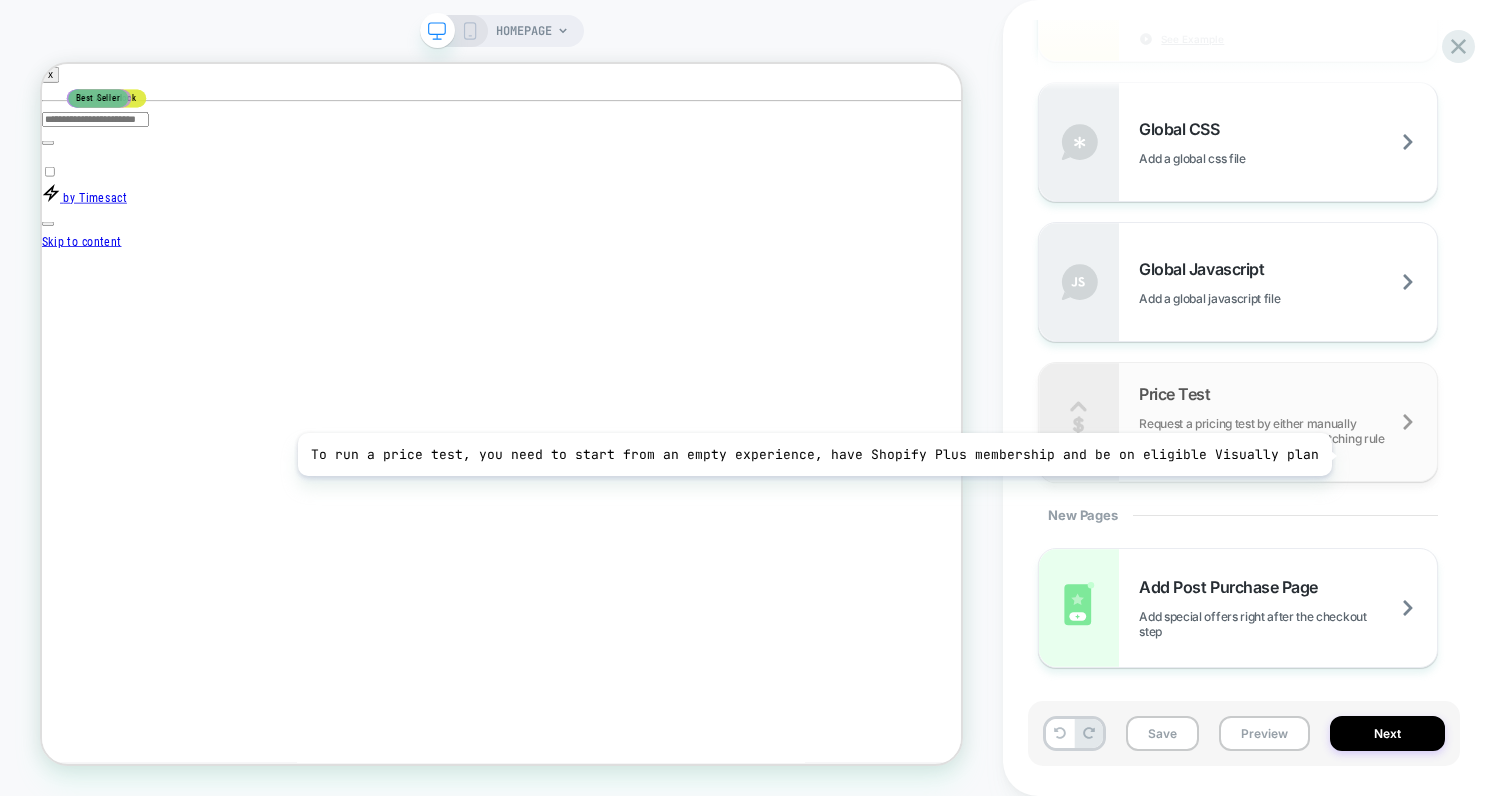 click on "Request a pricing test by either manually selecting products or creating a matching rule to increase or decrease prices" at bounding box center [1288, 438] 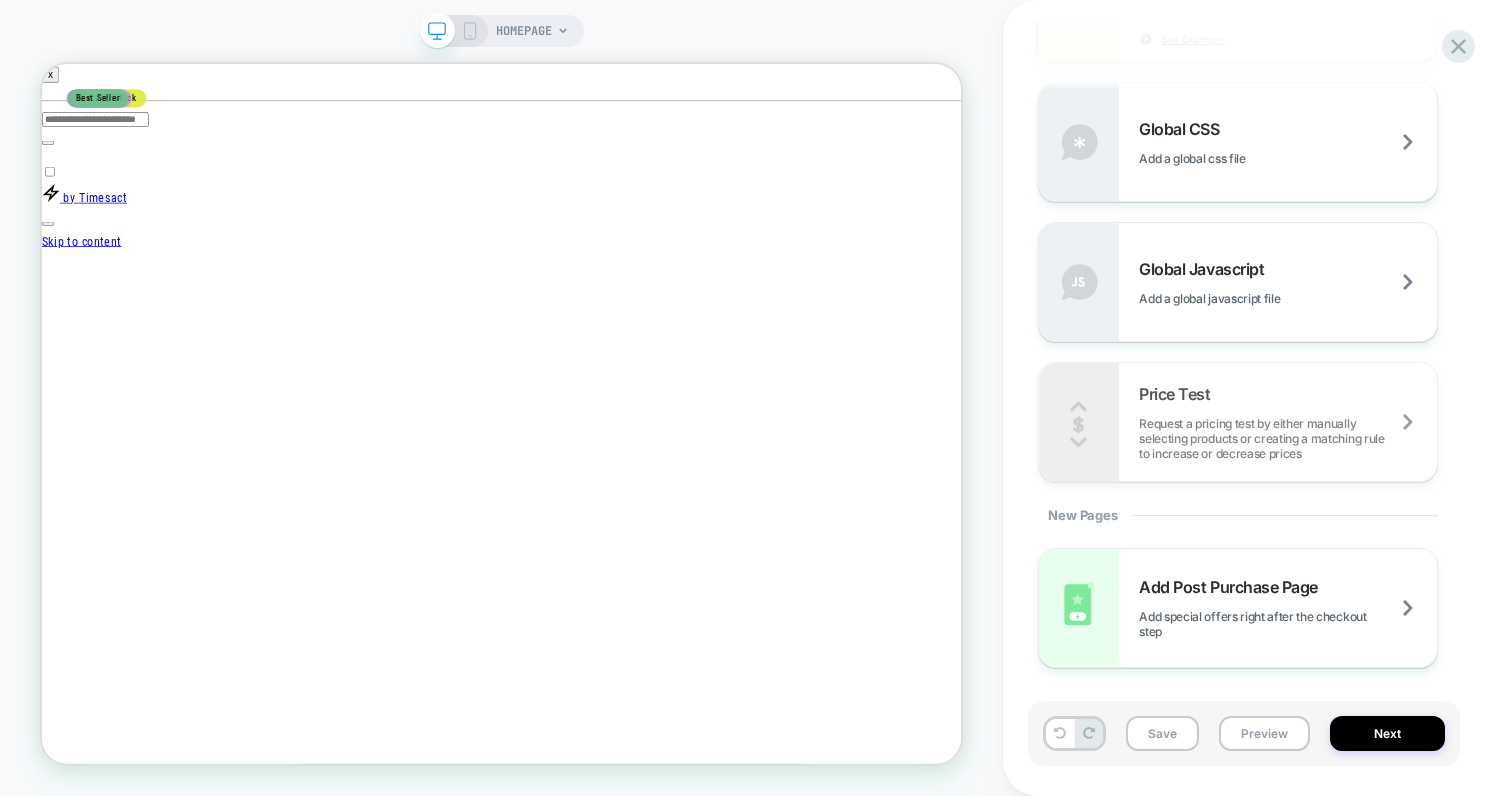 scroll, scrollTop: 0, scrollLeft: 2639, axis: horizontal 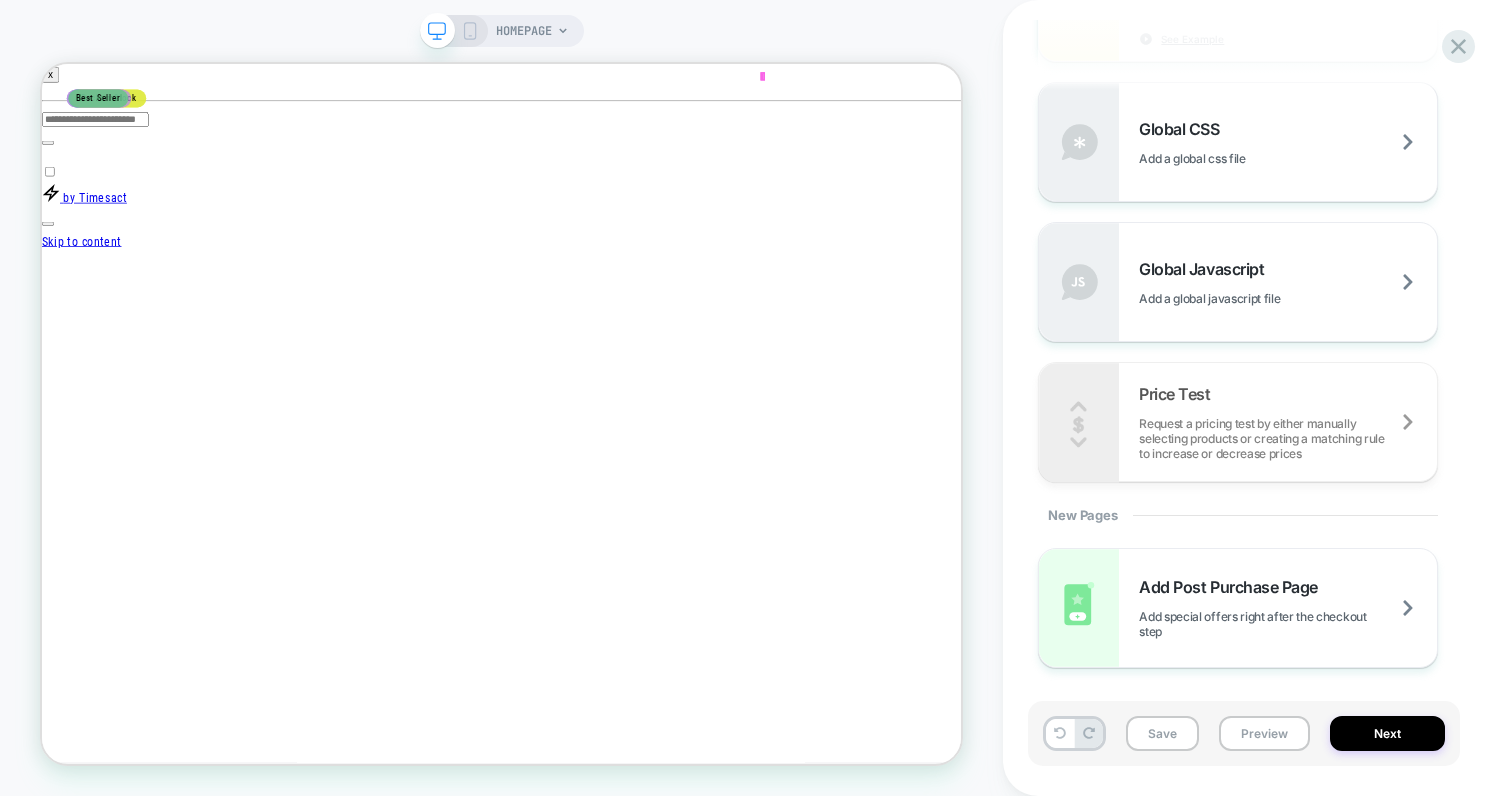 click 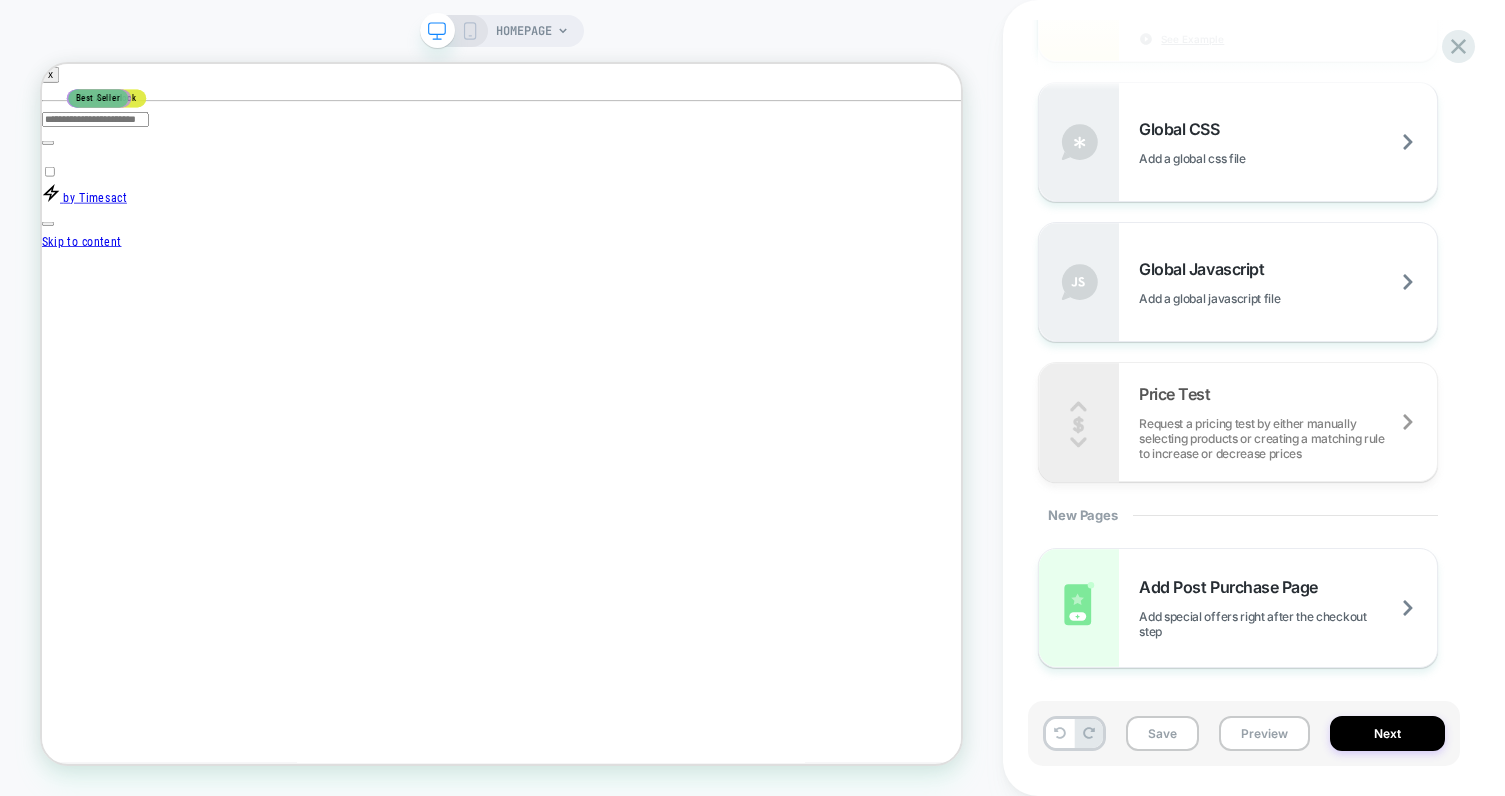 scroll, scrollTop: 0, scrollLeft: 1320, axis: horizontal 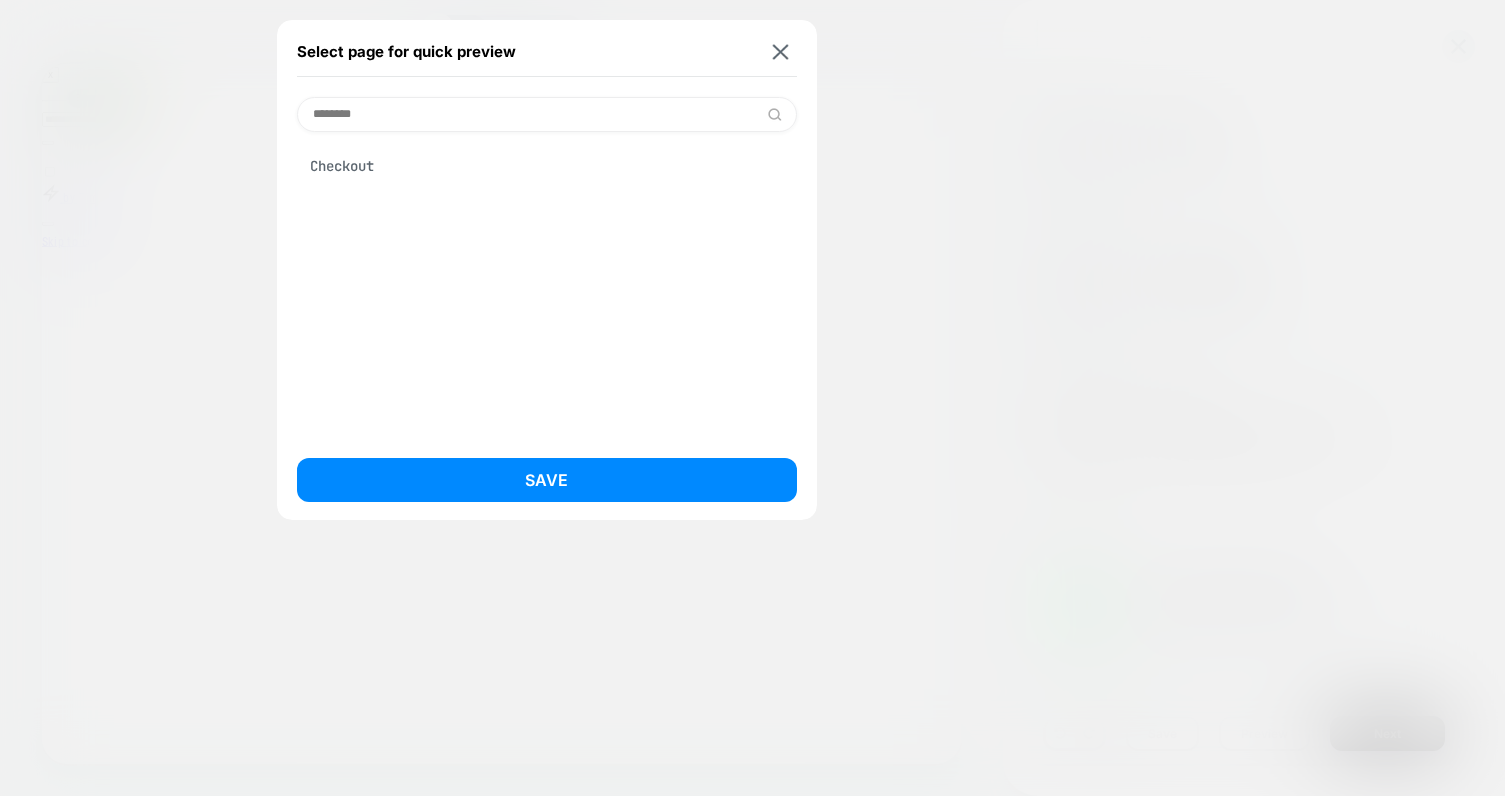 type on "********" 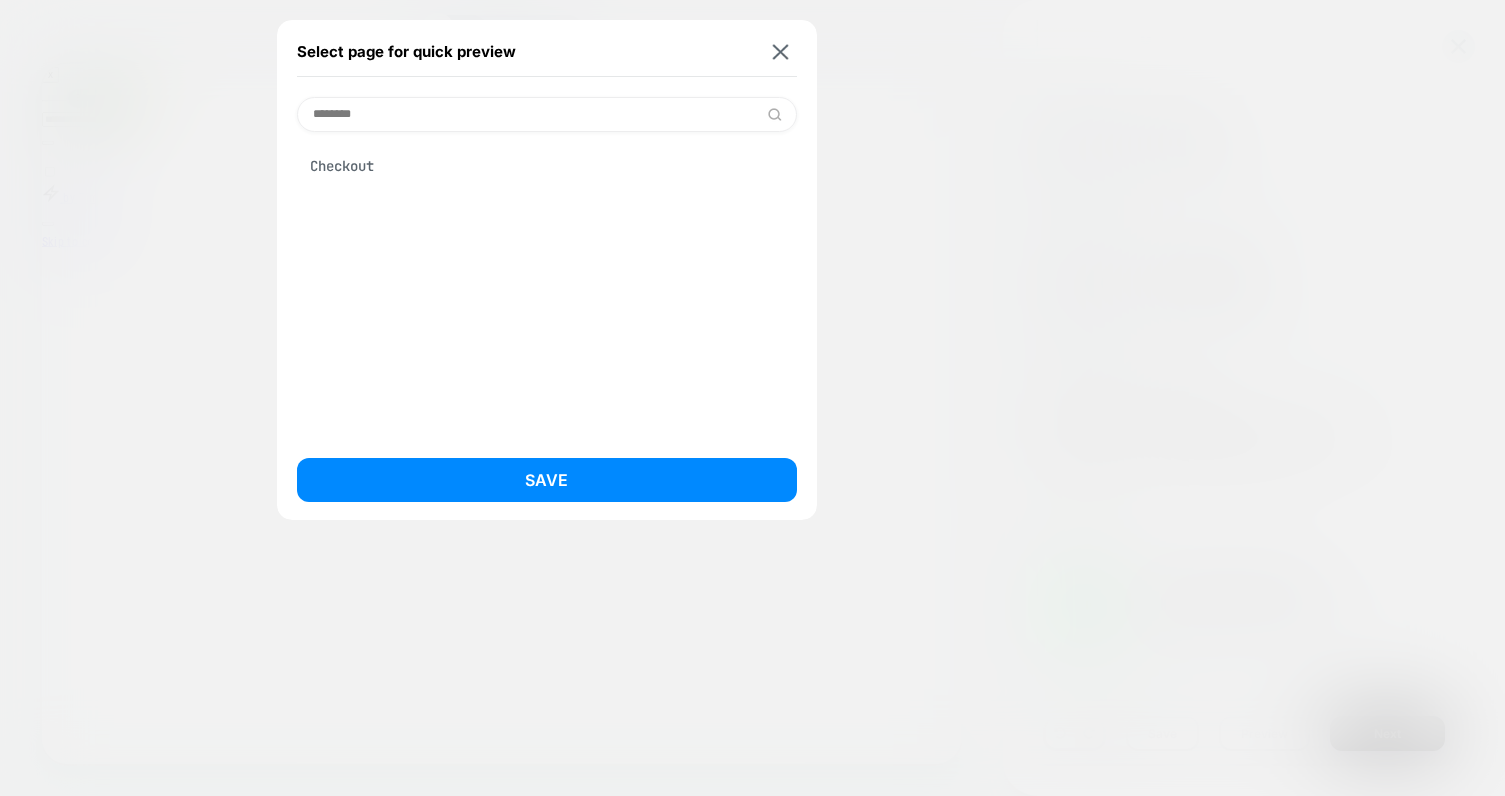 click on "Checkout" at bounding box center [547, 166] 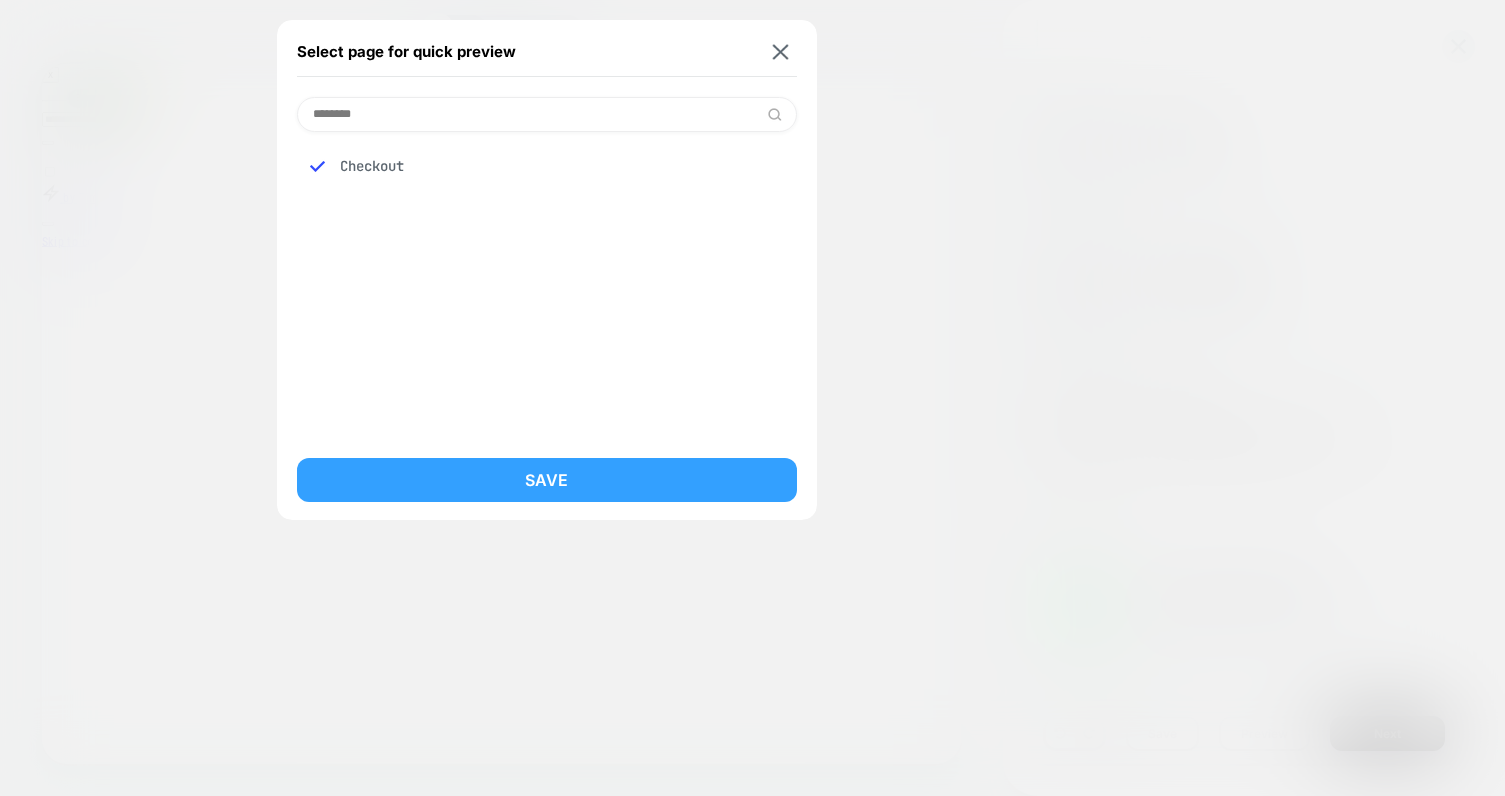 click on "Save" at bounding box center (547, 480) 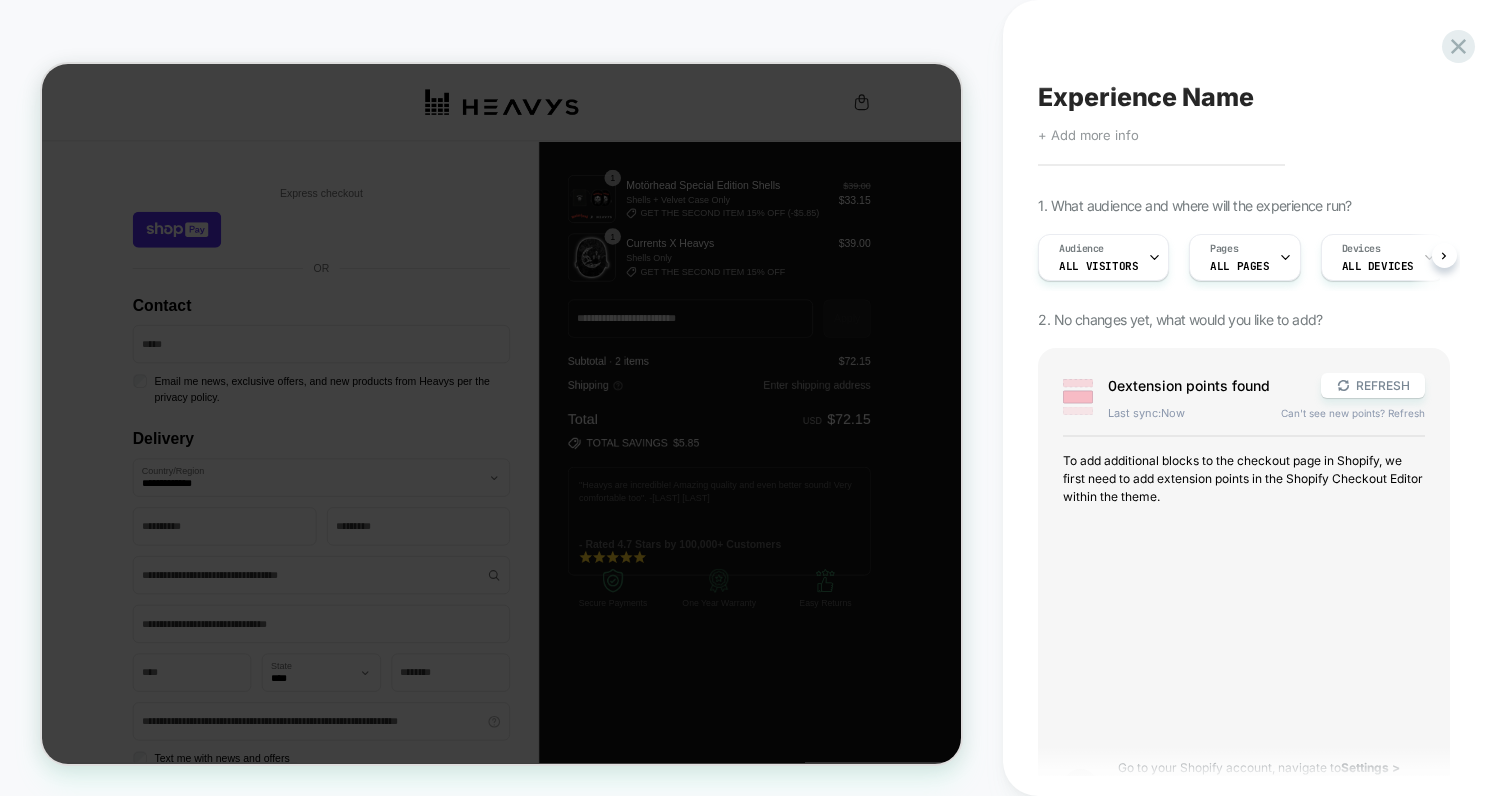 scroll, scrollTop: 0, scrollLeft: 1, axis: horizontal 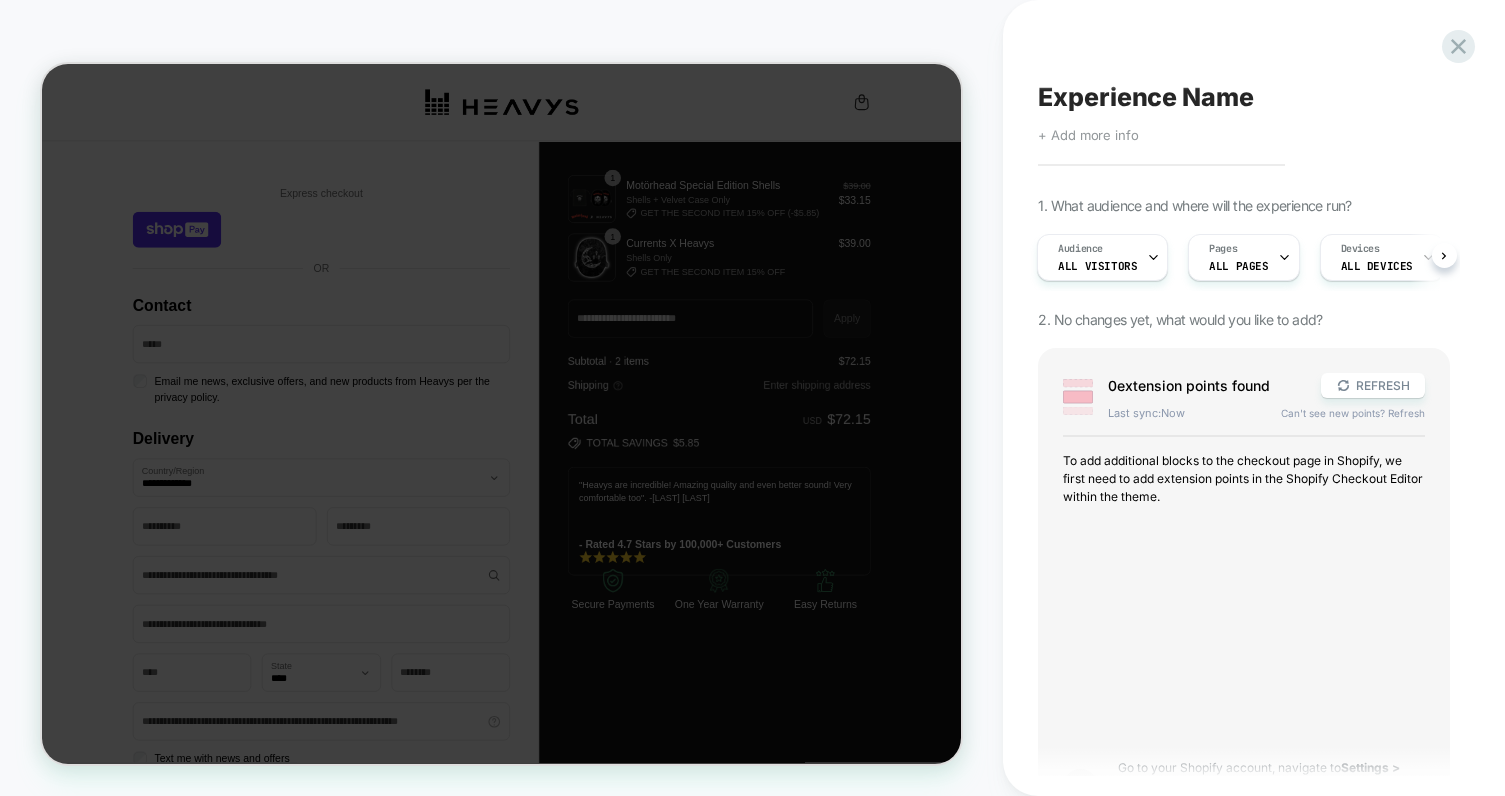 click at bounding box center (501, 414) 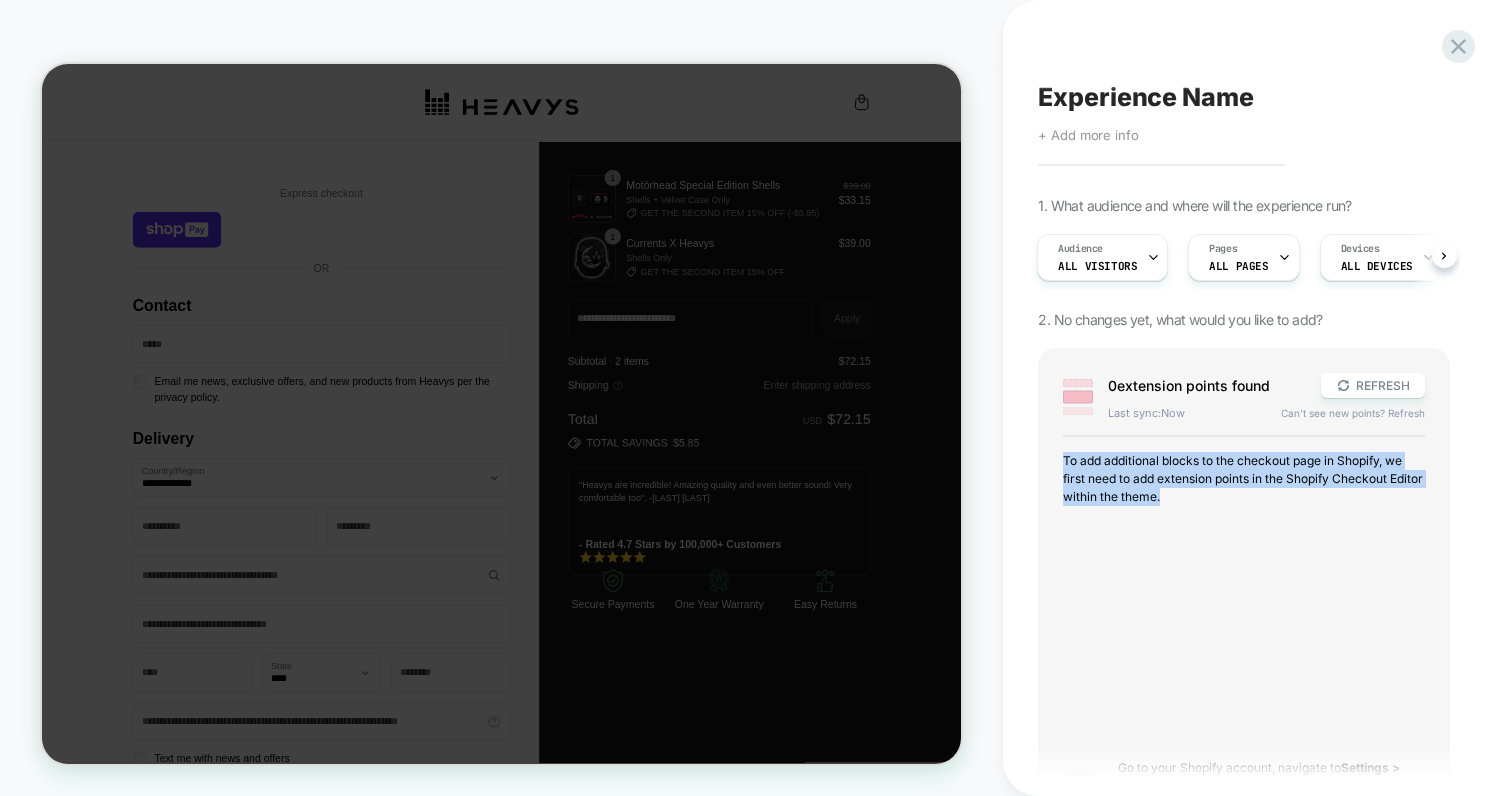 drag, startPoint x: 1038, startPoint y: 458, endPoint x: 1261, endPoint y: 503, distance: 227.49506 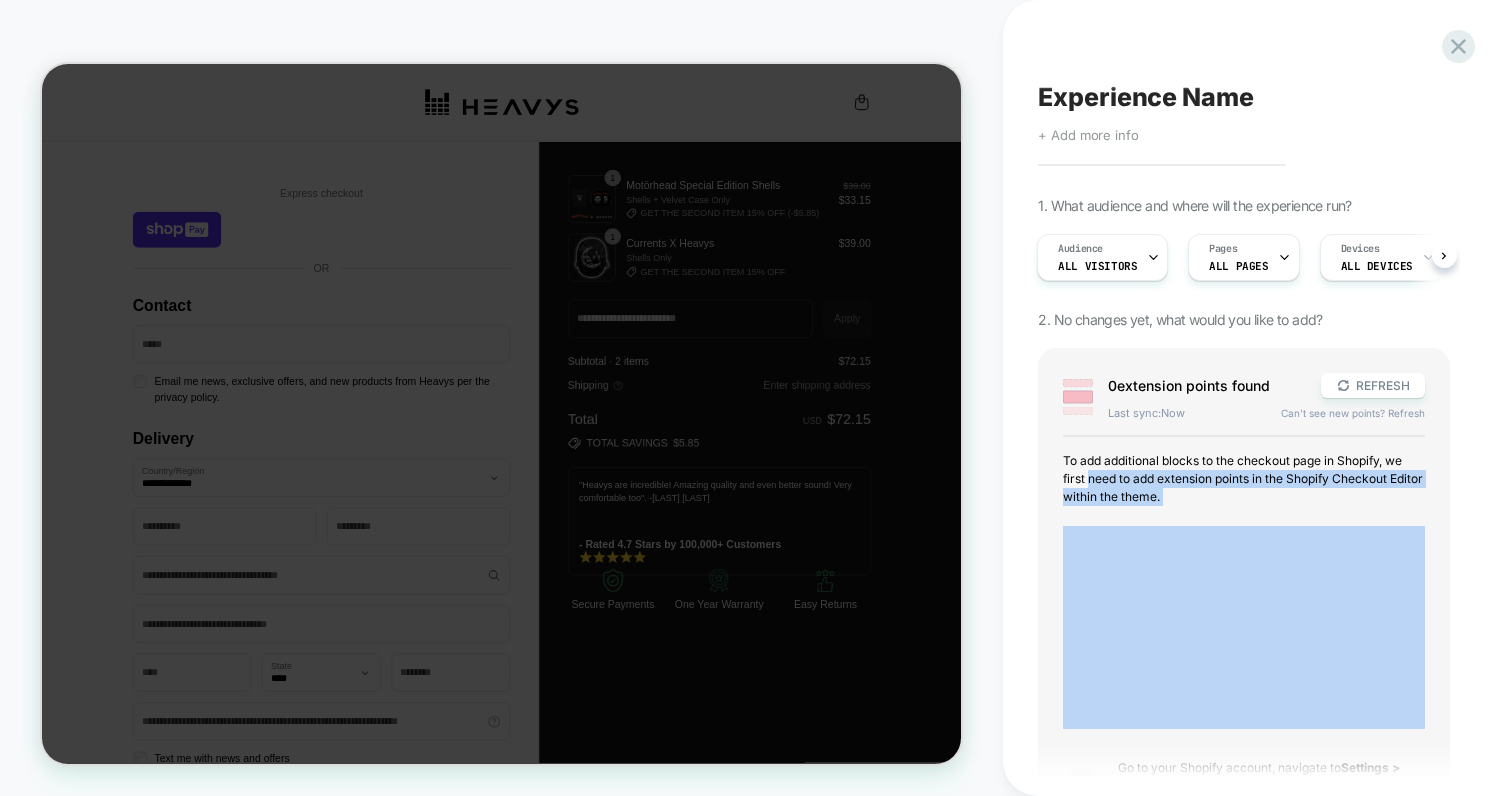 drag, startPoint x: 1261, startPoint y: 503, endPoint x: 1097, endPoint y: 479, distance: 165.7468 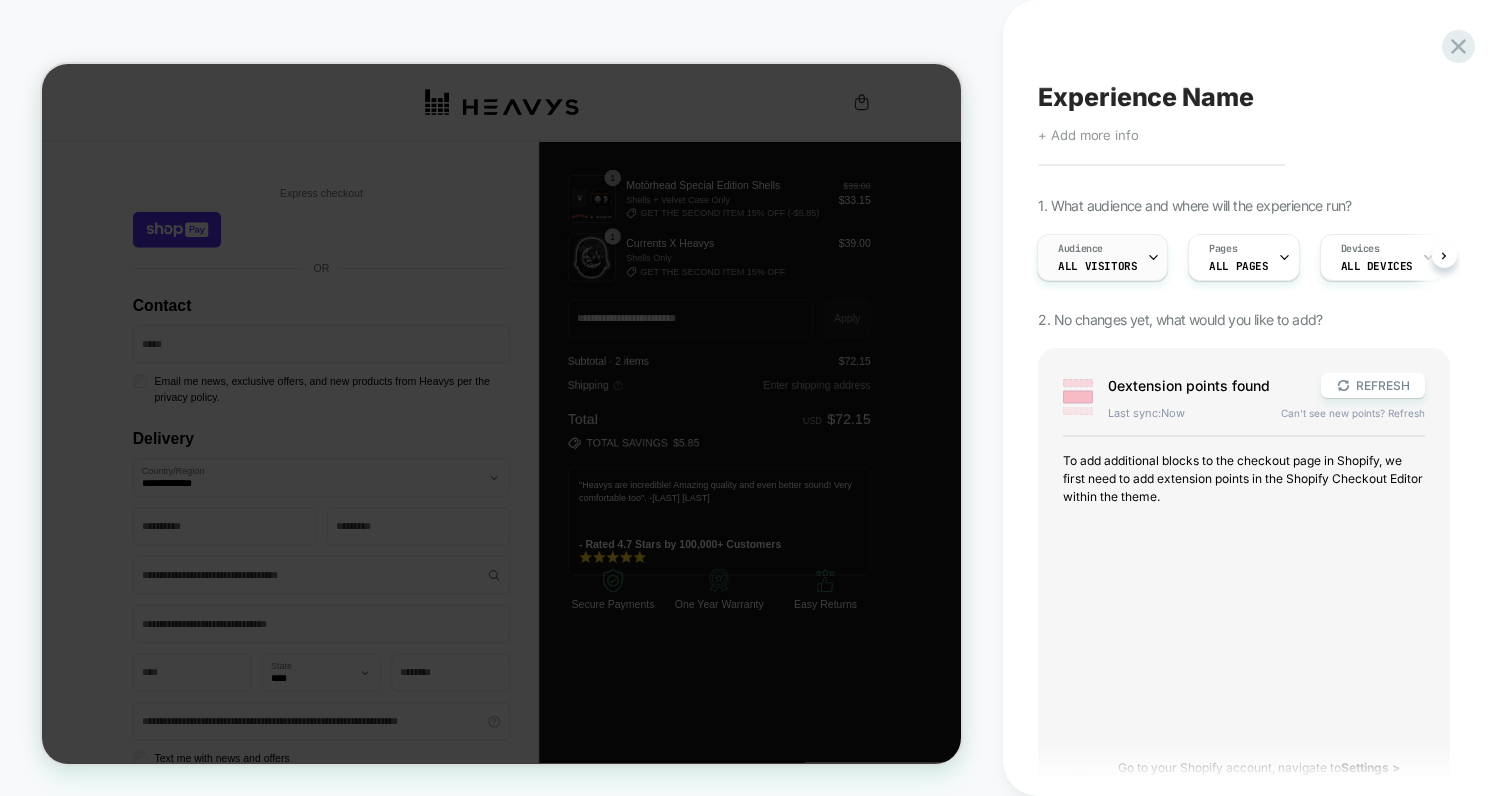 click on "Audience All Visitors" at bounding box center [1097, 257] 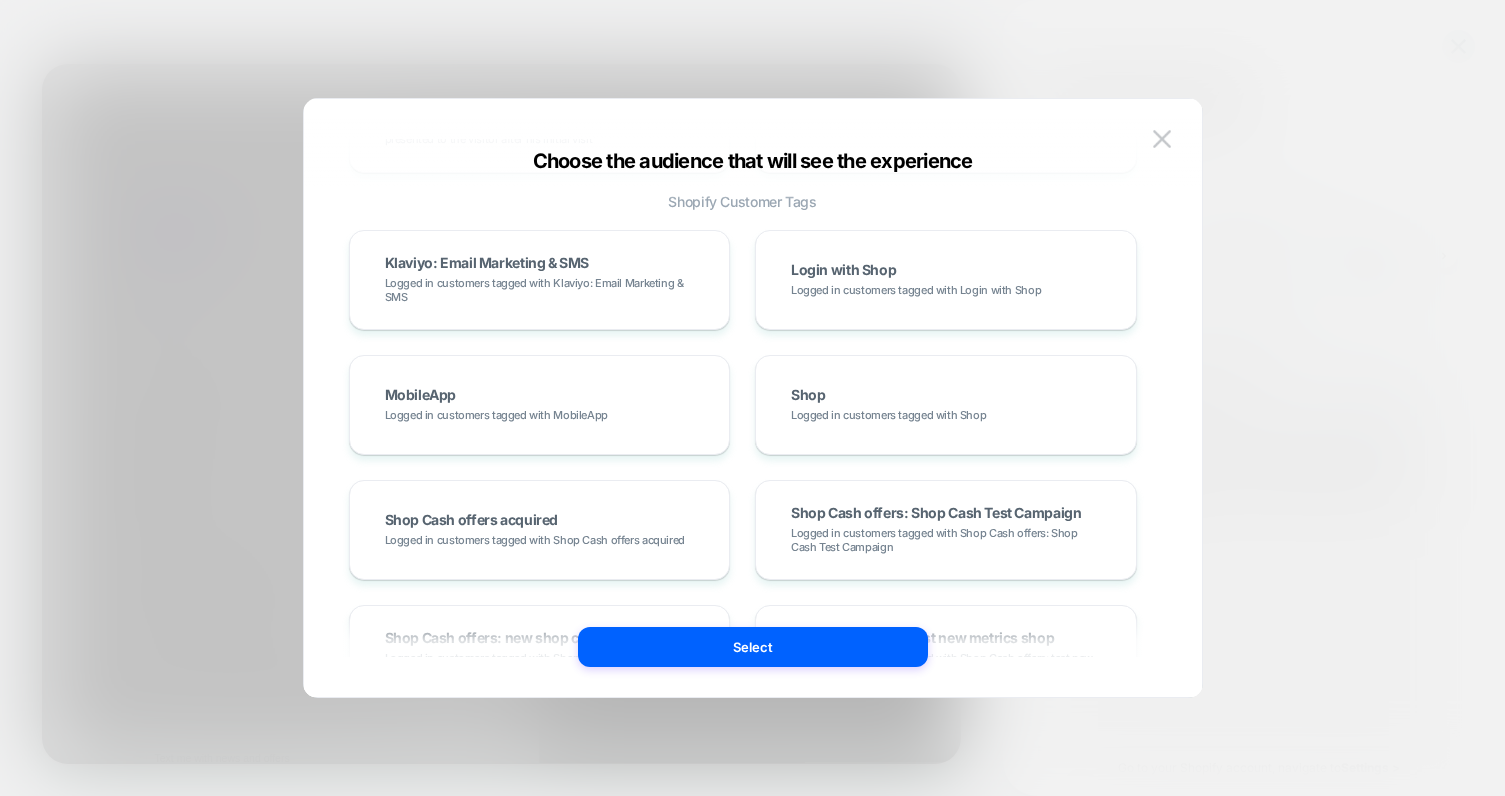 scroll, scrollTop: 1266, scrollLeft: 0, axis: vertical 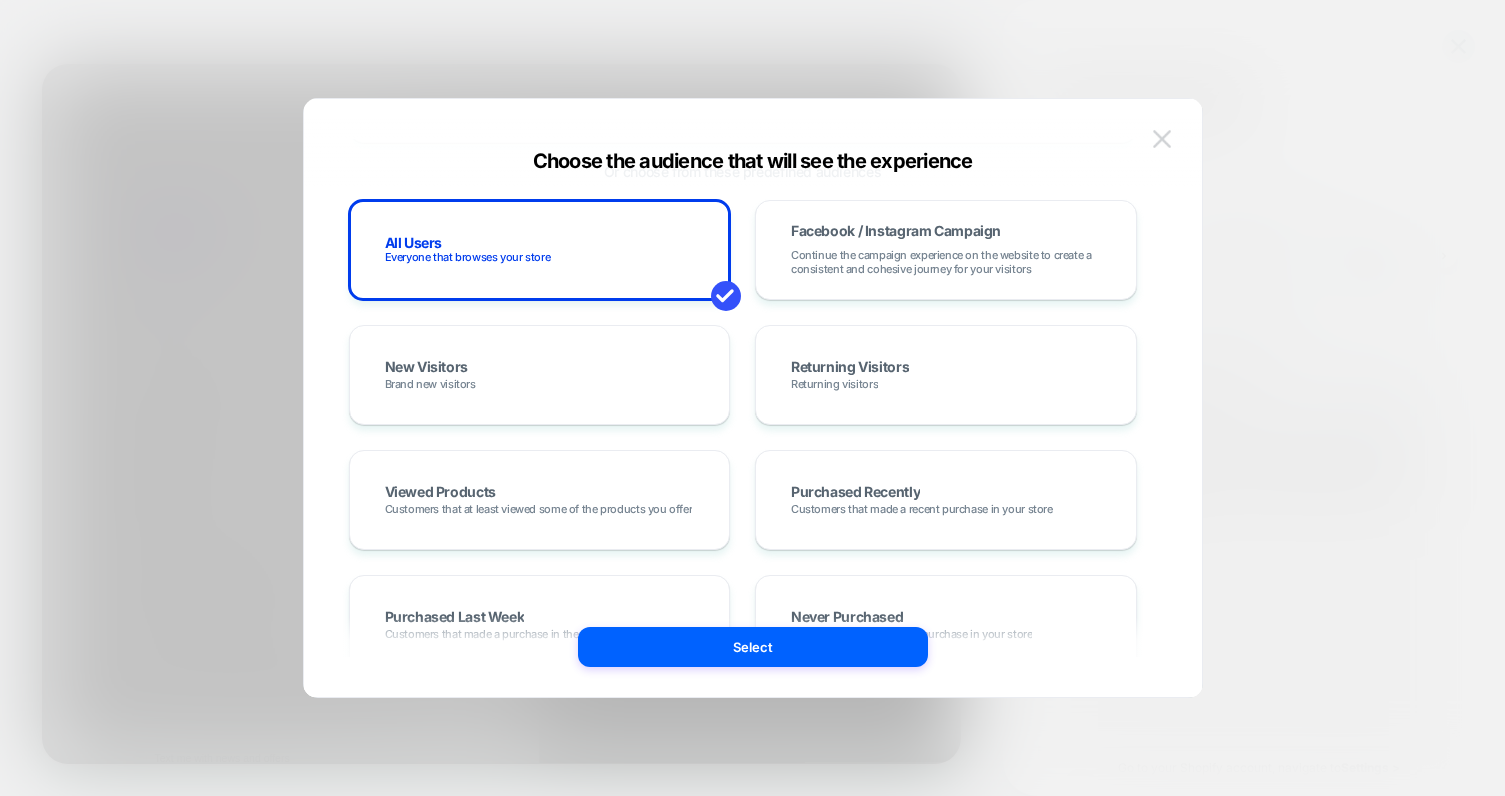 click at bounding box center (1162, 139) 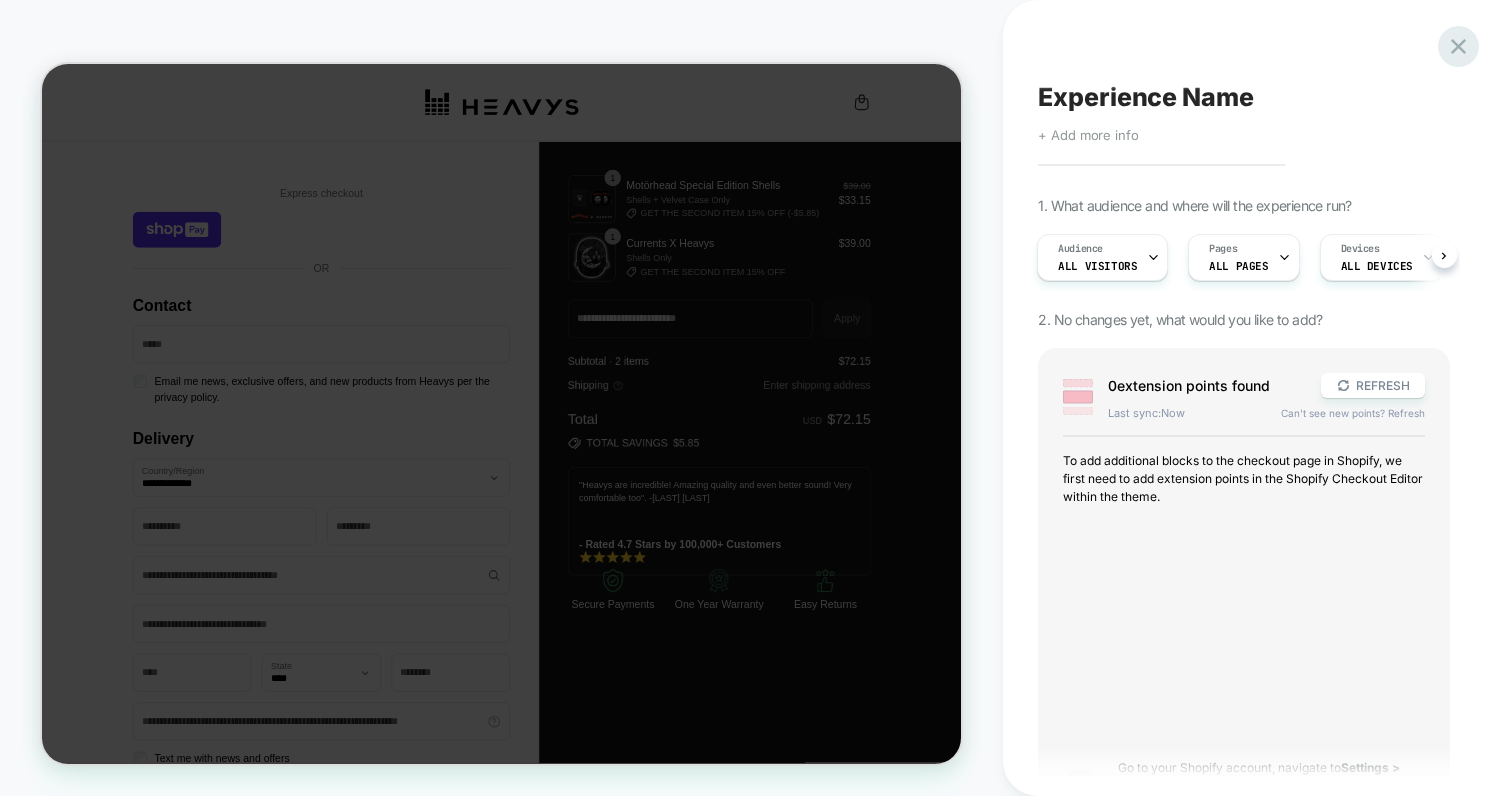 click 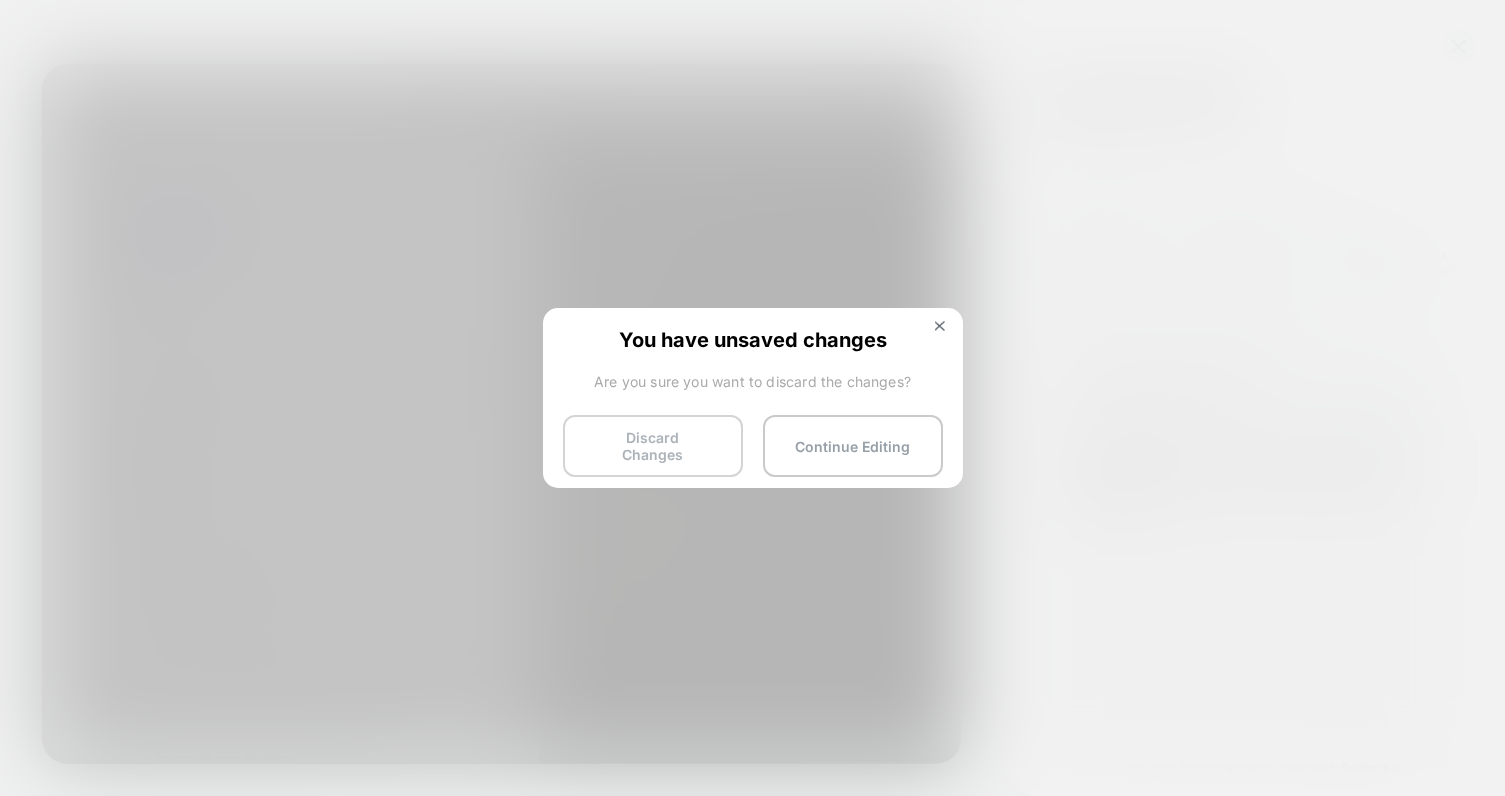 click on "Discard Changes" at bounding box center (653, 446) 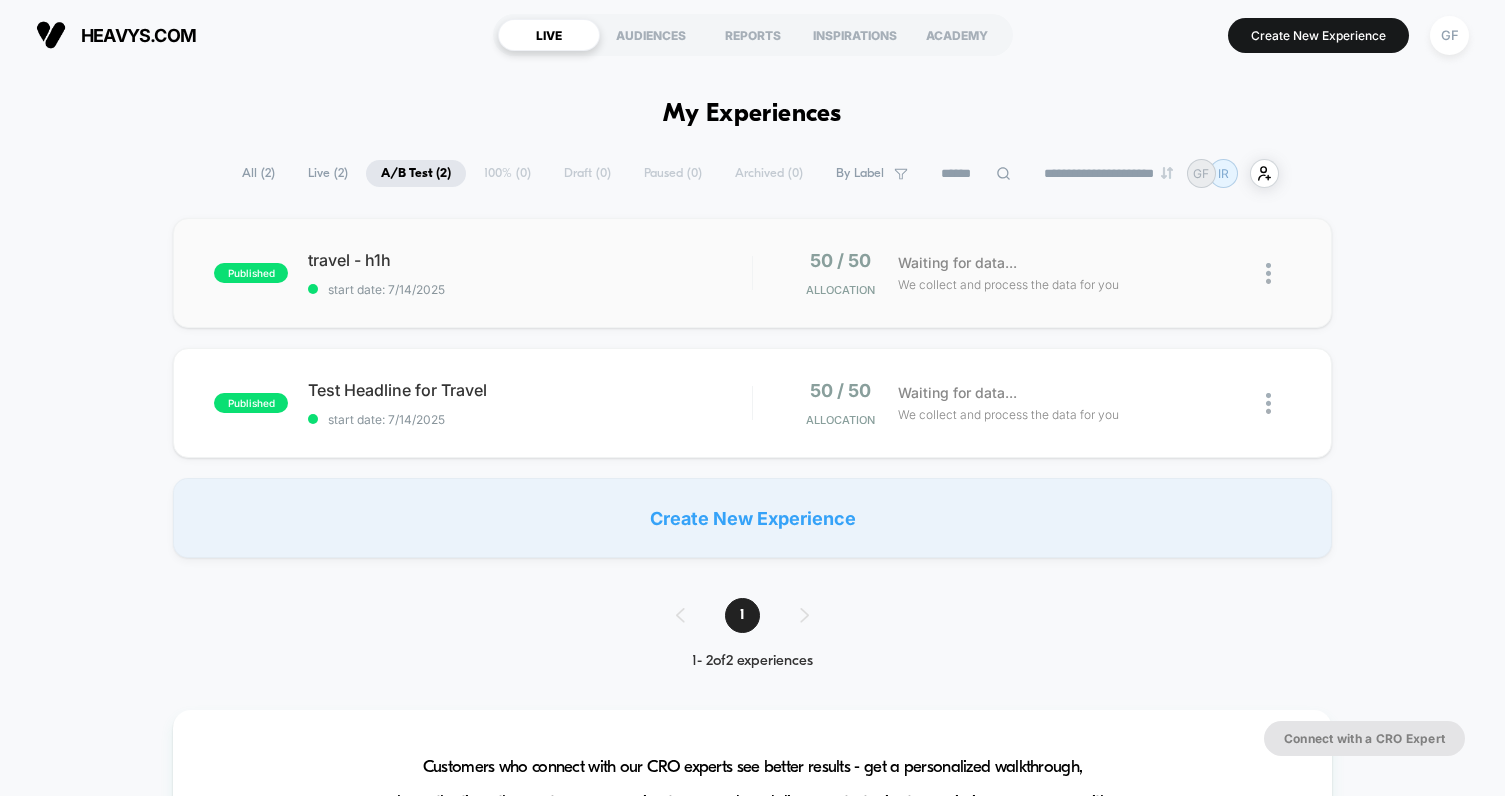 scroll, scrollTop: 0, scrollLeft: 0, axis: both 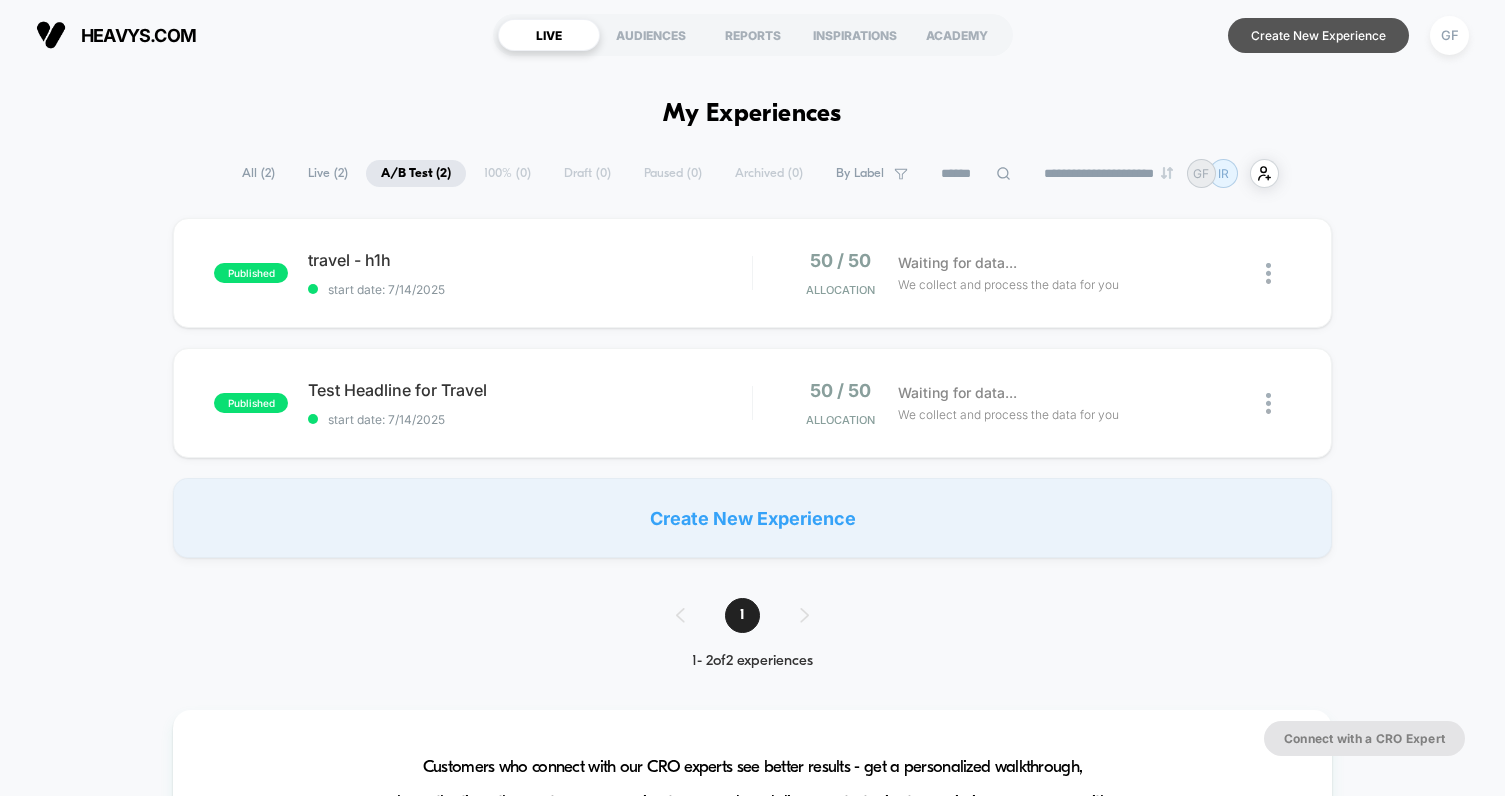 click on "Create New Experience" at bounding box center [1318, 35] 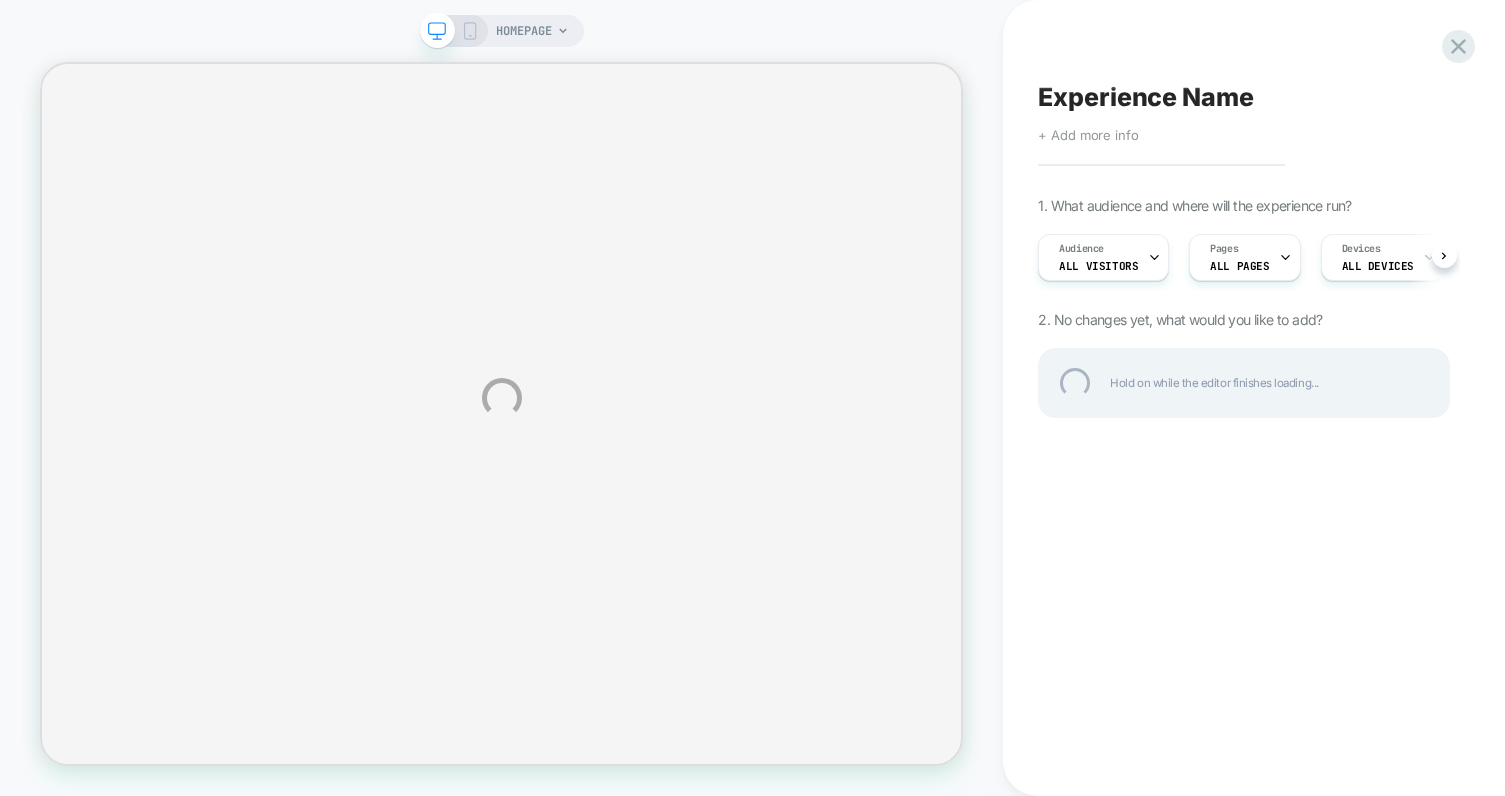 click on "HOMEPAGE Experience Name Click to edit experience details + Add more info 1. What audience and where will the experience run? Audience All Visitors Pages ALL PAGES Devices ALL DEVICES Trigger Page Load 2. No changes yet, what would you like to add? Hold on while the editor finishes loading..." at bounding box center (752, 398) 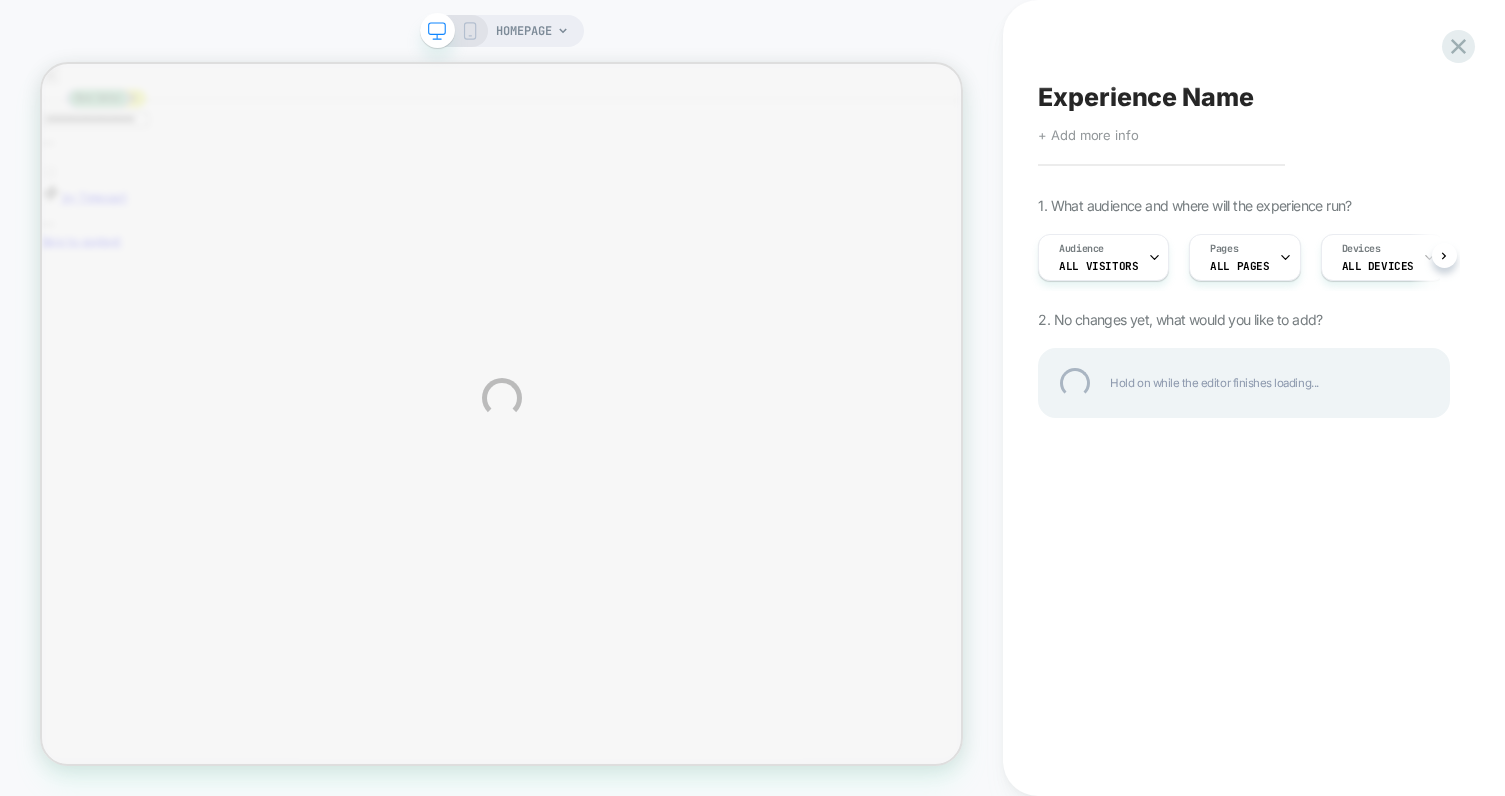 scroll, scrollTop: 0, scrollLeft: 0, axis: both 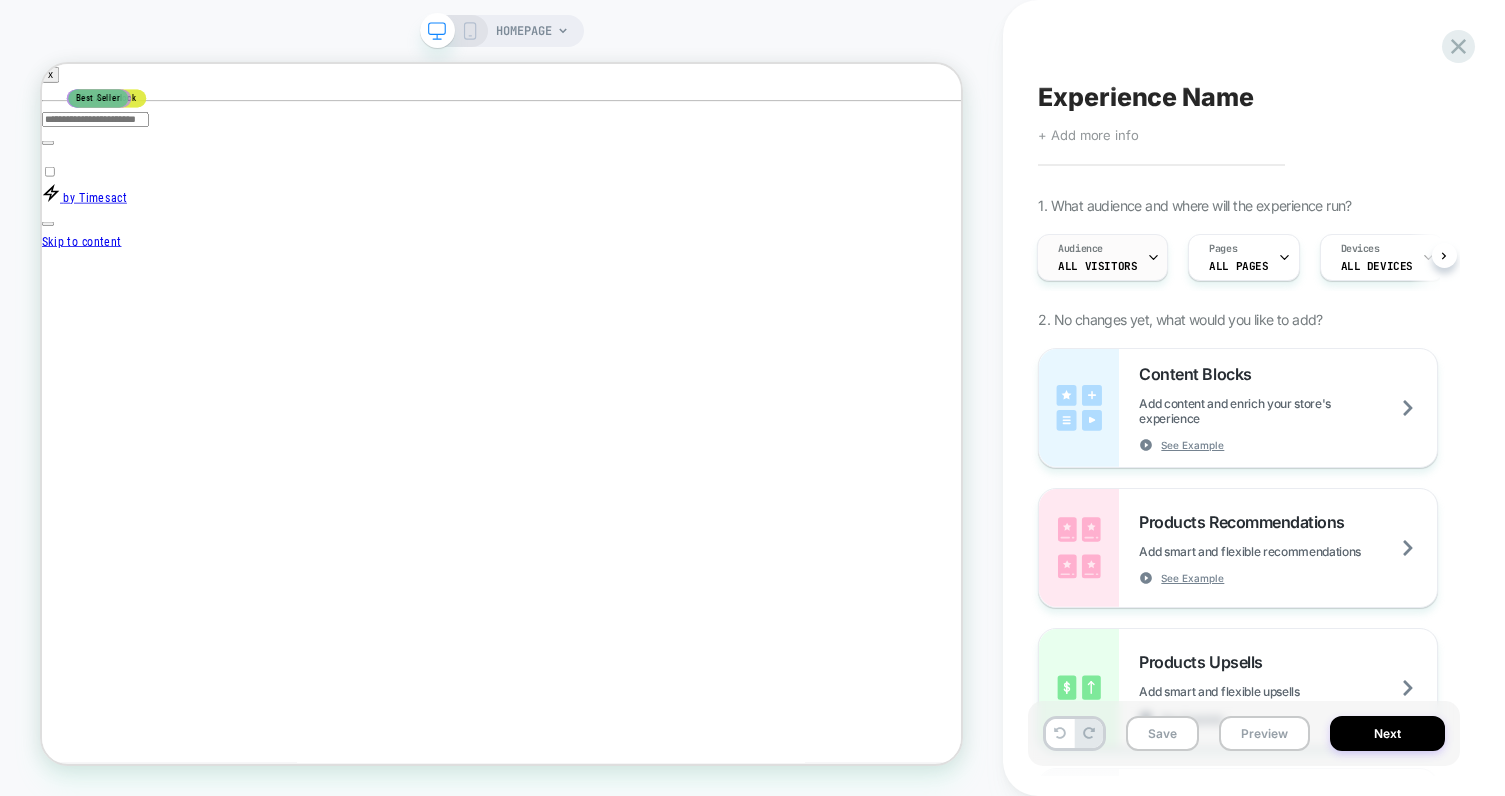 click on "All Visitors" at bounding box center (1097, 266) 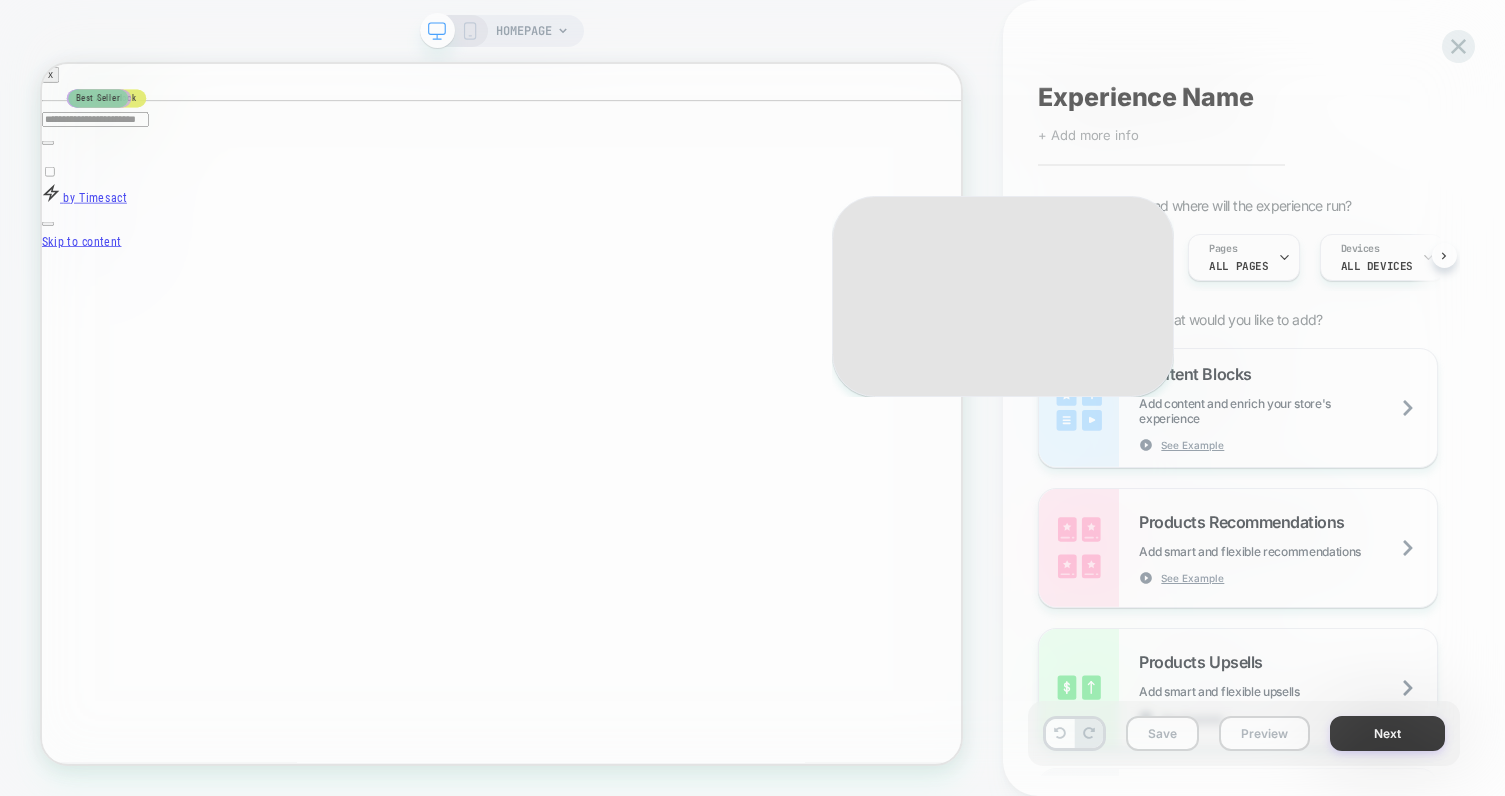 scroll, scrollTop: 0, scrollLeft: 660, axis: horizontal 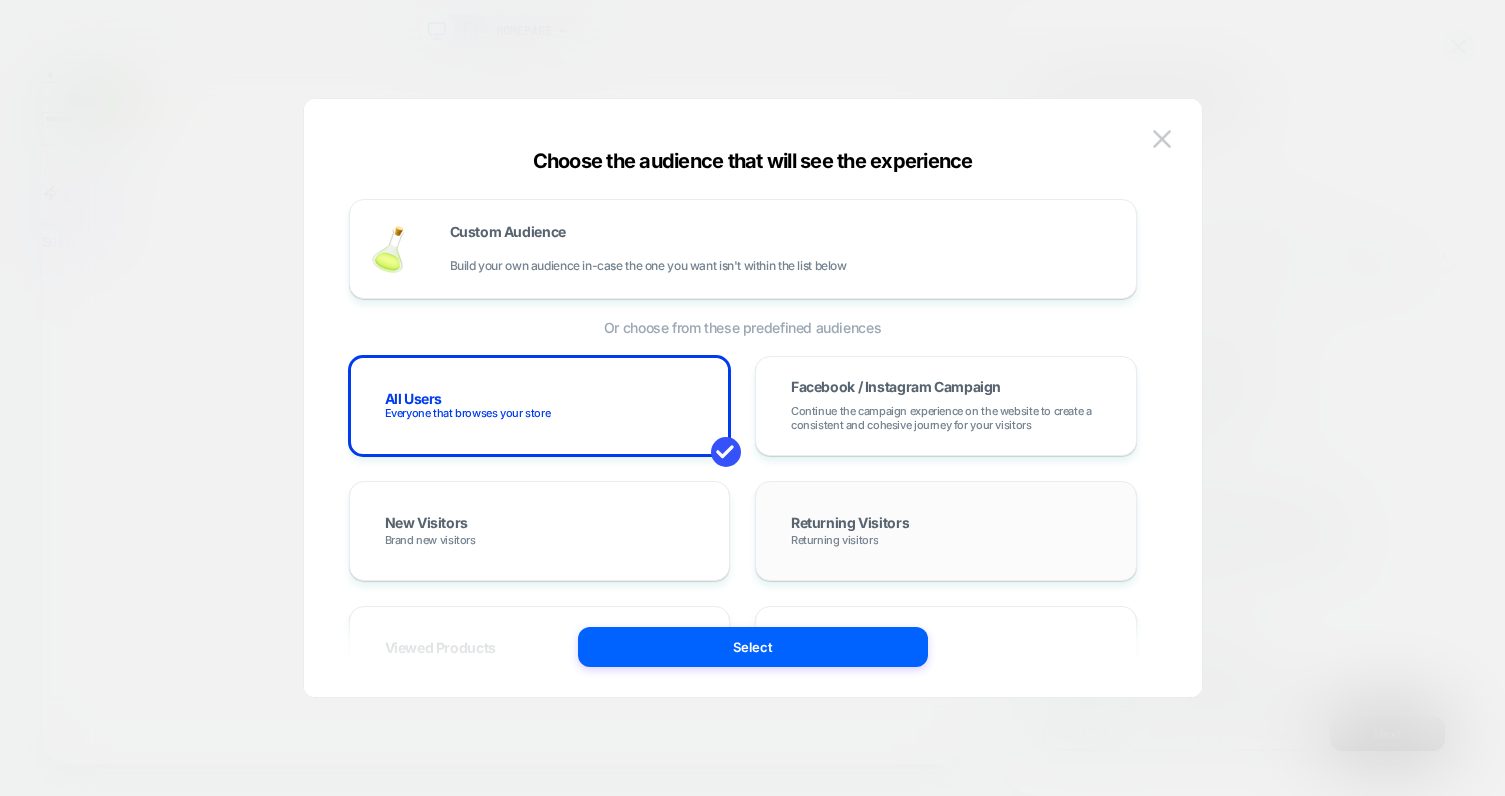 click on "Returning Visitors Returning visitors" at bounding box center (946, 531) 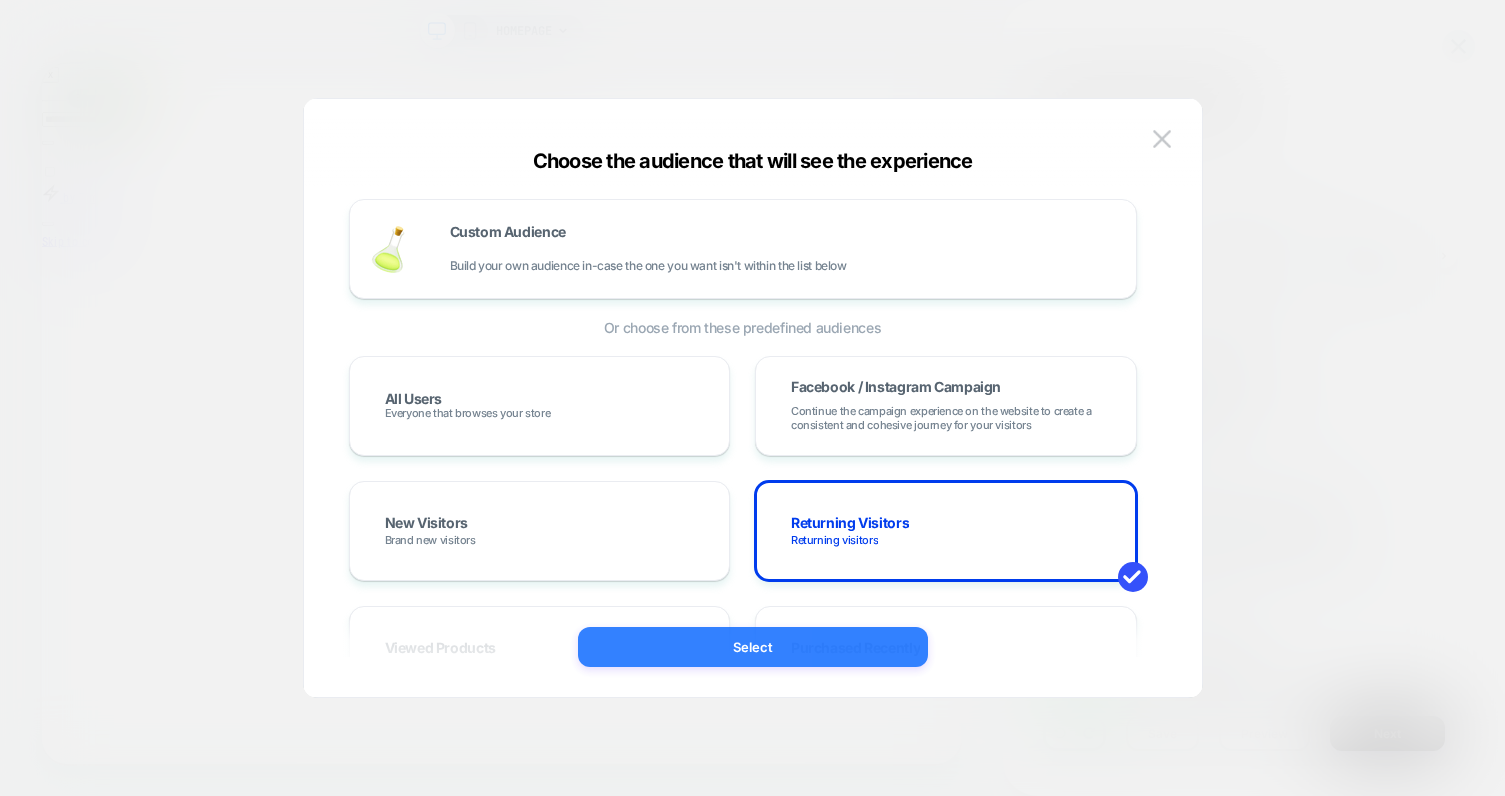 scroll, scrollTop: 0, scrollLeft: 2639, axis: horizontal 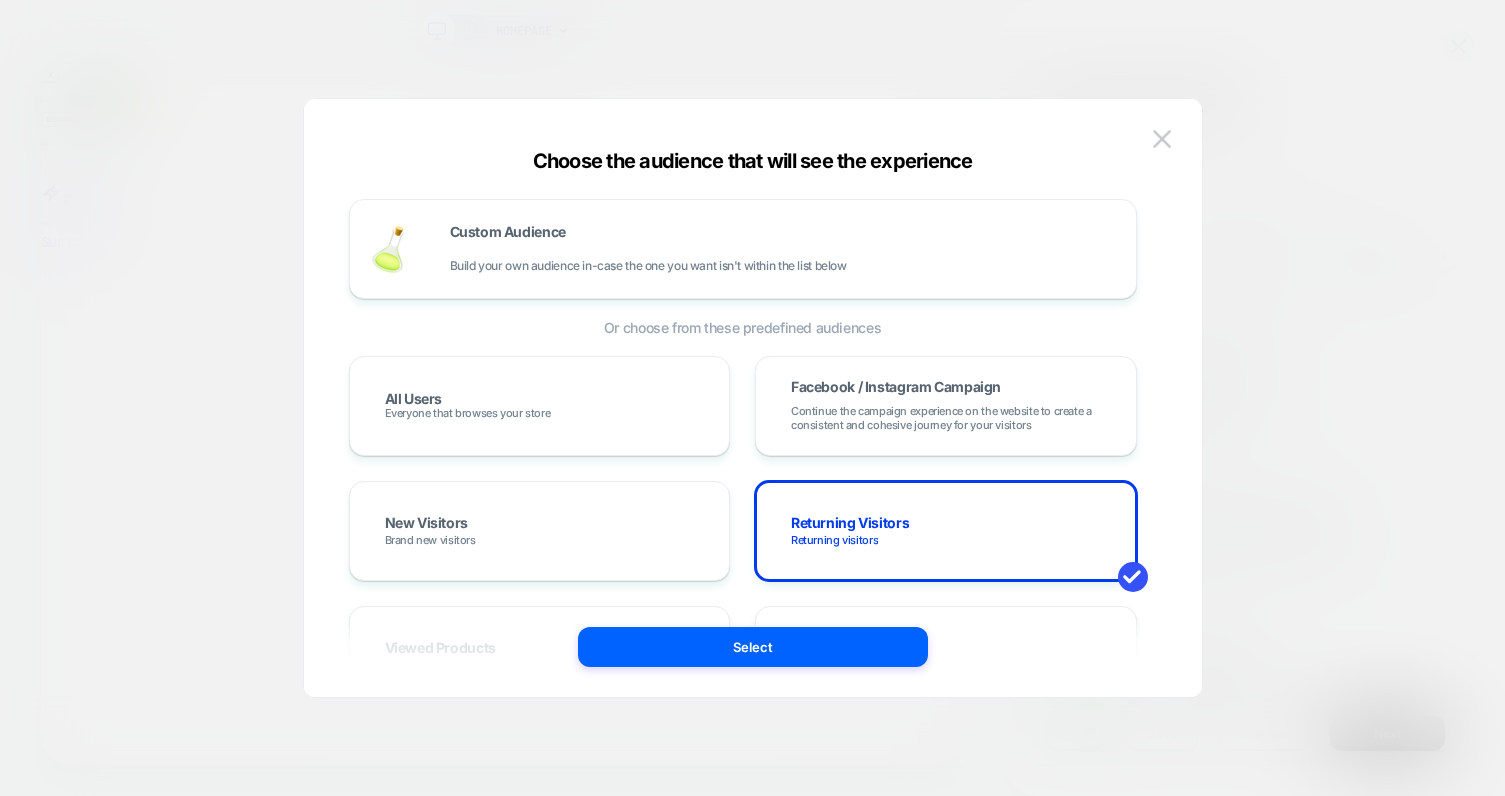 click on "Custom Audience Build your own audience in-case the one you want isn't within the list below Or choose from these predefined audiences All Users Everyone that browses your store Facebook / Instagram Campaign Continue the campaign experience on the website to create a consistent and cohesive journey for your visitors New Visitors Brand new visitors Returning Visitors Returning visitors Viewed Products Customers that at least viewed some of the products you offer Purchased Recently Customers that made a recent purchase in your store Purchased Last Week Customers that made a purchase in the last week Never Purchased Visitors that never made a purchase in your store One Timers Customers that have purchased only once Cart Abandons Visitors that has items in cart and didn't complete their order First session & subsequent sessions As long as the experience is active it will continue to be presented to the visitor after his initial visit Logged-in Users Visitors who have logged in Guests Shopify Customer Tags Shop" at bounding box center (753, 408) 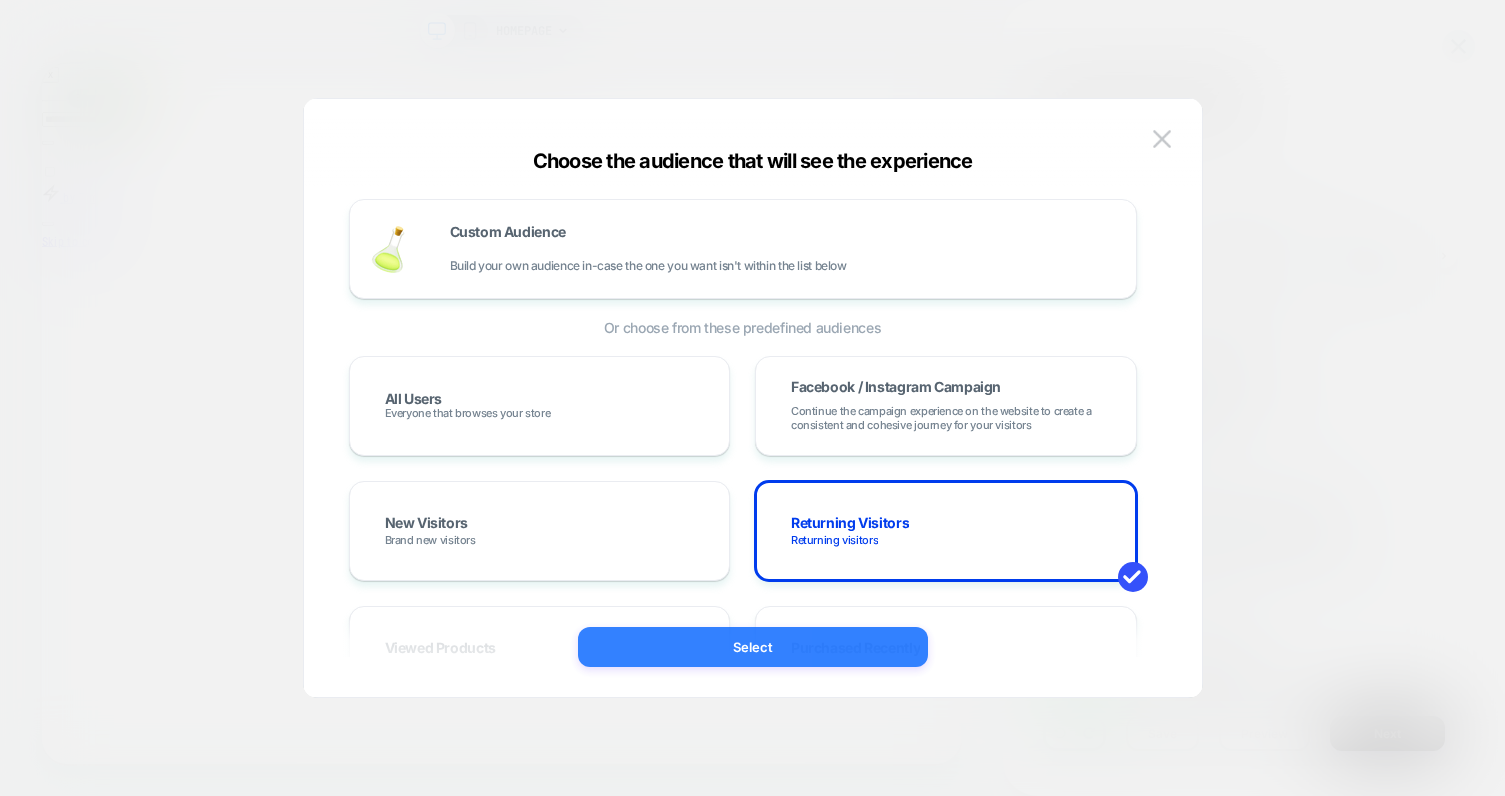 click on "Select" at bounding box center [753, 647] 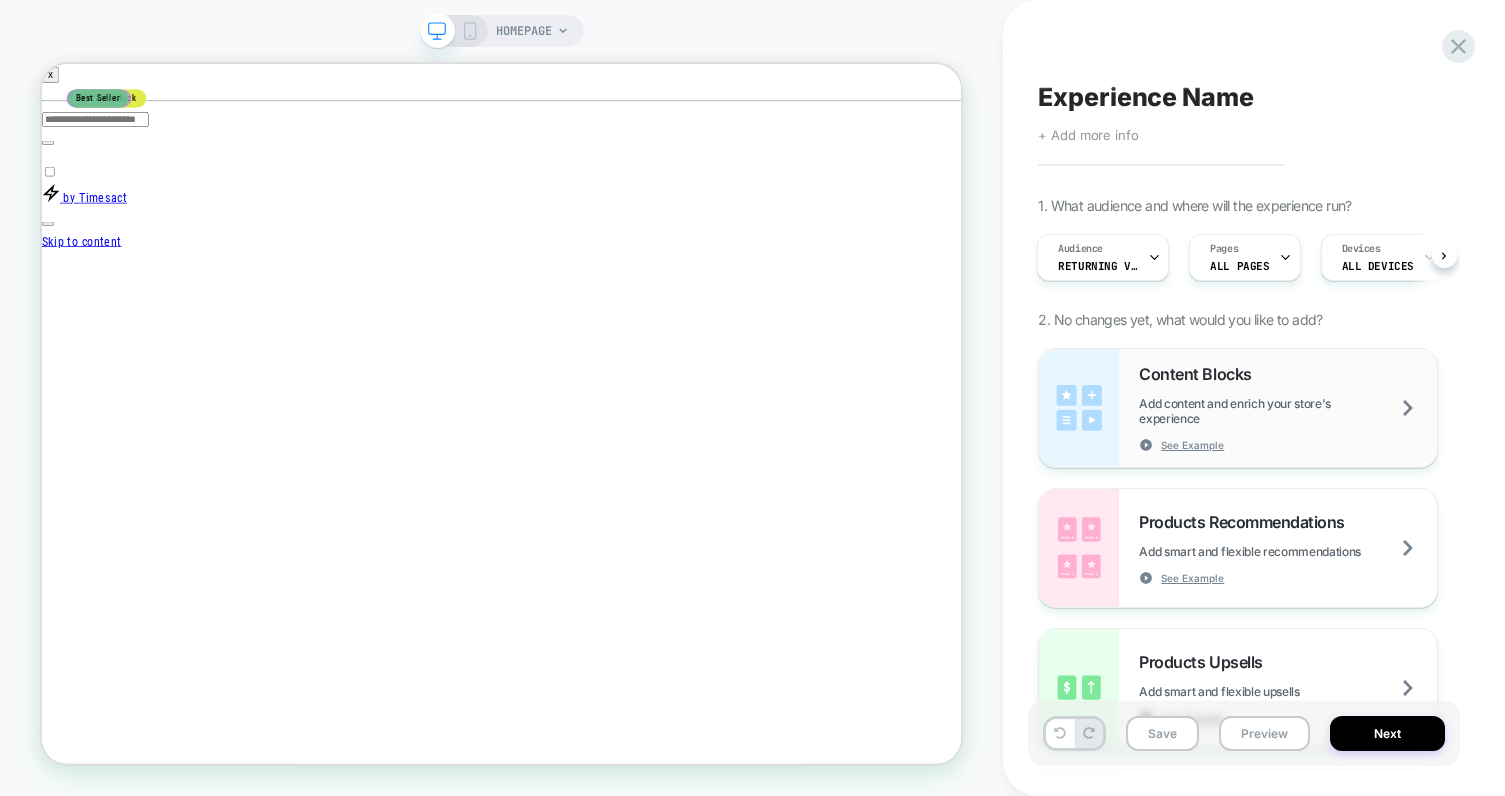 click on "Add content and enrich your store's experience" at bounding box center [1288, 411] 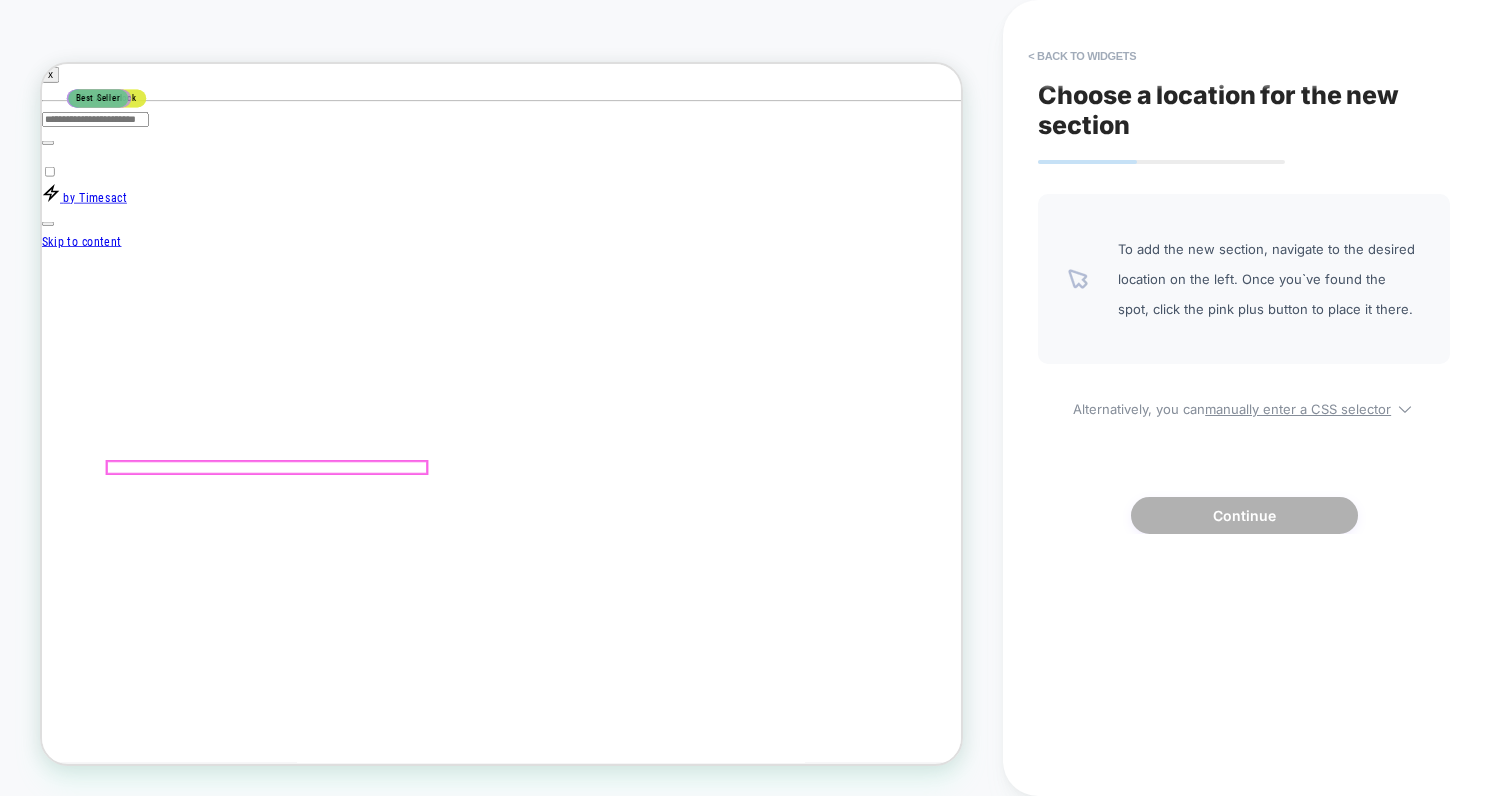 click on ""A Must Have for Every Music Fan" -[LAST] [LAST]" at bounding box center [210, 6627] 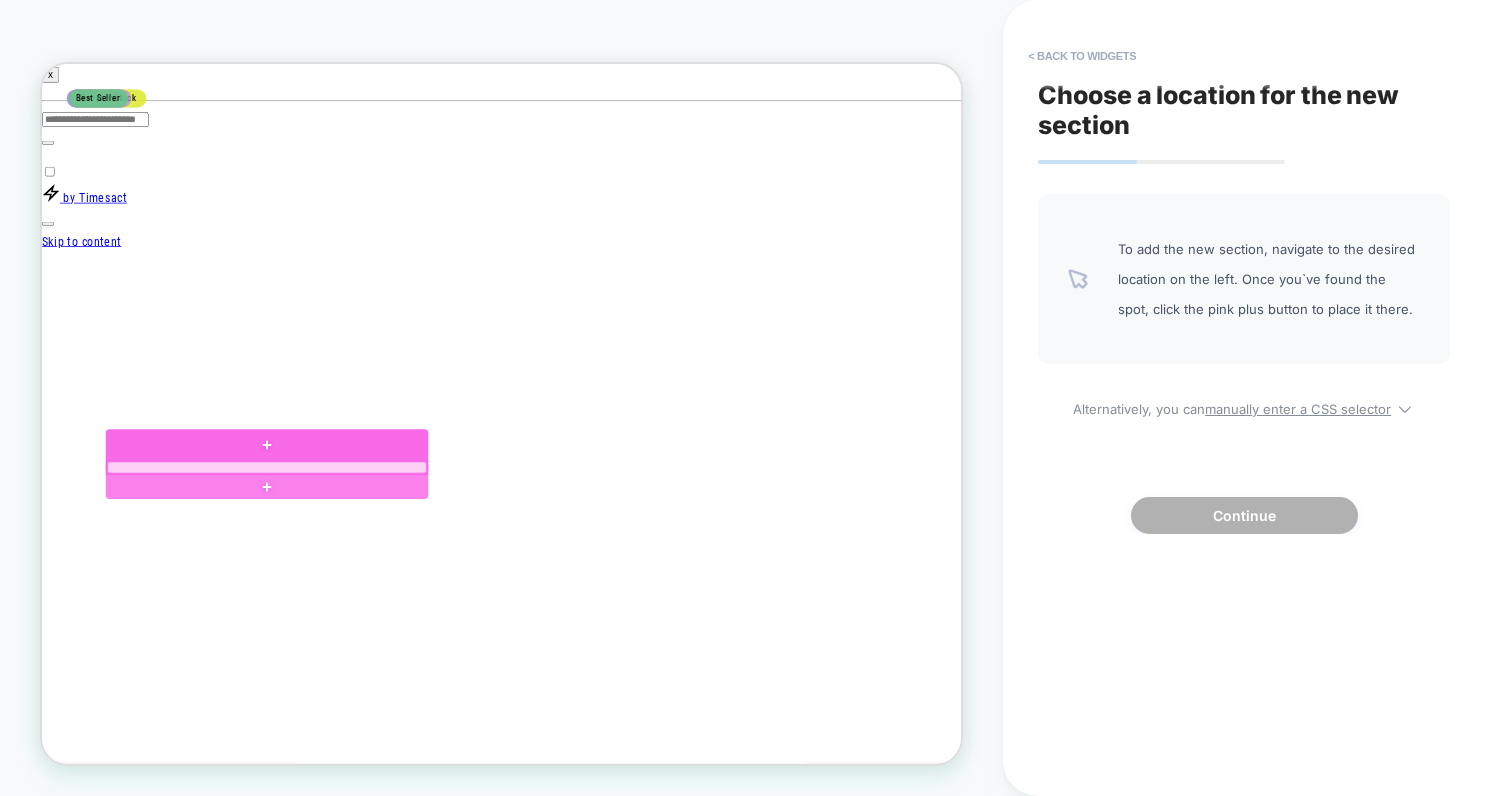scroll, scrollTop: 0, scrollLeft: 660, axis: horizontal 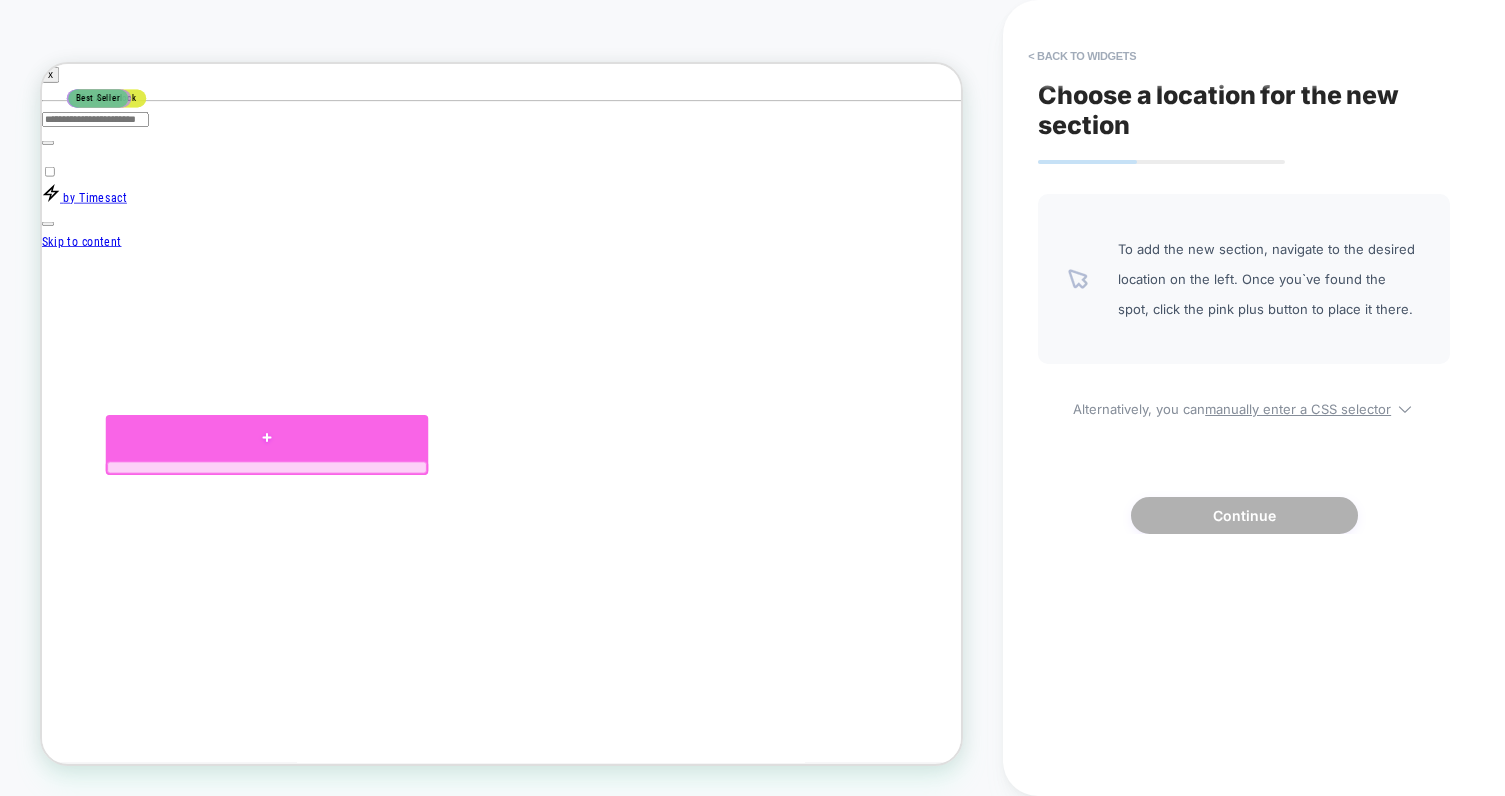 click at bounding box center [342, 562] 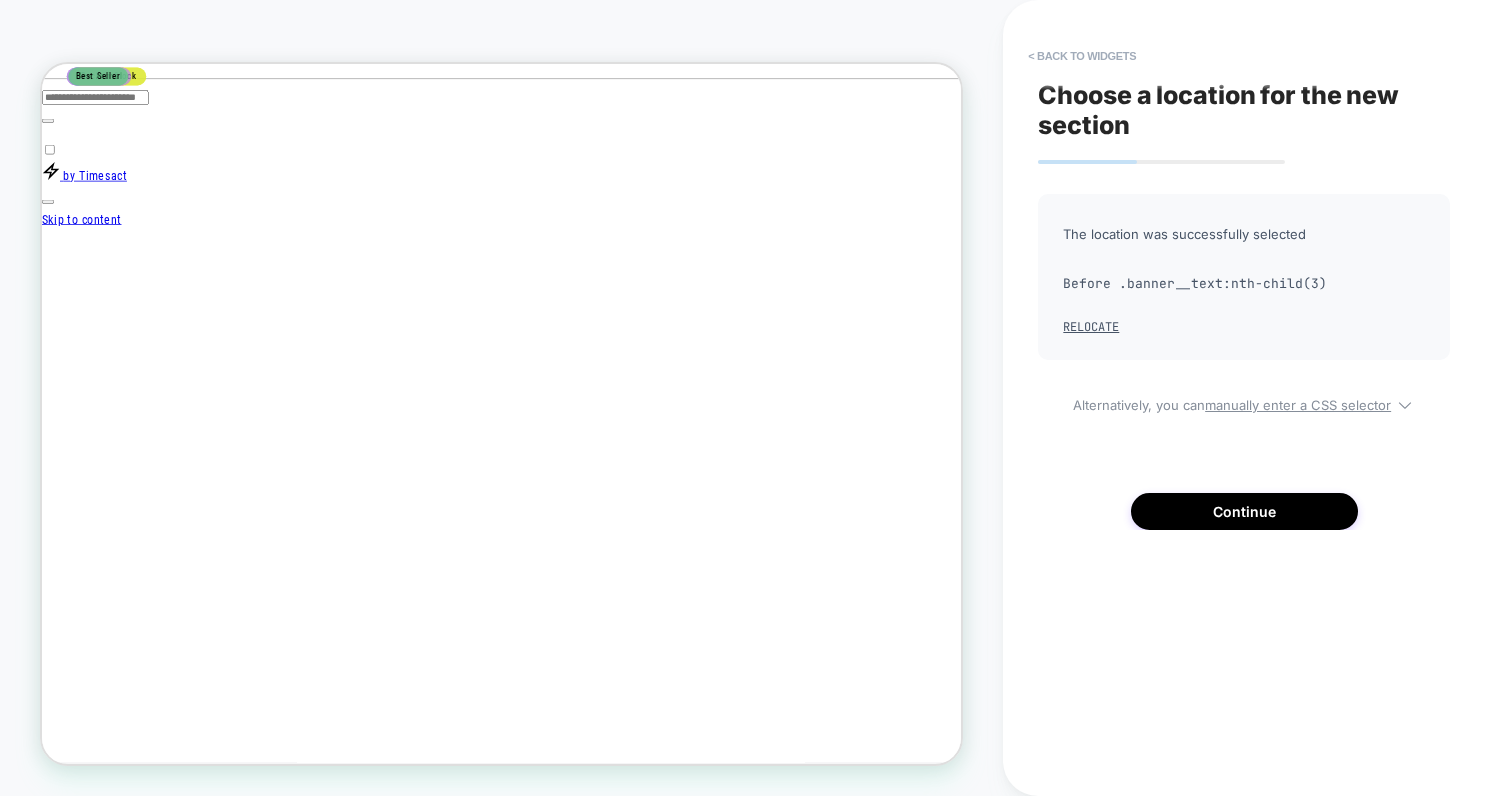 scroll, scrollTop: 50, scrollLeft: 0, axis: vertical 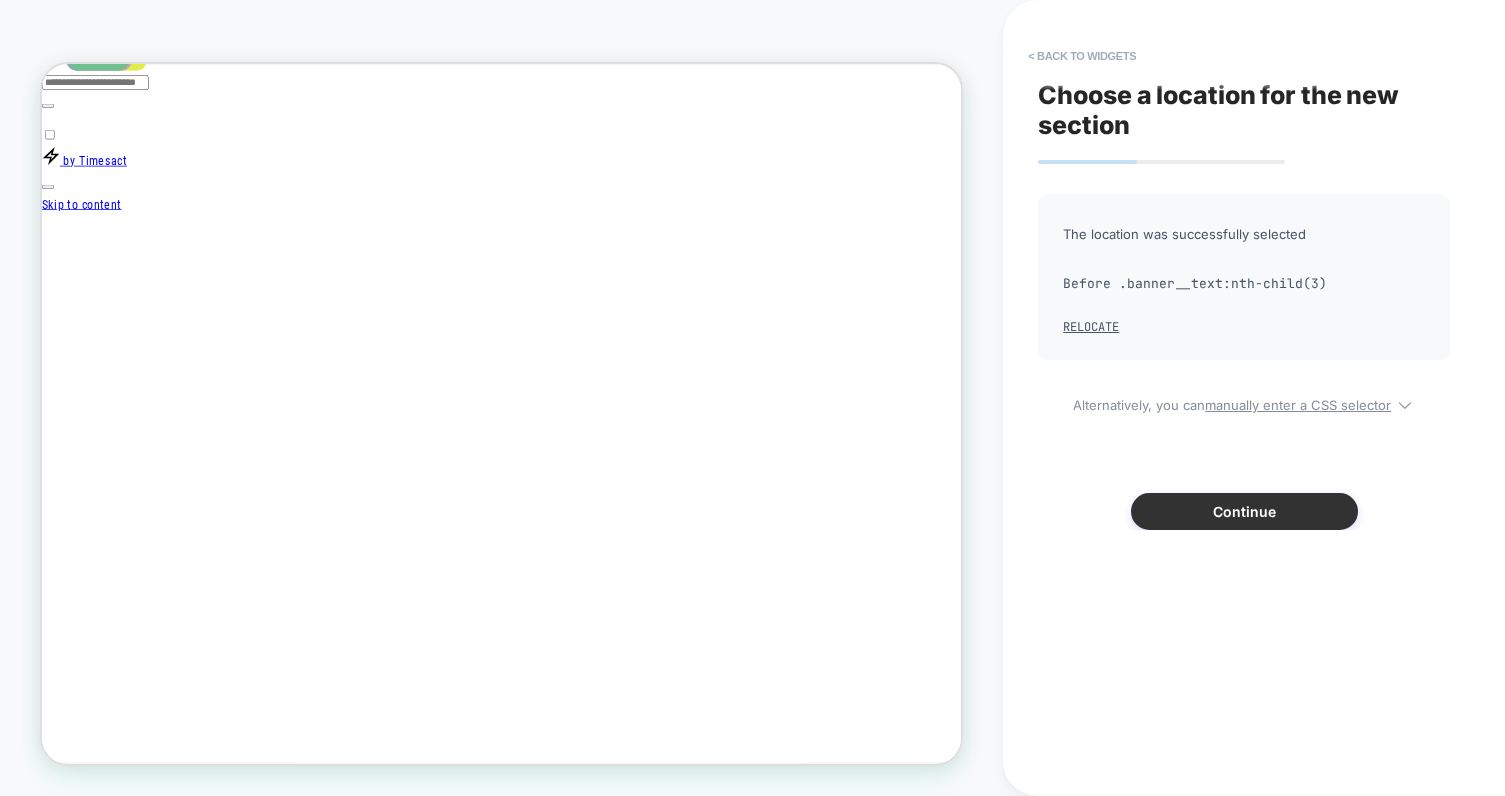 click on "Continue" at bounding box center (1244, 511) 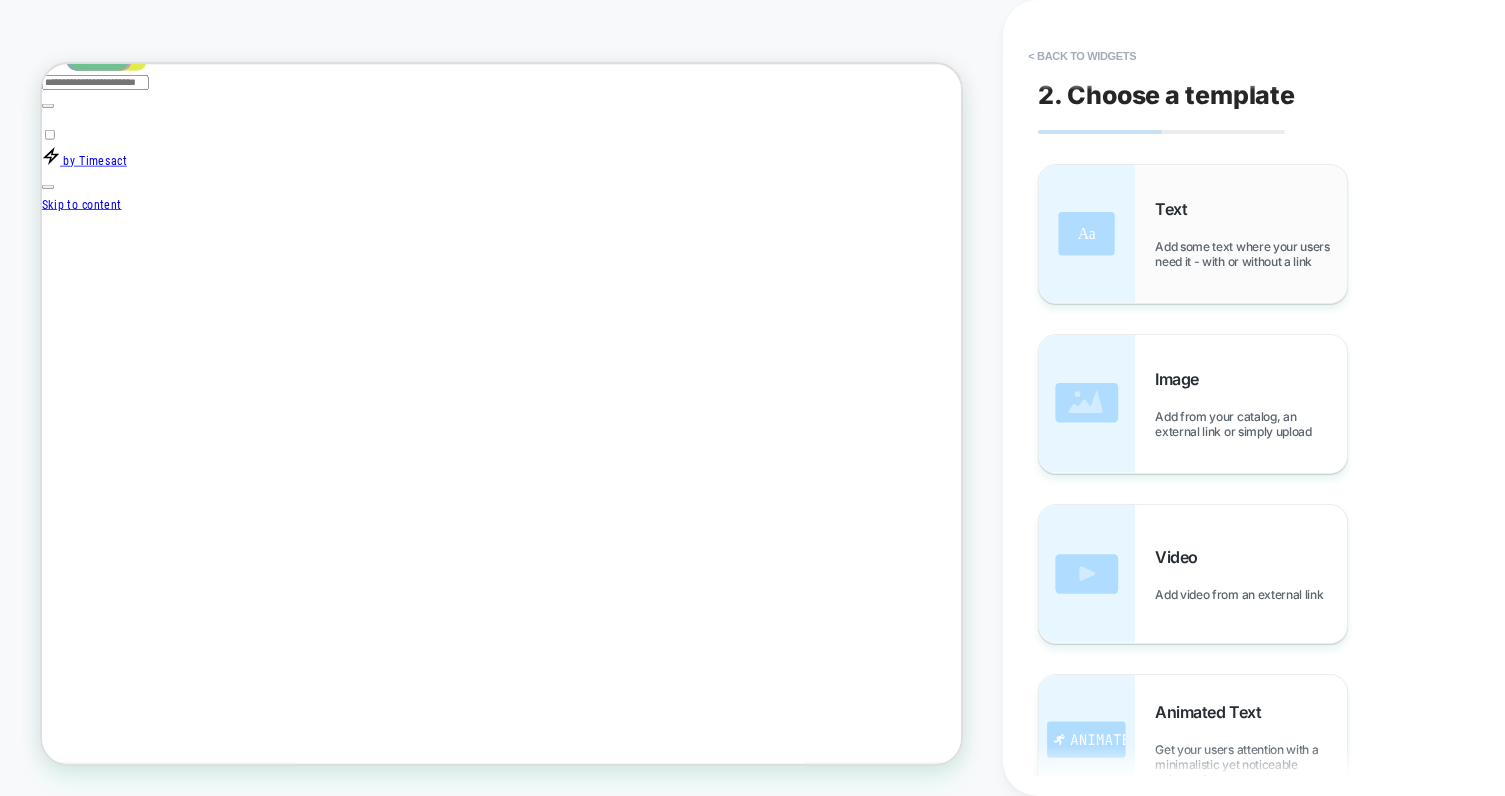 click on "Text Add some text where your users need it - with or without a link" at bounding box center (1251, 234) 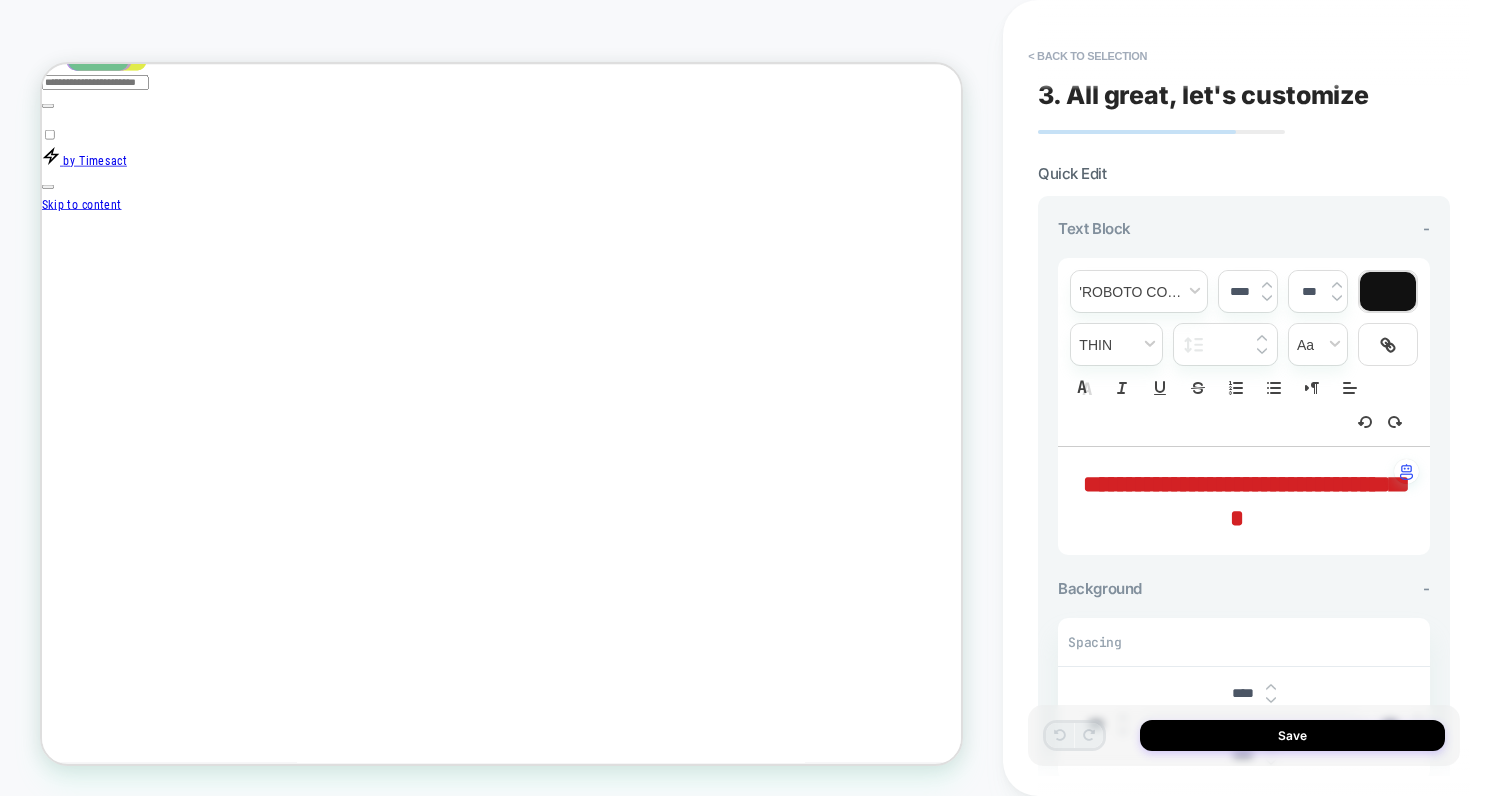 click on "**********" at bounding box center (1236, 501) 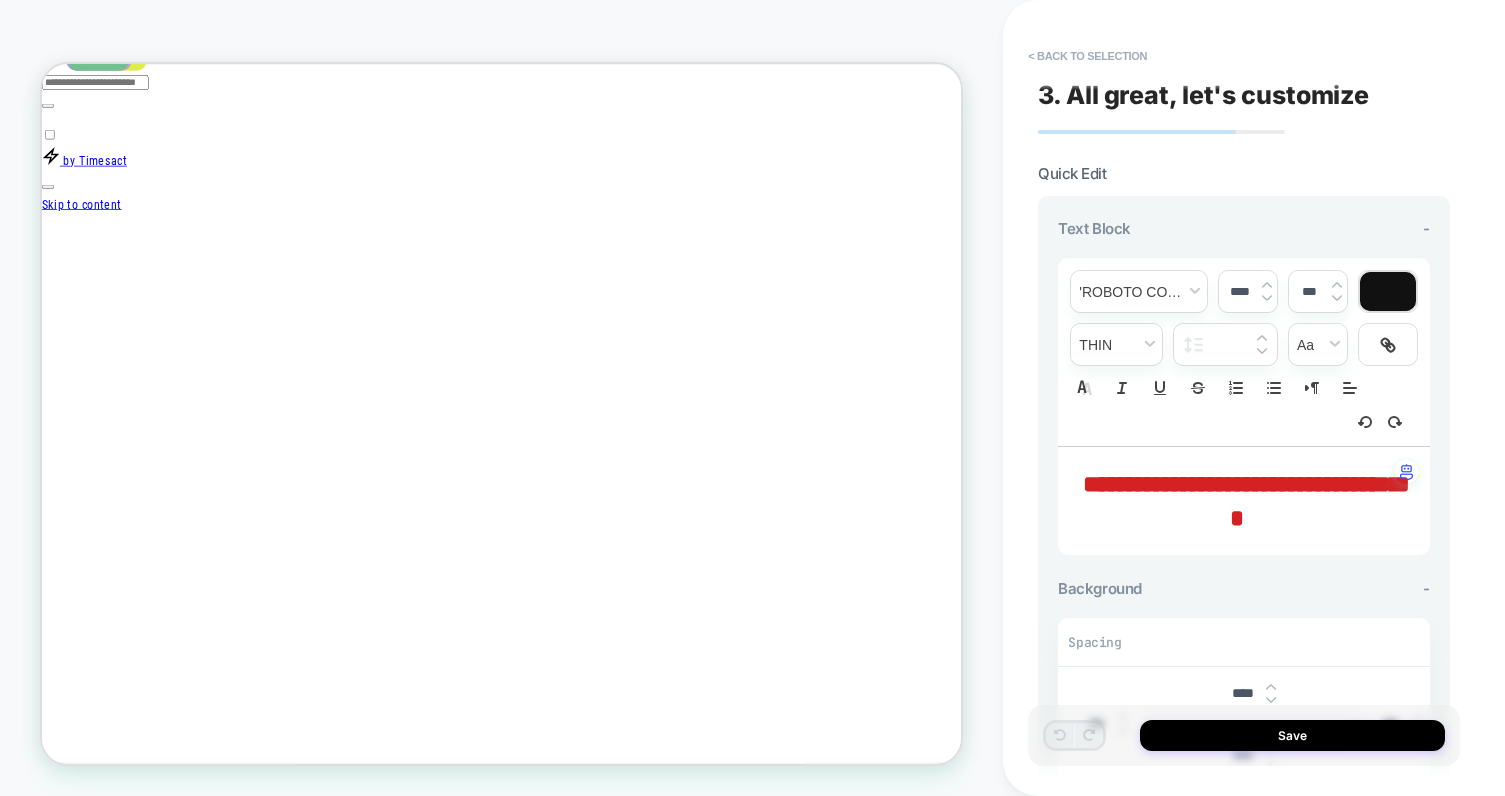 click on "**********" at bounding box center (1236, 501) 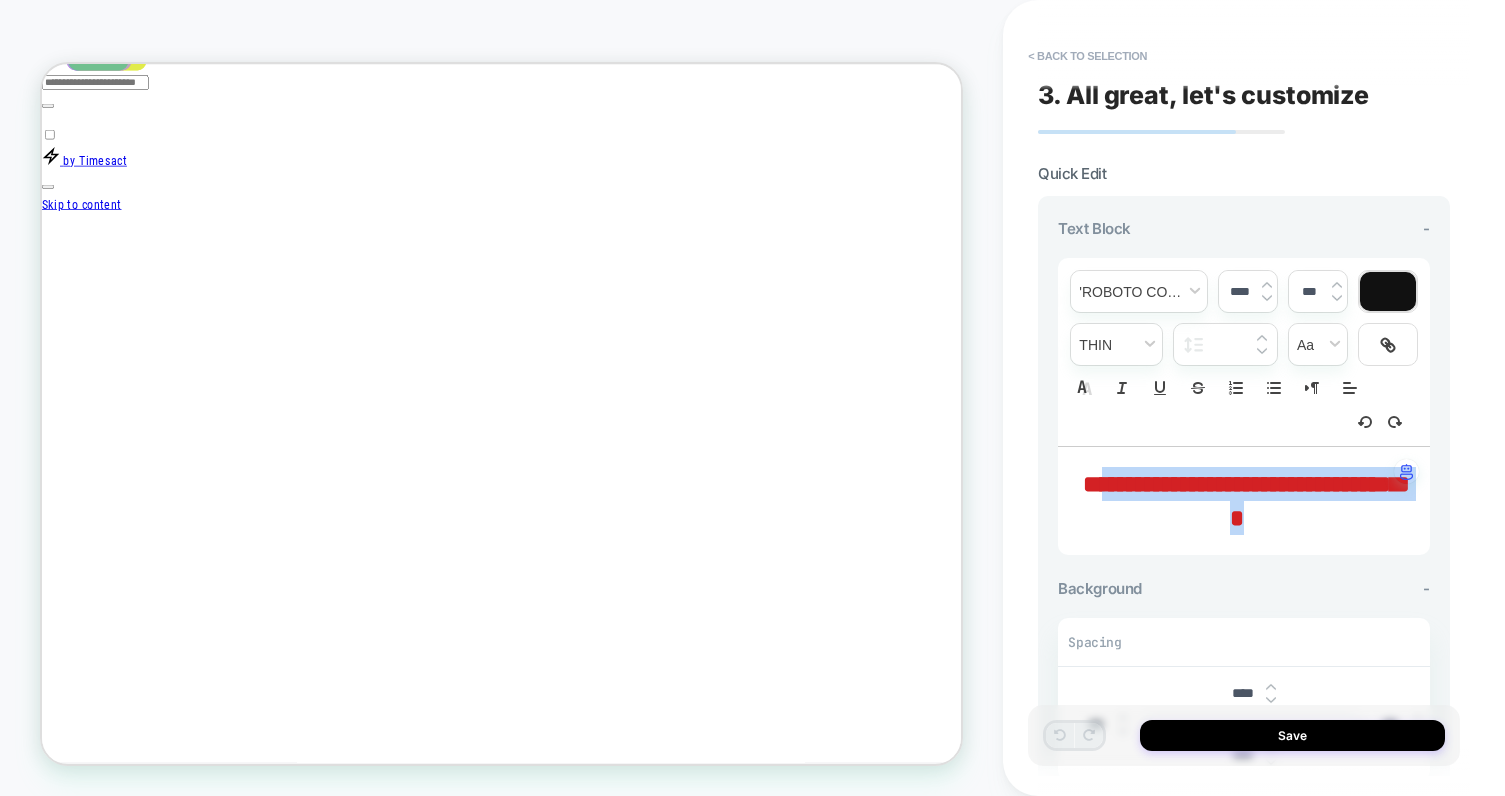 drag, startPoint x: 1121, startPoint y: 471, endPoint x: 1380, endPoint y: 559, distance: 273.5416 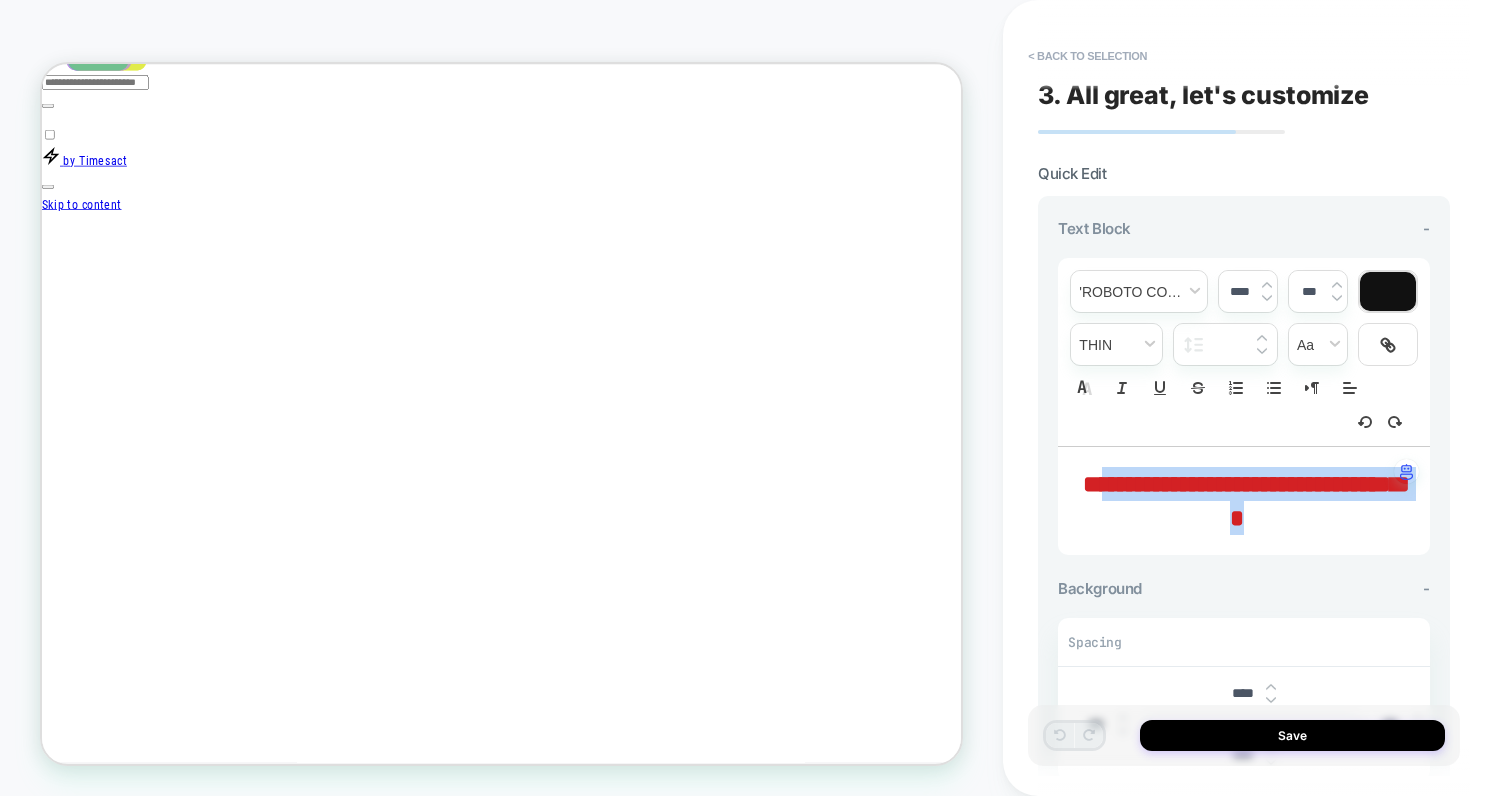 click on "**********" at bounding box center [1244, 562] 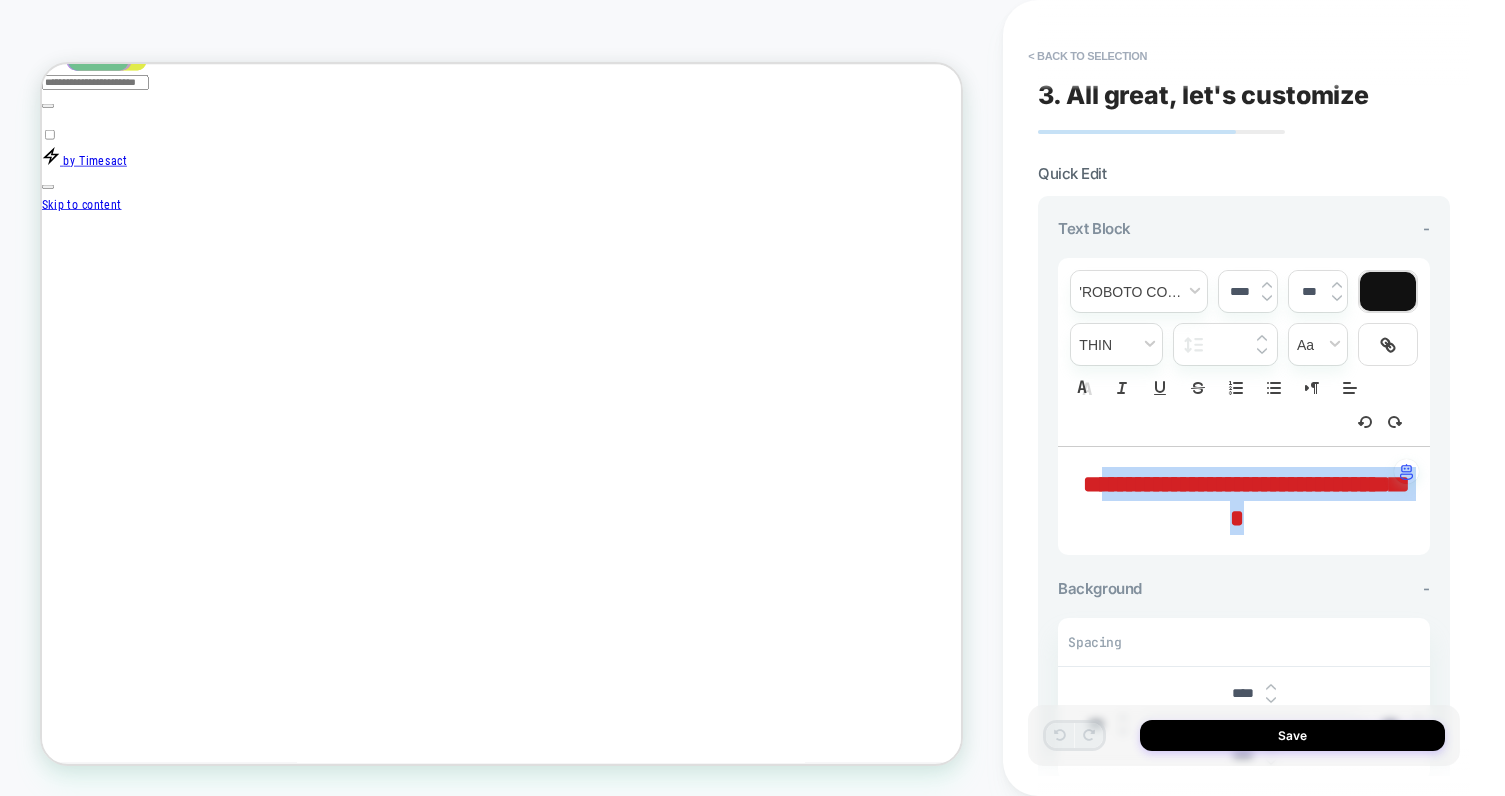 type on "****" 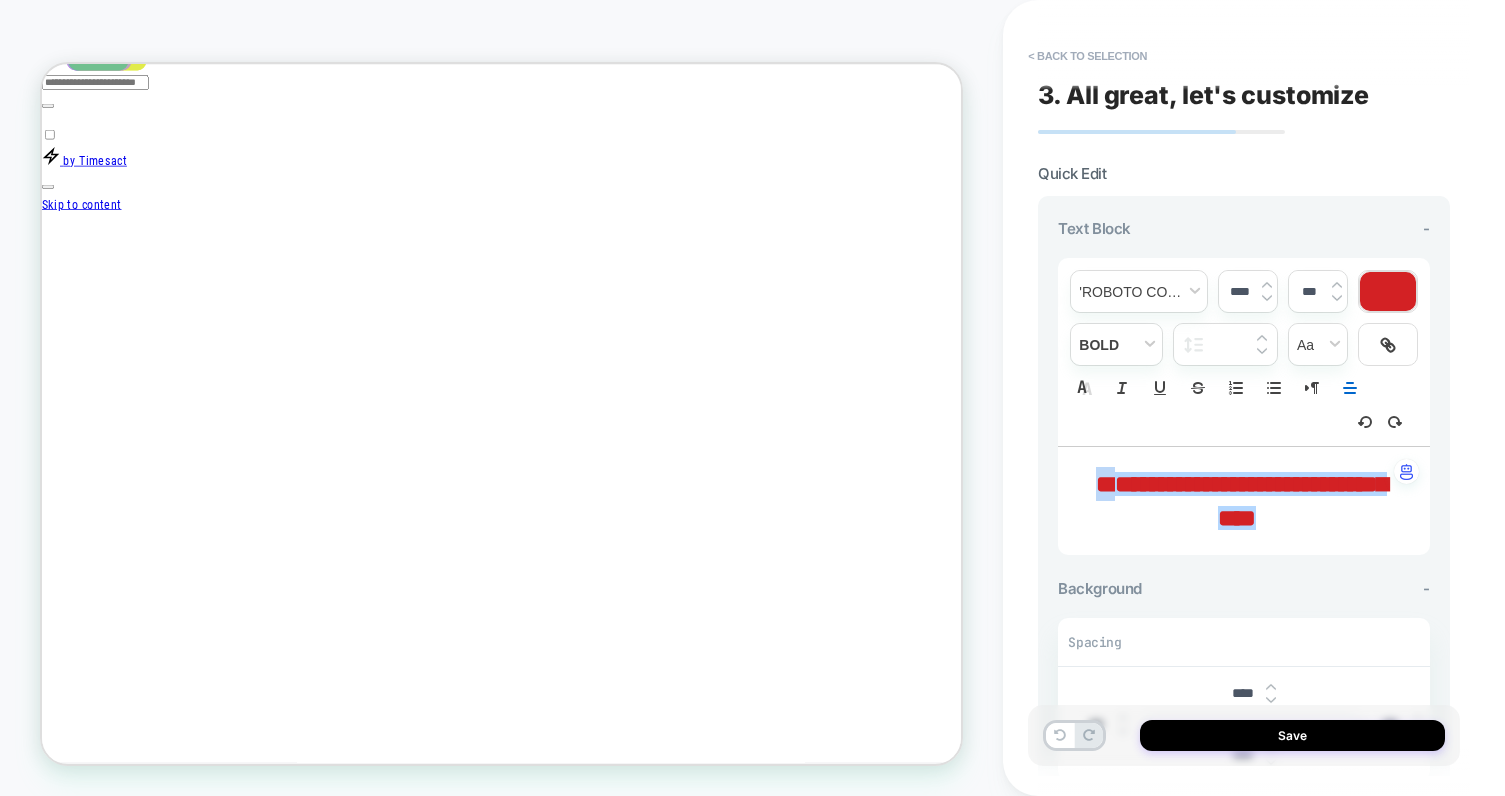 type 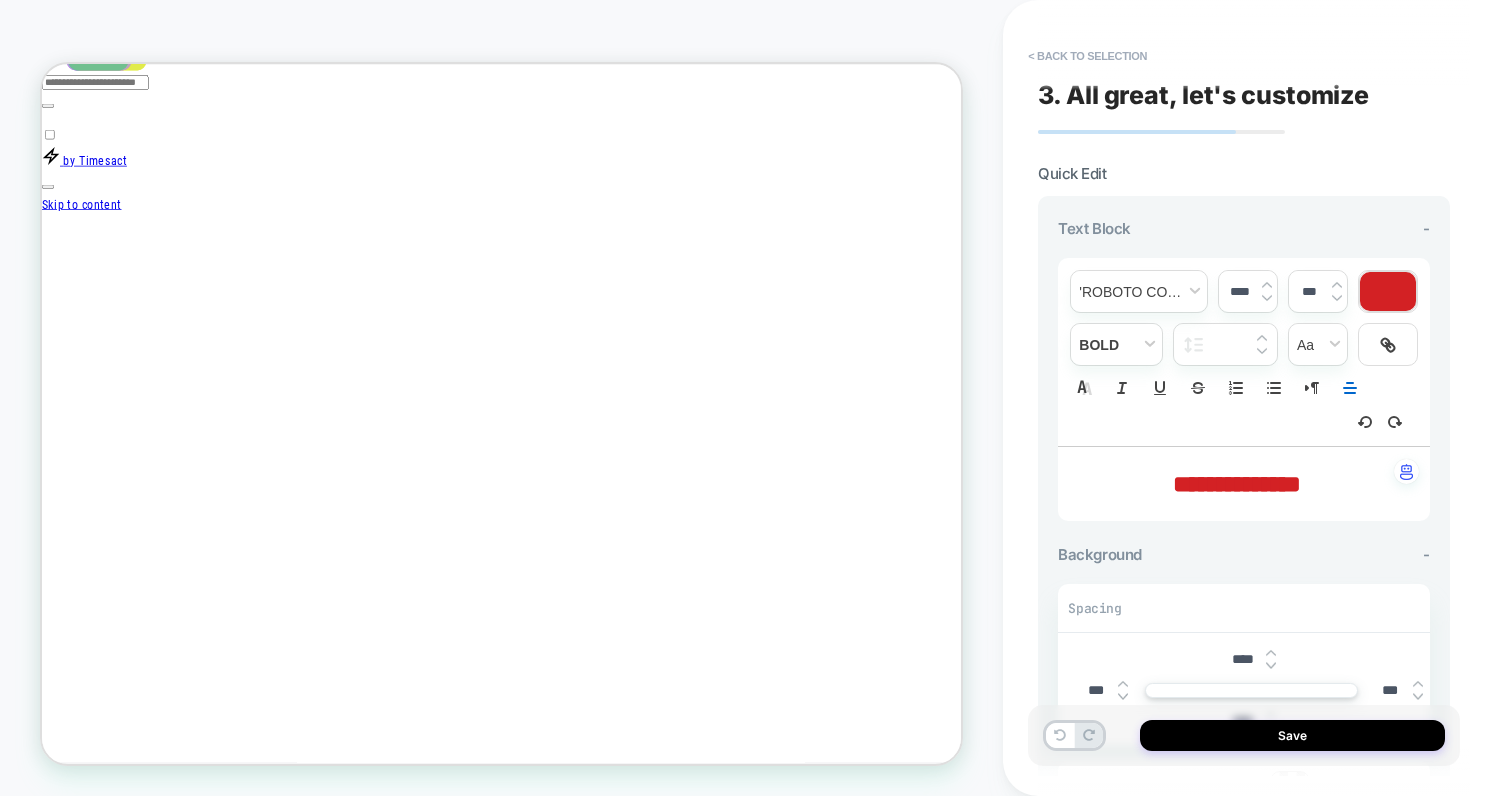 scroll, scrollTop: 0, scrollLeft: 1979, axis: horizontal 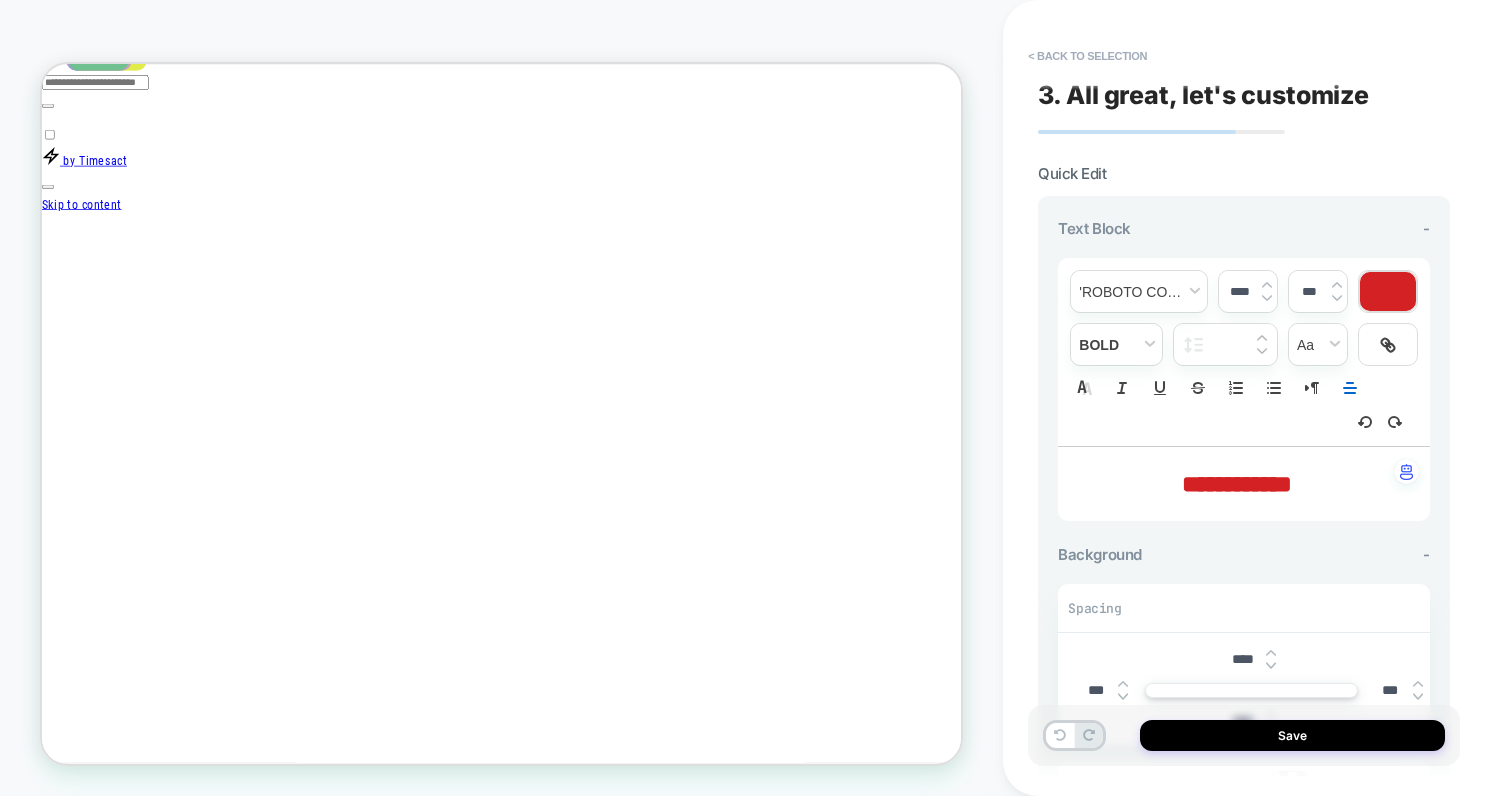 click on "**********" at bounding box center [1237, 484] 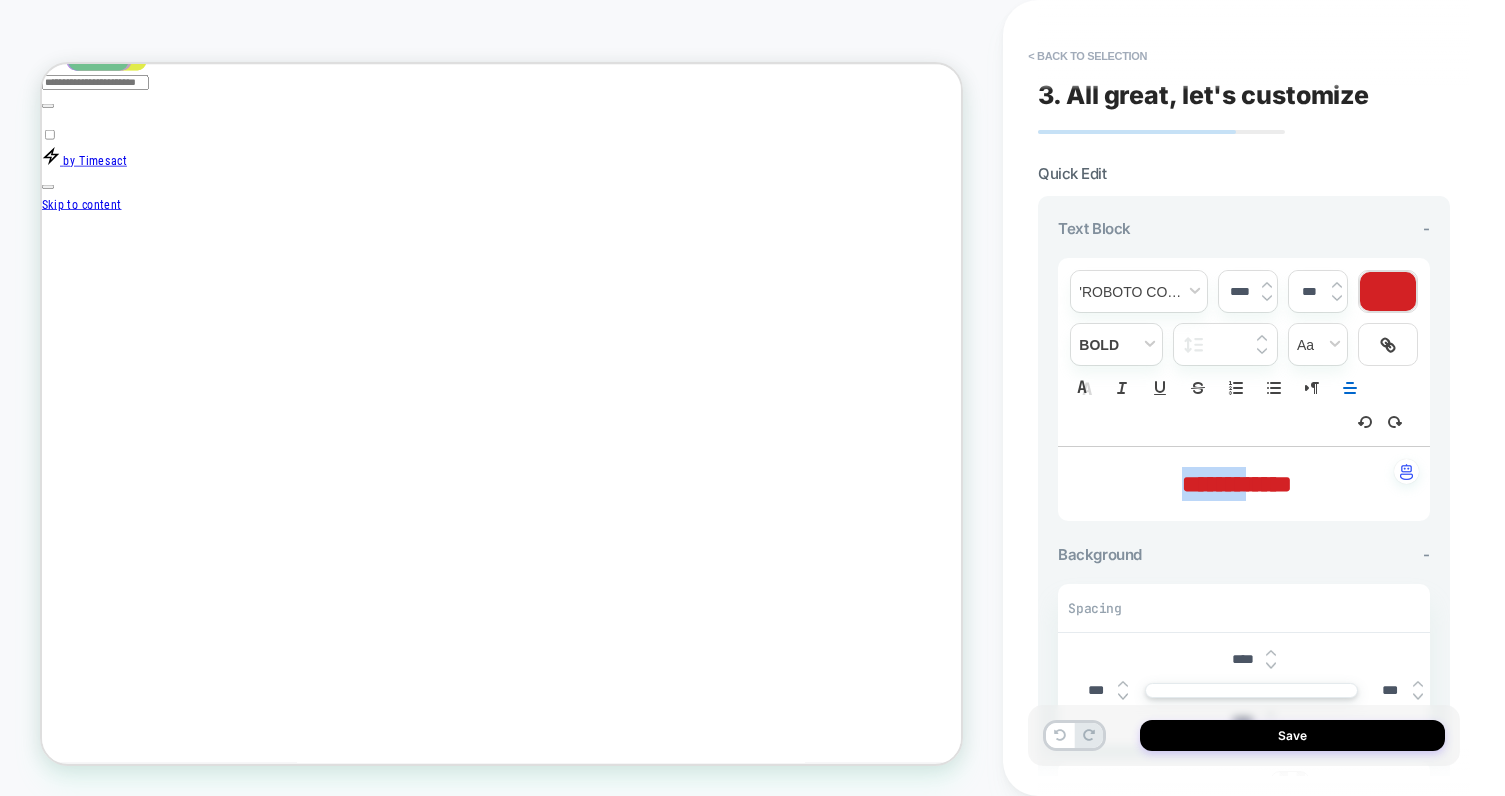 click on "**********" at bounding box center (1237, 484) 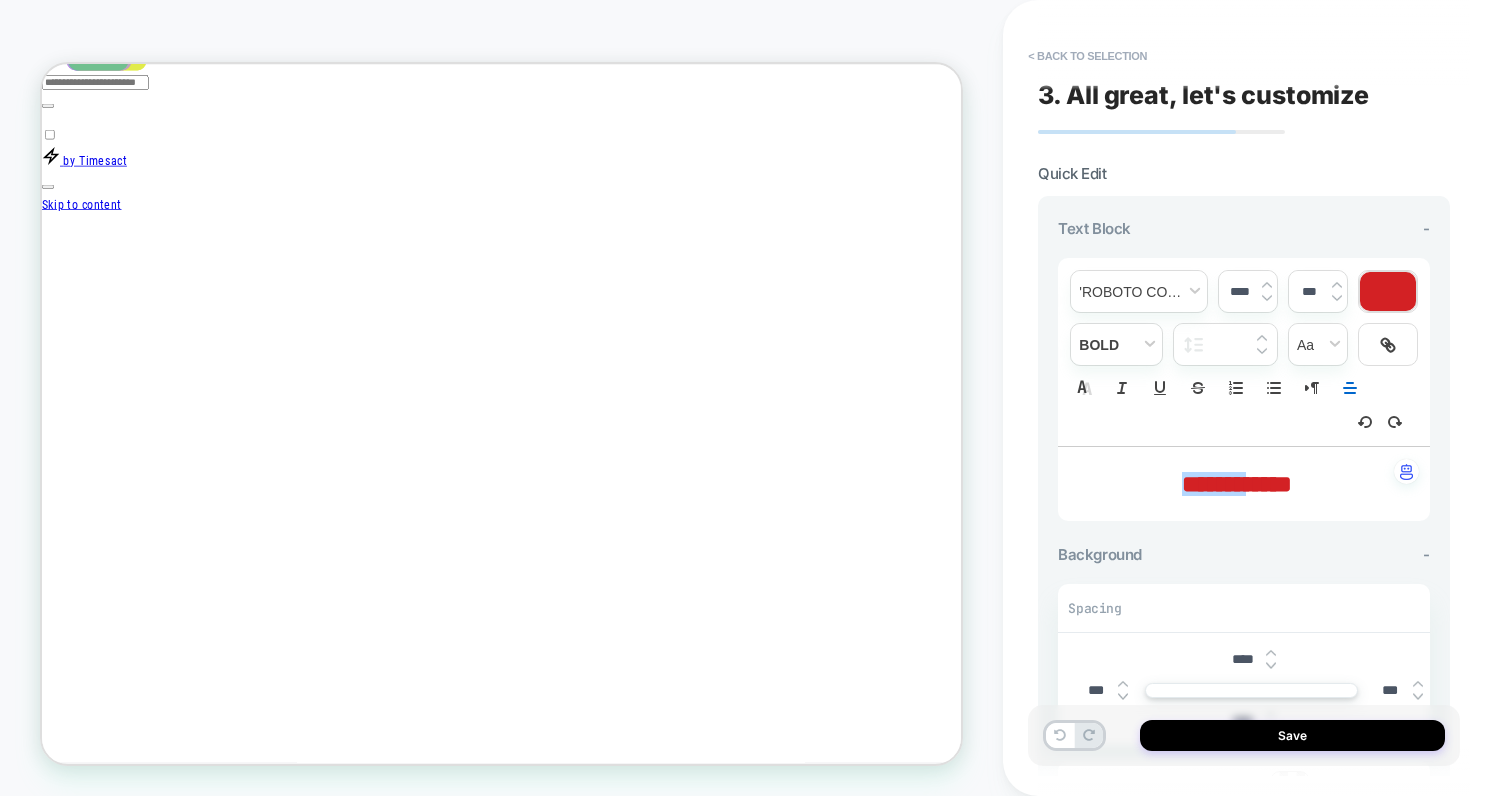 click on "*******" at bounding box center [1214, 484] 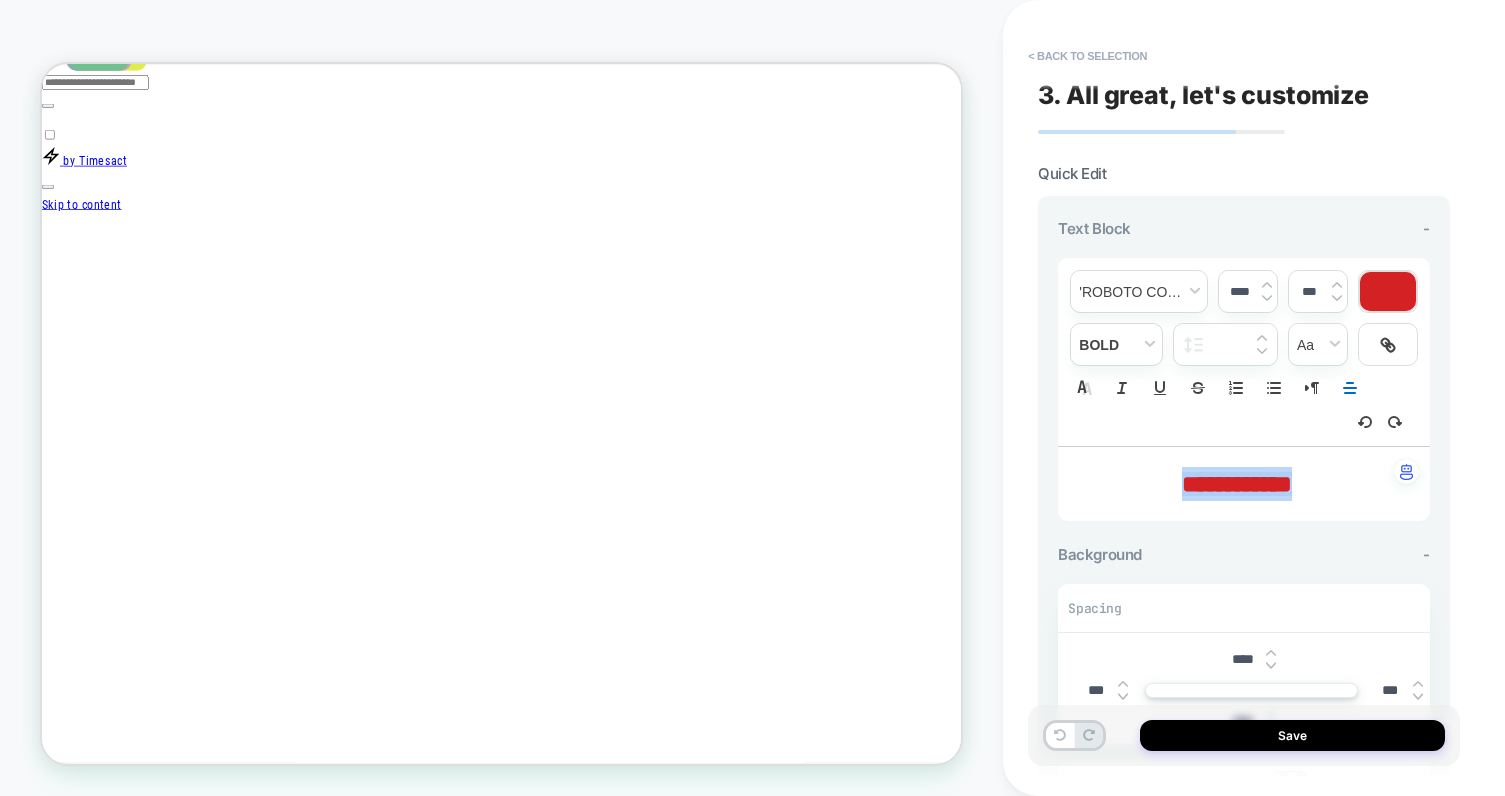 click at bounding box center [1388, 291] 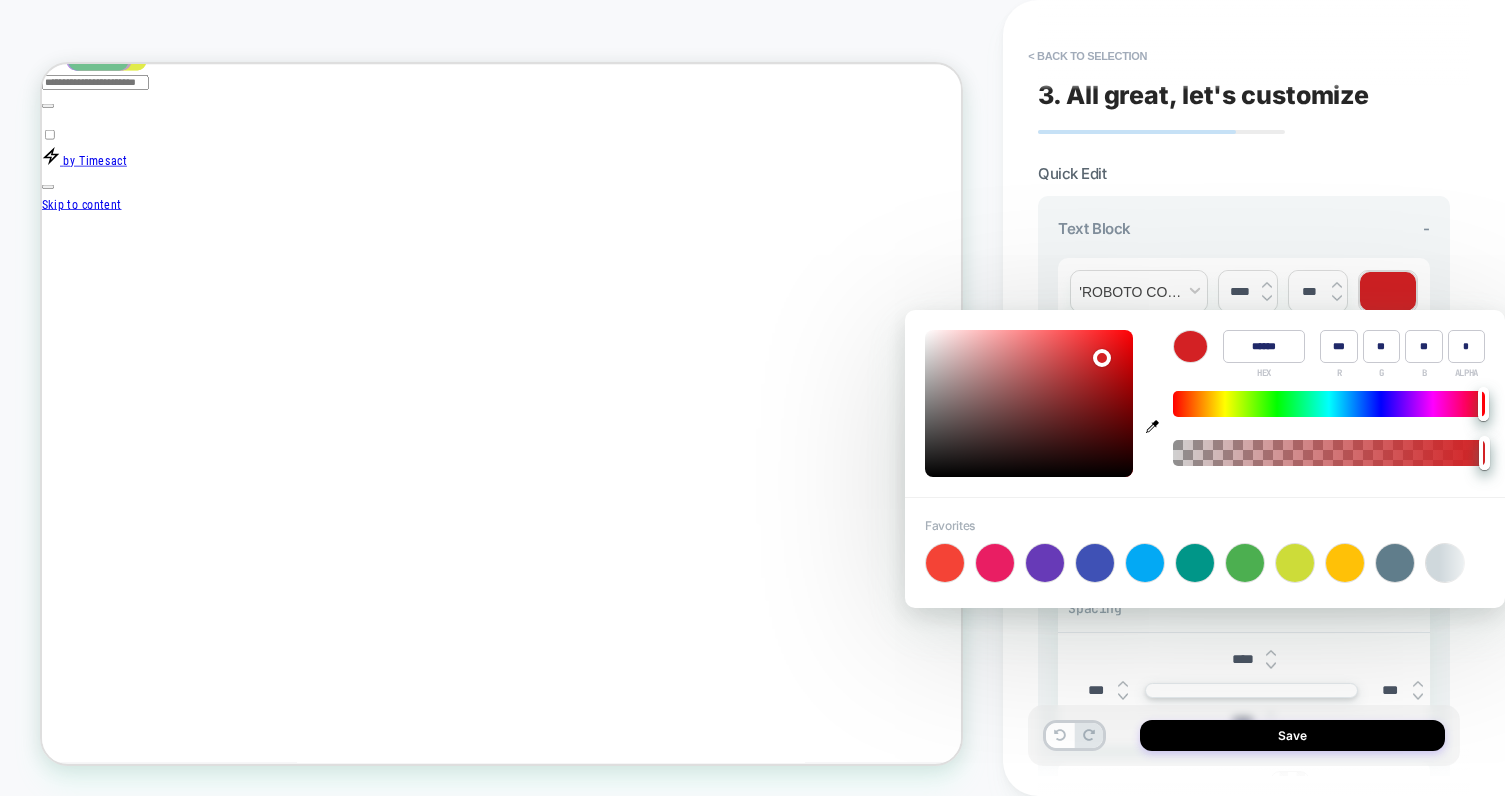 scroll, scrollTop: 0, scrollLeft: 2639, axis: horizontal 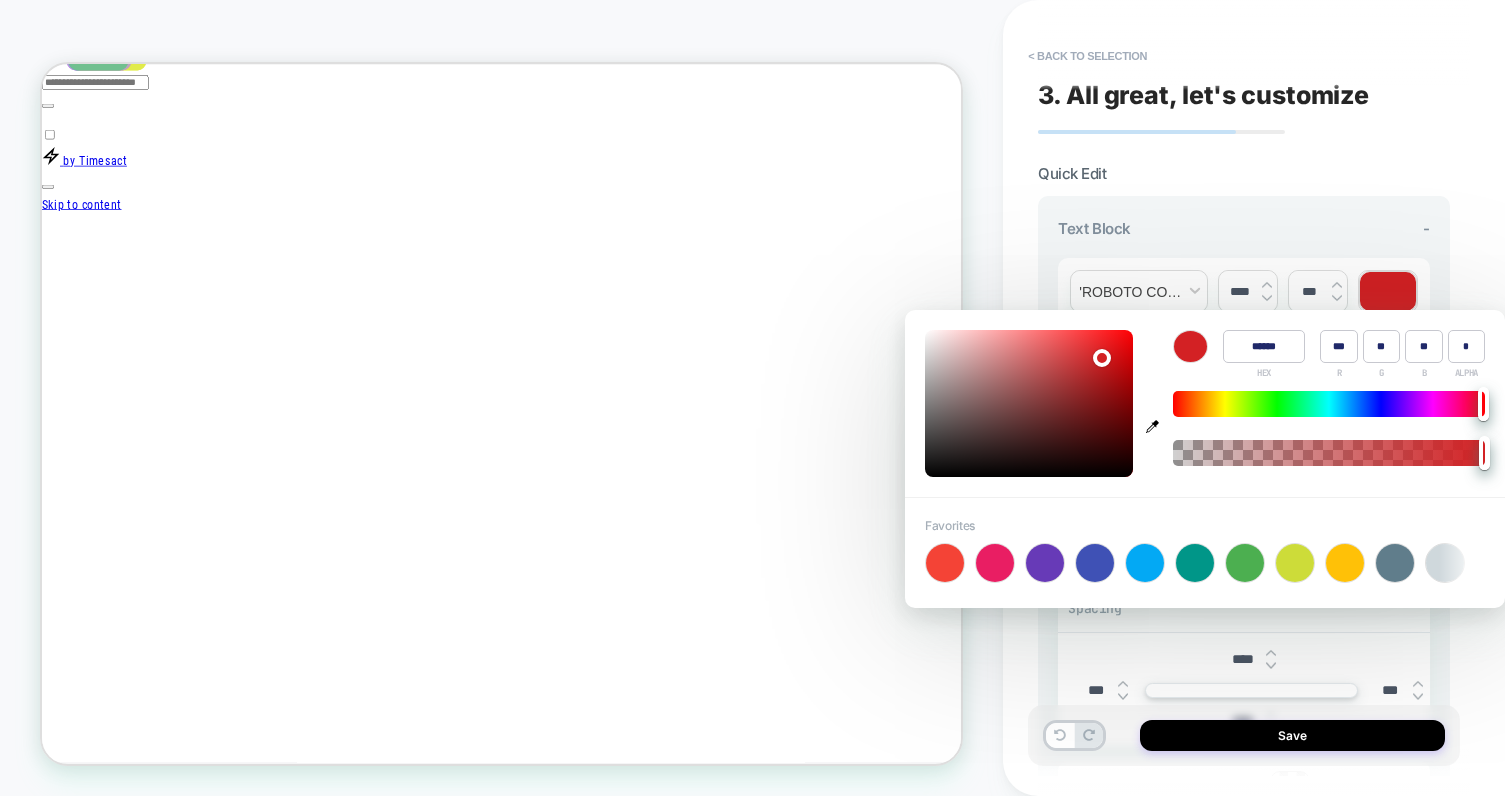 click on "******" at bounding box center (1264, 346) 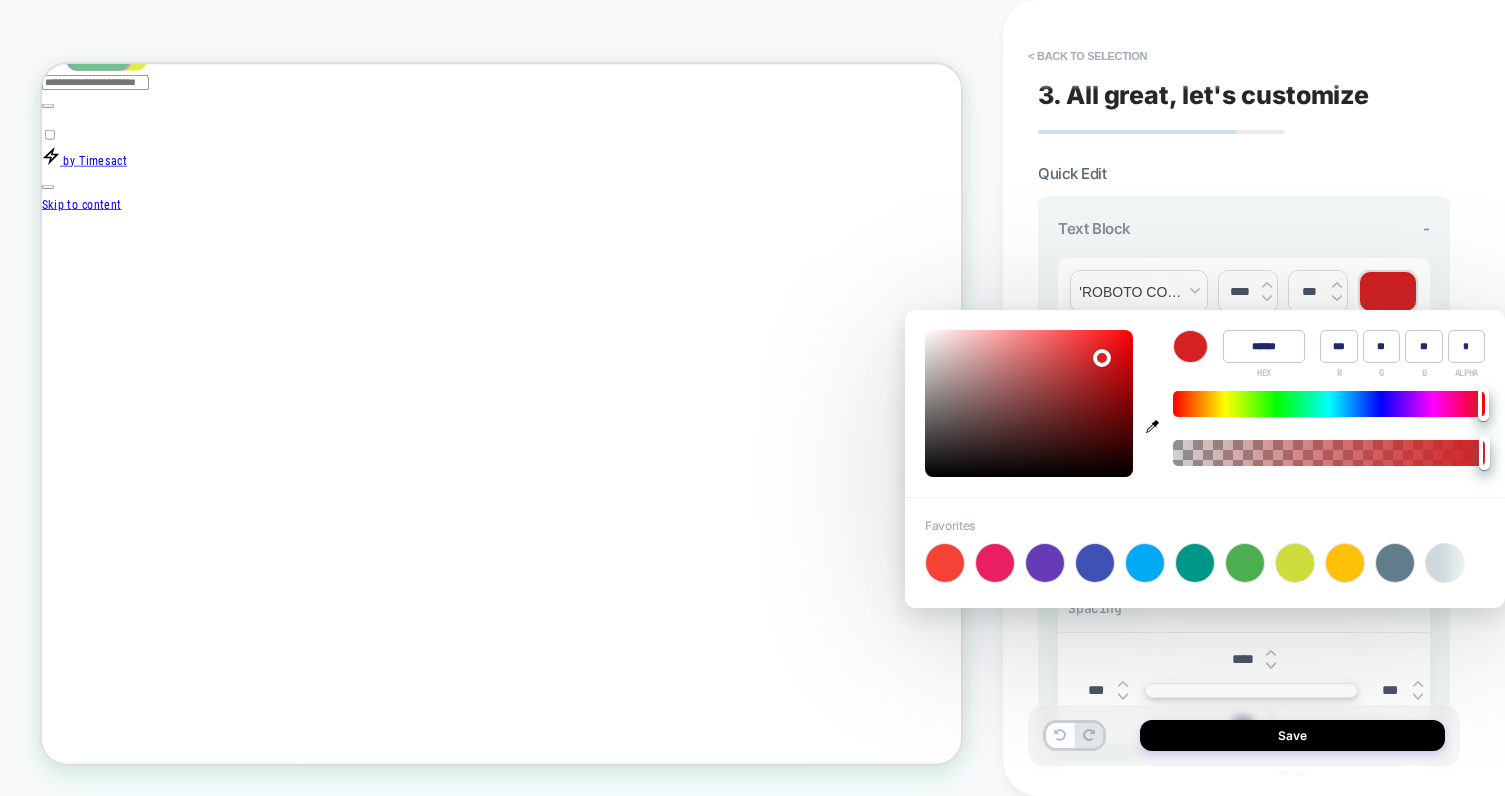 click on "******" at bounding box center (1264, 346) 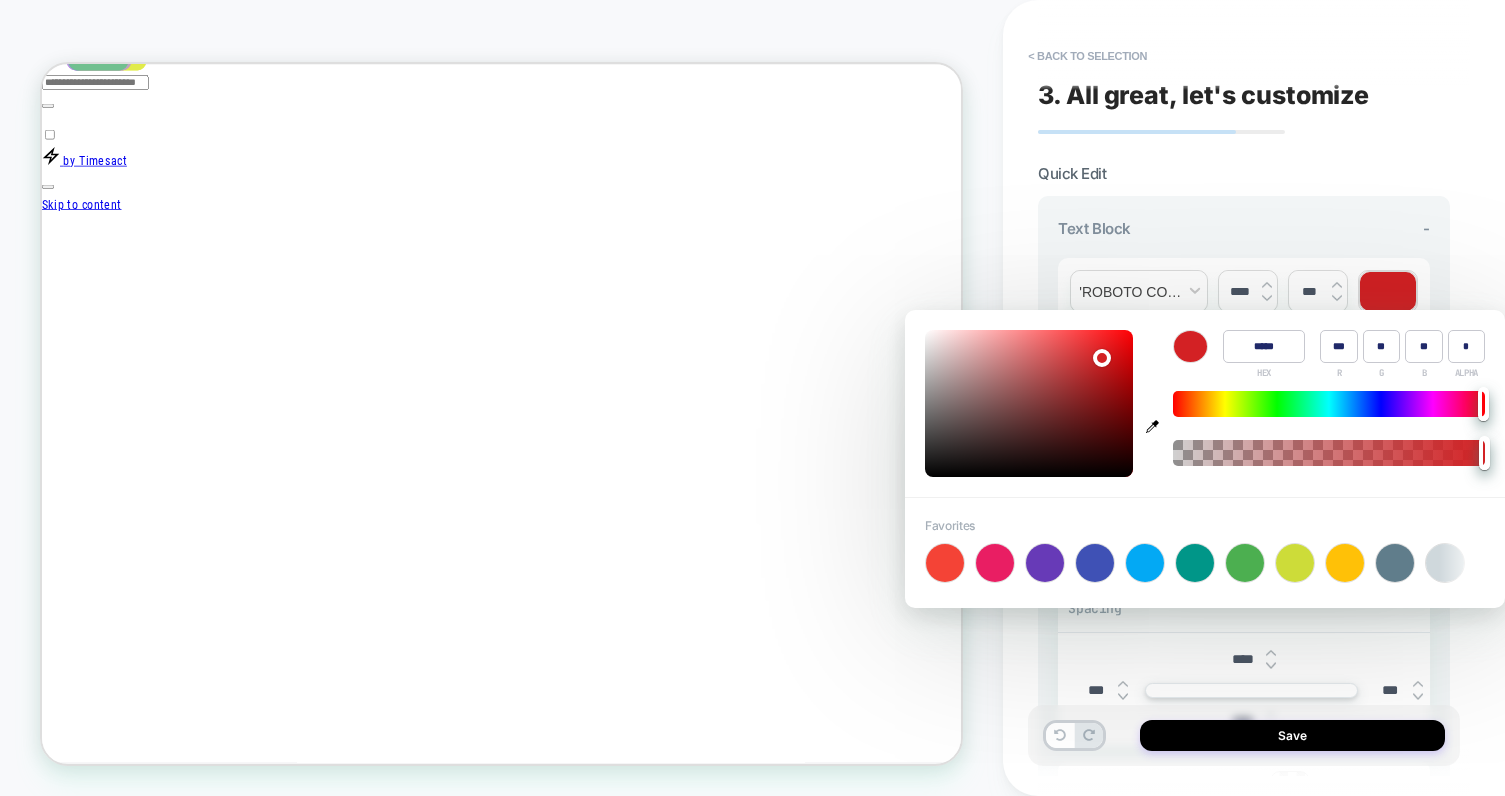 type on "******" 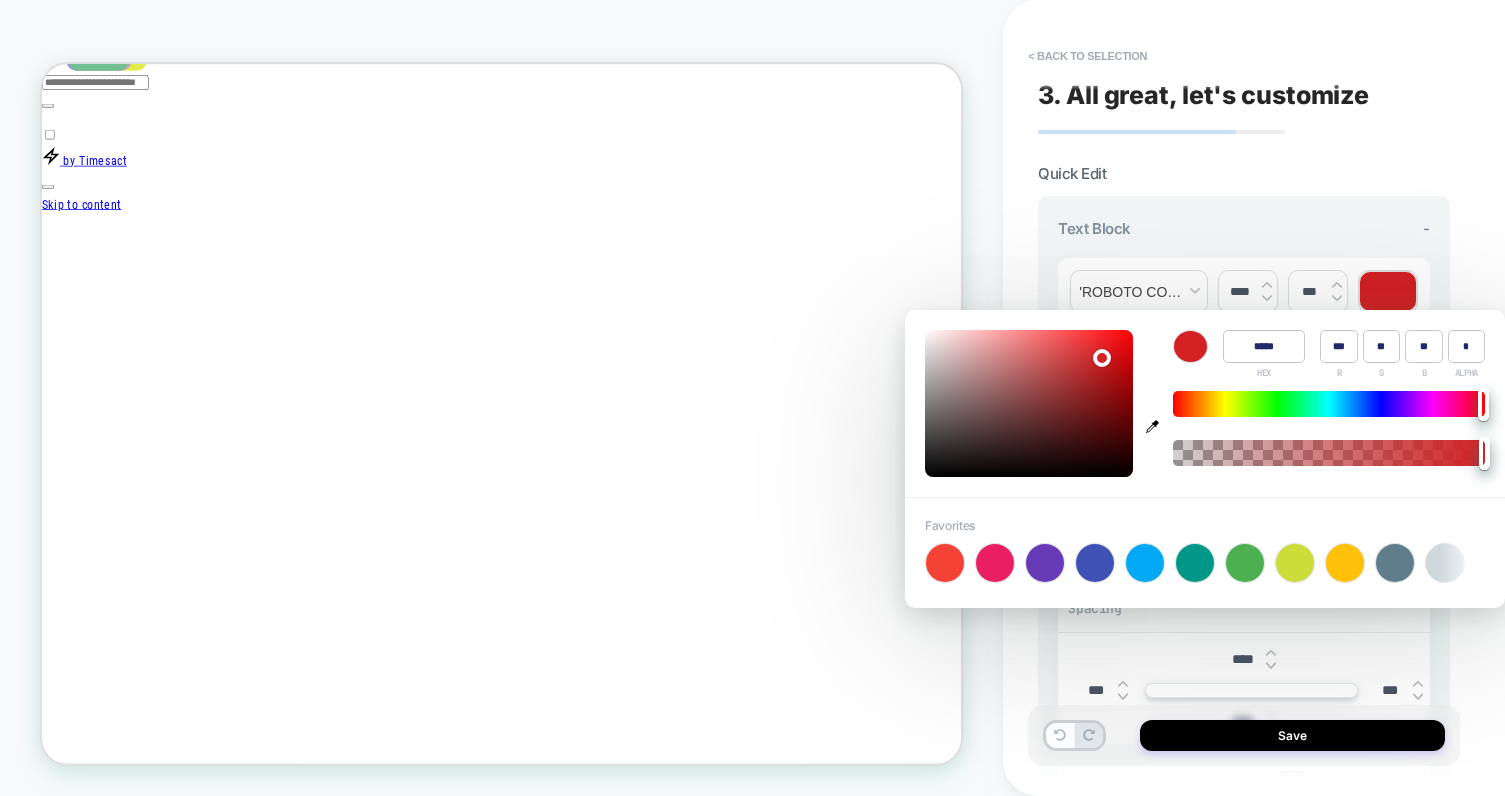 type on "***" 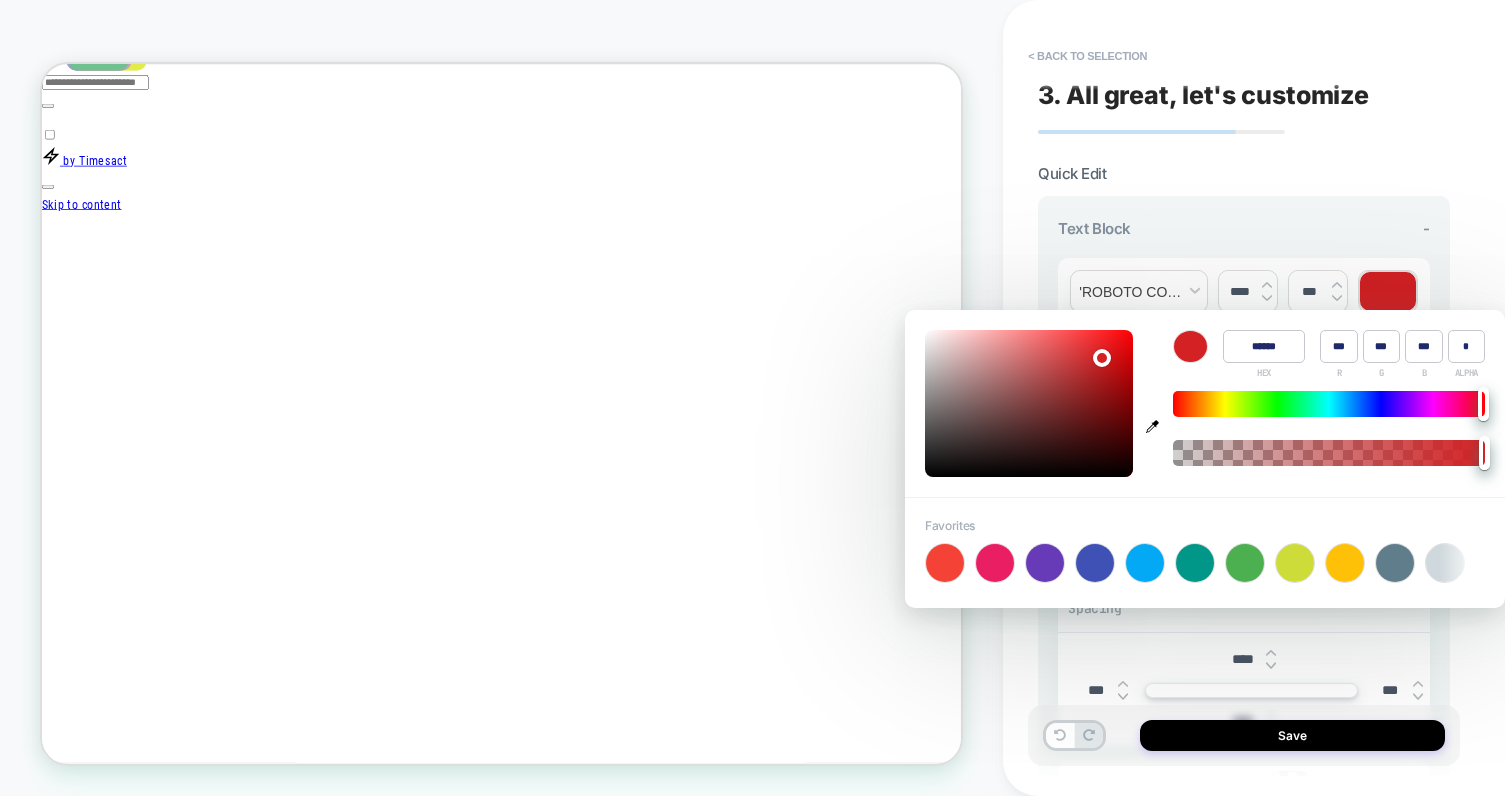 type on "******" 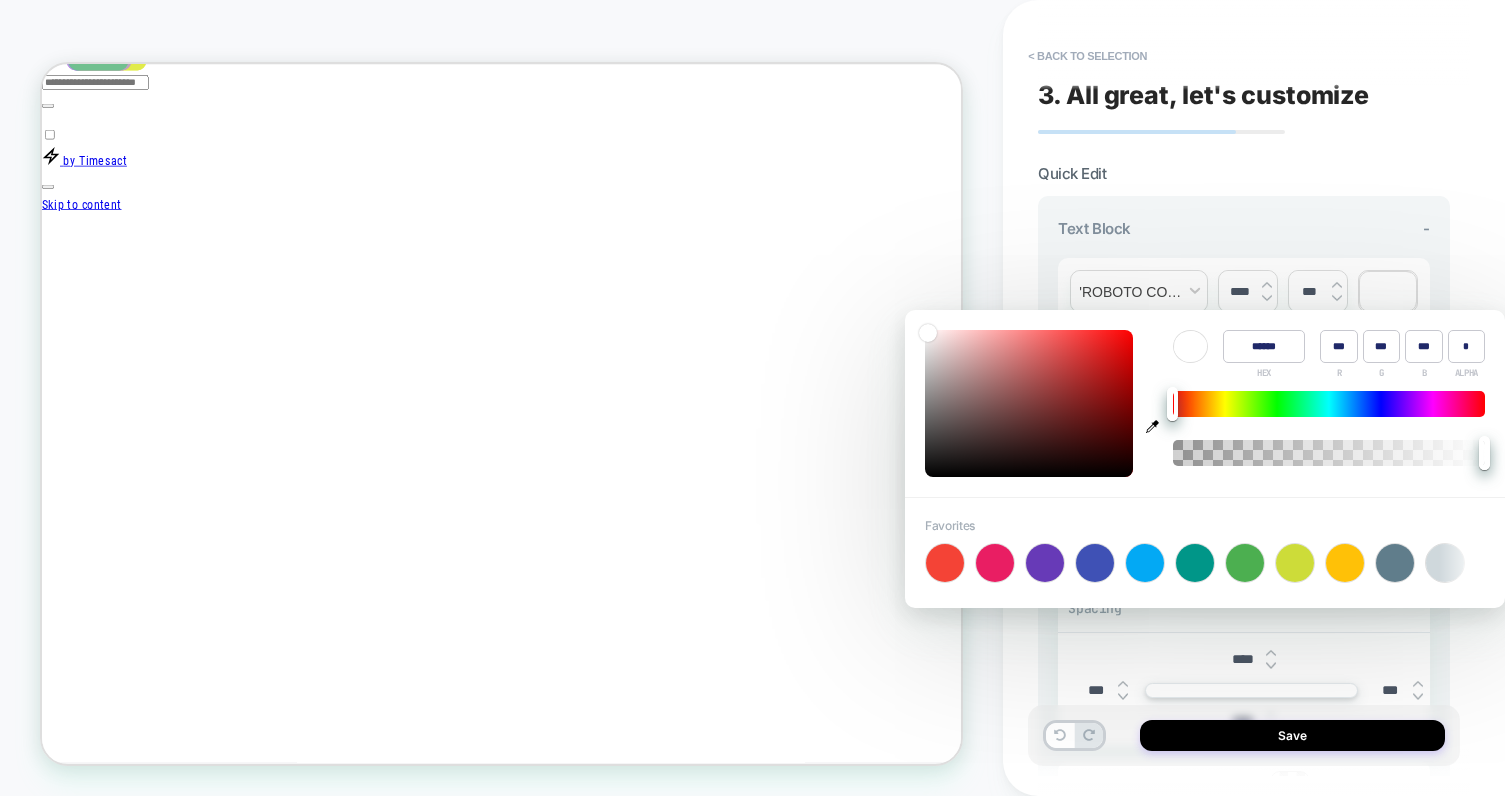 click on "**********" at bounding box center (1244, 544) 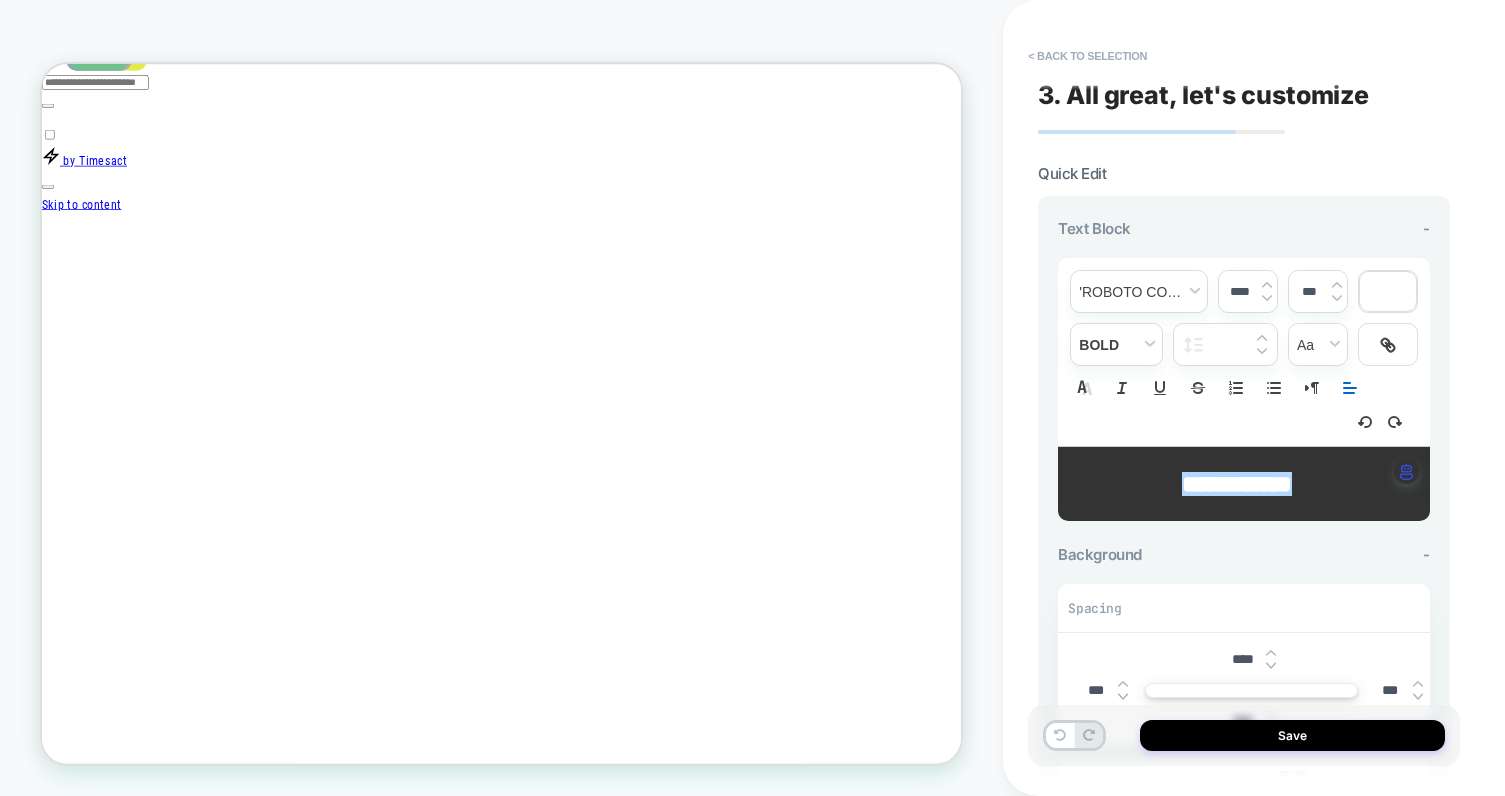 click 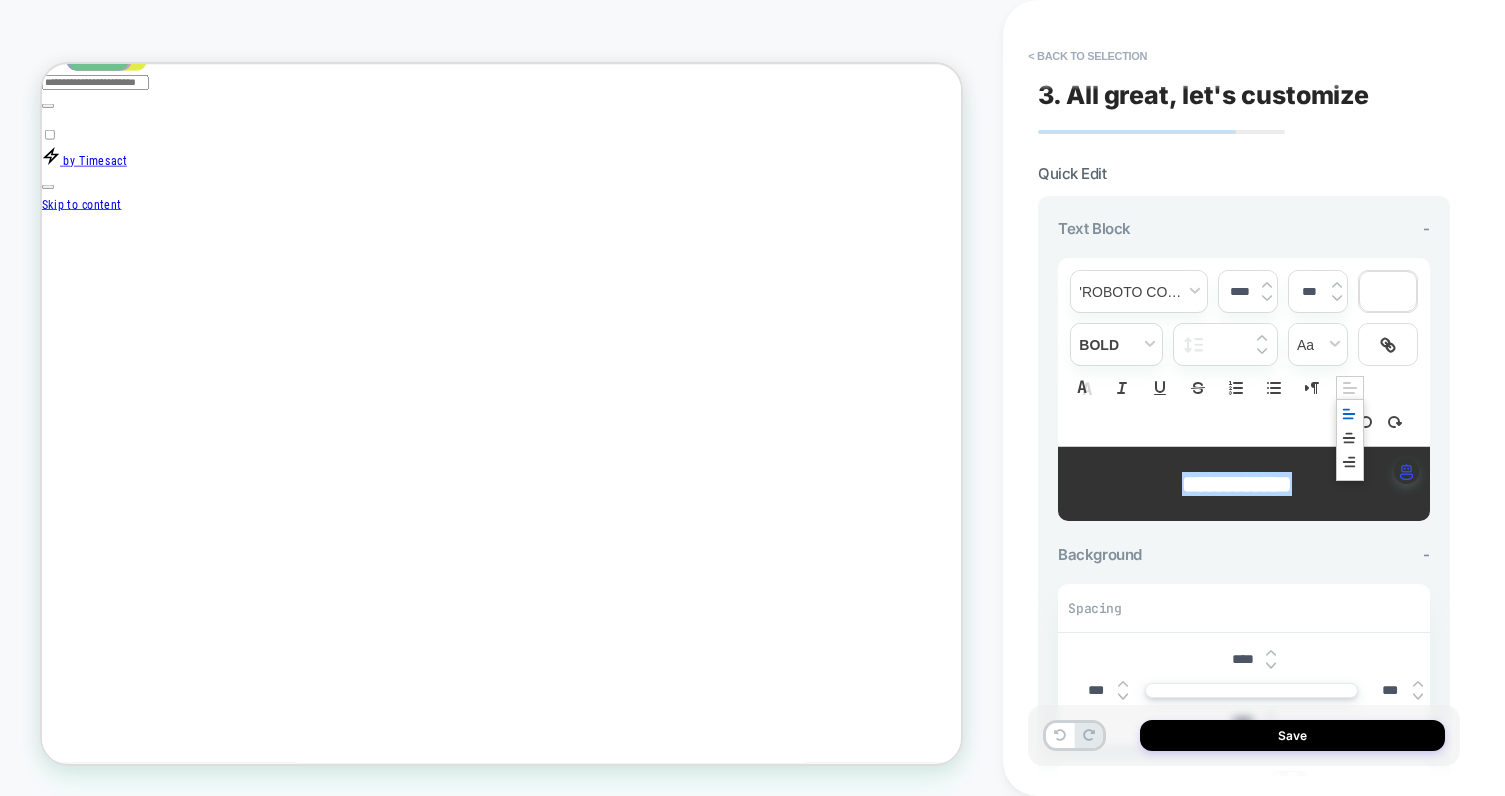 click 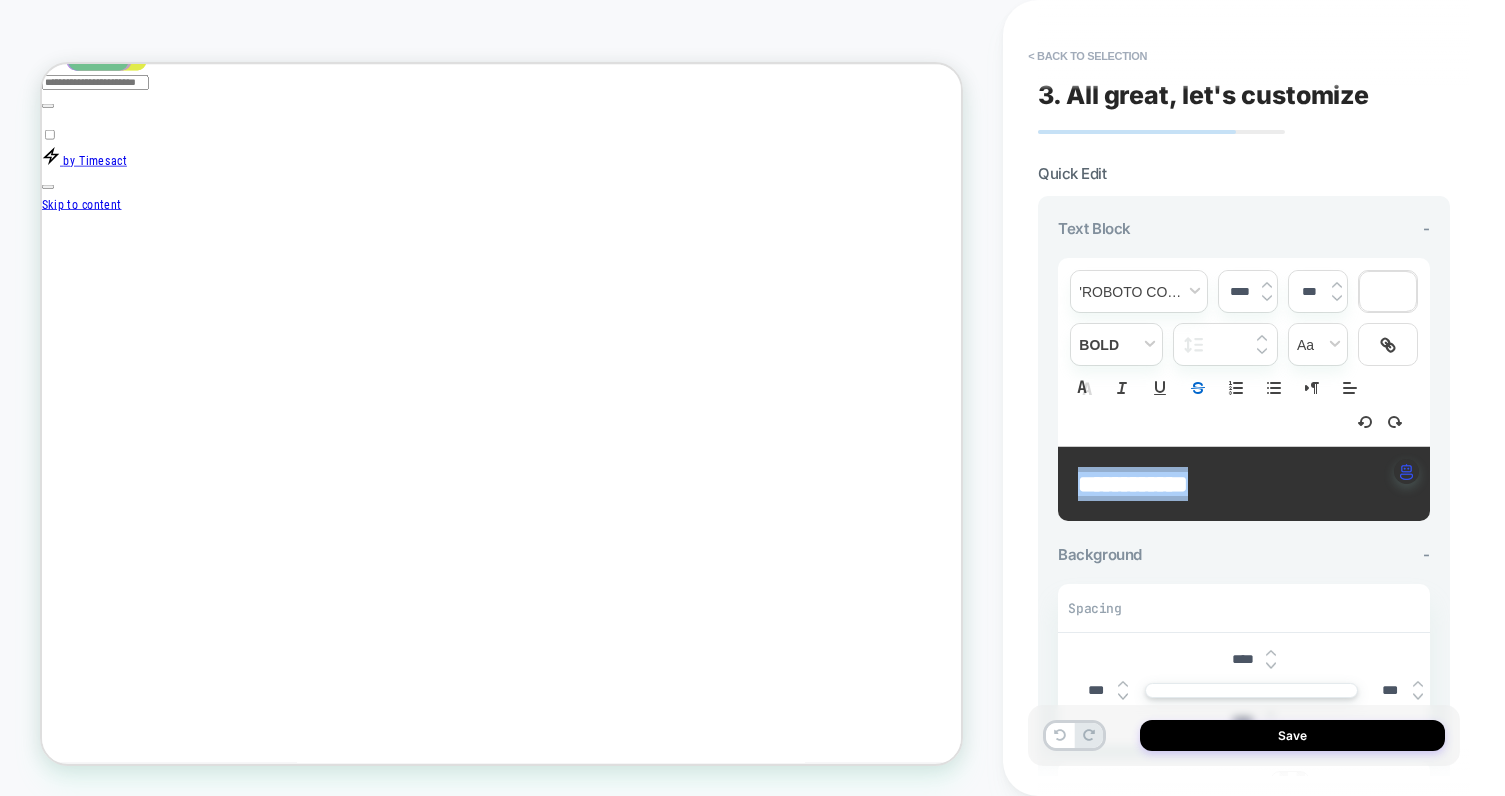 scroll, scrollTop: 0, scrollLeft: 0, axis: both 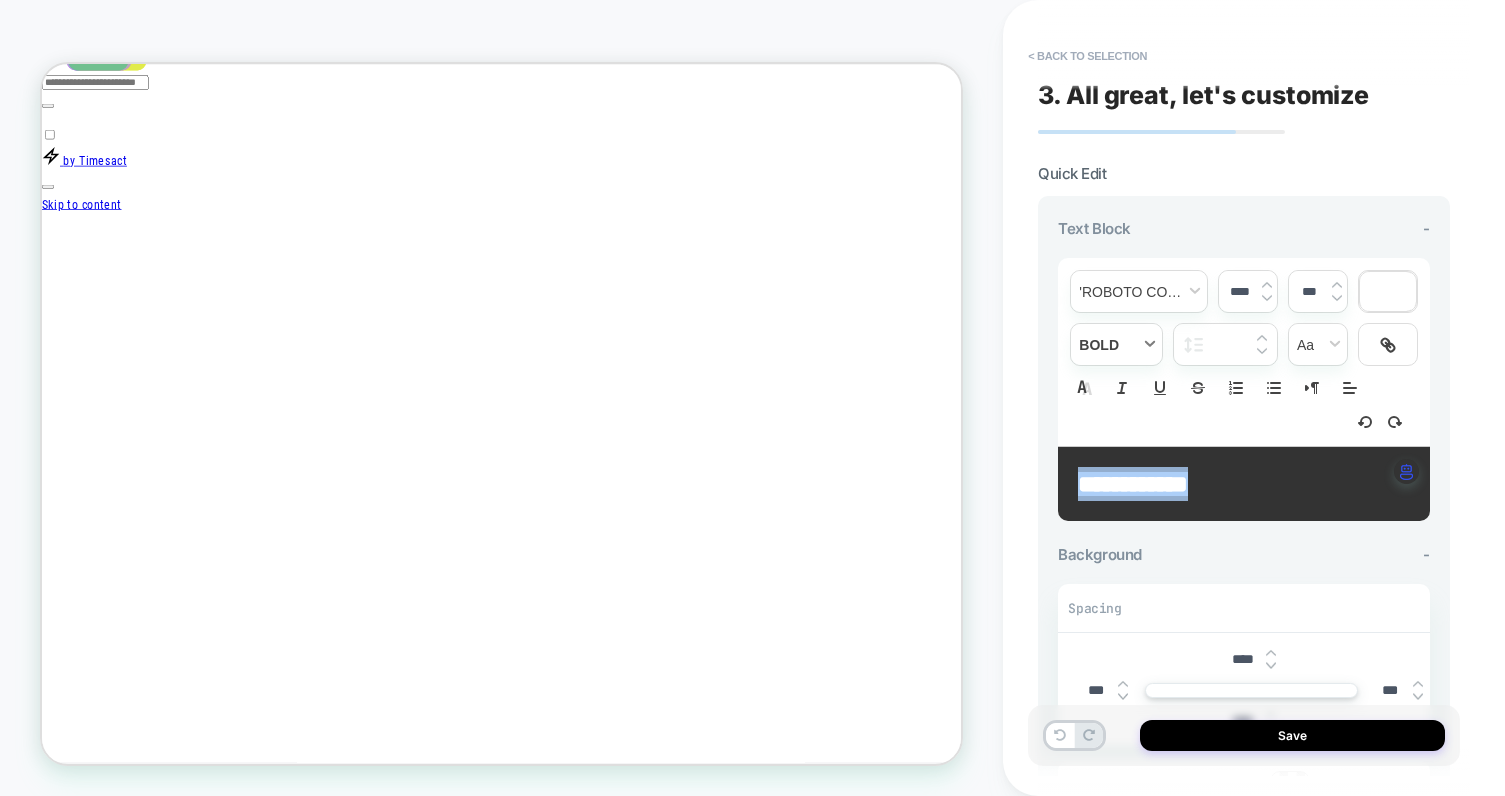 click at bounding box center (1116, 344) 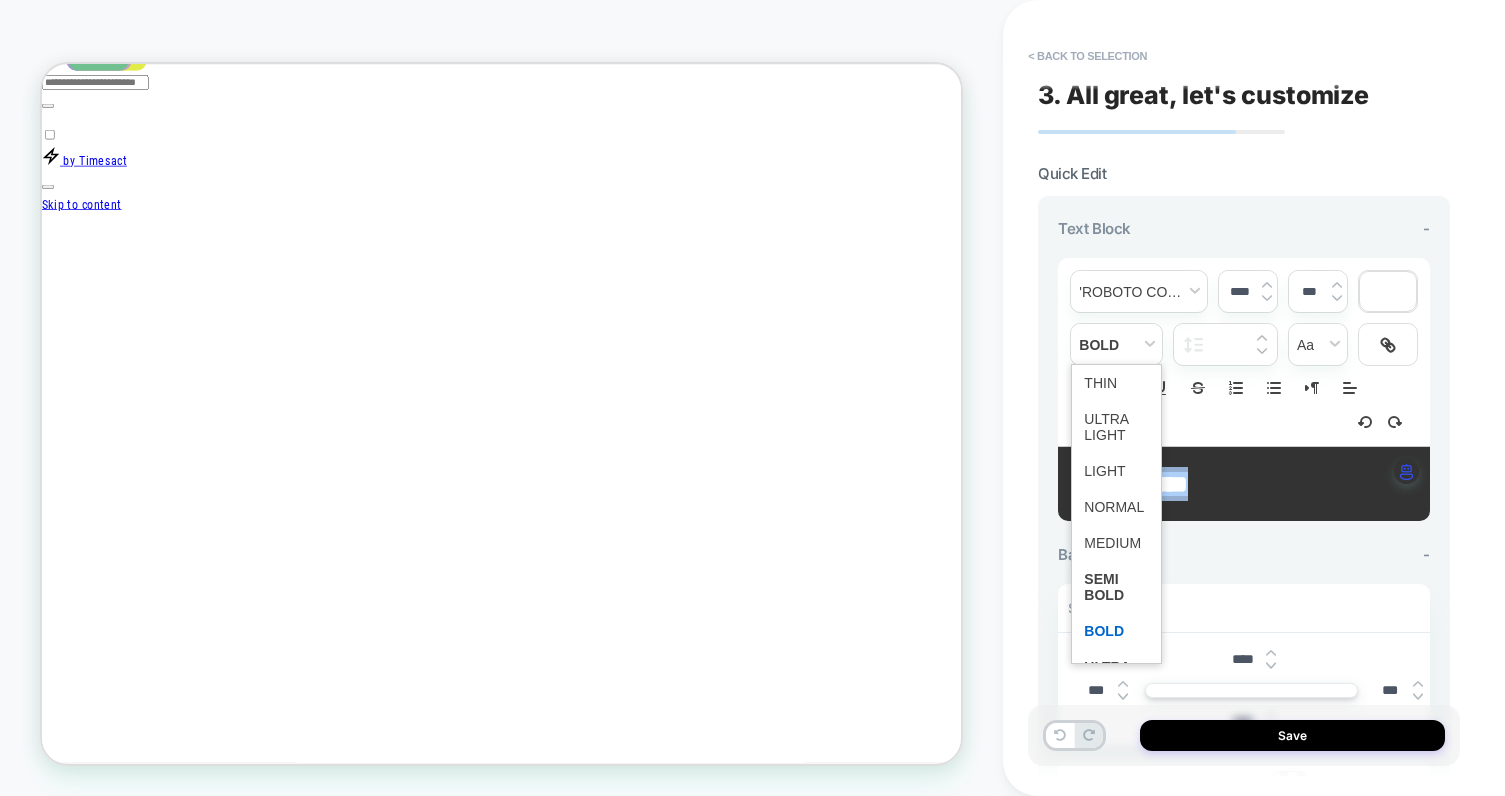 click at bounding box center [1267, 298] 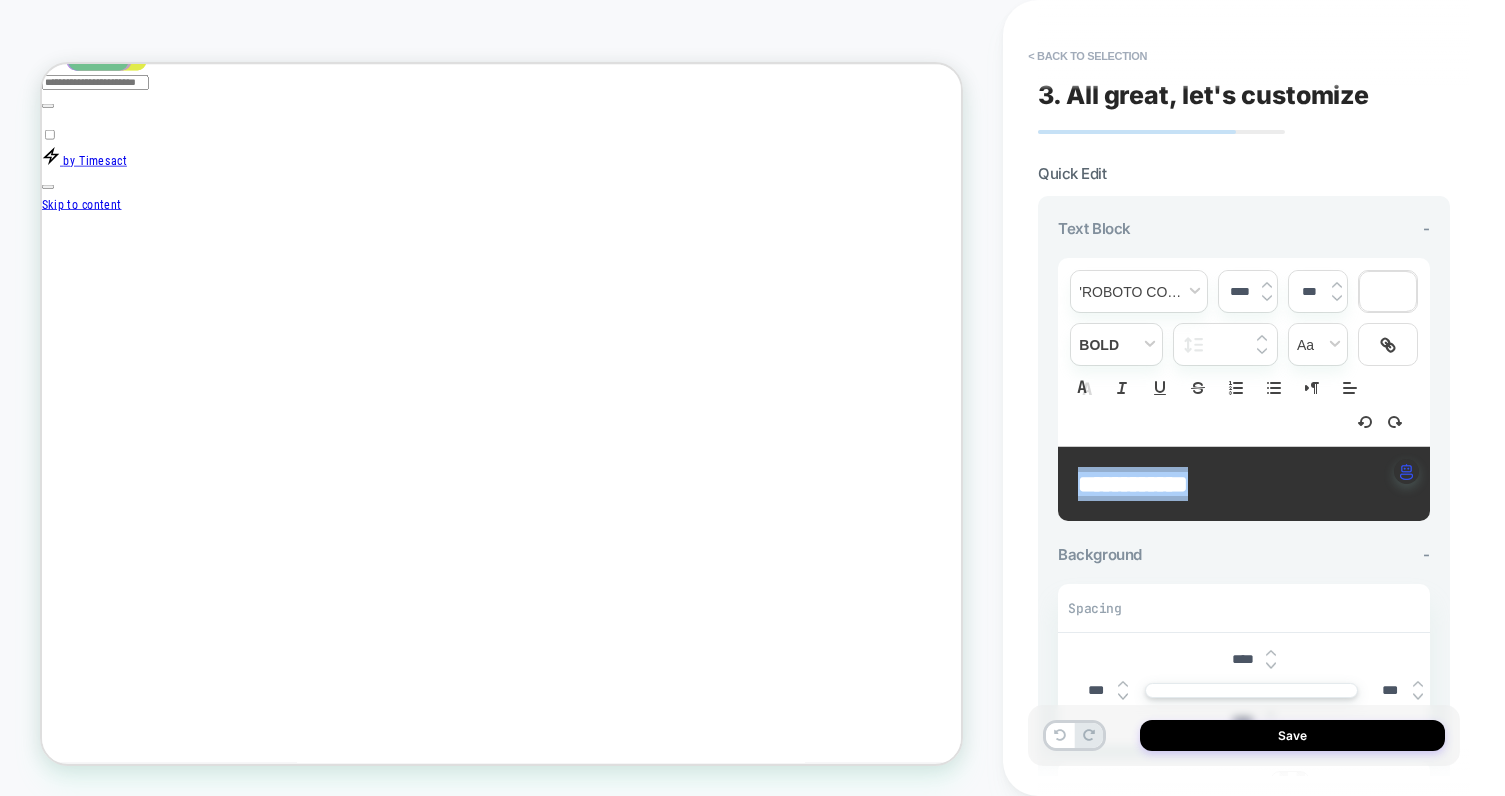 click at bounding box center [1267, 298] 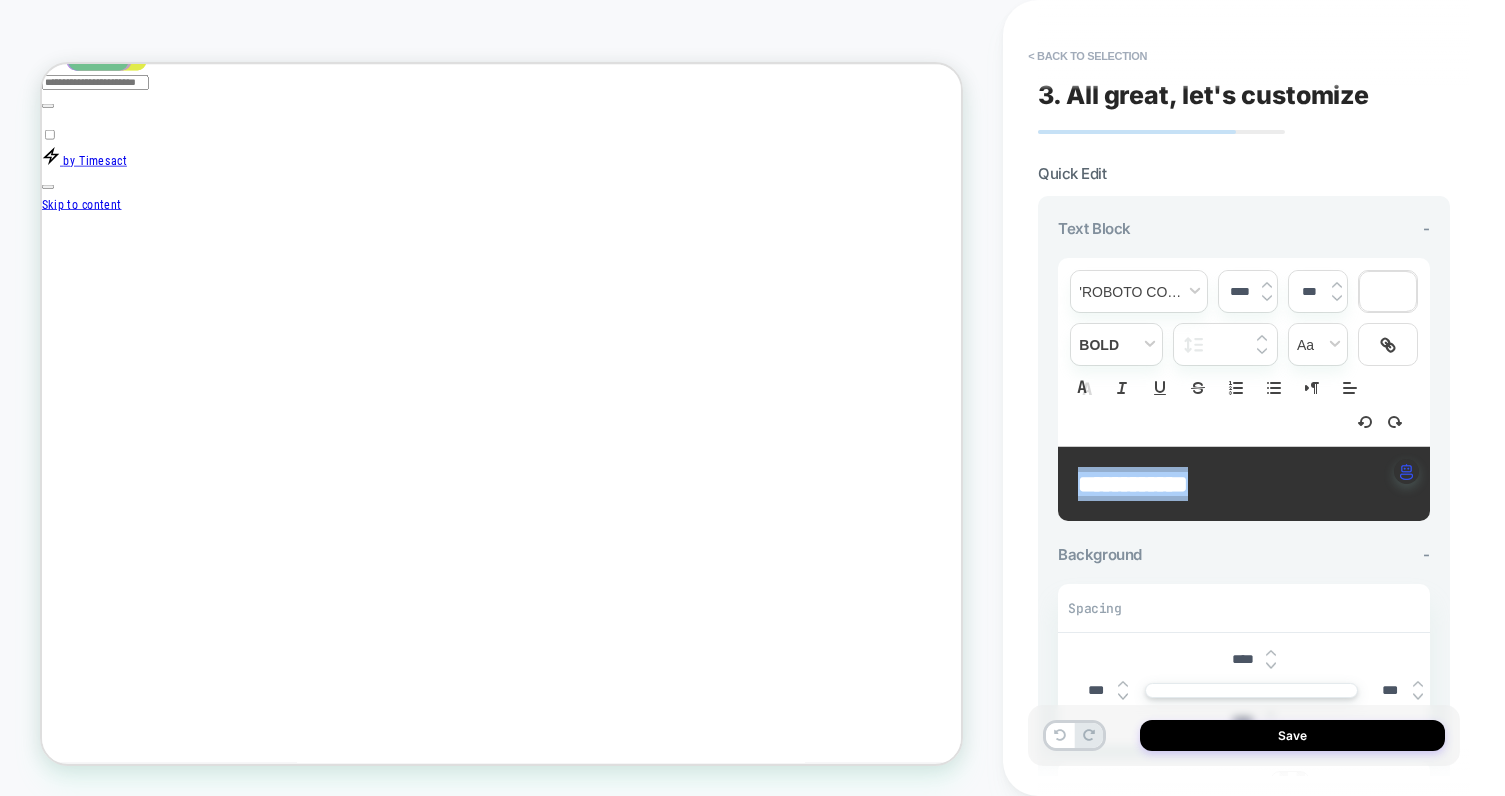 click at bounding box center (1267, 298) 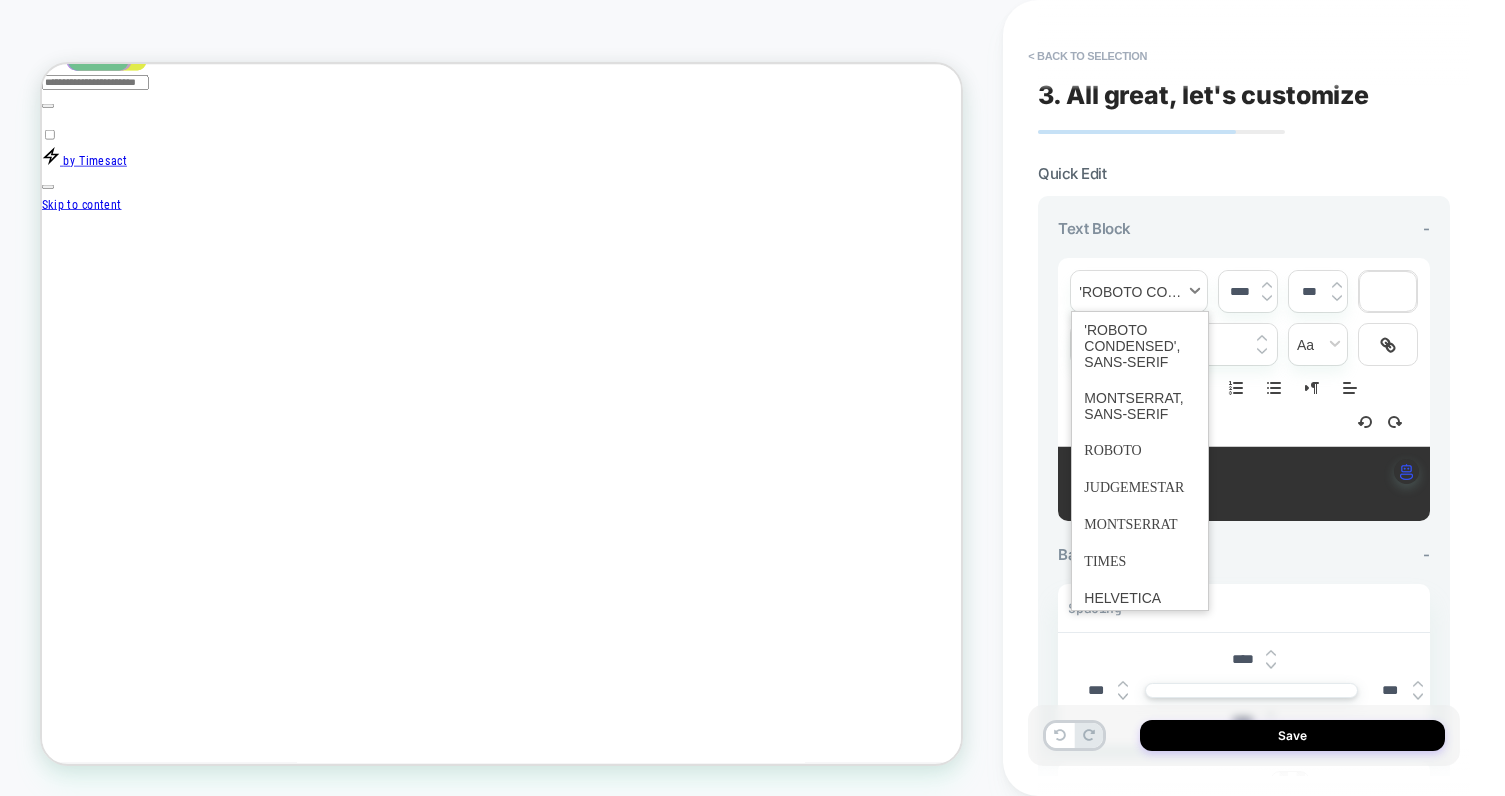 click at bounding box center [1139, 291] 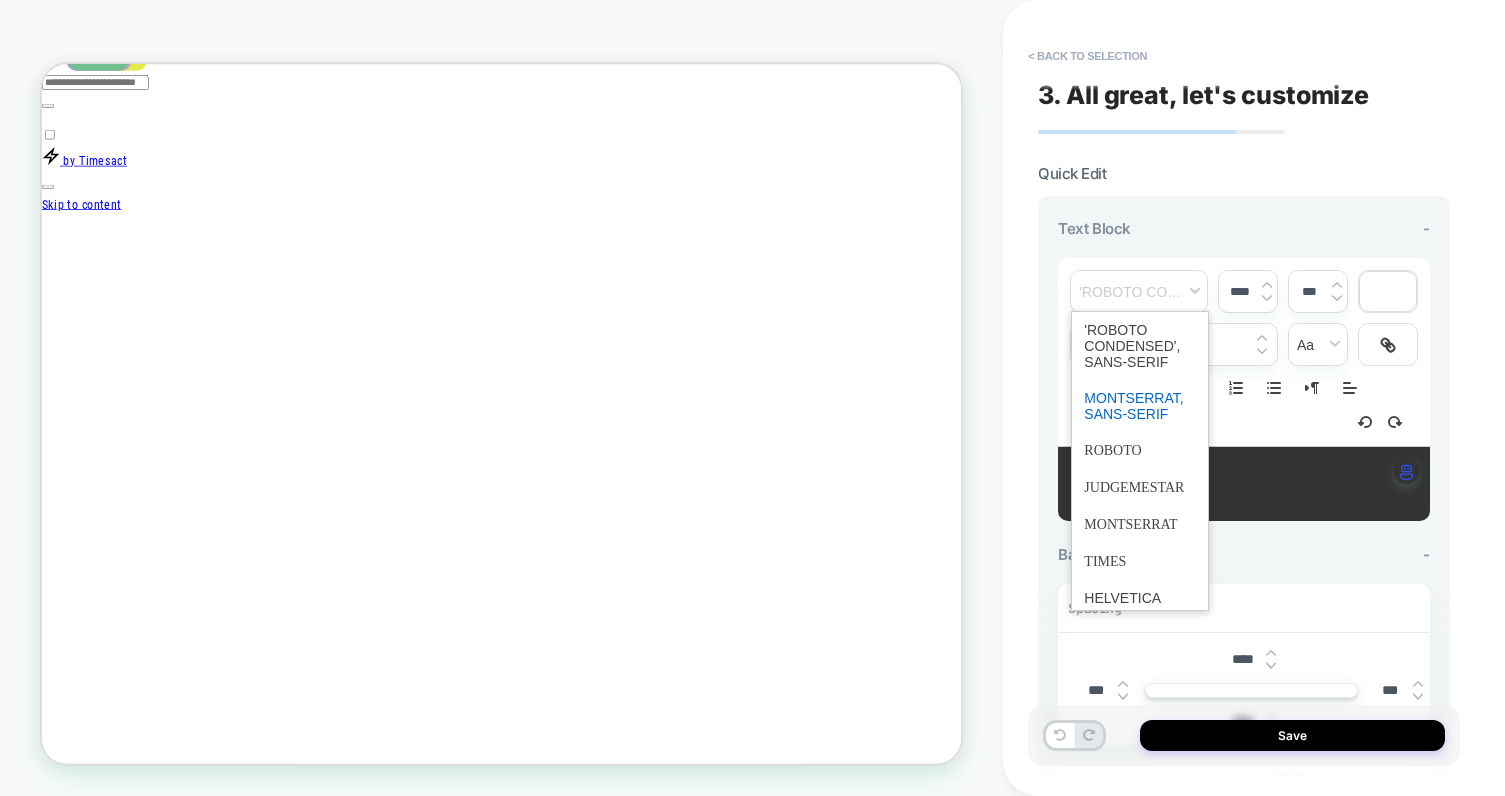 scroll, scrollTop: 0, scrollLeft: 660, axis: horizontal 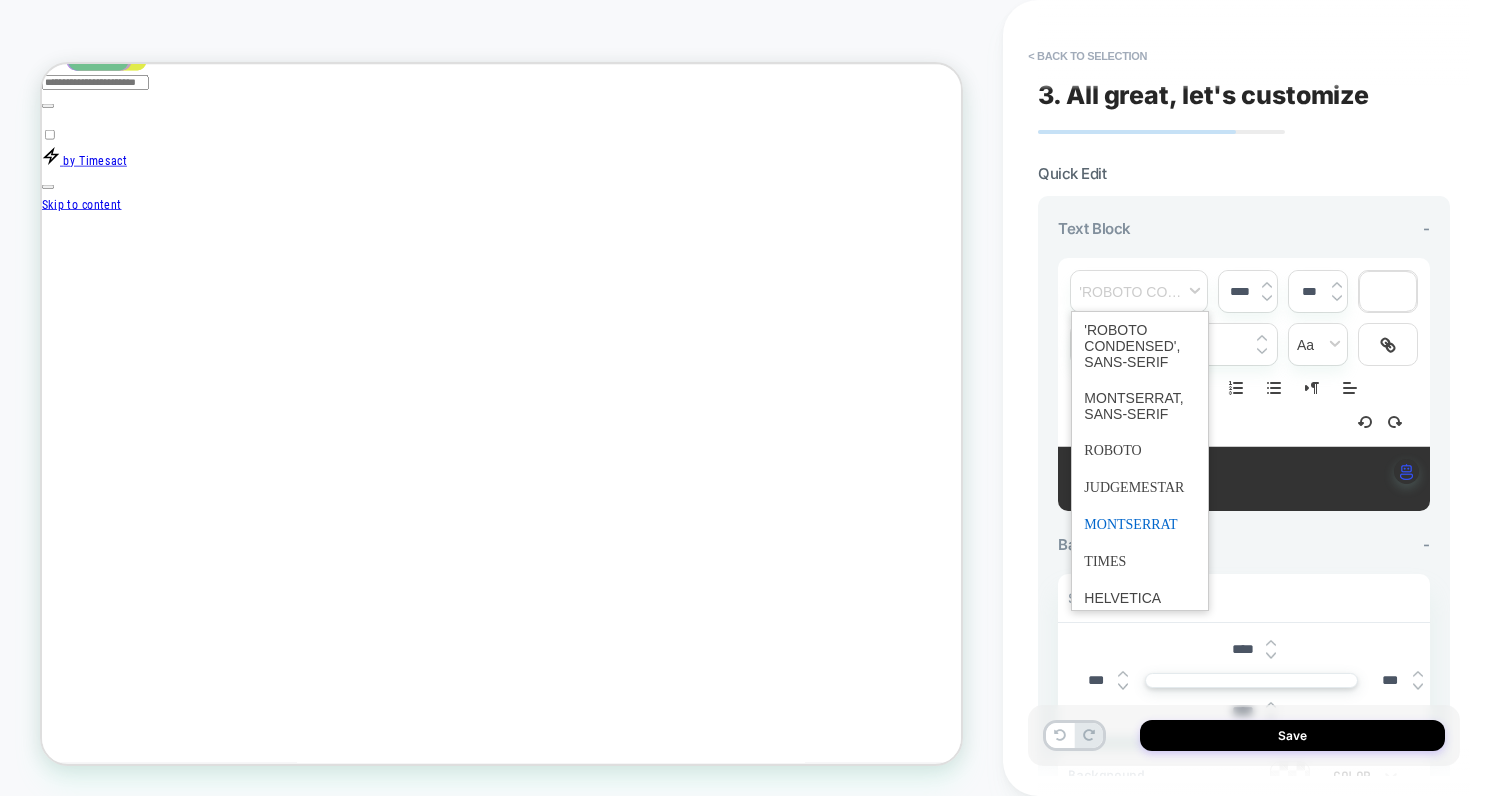 click at bounding box center (1139, 524) 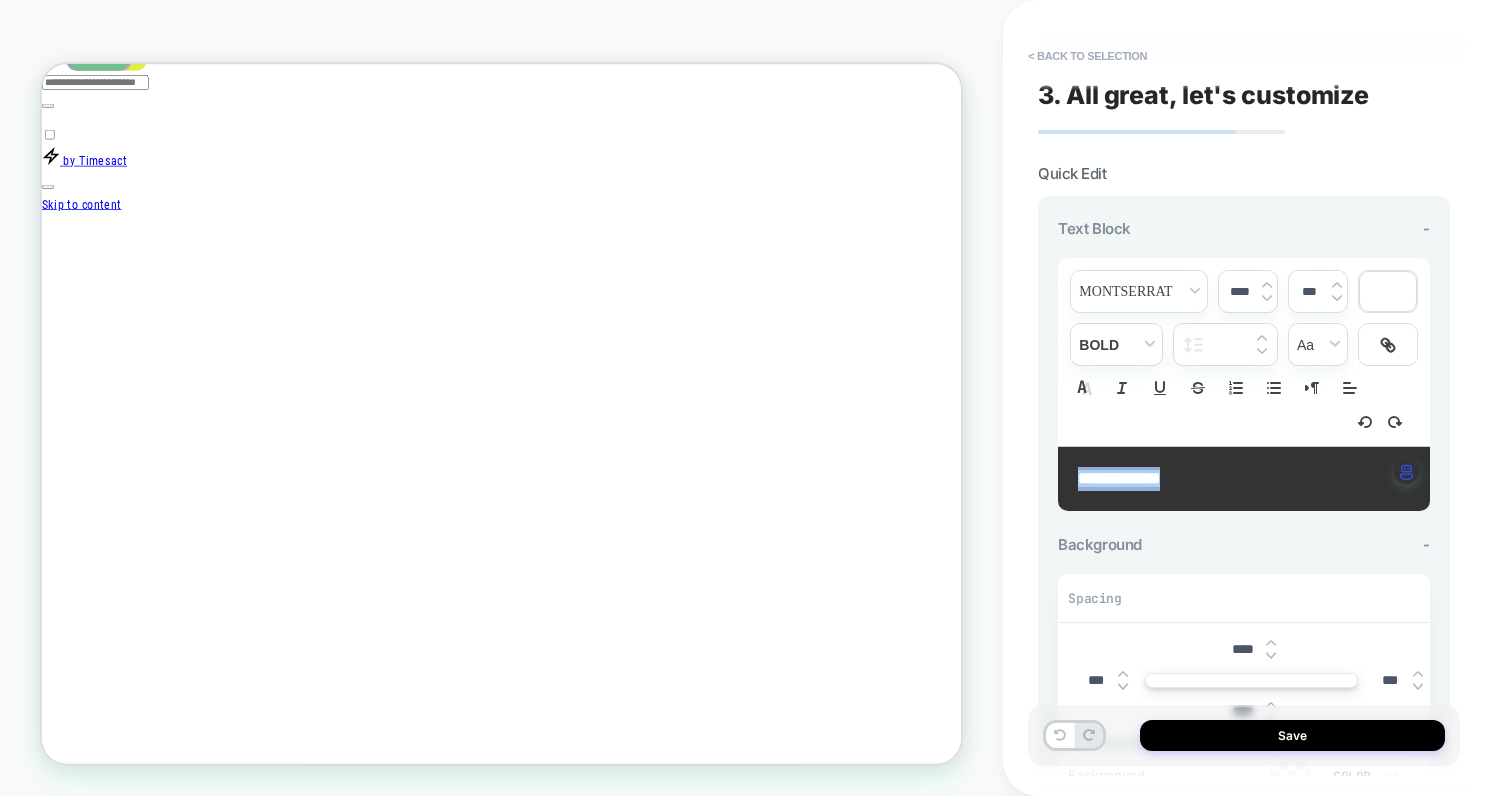 click on "**********" at bounding box center [1236, 479] 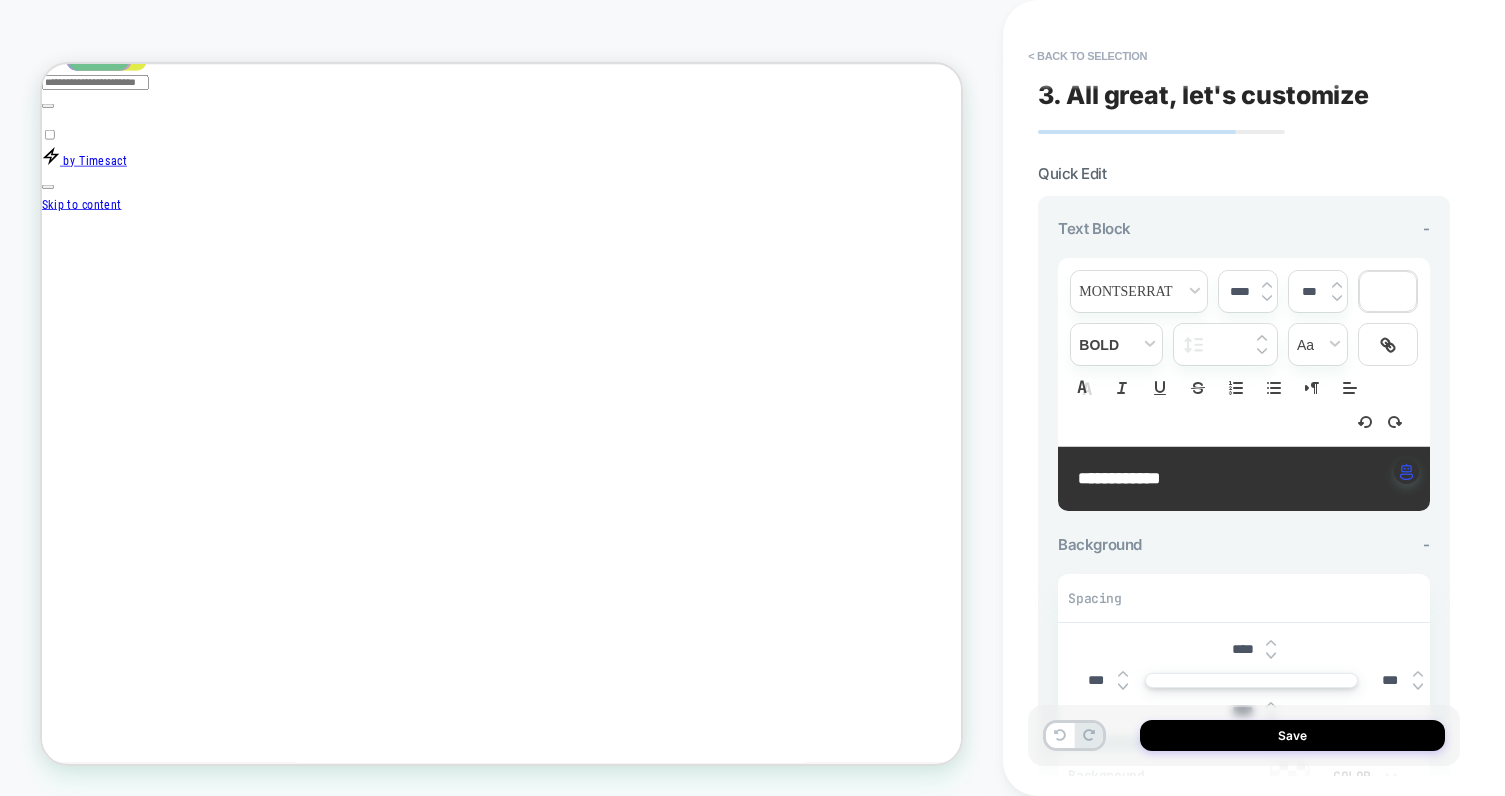 click on "**********" at bounding box center [1244, 479] 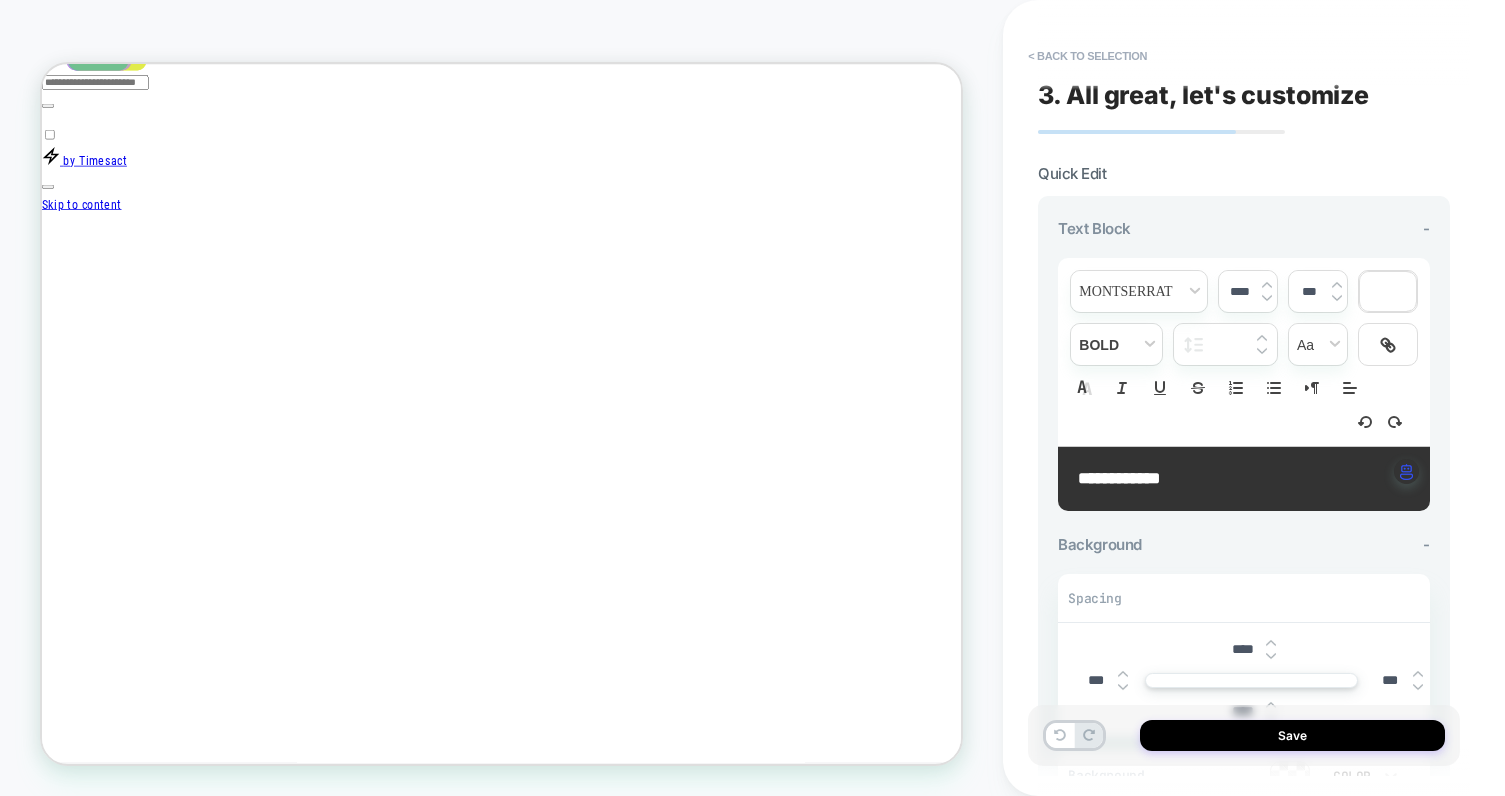 scroll, scrollTop: 53, scrollLeft: 0, axis: vertical 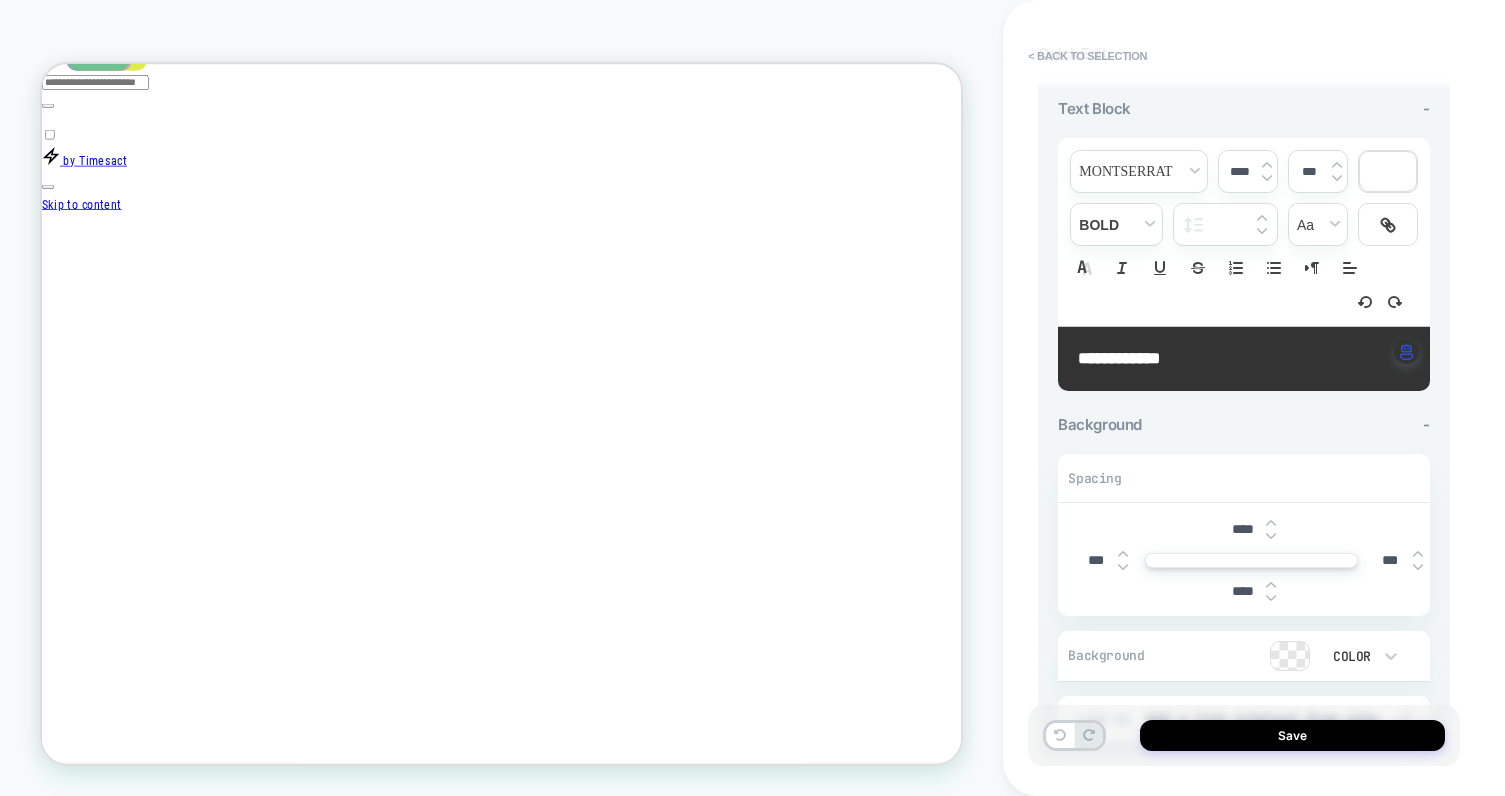 click at bounding box center [1271, 536] 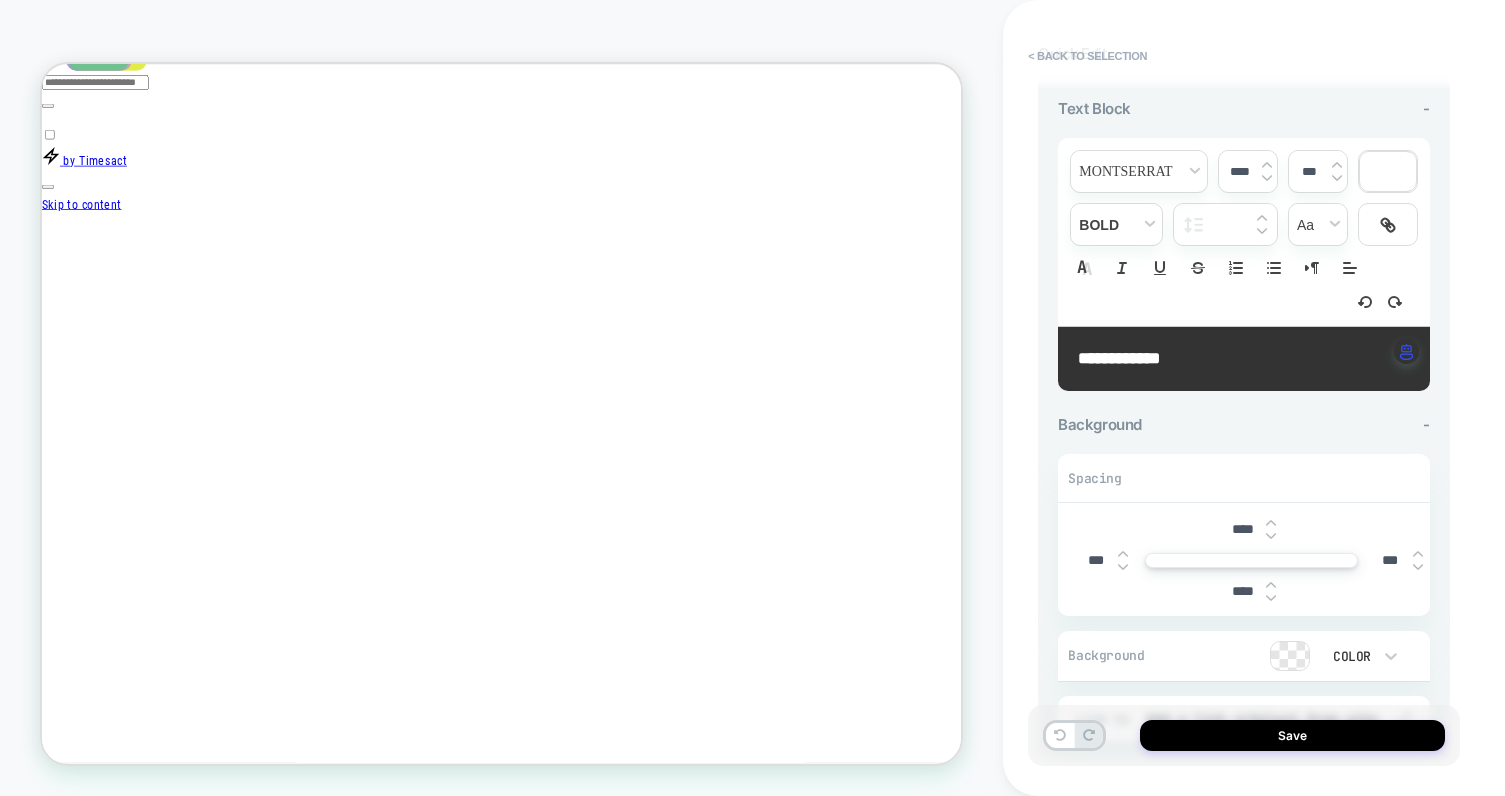 click at bounding box center [1271, 536] 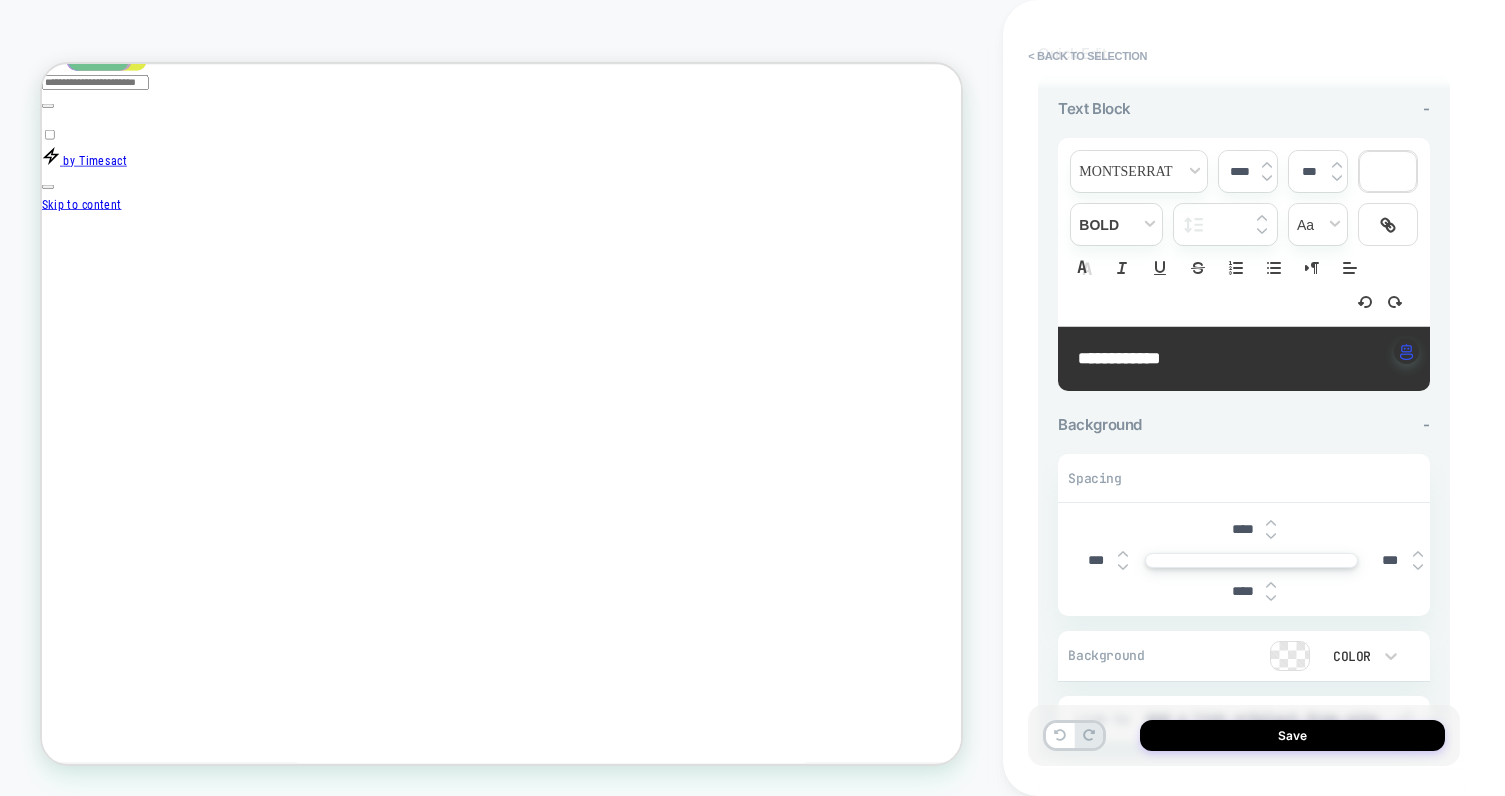 click at bounding box center (1271, 536) 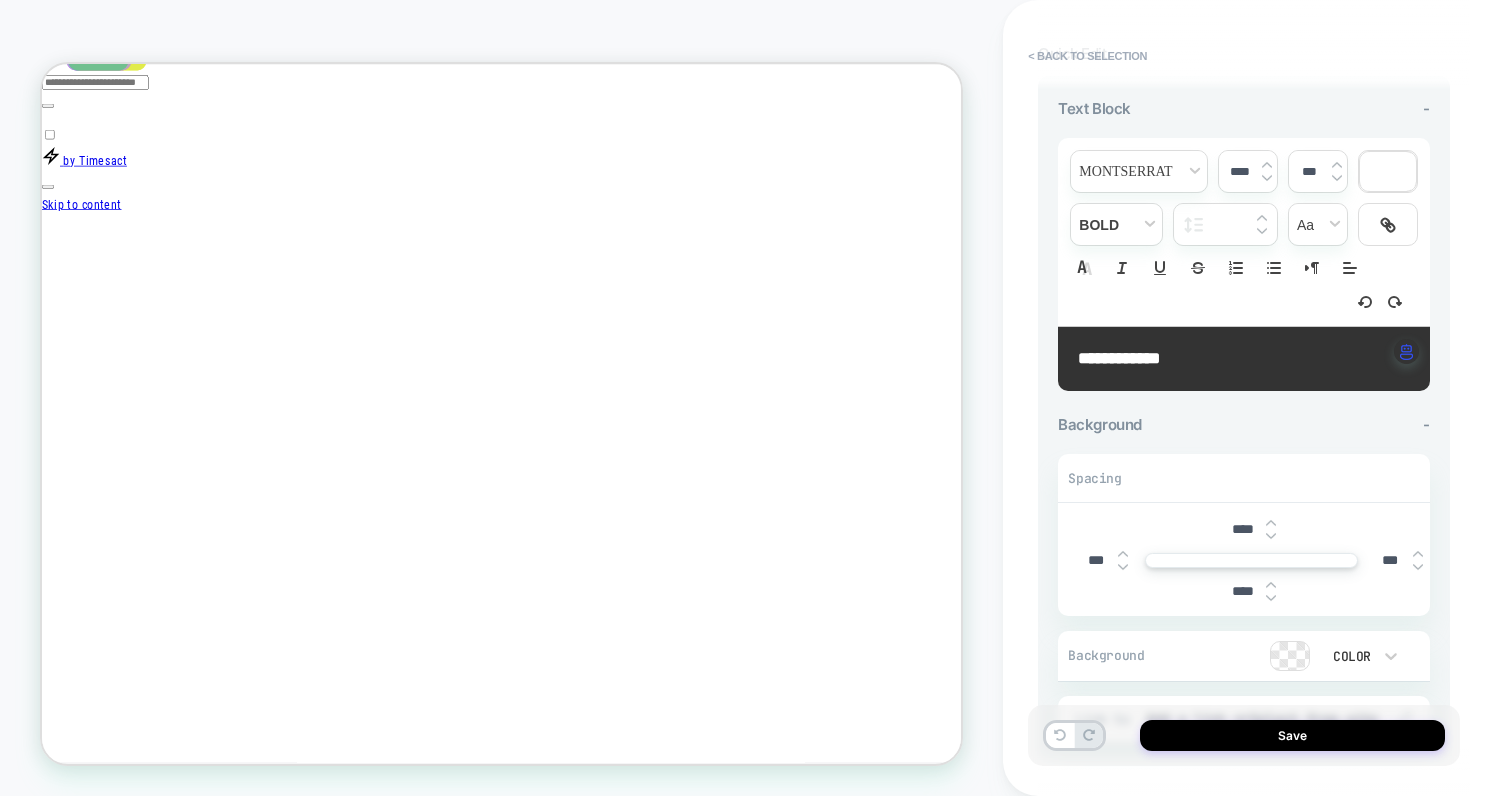 click at bounding box center (1271, 536) 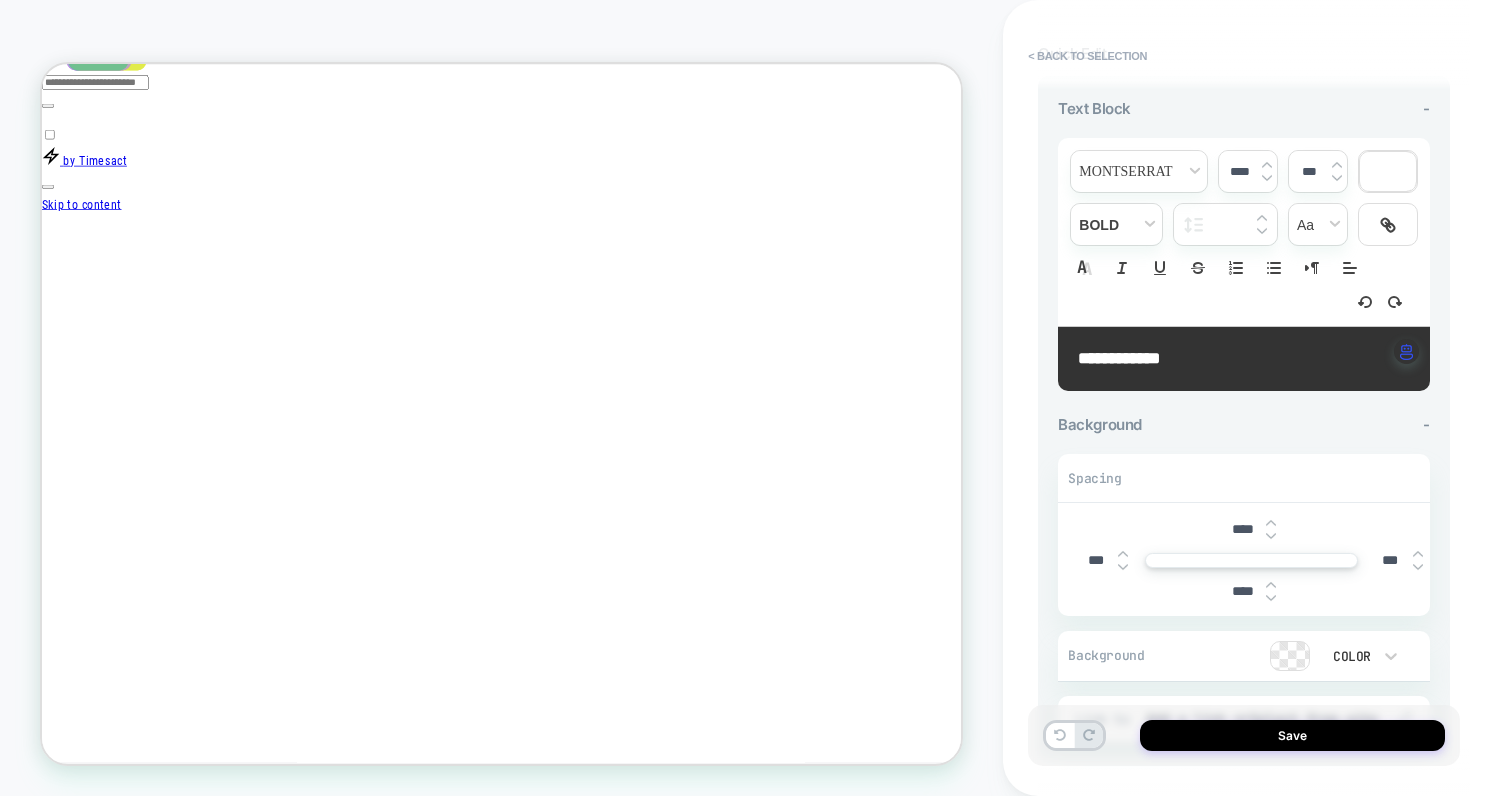 scroll, scrollTop: 351, scrollLeft: 0, axis: vertical 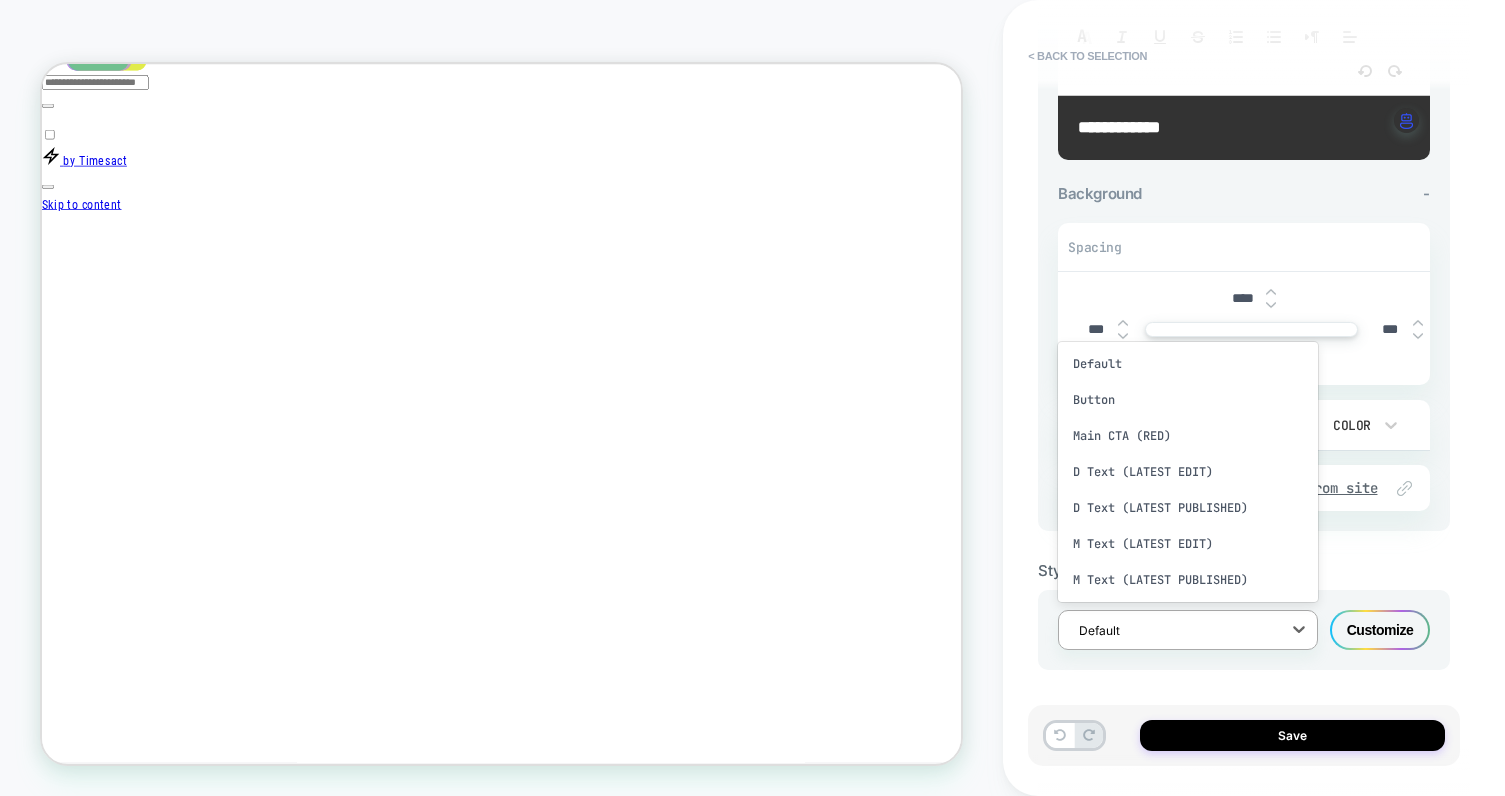 click at bounding box center [1175, 630] 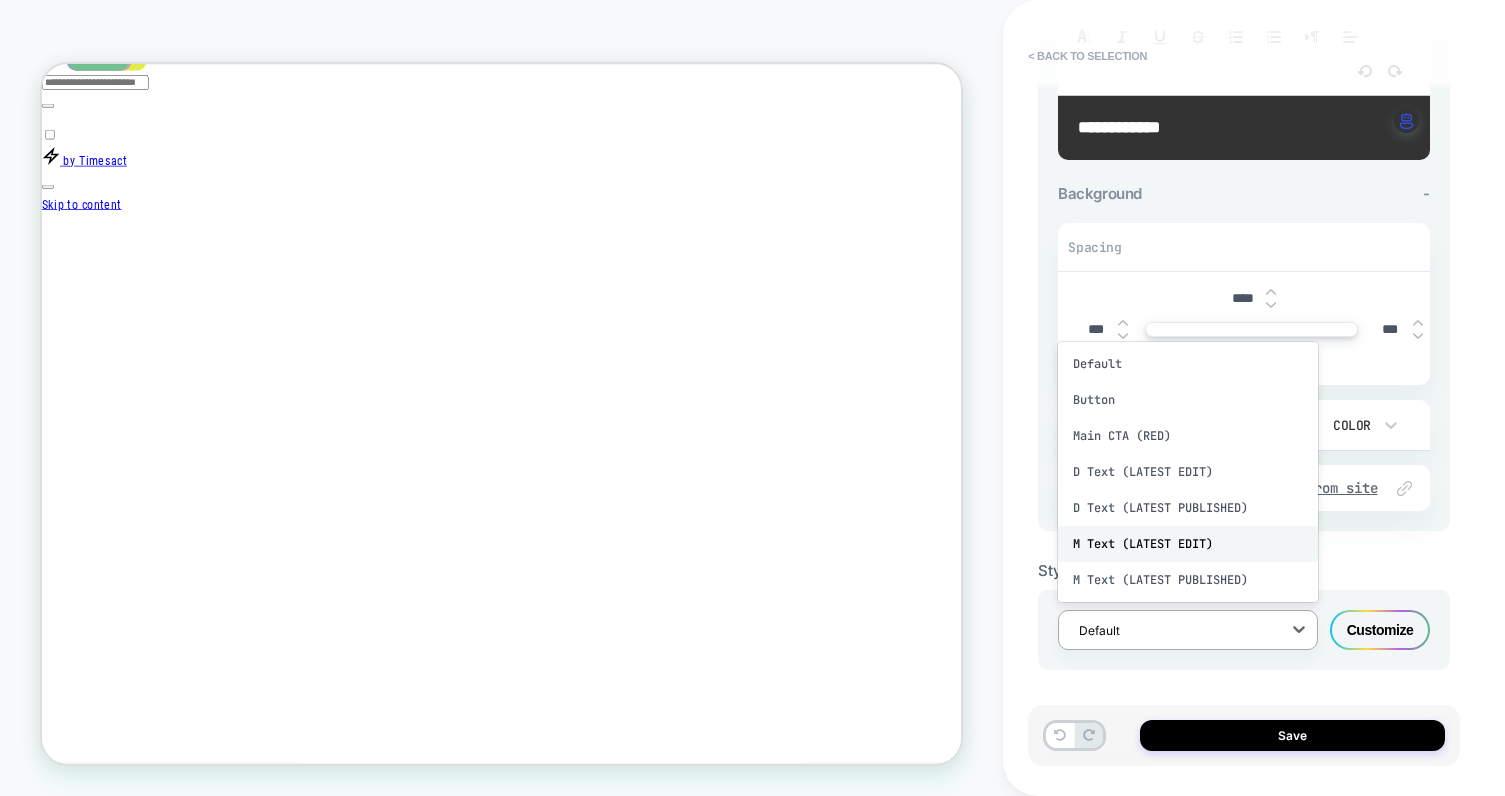 scroll, scrollTop: 0, scrollLeft: 2639, axis: horizontal 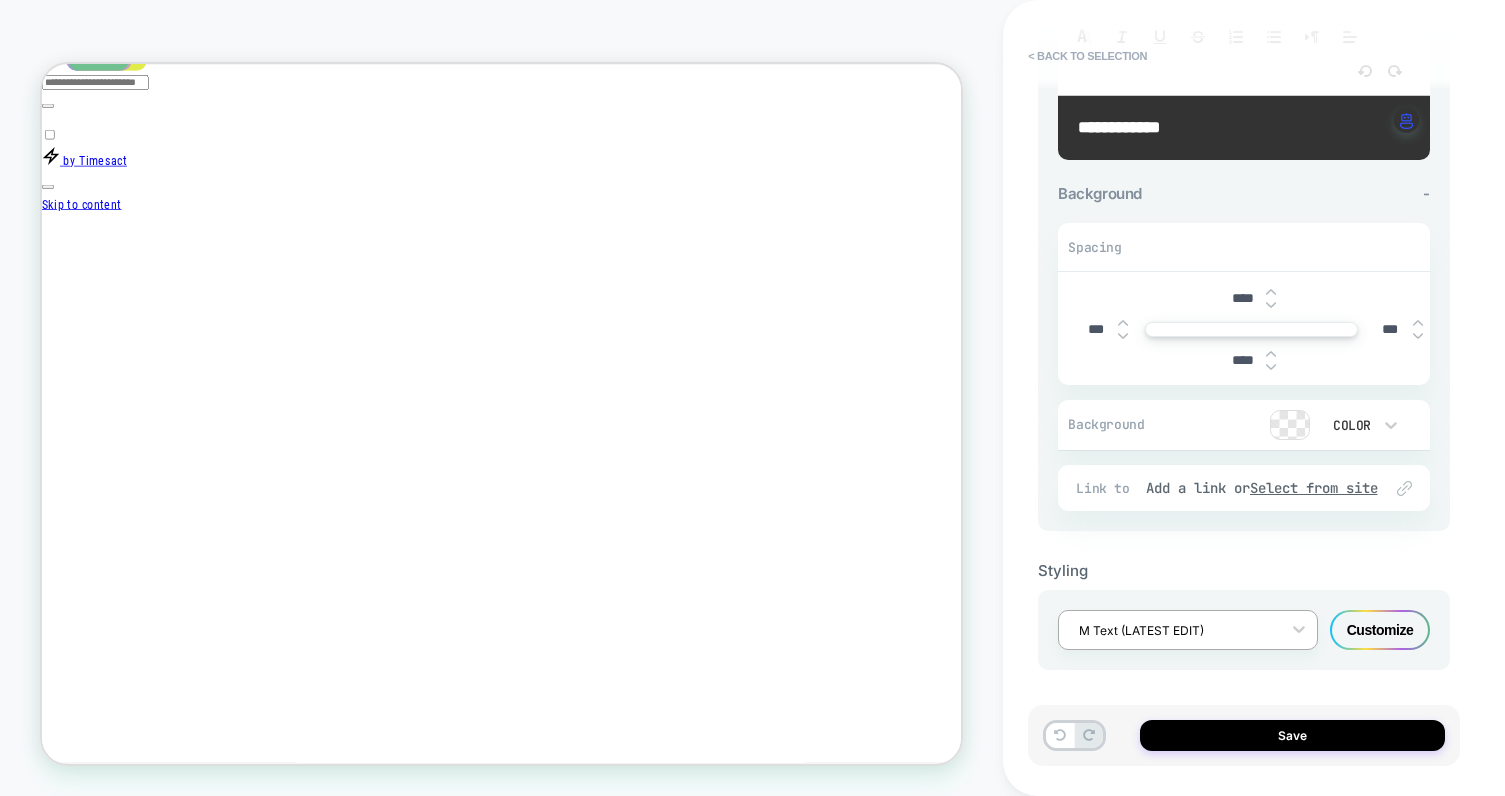 click on "M Text (LATEST EDIT)" at bounding box center [1188, 630] 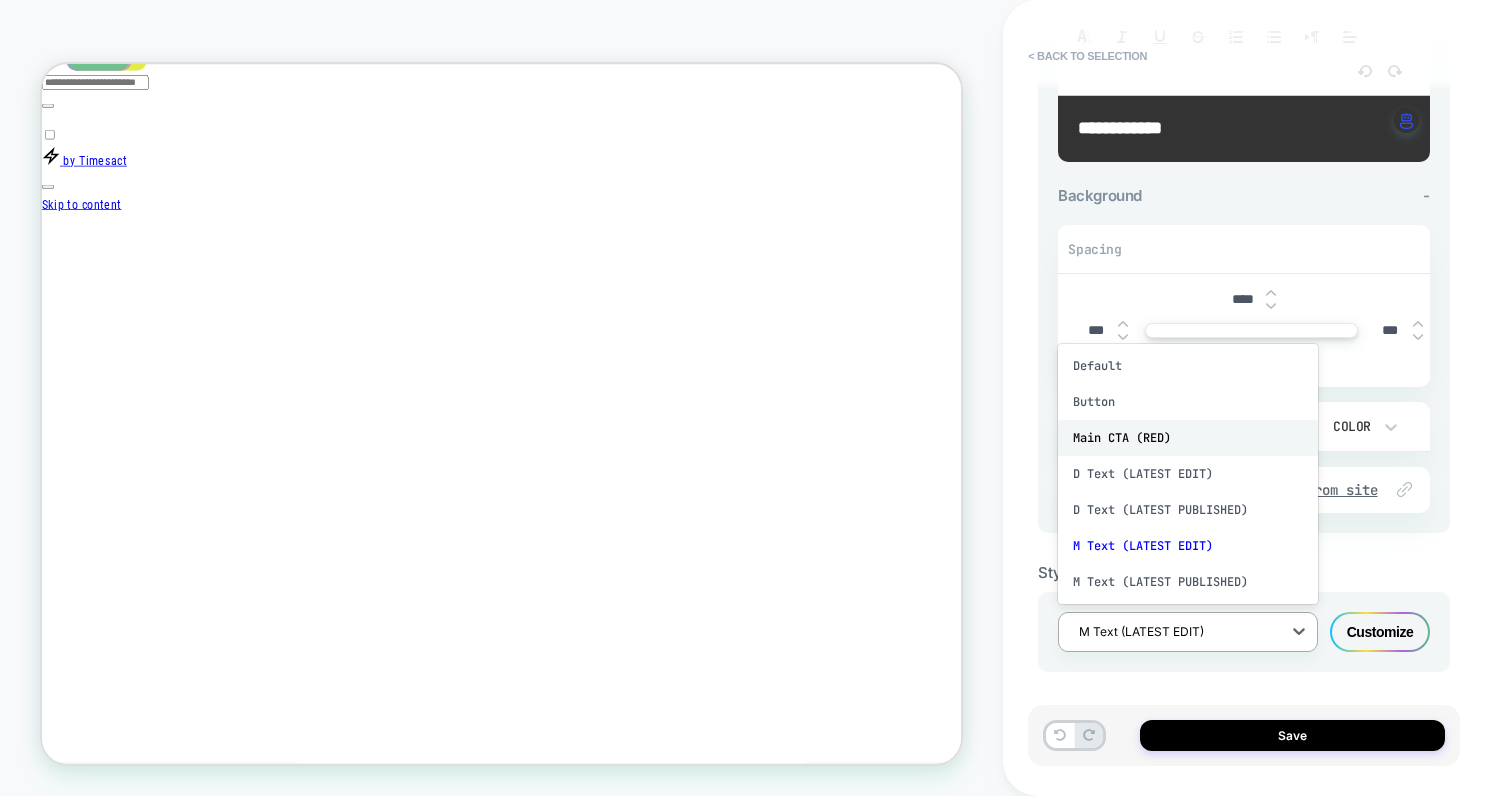 click on "Main CTA (RED)" at bounding box center (1188, 438) 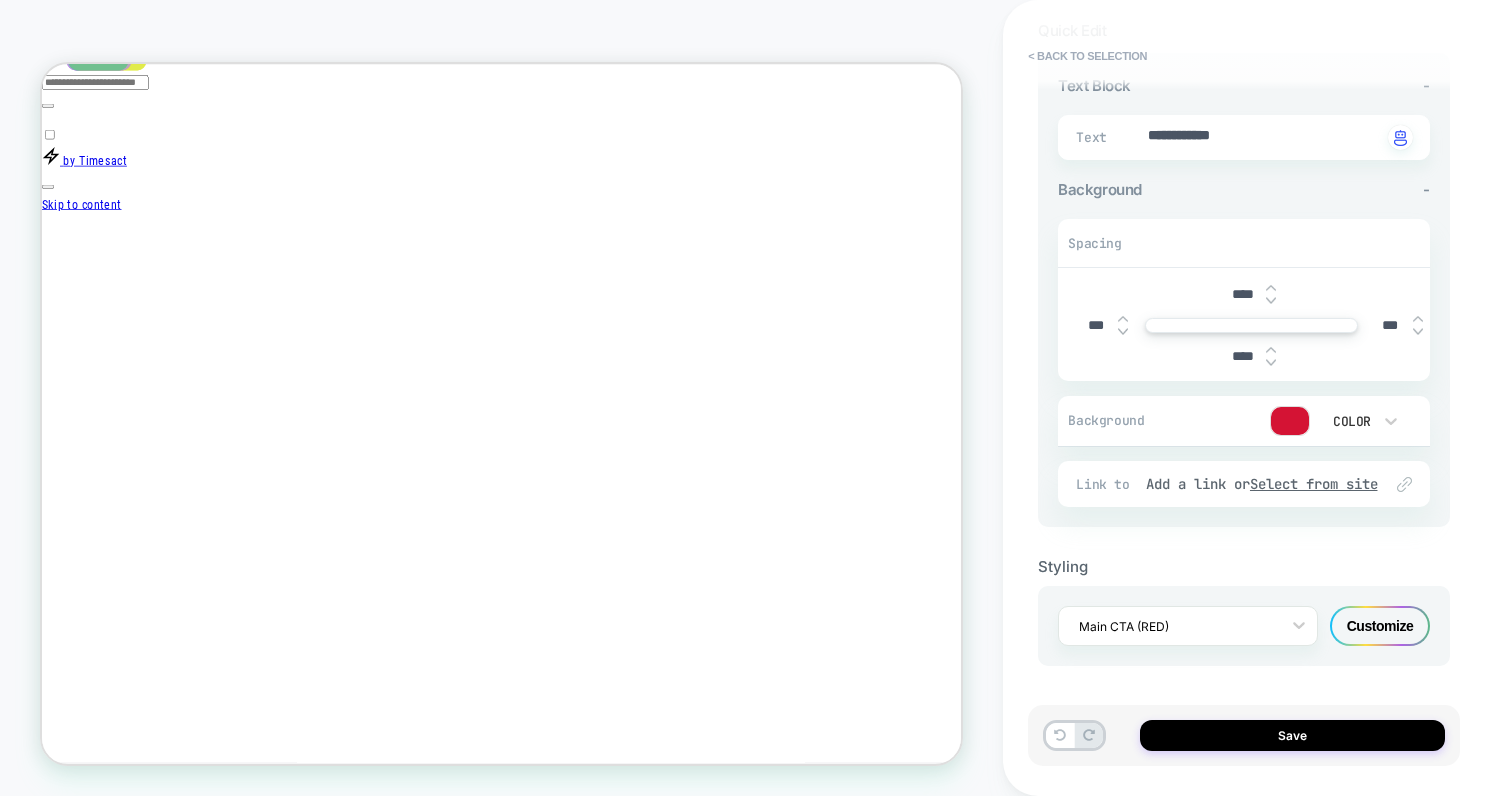 scroll, scrollTop: 139, scrollLeft: 0, axis: vertical 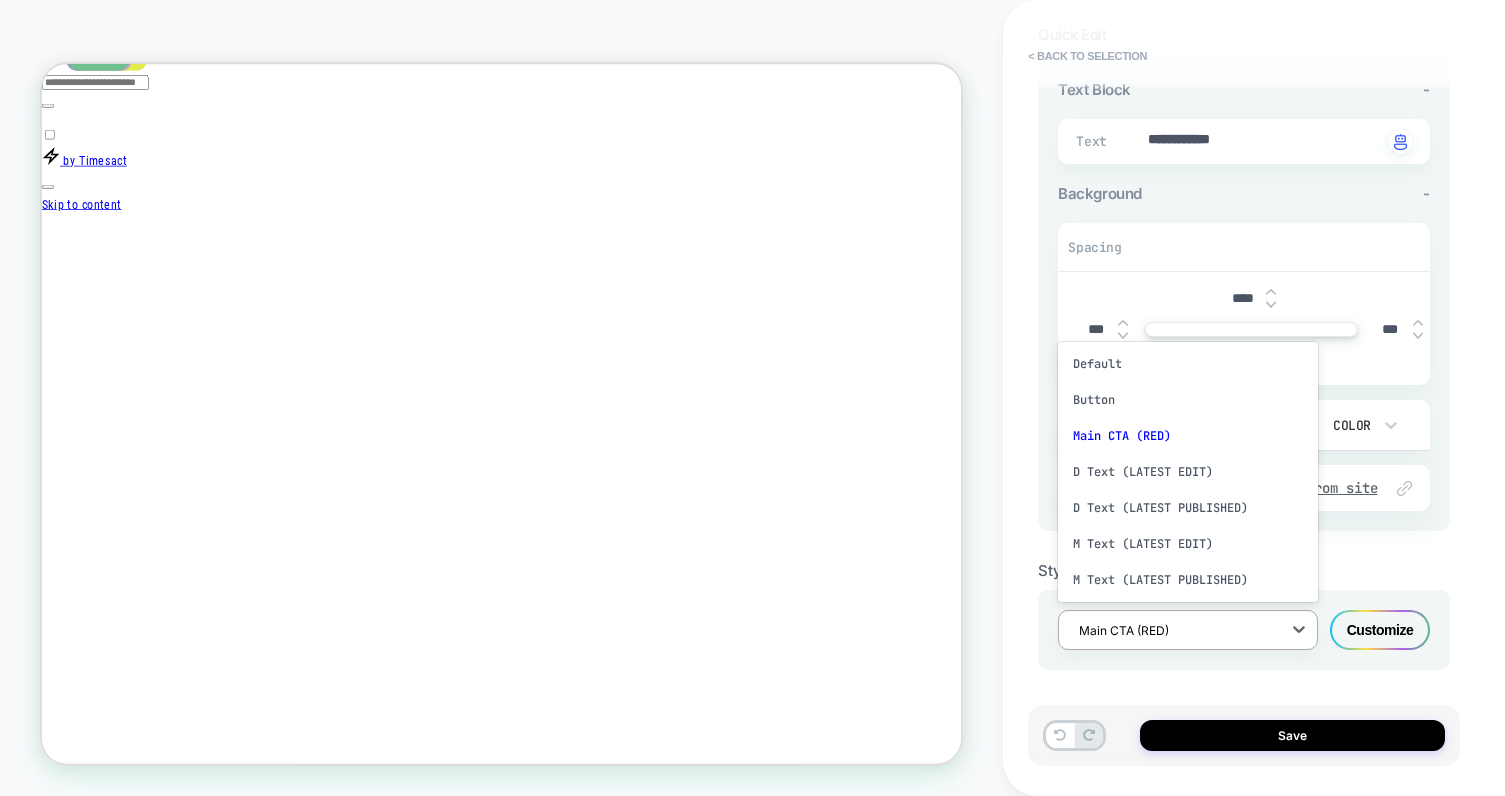 click at bounding box center (1175, 630) 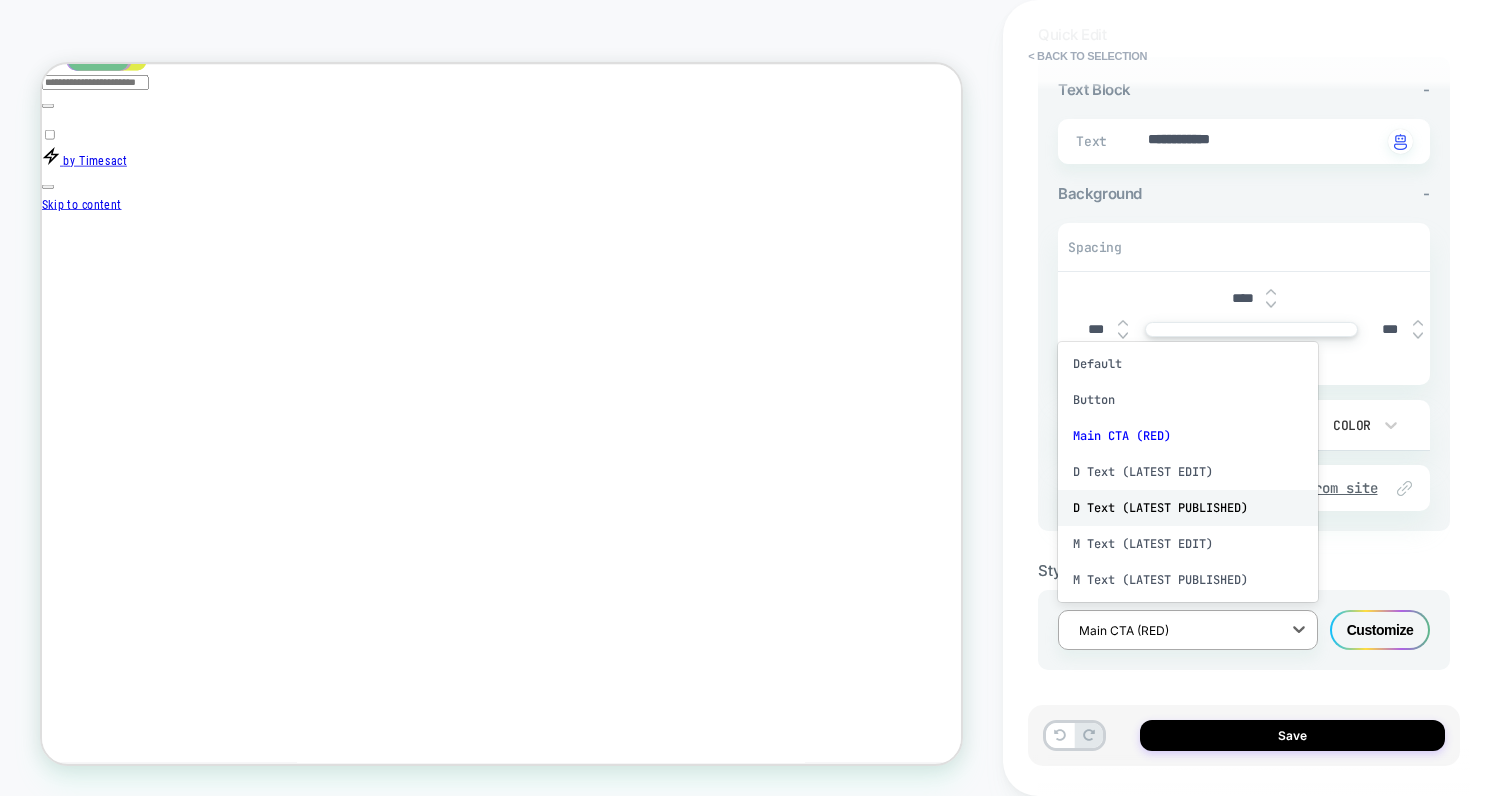 click on "D Text (LATEST PUBLISHED)" at bounding box center (1188, 508) 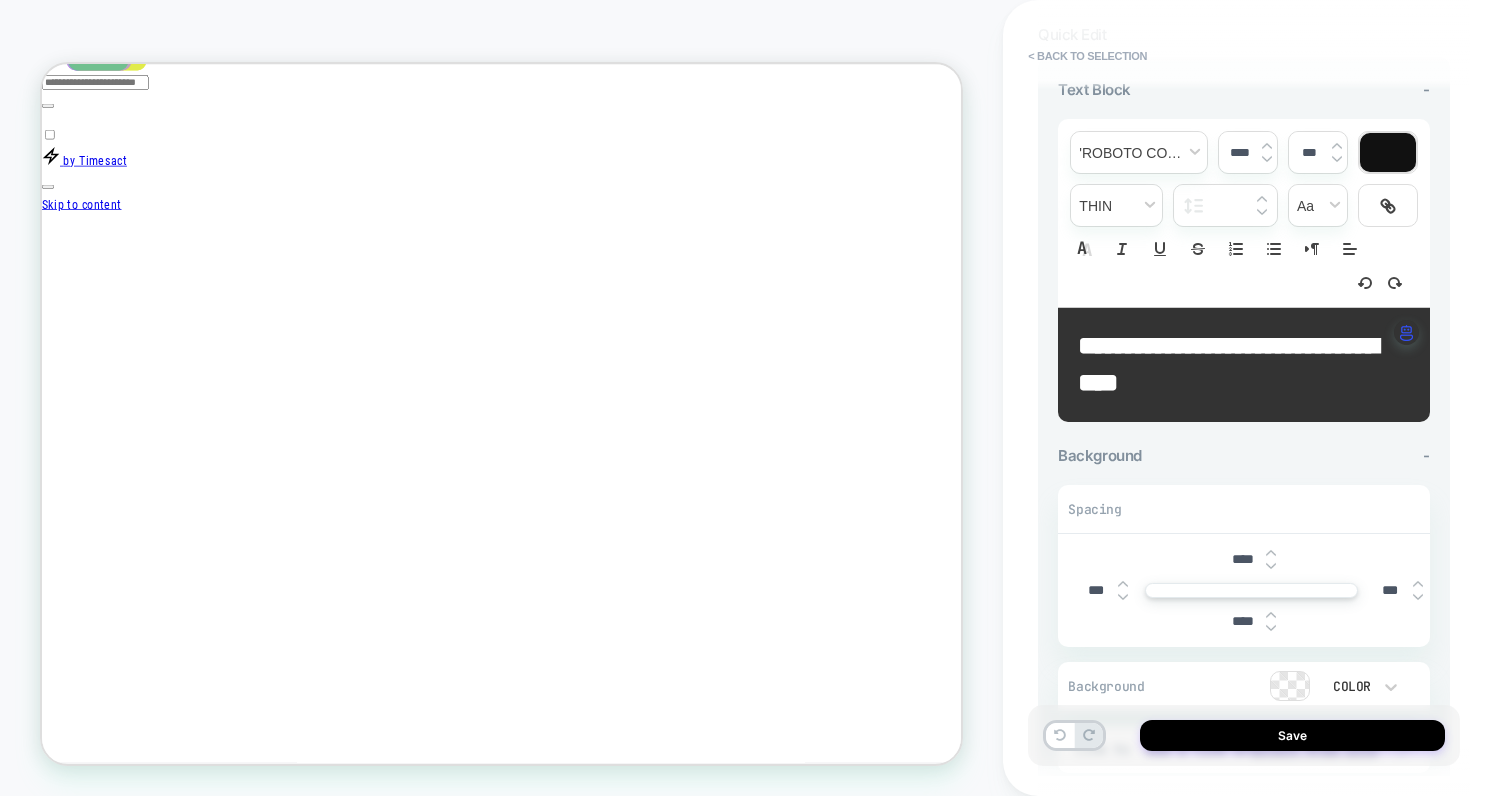 scroll, scrollTop: 0, scrollLeft: 0, axis: both 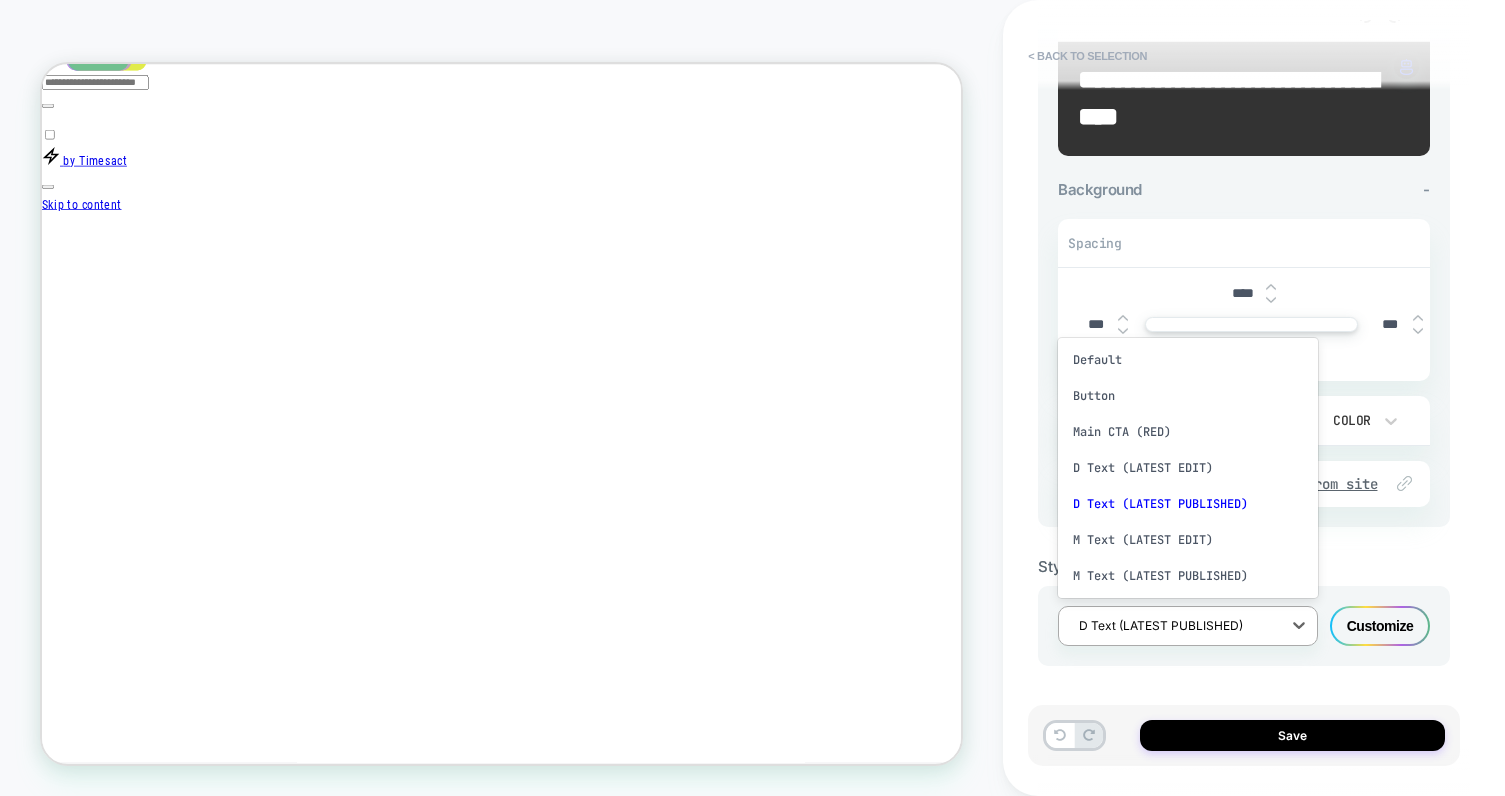 click at bounding box center (1175, 625) 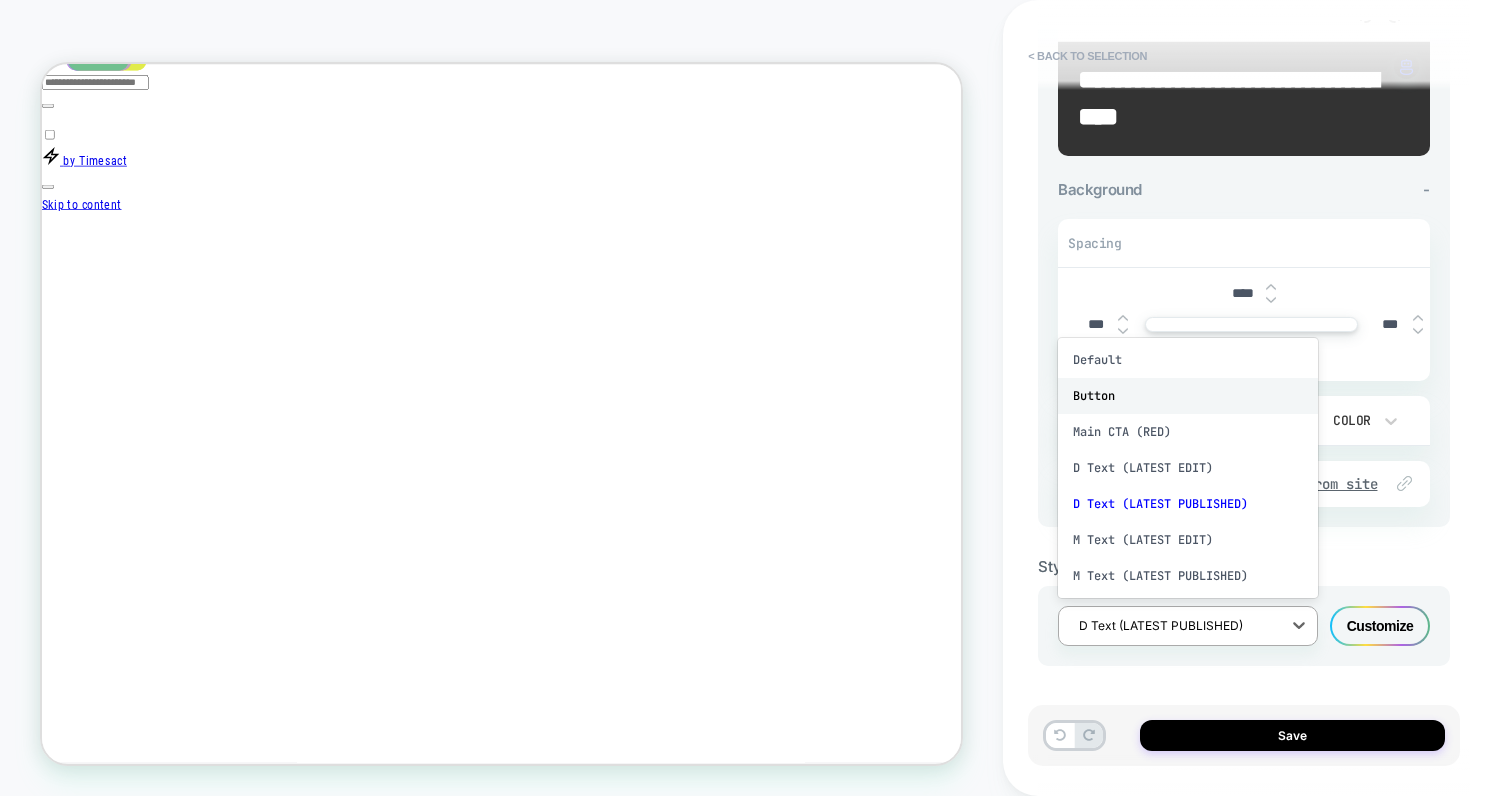 click on "Button" at bounding box center (1188, 396) 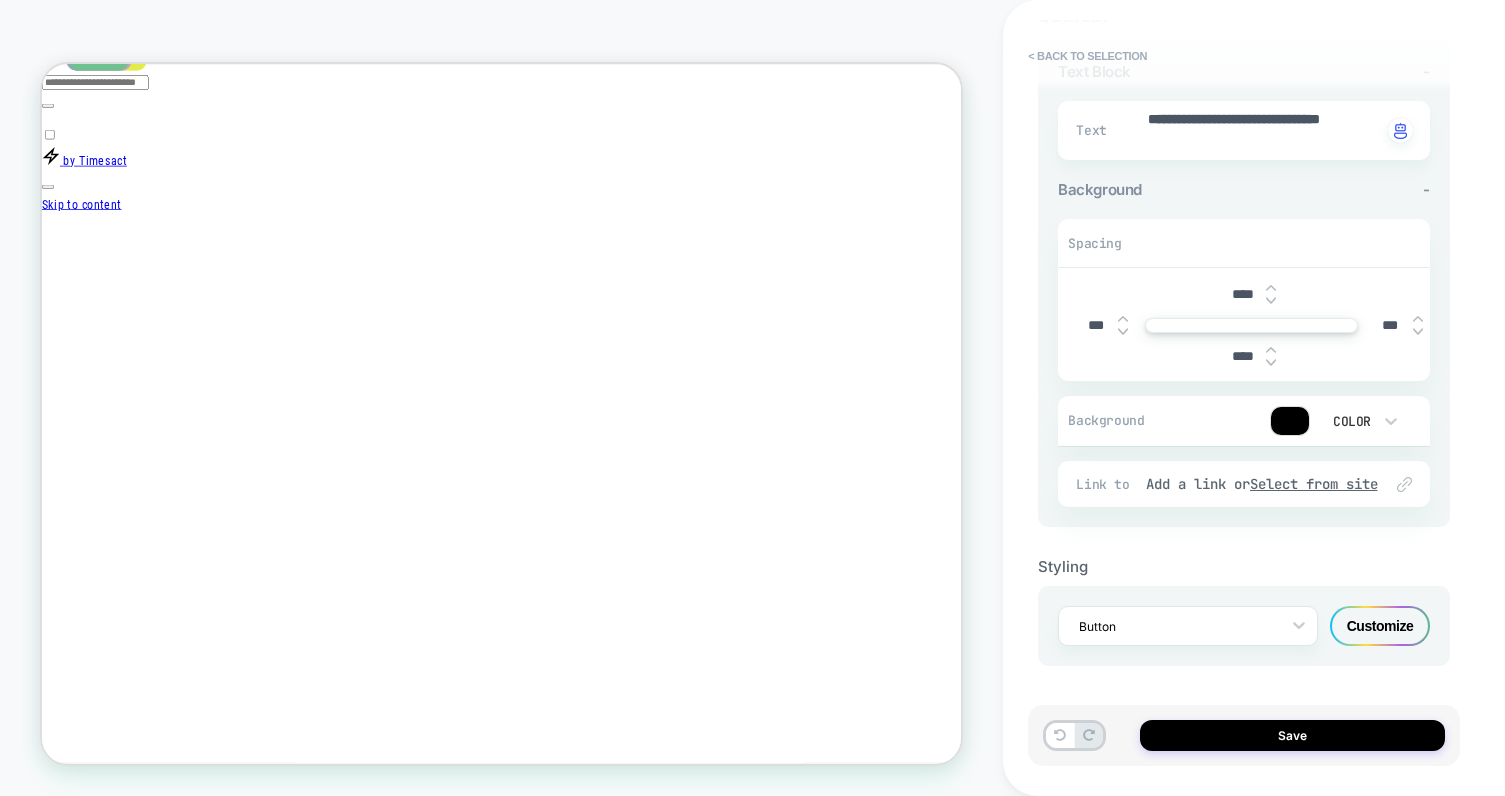 scroll, scrollTop: 153, scrollLeft: 0, axis: vertical 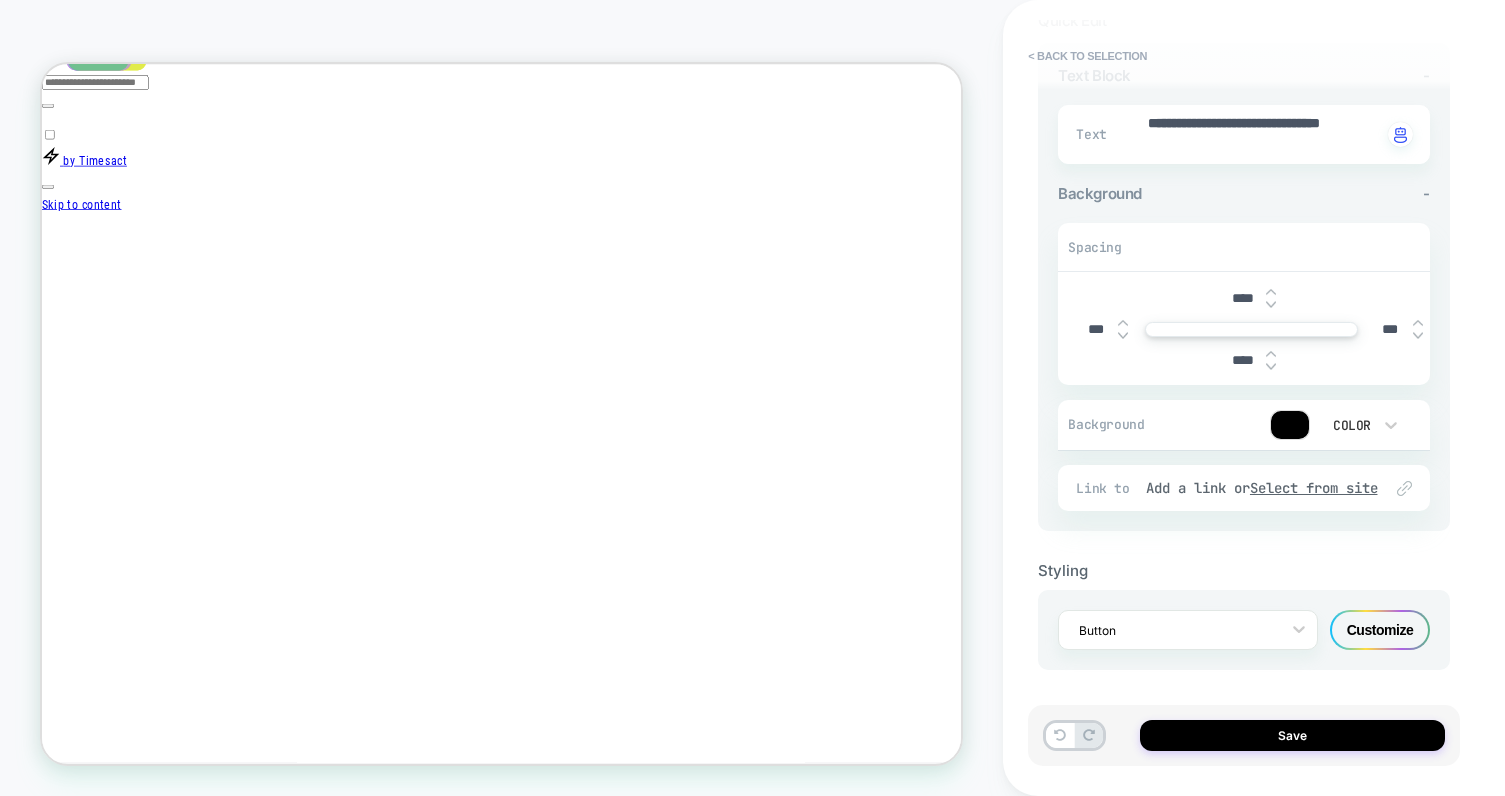type on "*" 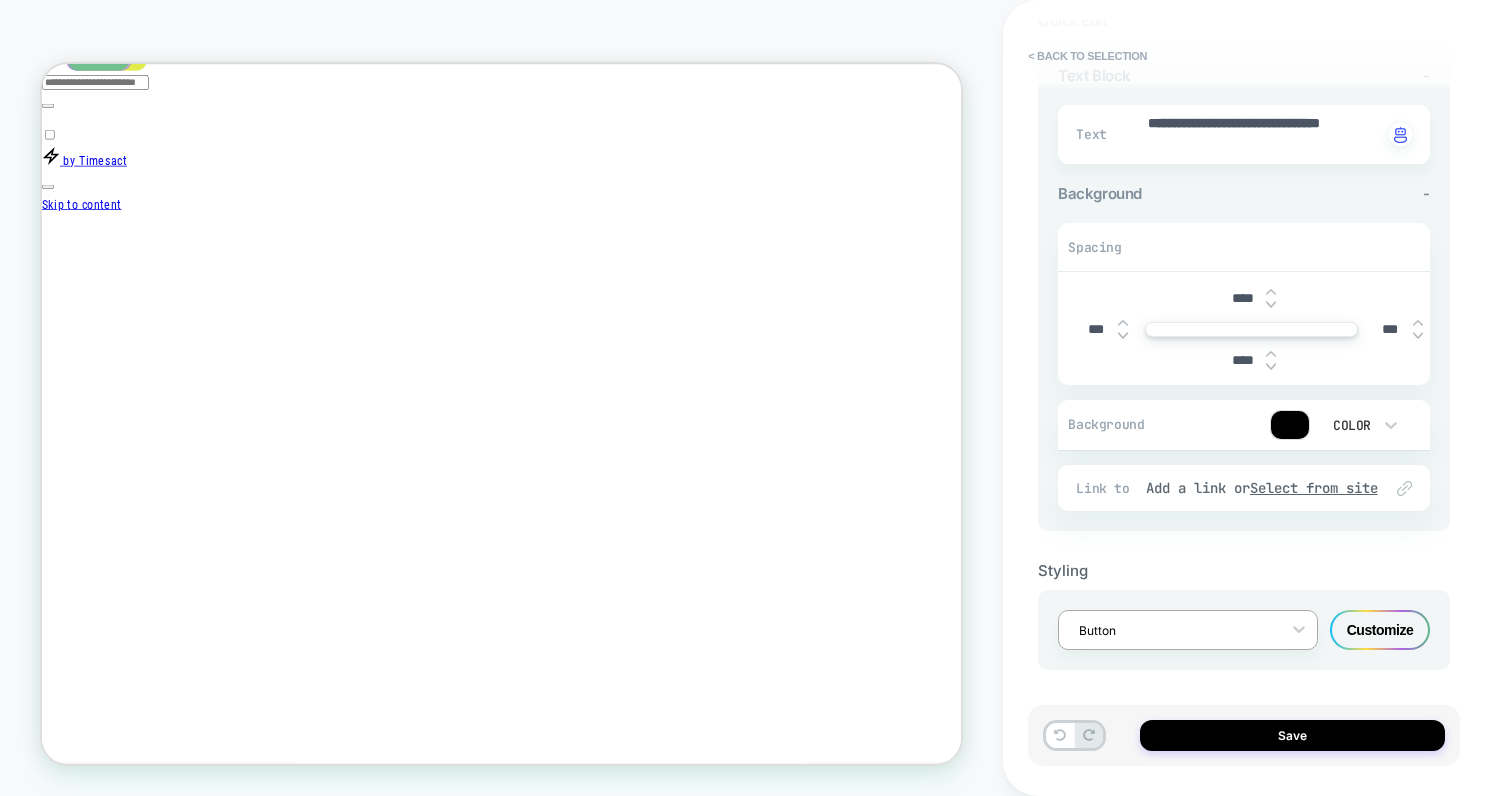 scroll, scrollTop: 0, scrollLeft: 660, axis: horizontal 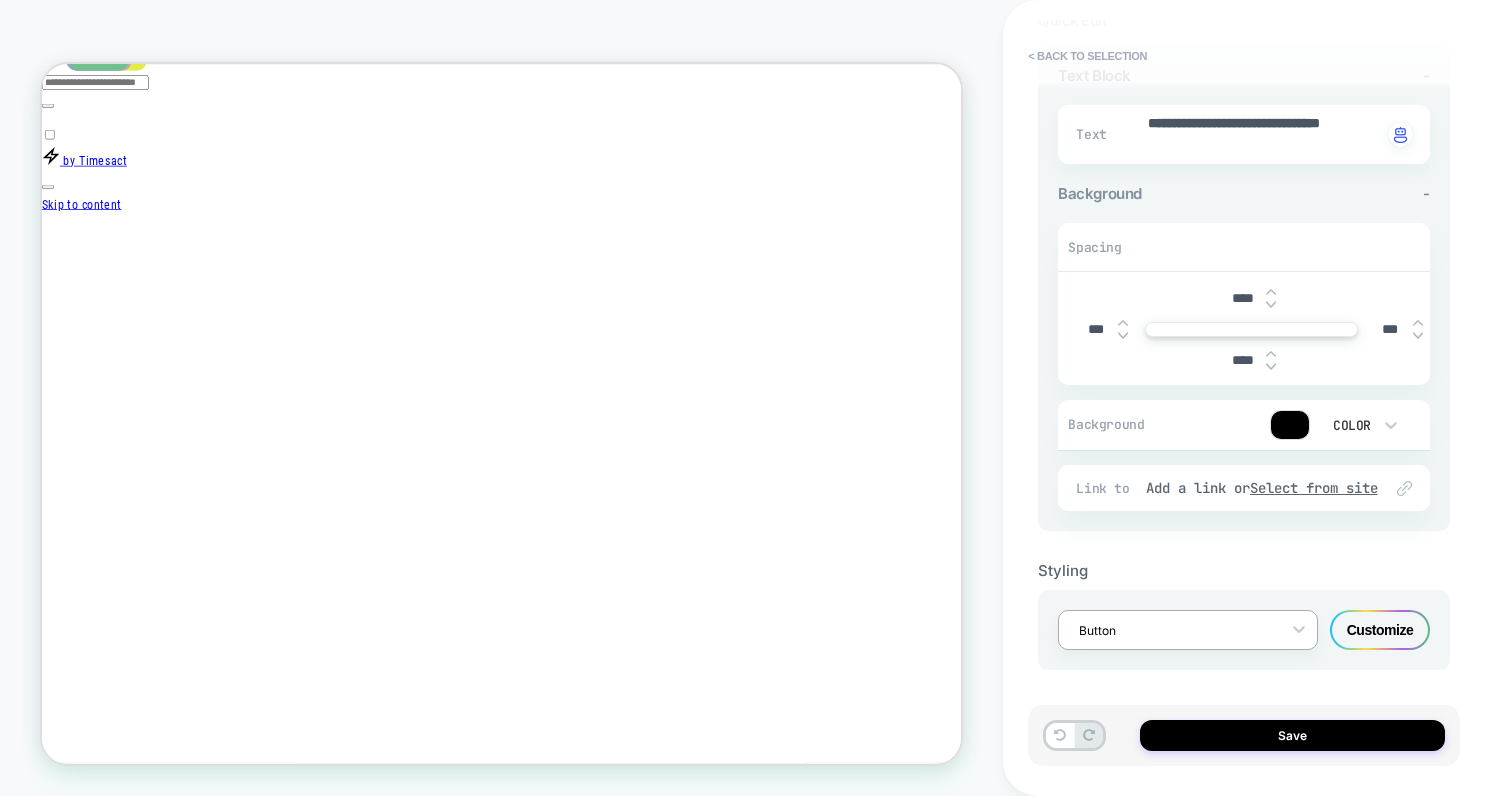 click at bounding box center (1175, 630) 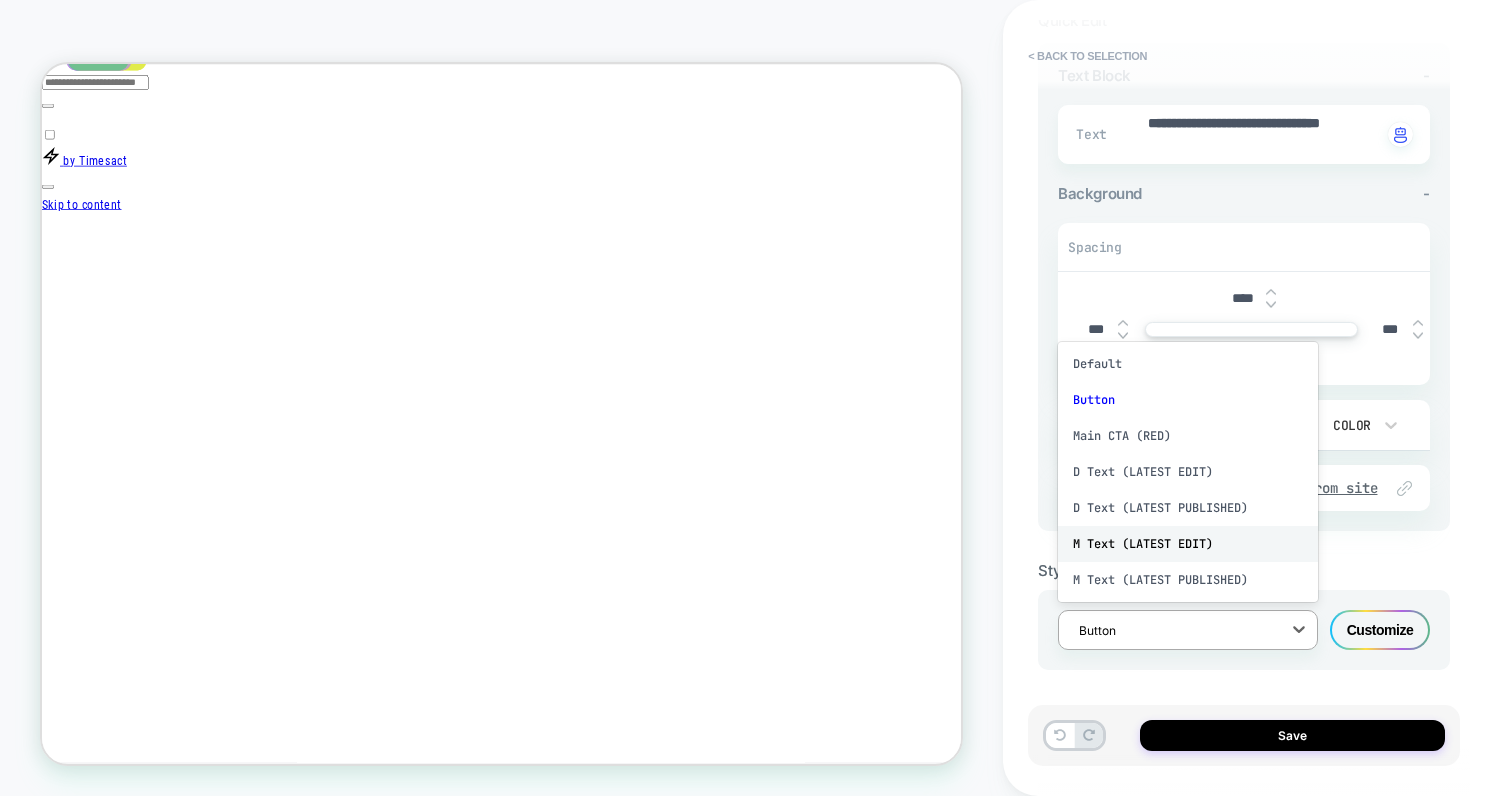 scroll, scrollTop: 0, scrollLeft: 1320, axis: horizontal 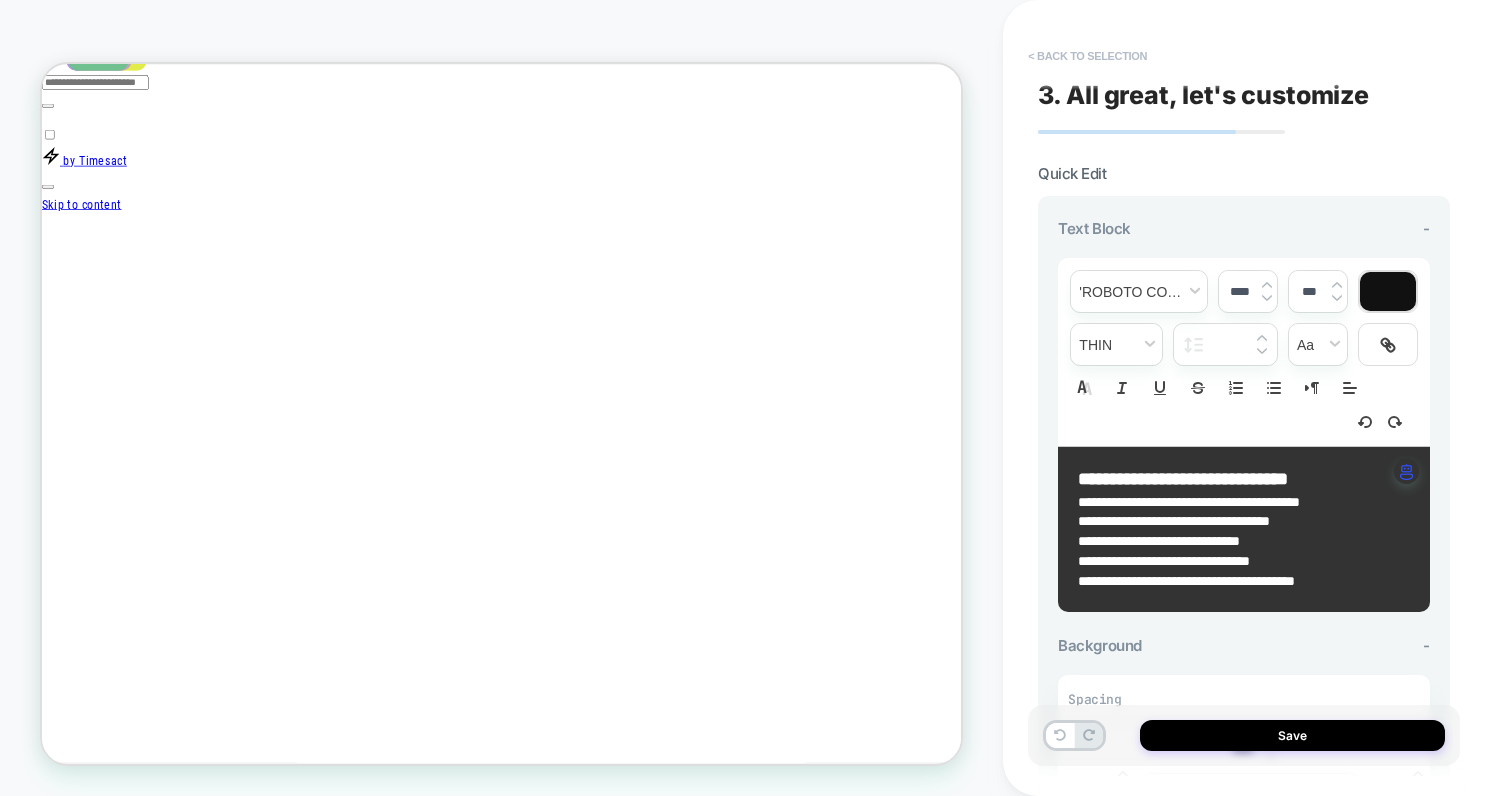 click on "< Back to selection" at bounding box center (1087, 56) 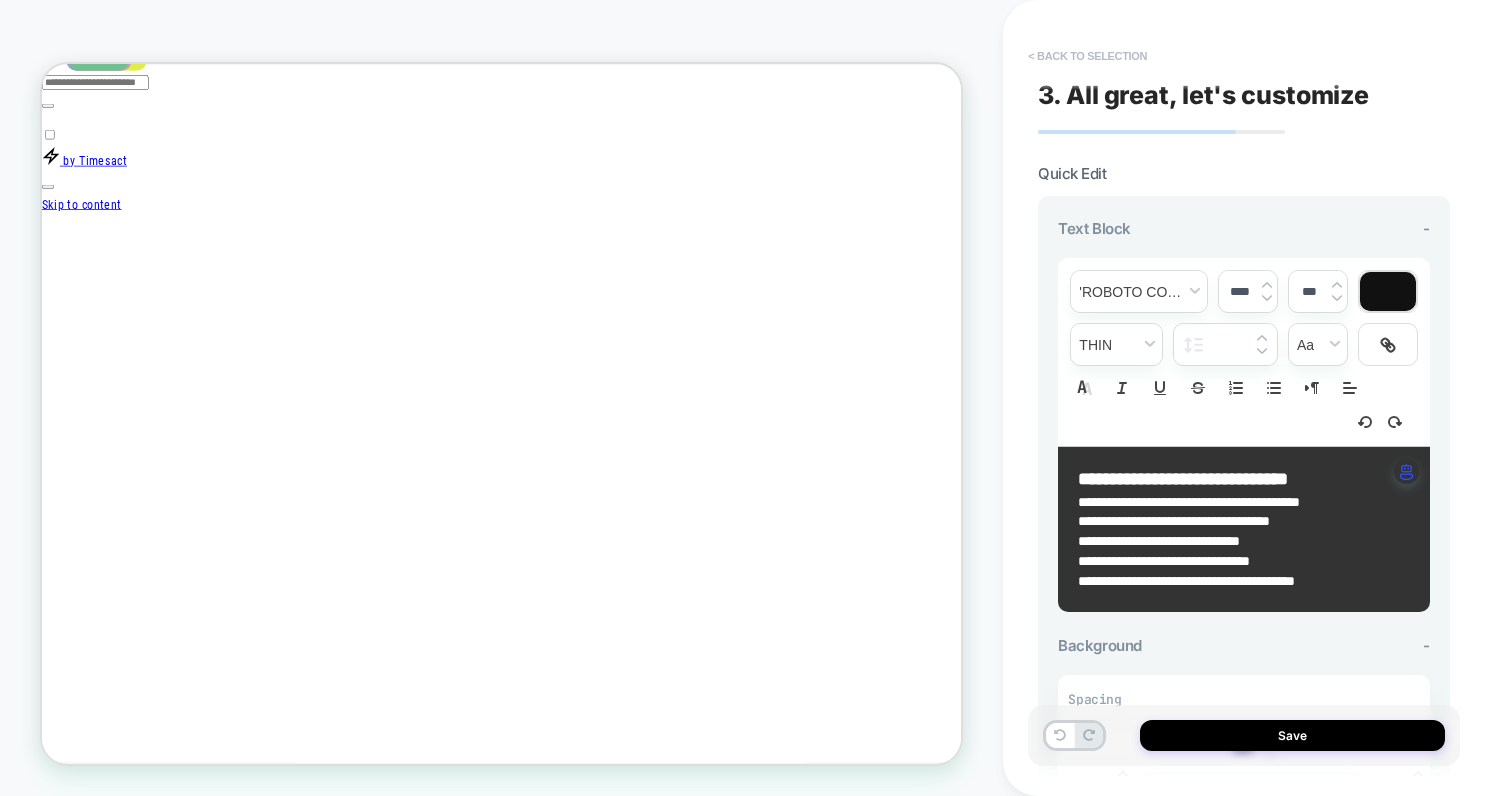 scroll, scrollTop: 0, scrollLeft: 1979, axis: horizontal 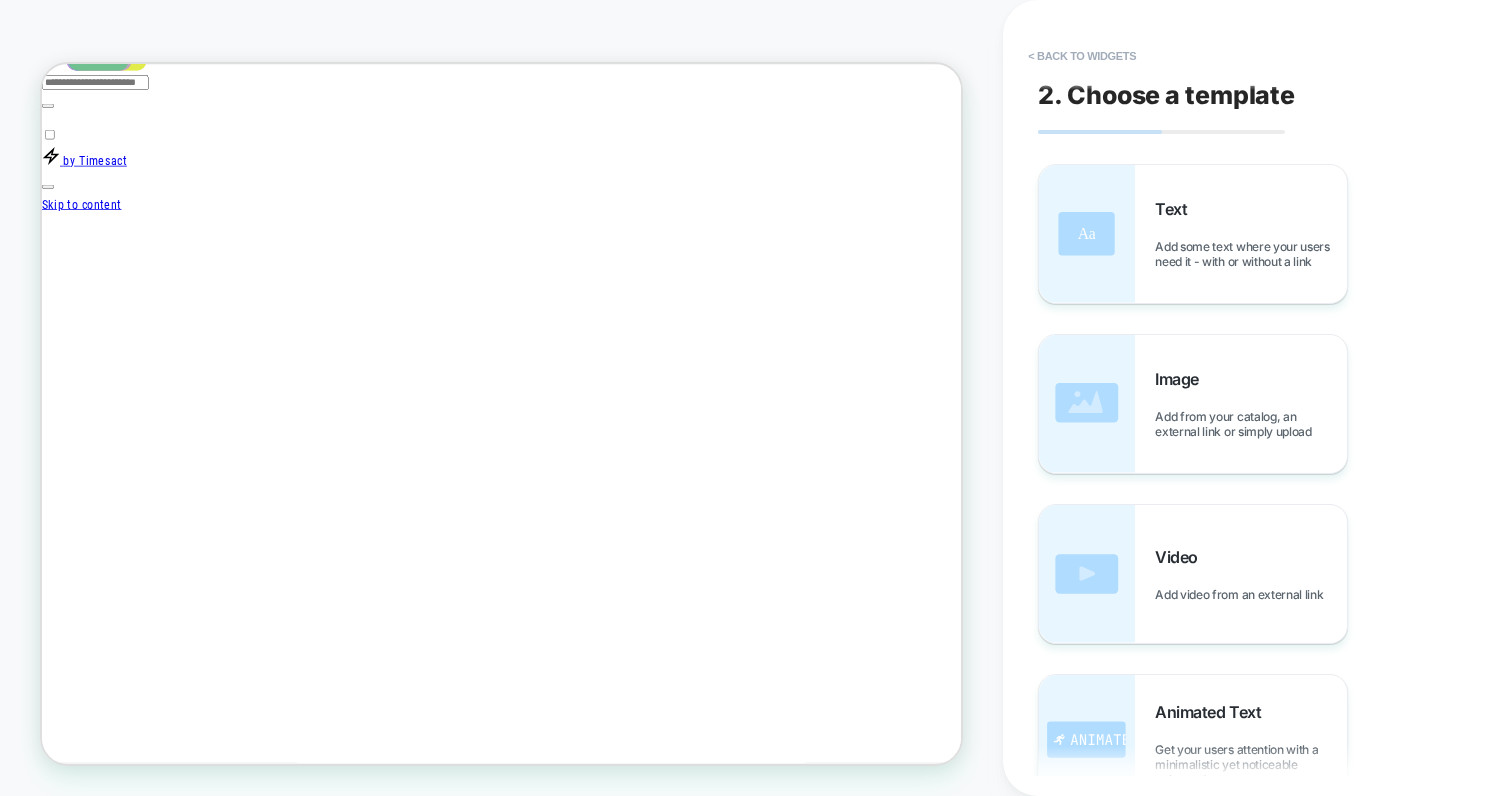 click on "< Back to widgets" at bounding box center (1082, 56) 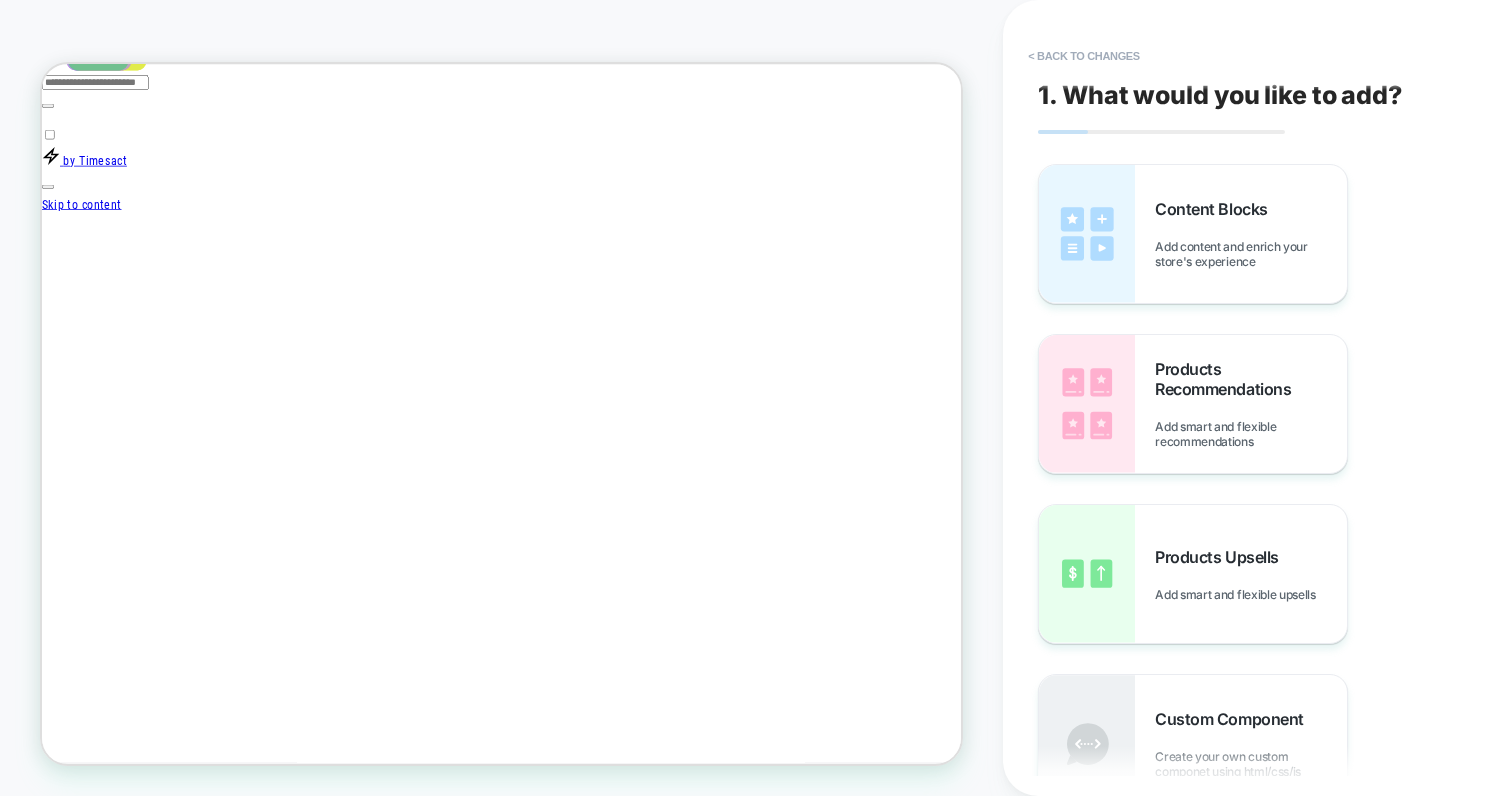 click on "< Back to changes" at bounding box center (1084, 56) 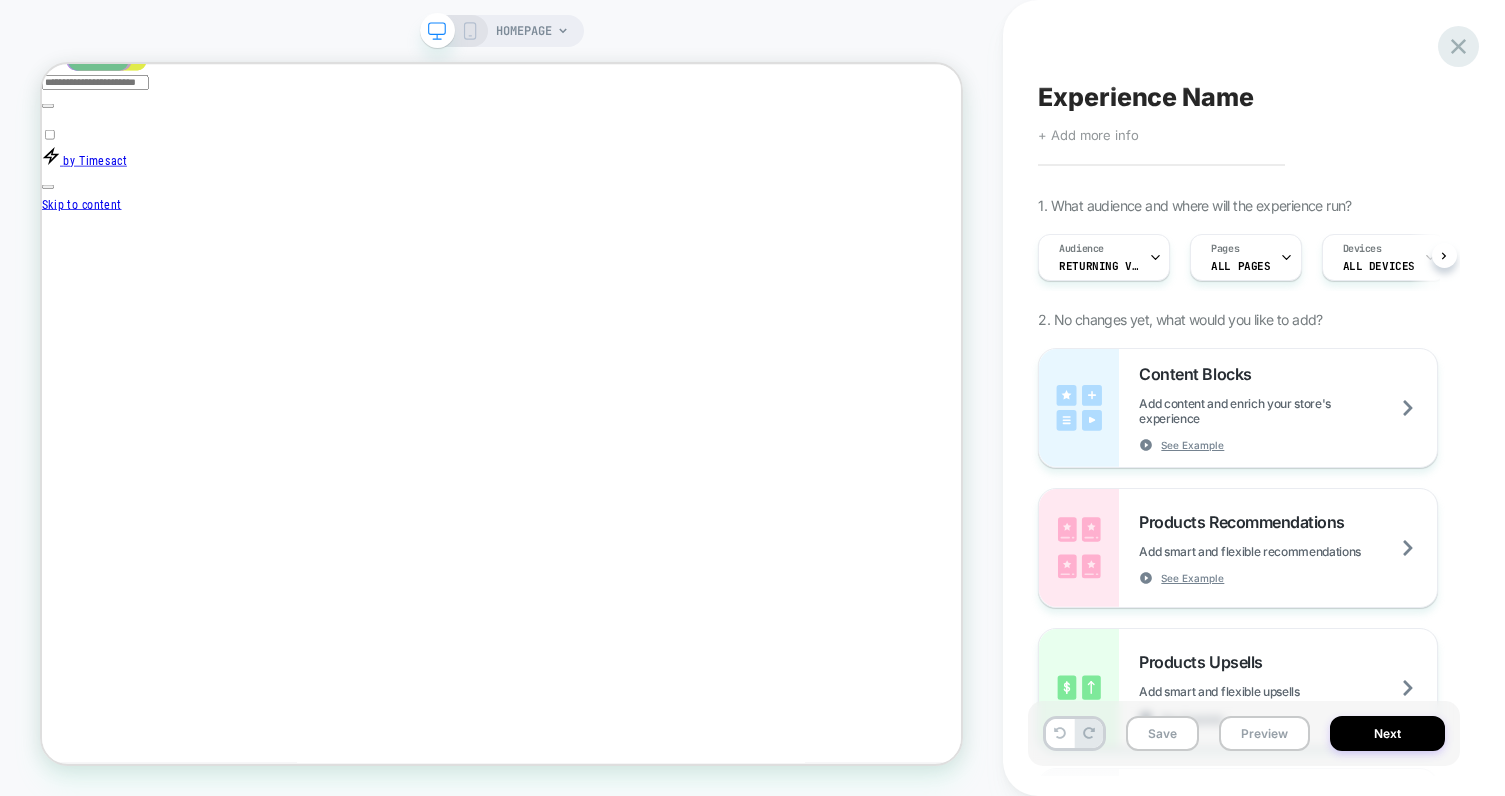 scroll, scrollTop: 0, scrollLeft: 1, axis: horizontal 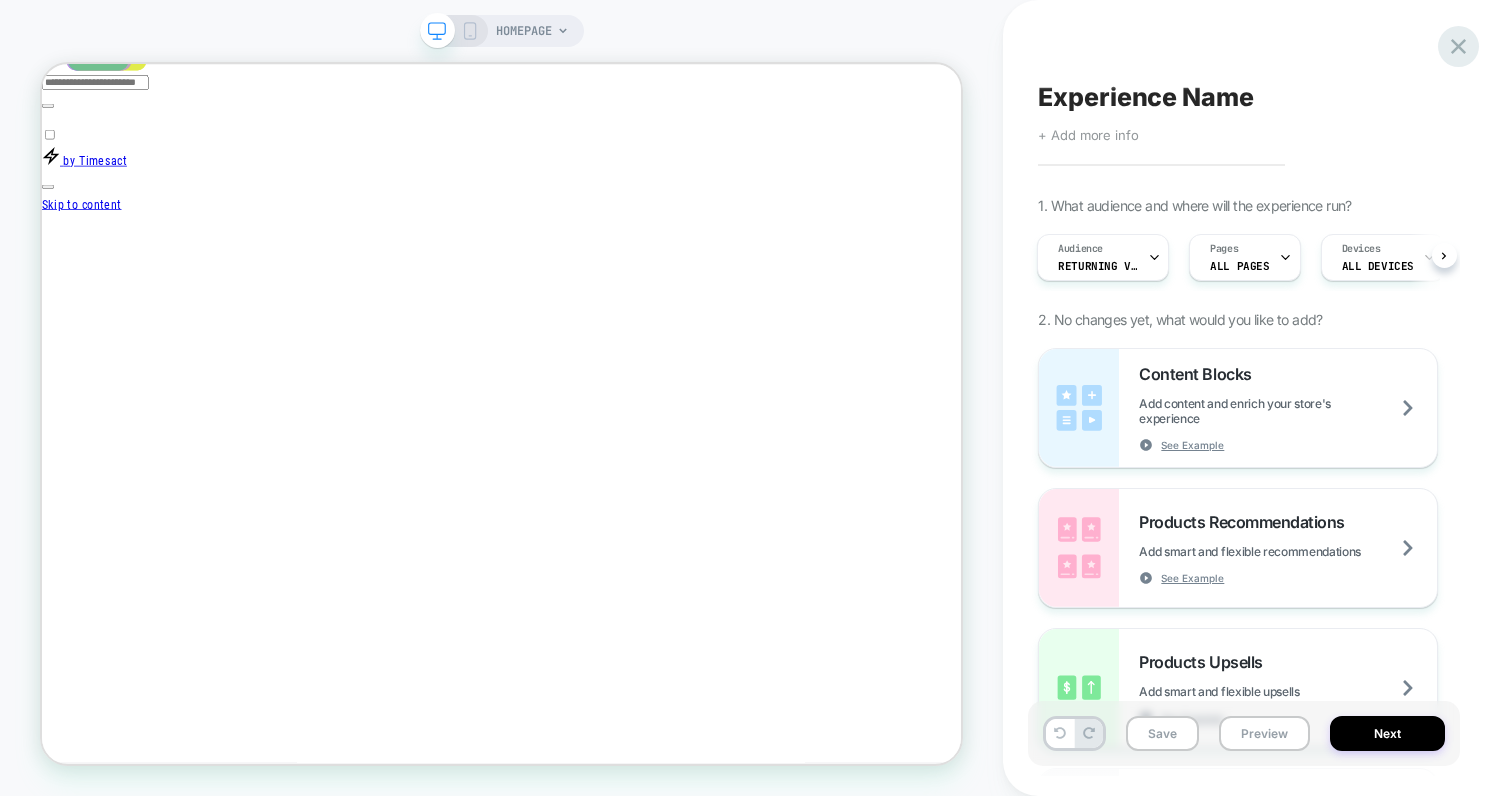 click 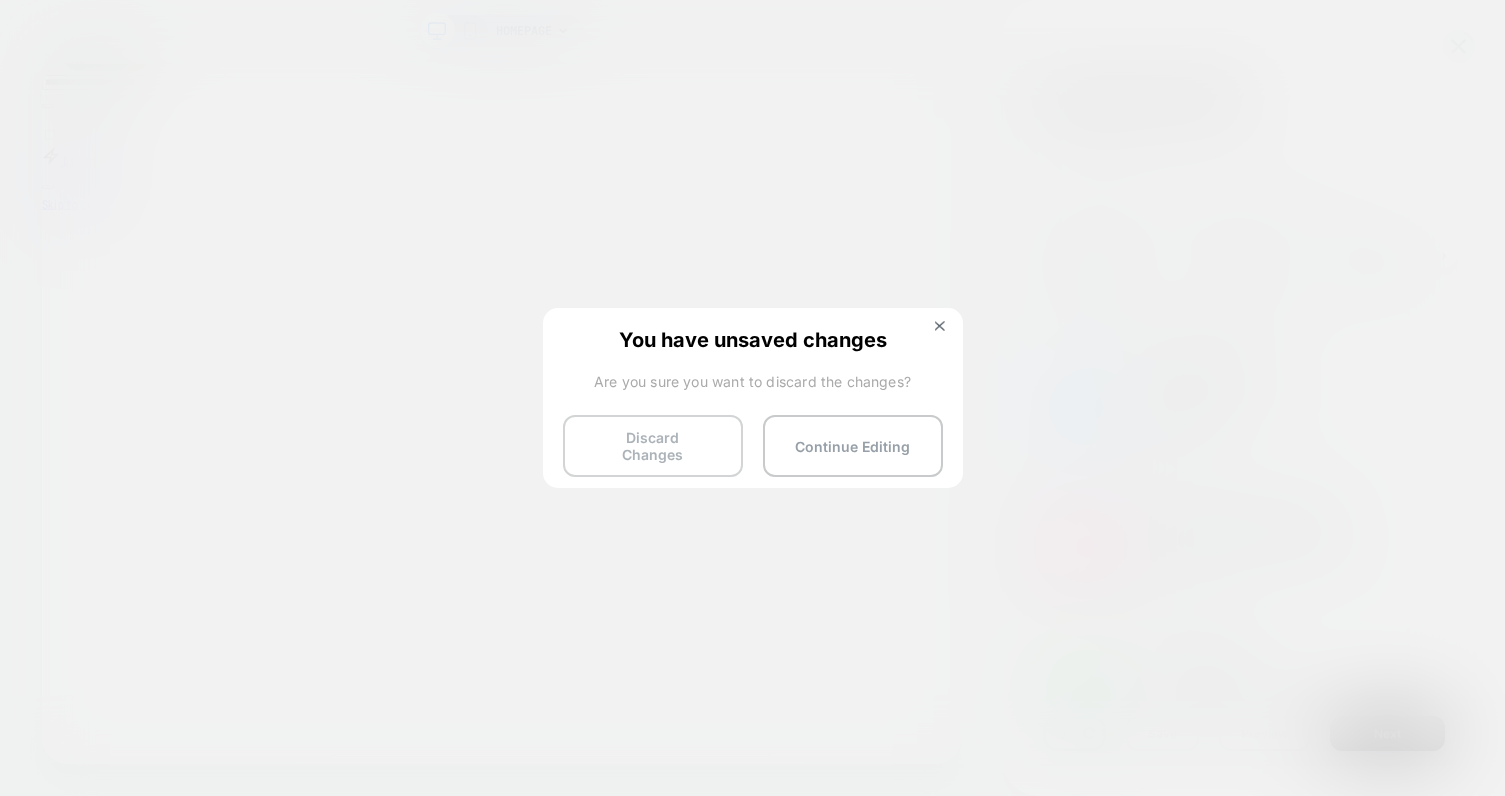 click on "Discard Changes" at bounding box center [653, 446] 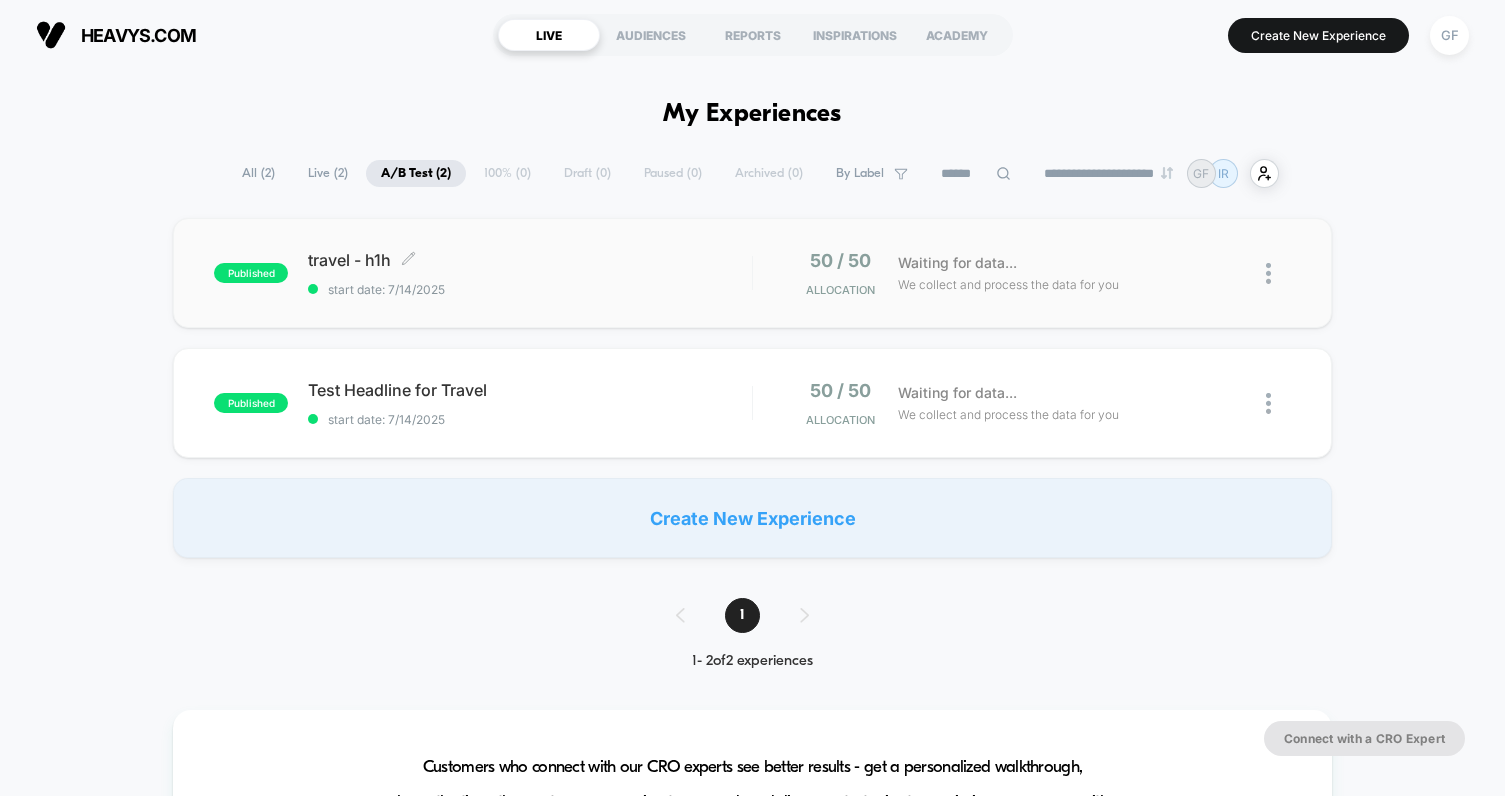 scroll, scrollTop: 0, scrollLeft: 0, axis: both 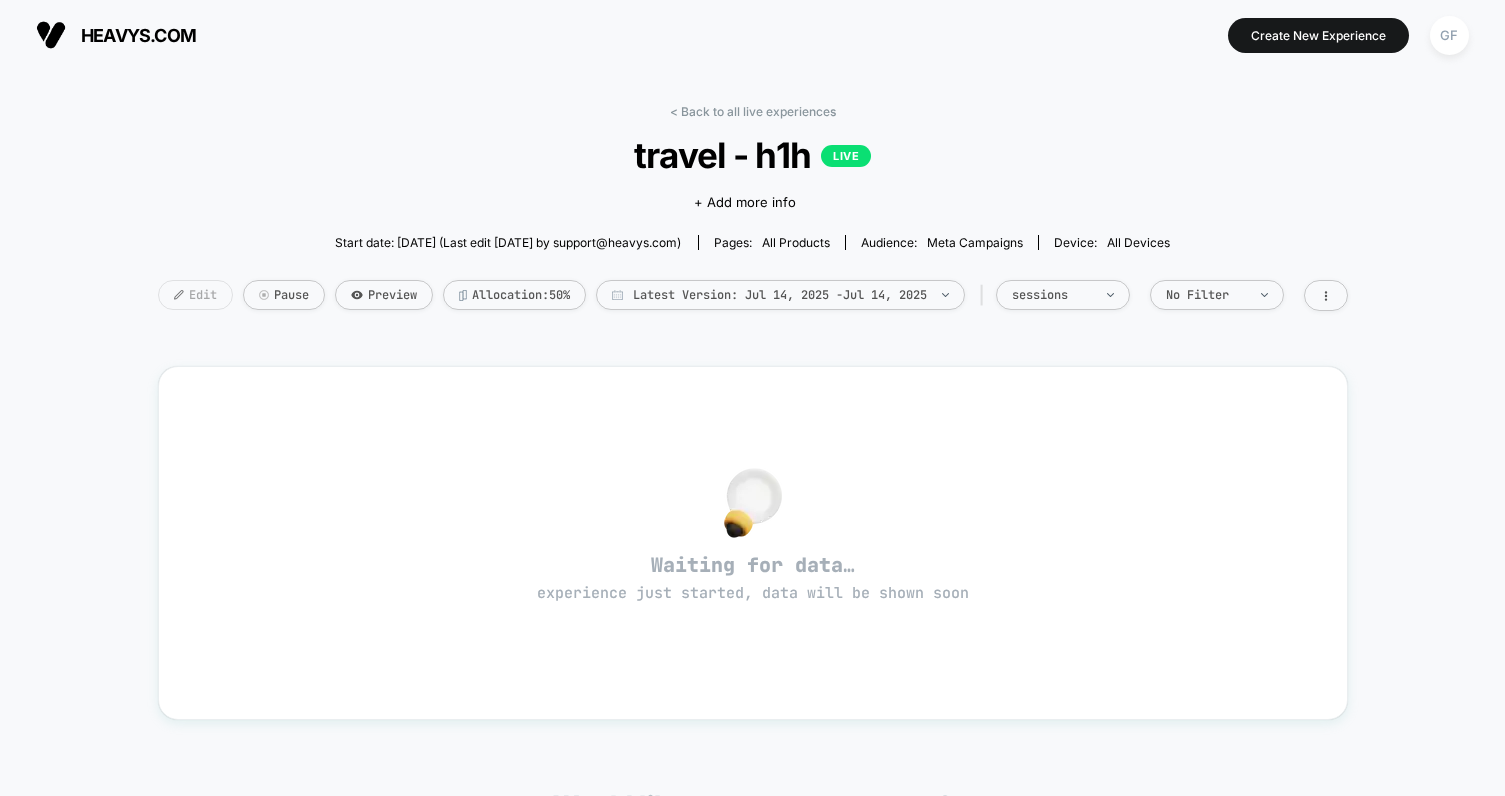 click on "Edit" at bounding box center [195, 295] 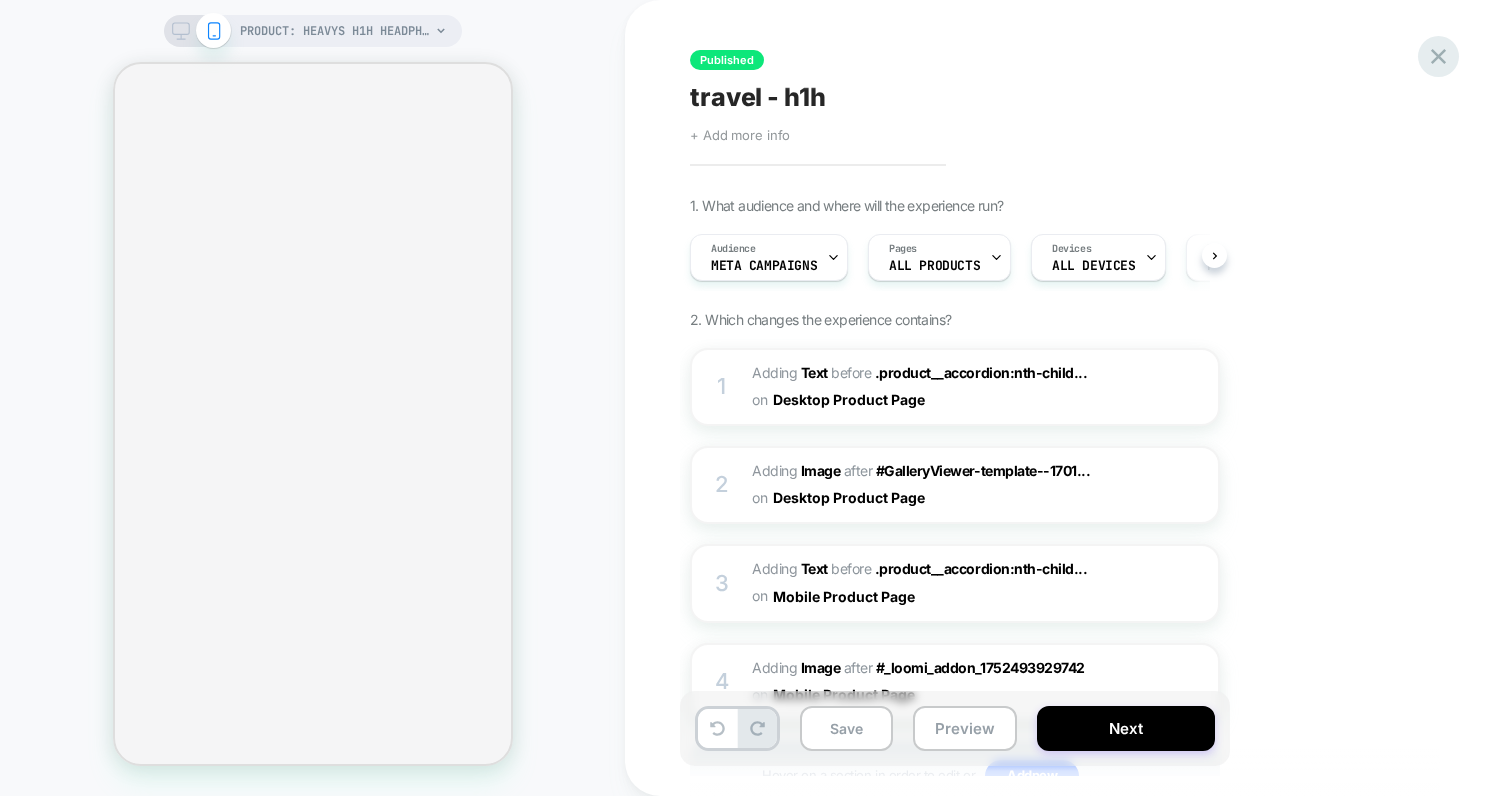 scroll, scrollTop: 0, scrollLeft: 1, axis: horizontal 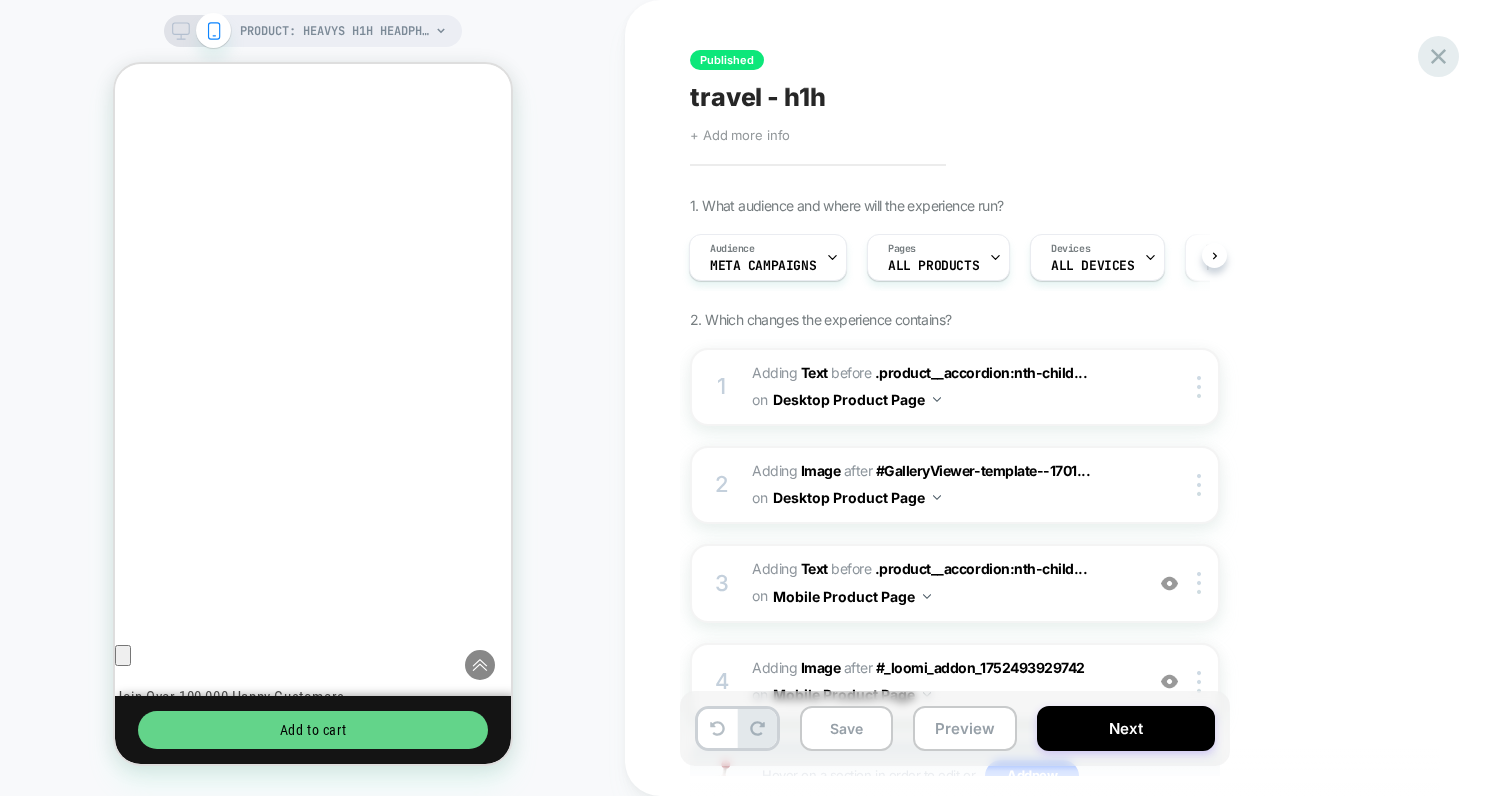 click 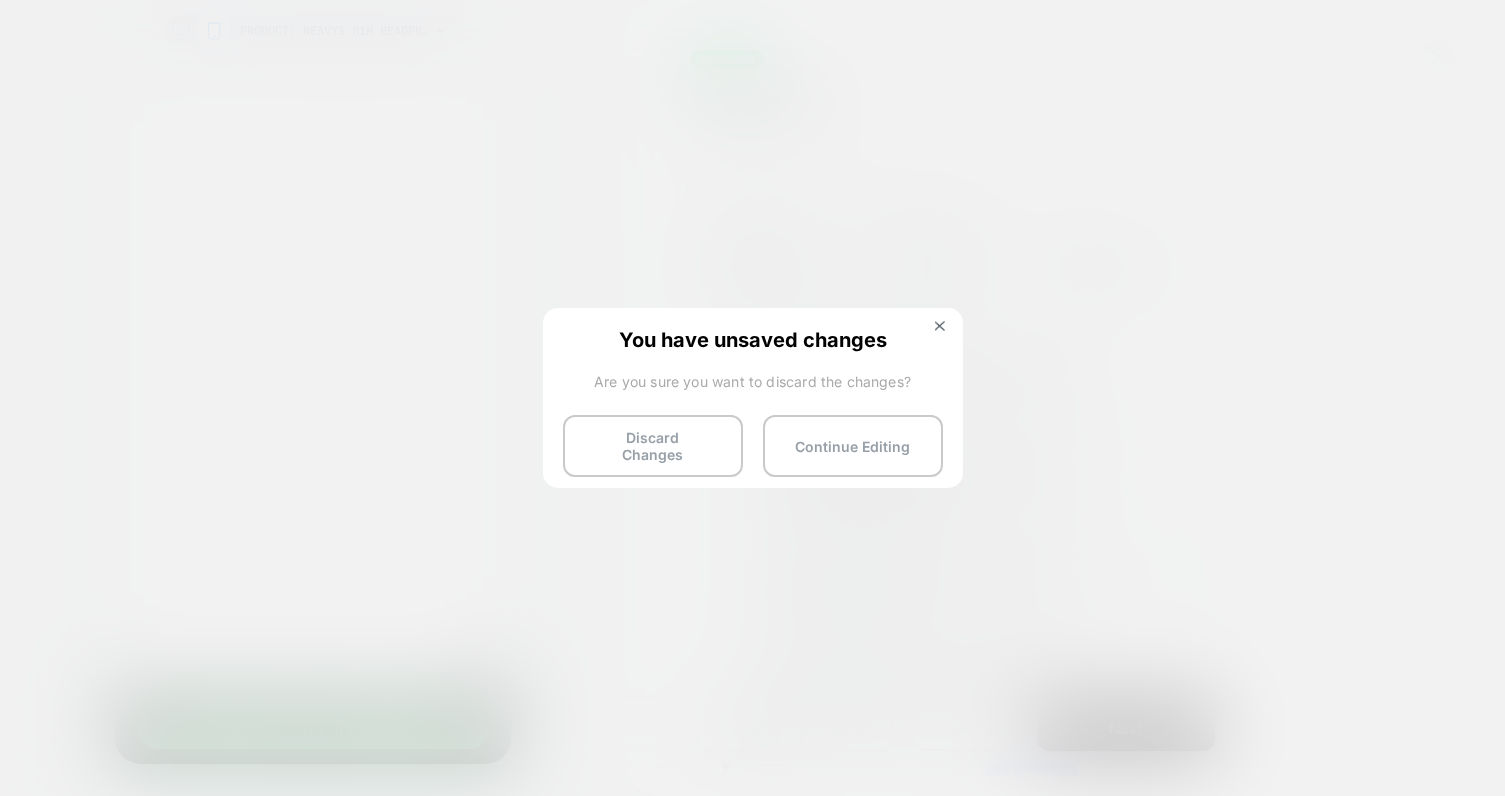 click at bounding box center [752, 398] 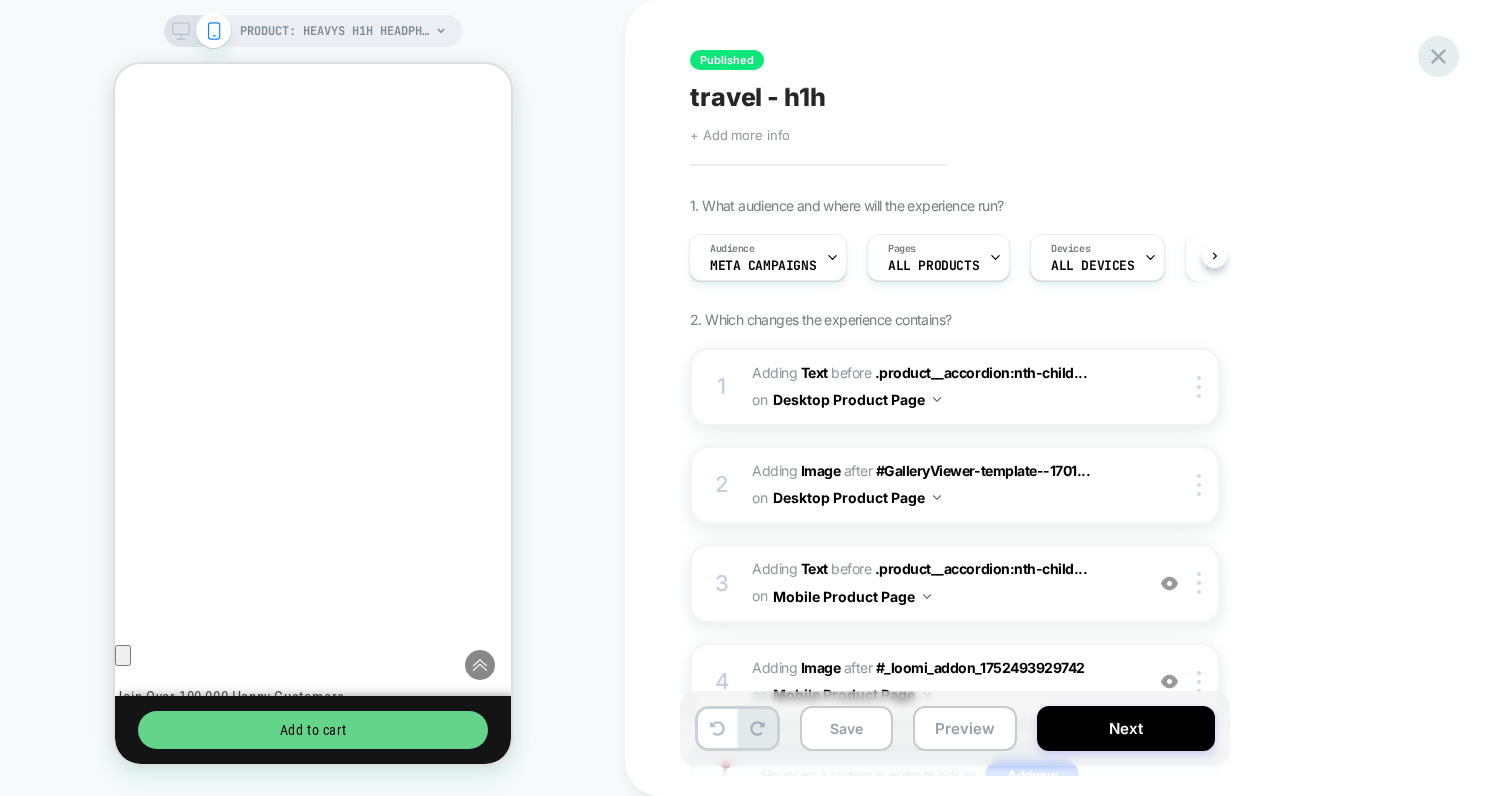 click 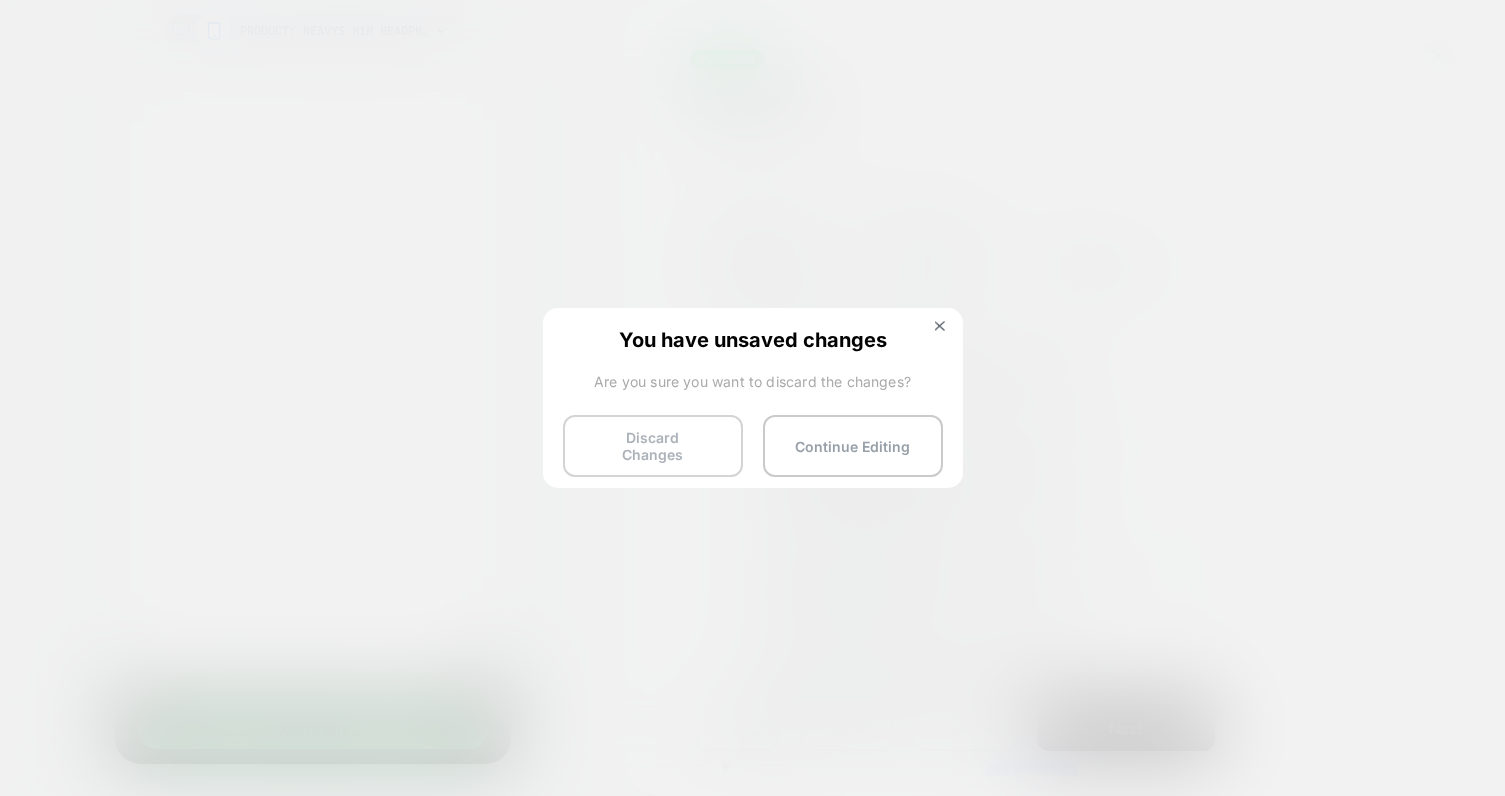 click on "Discard Changes" at bounding box center (653, 446) 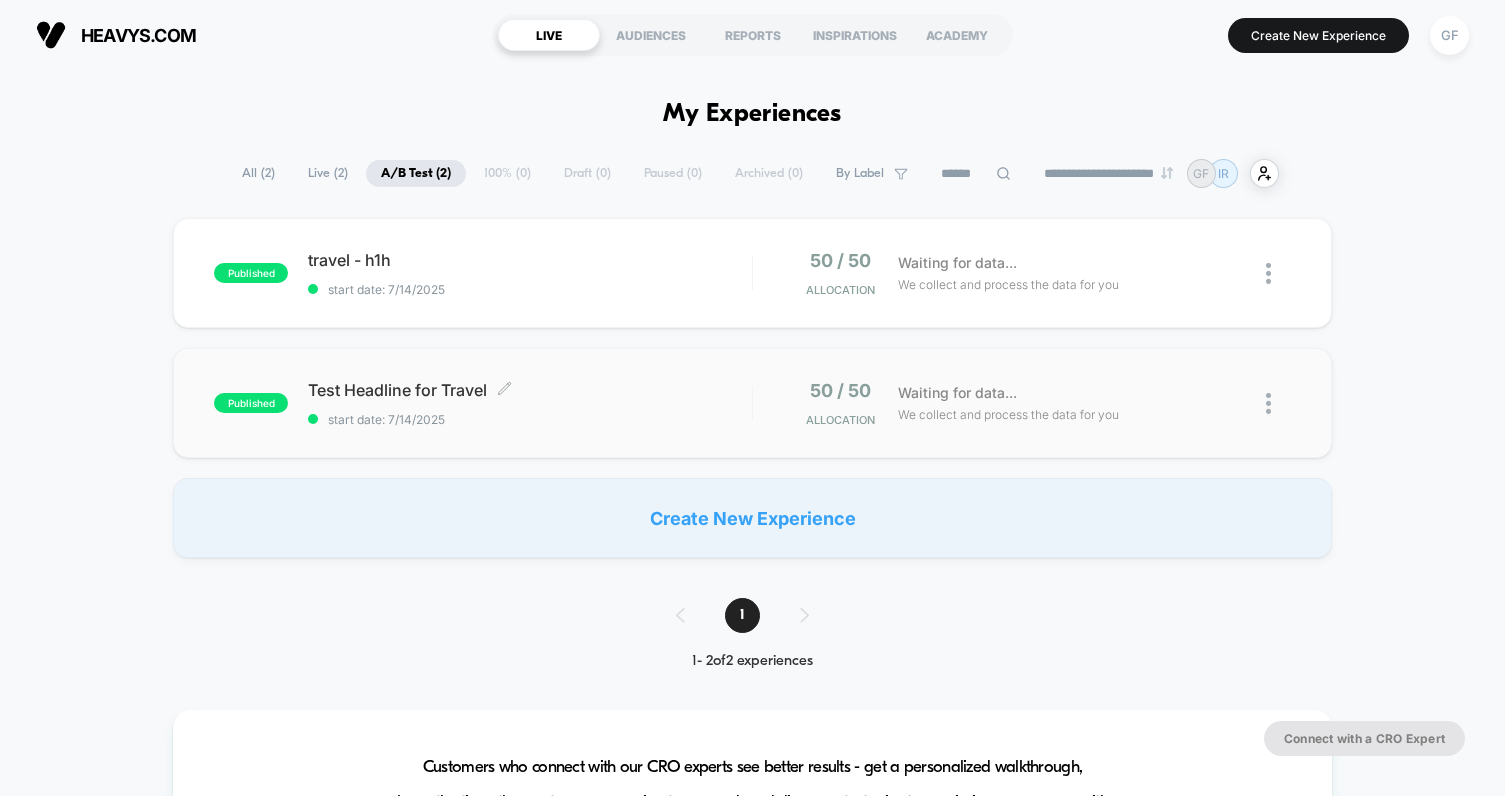 scroll, scrollTop: 0, scrollLeft: 0, axis: both 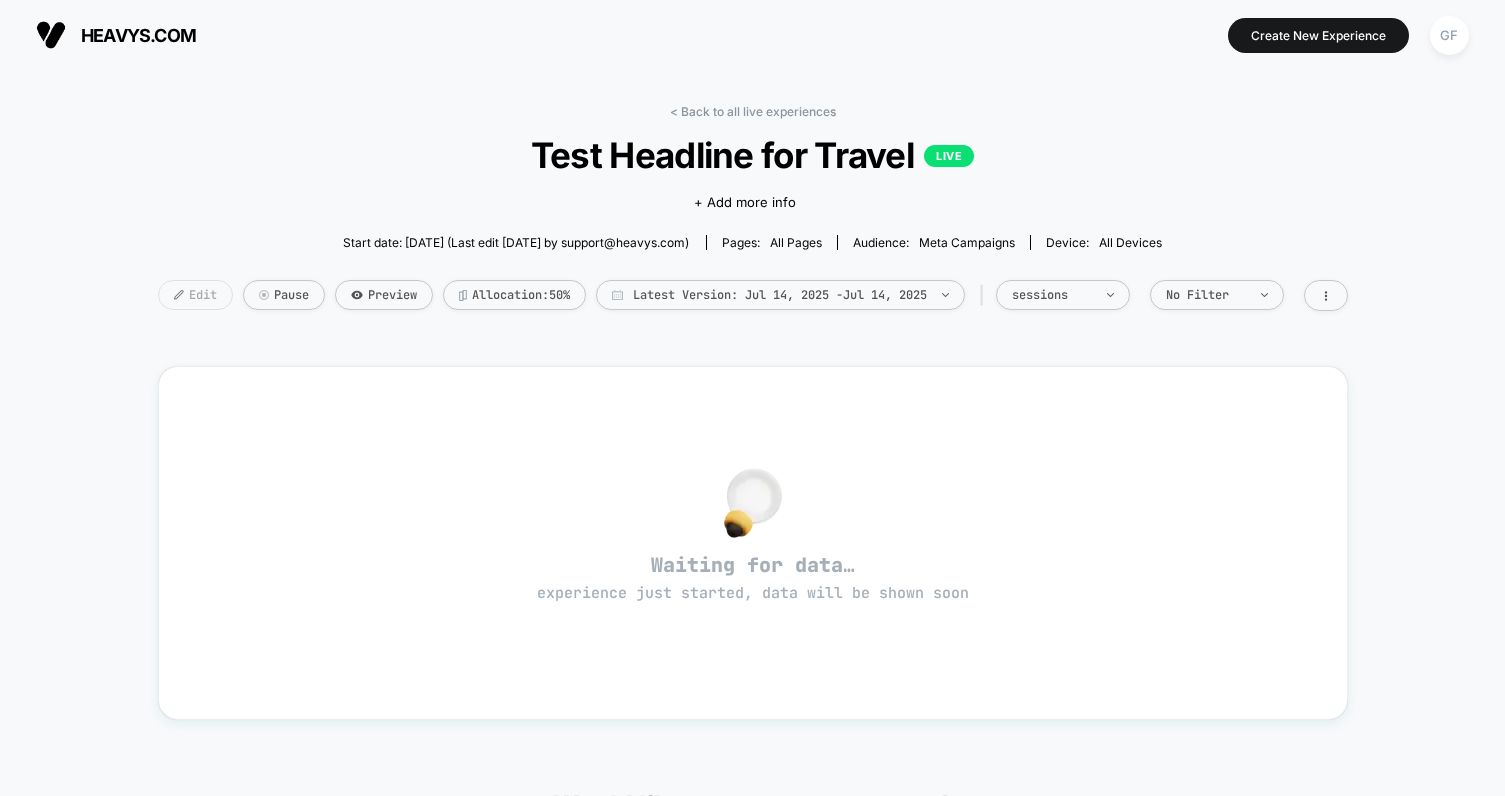 click on "Edit" at bounding box center [195, 295] 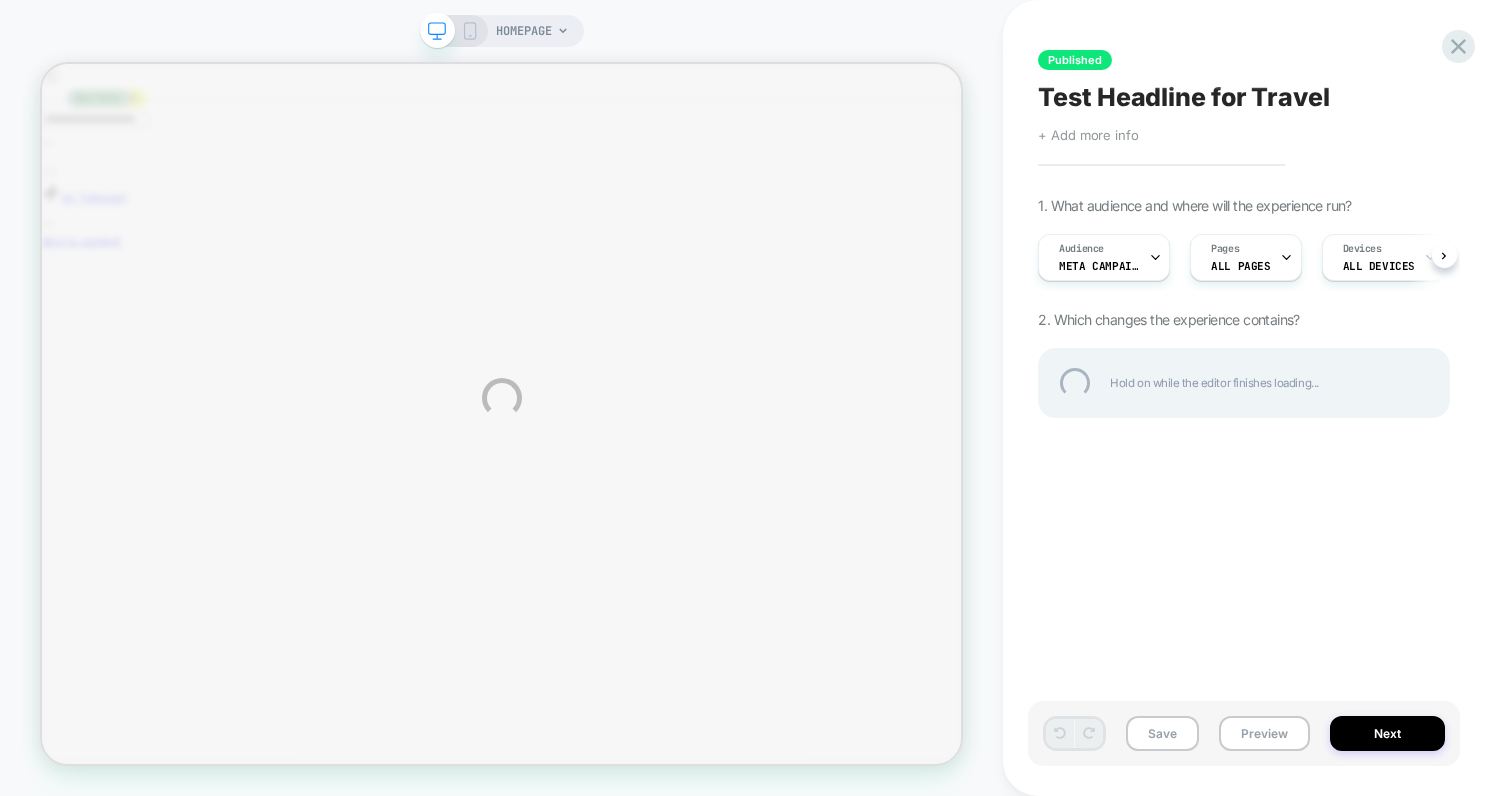 scroll, scrollTop: 0, scrollLeft: 0, axis: both 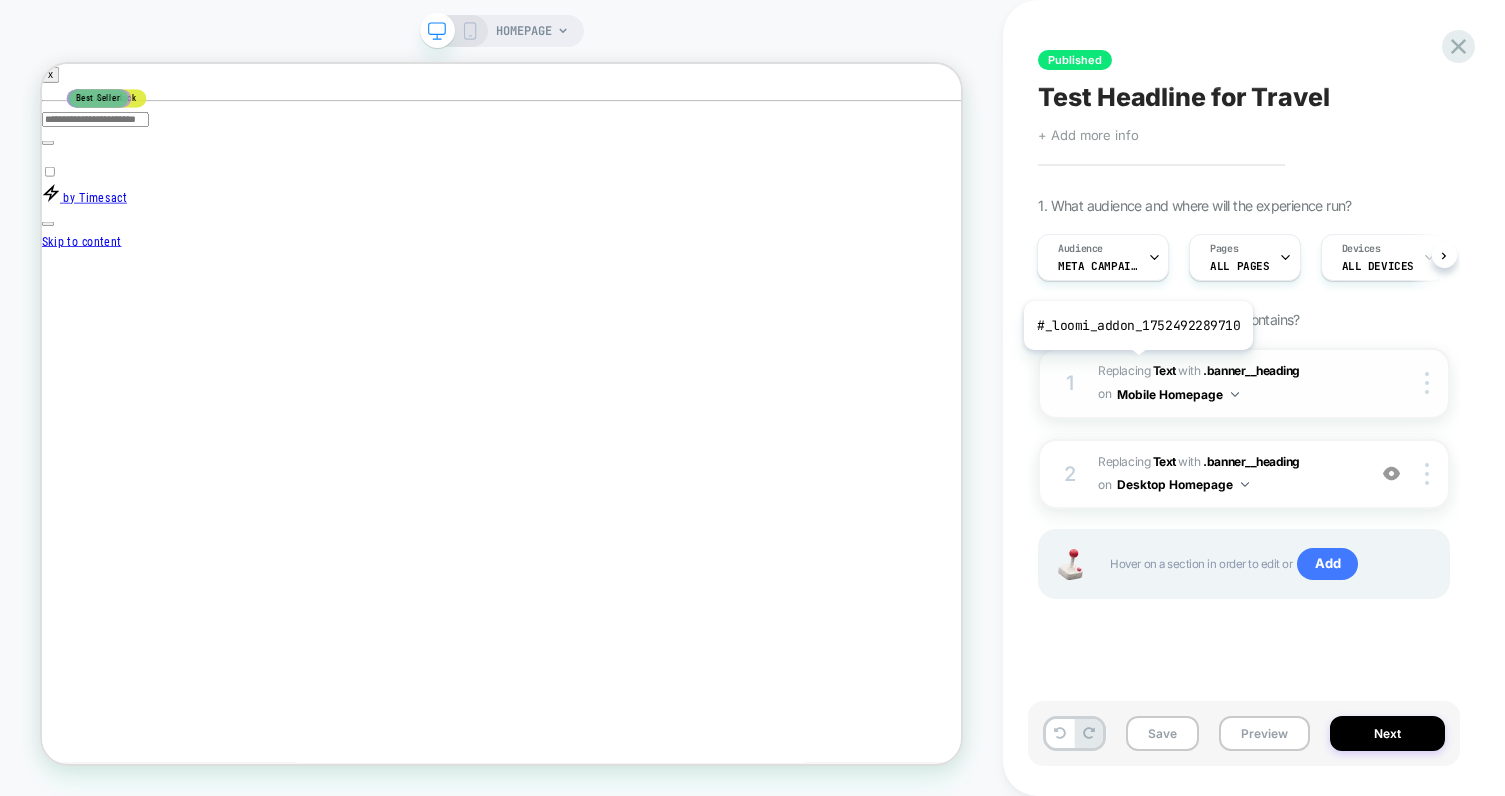 click on "Replacing   Text" at bounding box center [1136, 370] 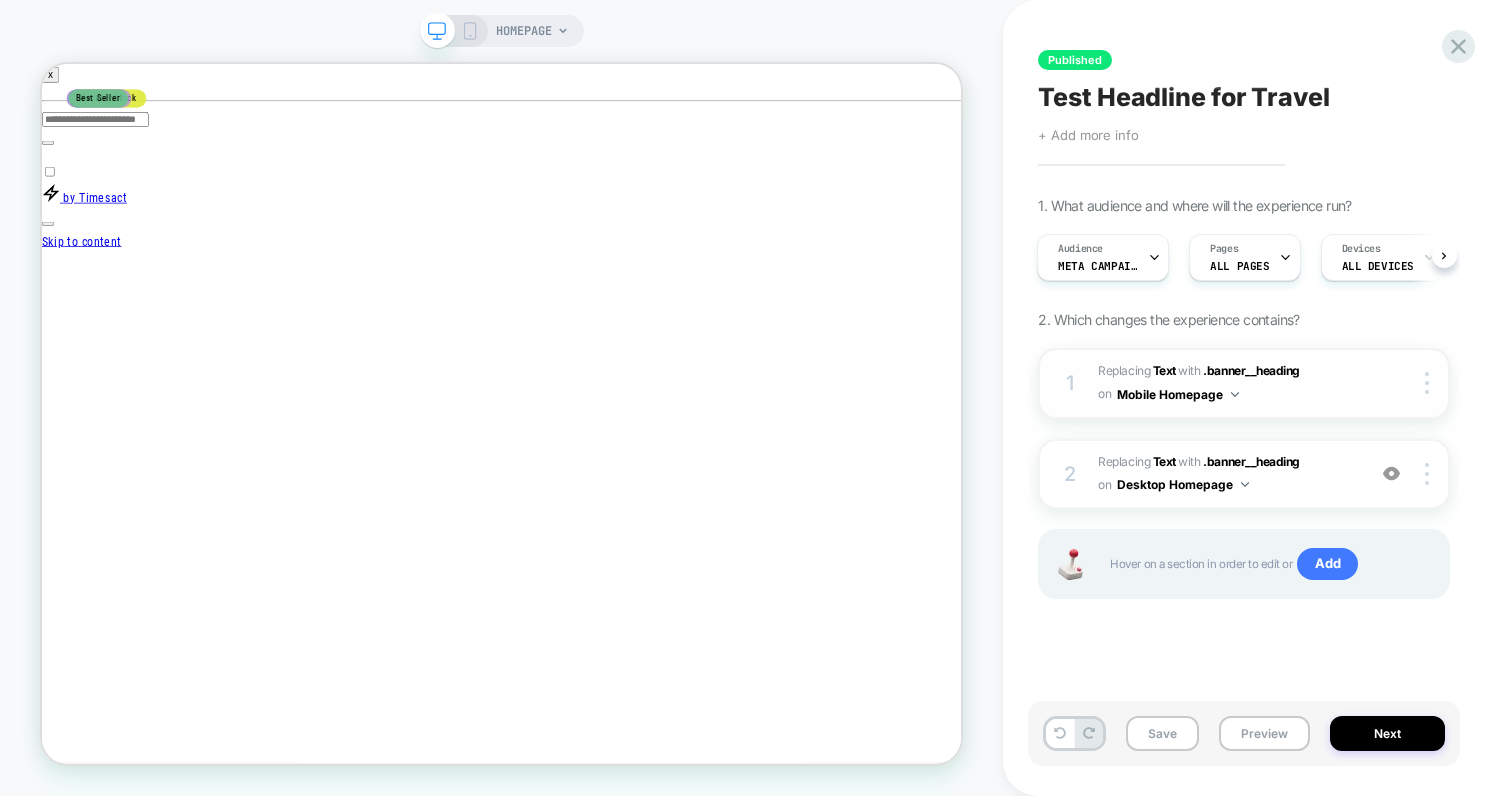 click on "1 #_loomi_addon_1752492289710 Replacing   Text   WITH .banner__heading .banner__heading   on Mobile Homepage Copy CSS Selector Copy Widget Id Rename Copy to   Desktop Target   All Devices Delete" at bounding box center (1244, 383) 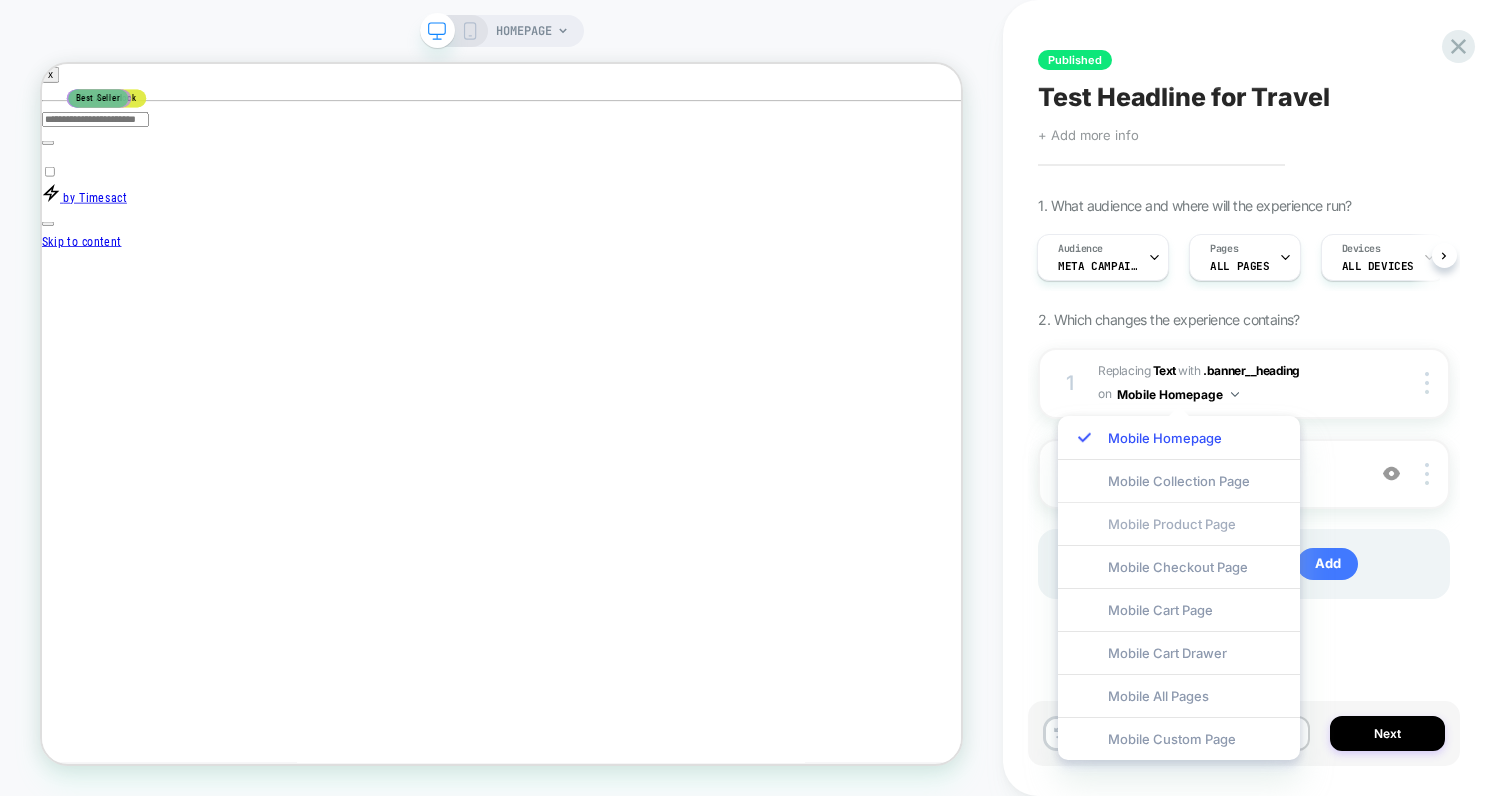 scroll, scrollTop: 0, scrollLeft: 1320, axis: horizontal 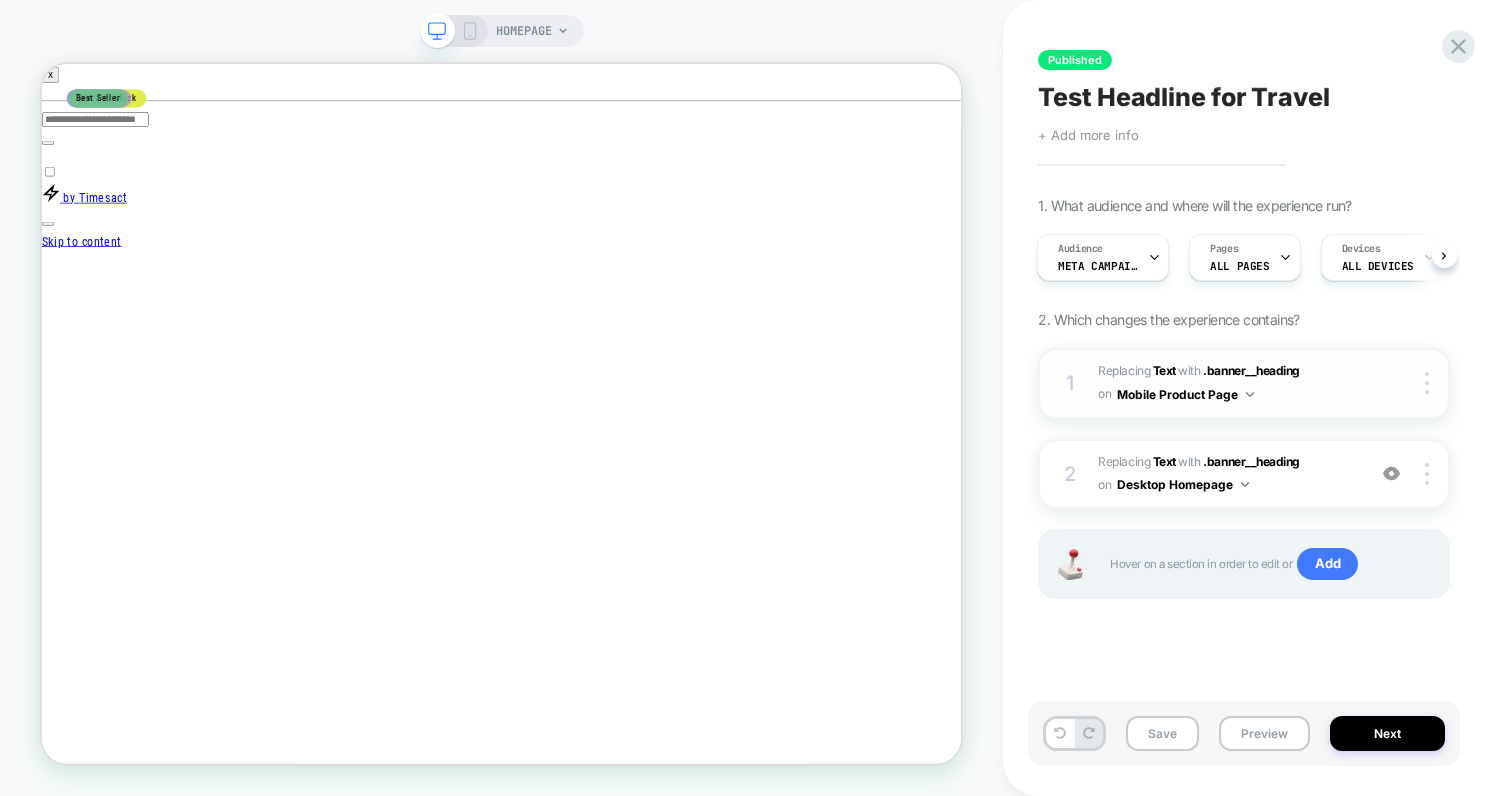 click on "Mobile Product Page" at bounding box center [1185, 394] 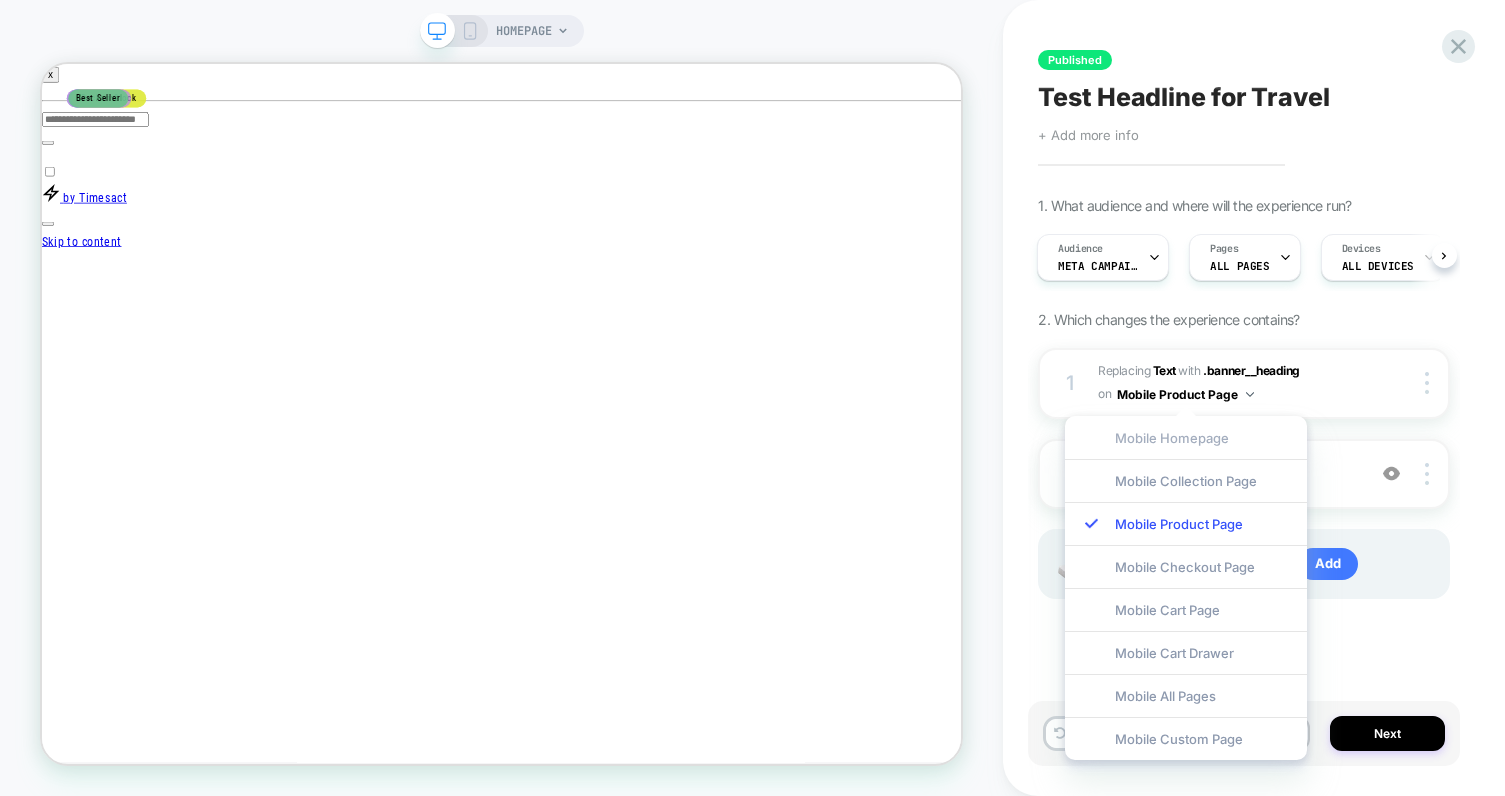 click on "Mobile       Homepage" at bounding box center (1186, 437) 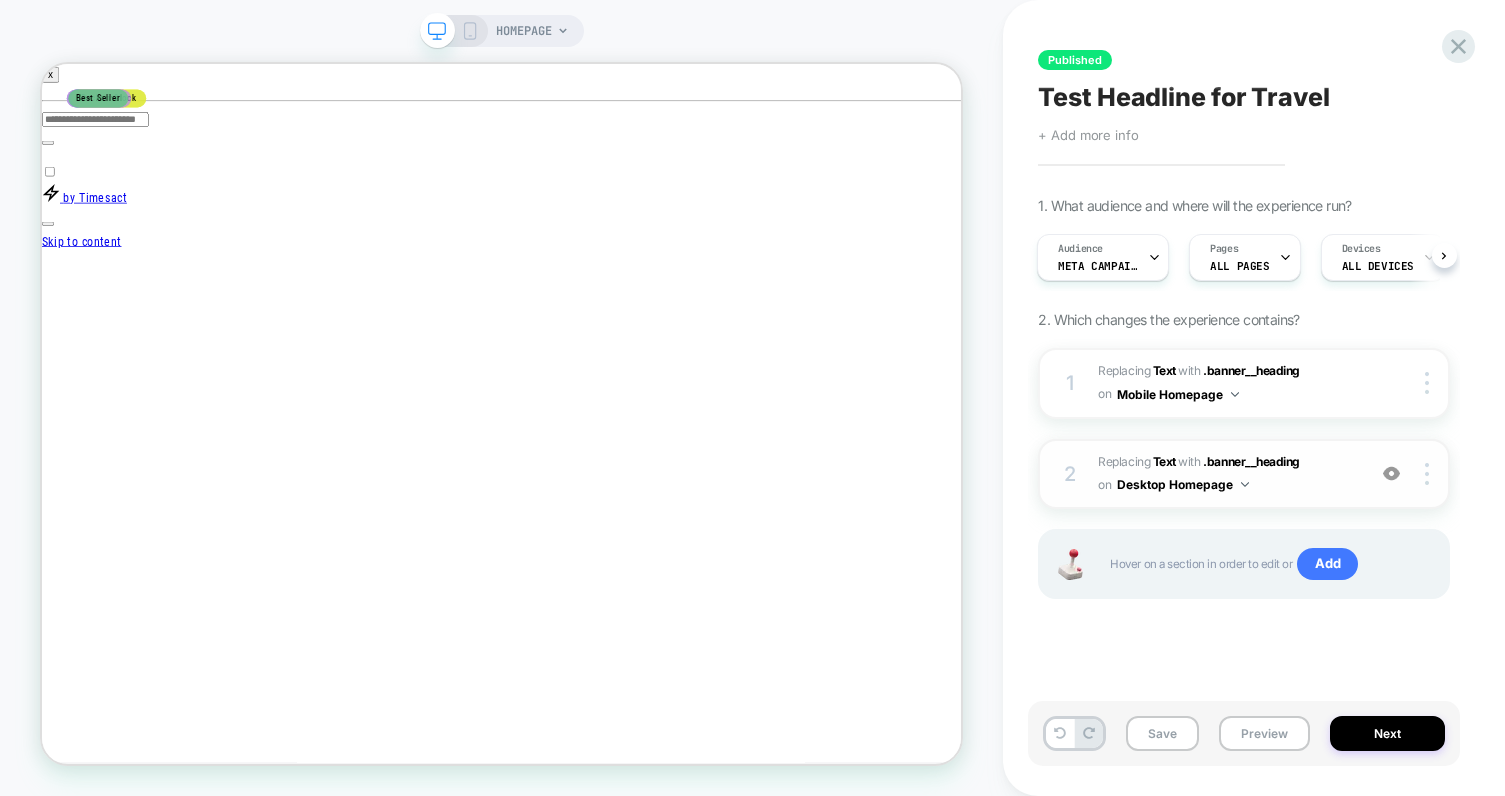 scroll, scrollTop: 0, scrollLeft: 1979, axis: horizontal 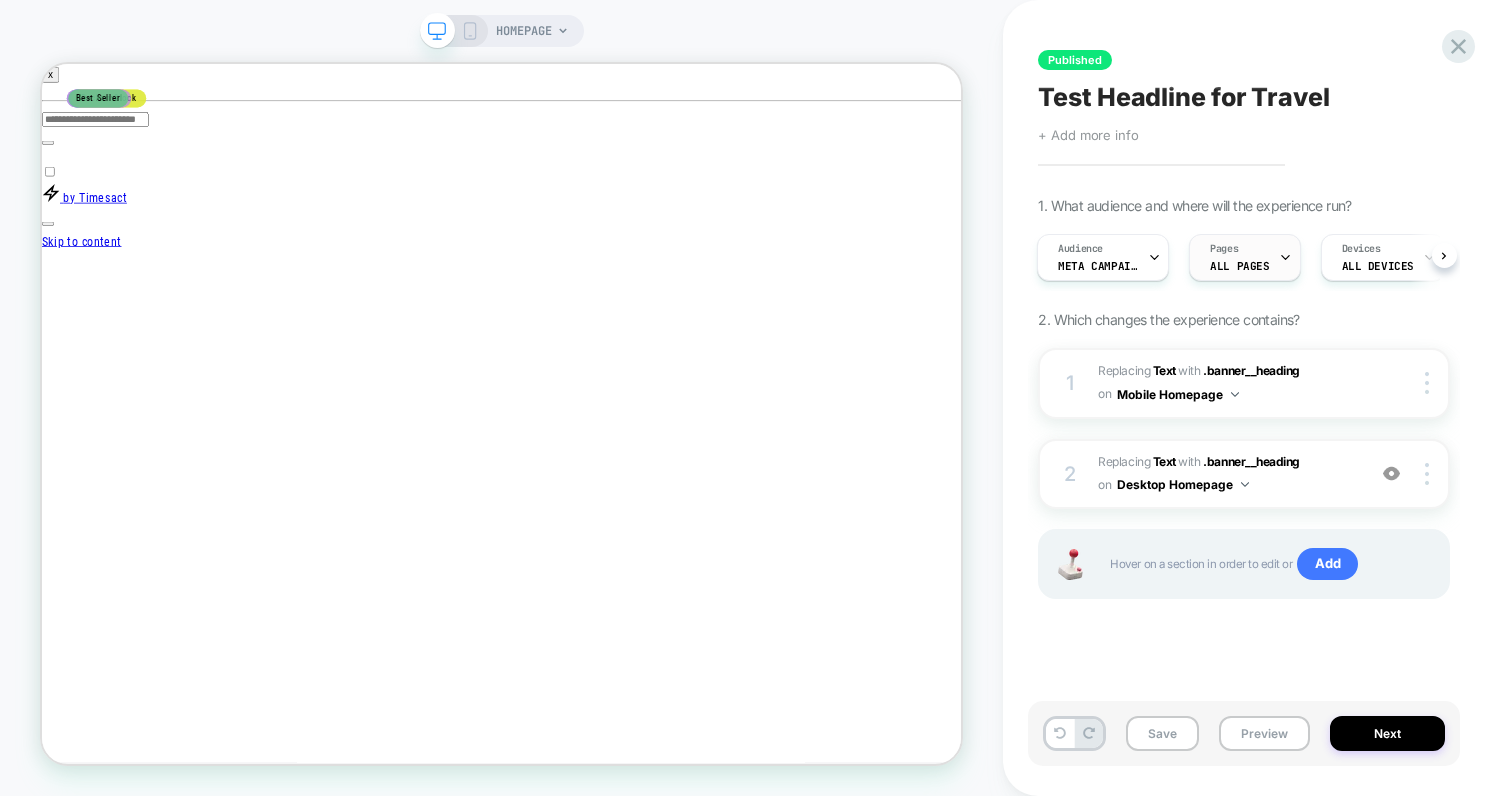 click on "Pages ALL PAGES" at bounding box center (1239, 257) 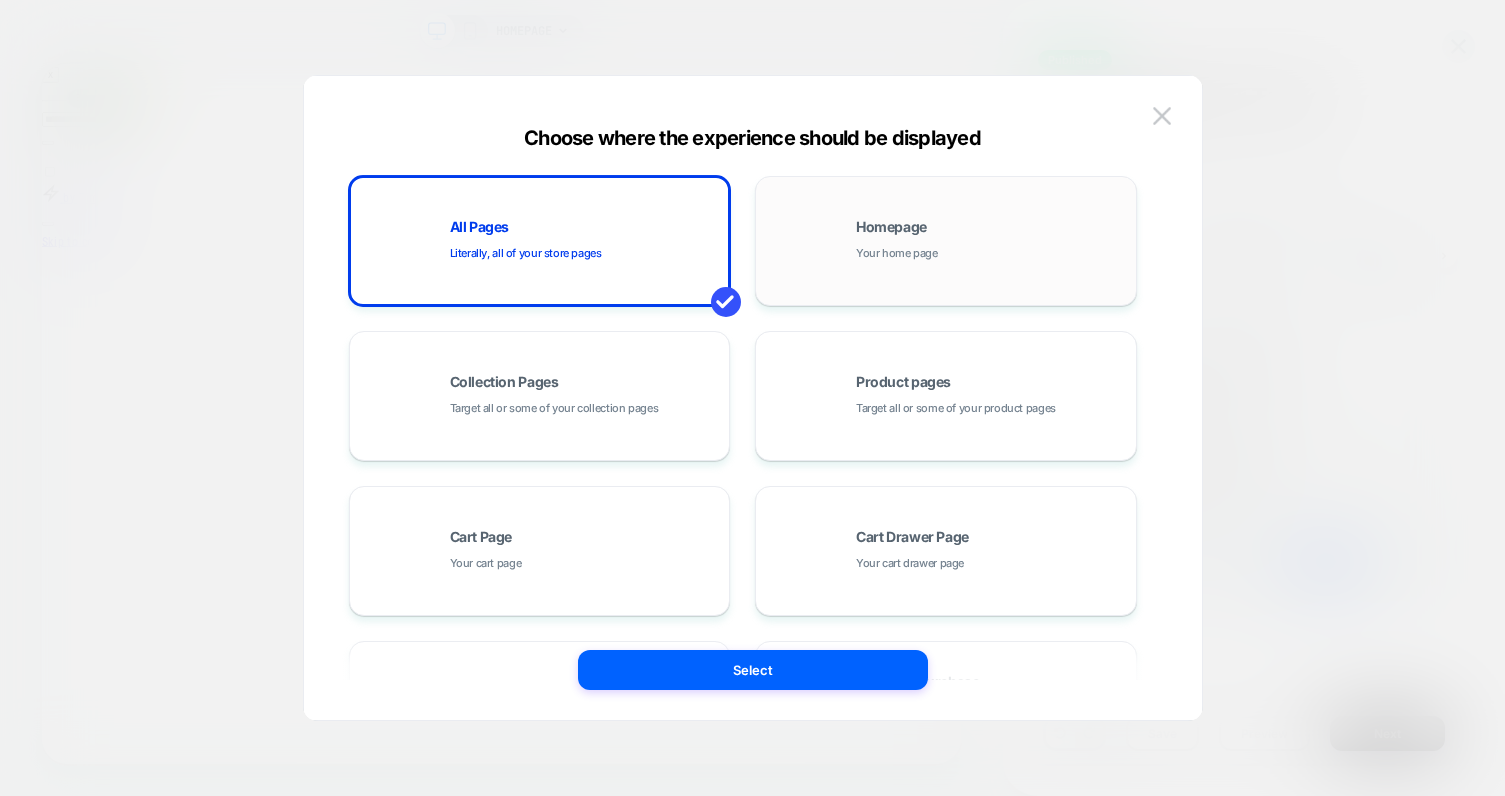click on "Homepage Your home page" at bounding box center (991, 241) 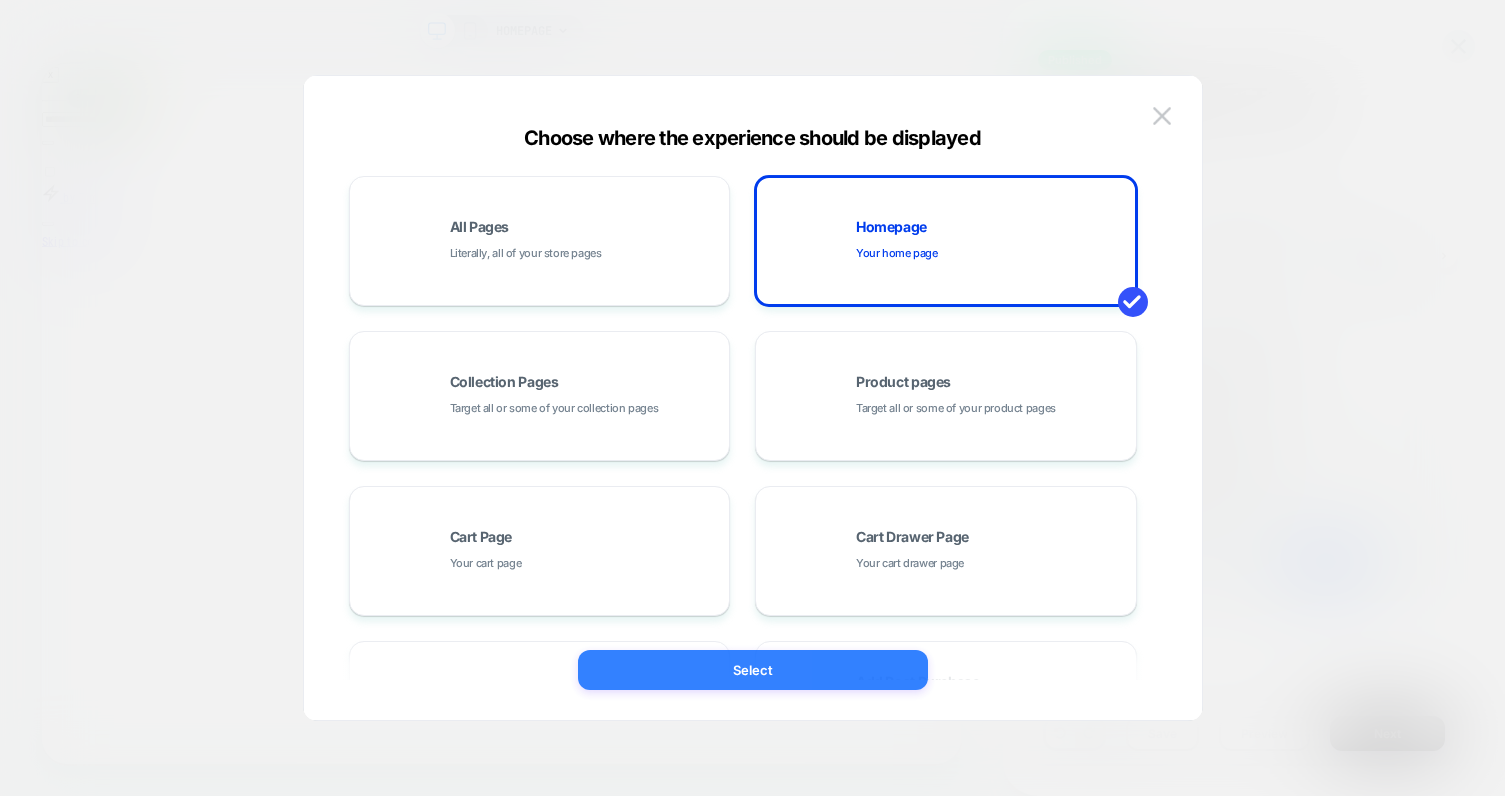 click on "Select" at bounding box center [753, 670] 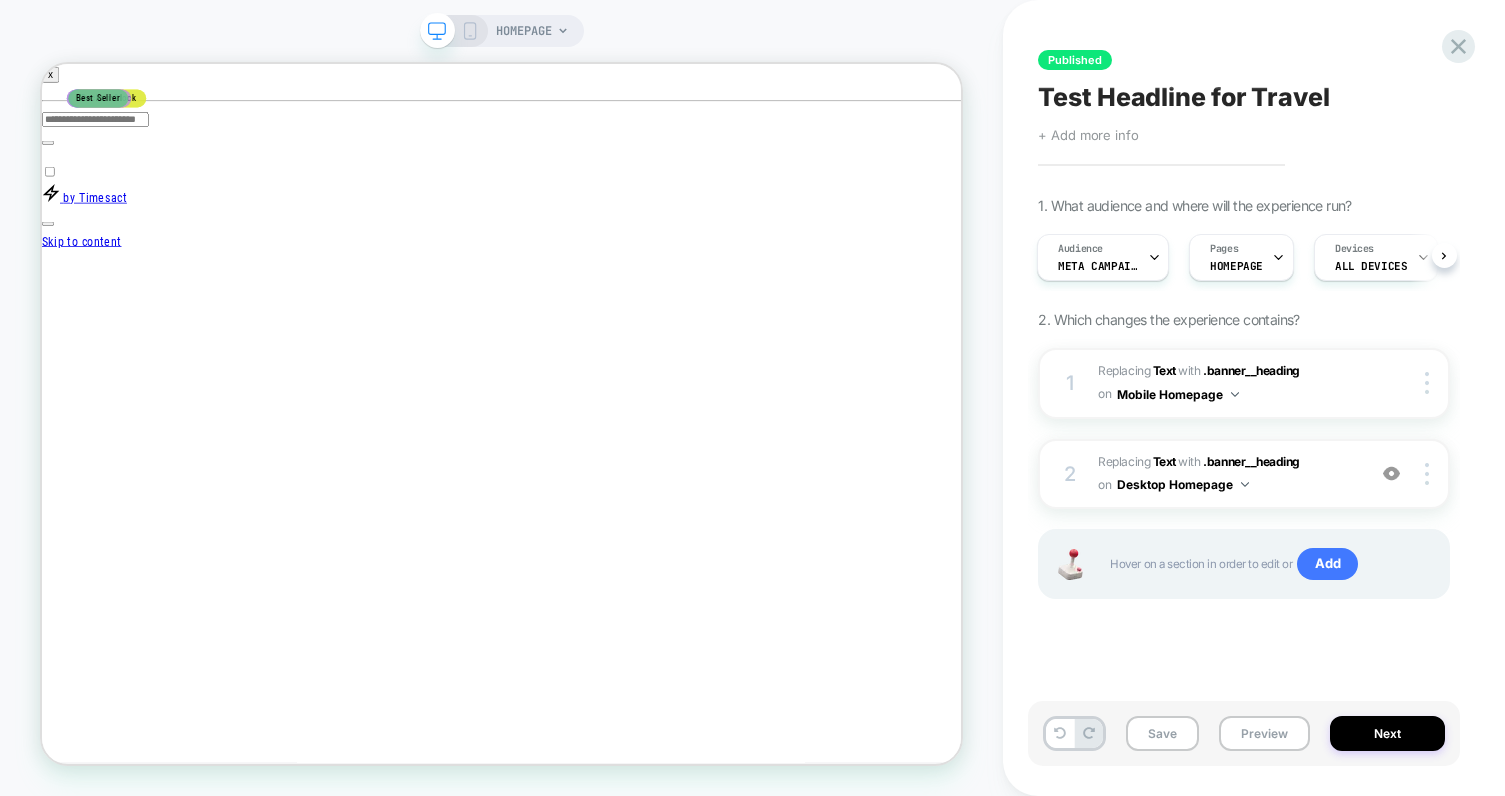 scroll, scrollTop: 0, scrollLeft: 2639, axis: horizontal 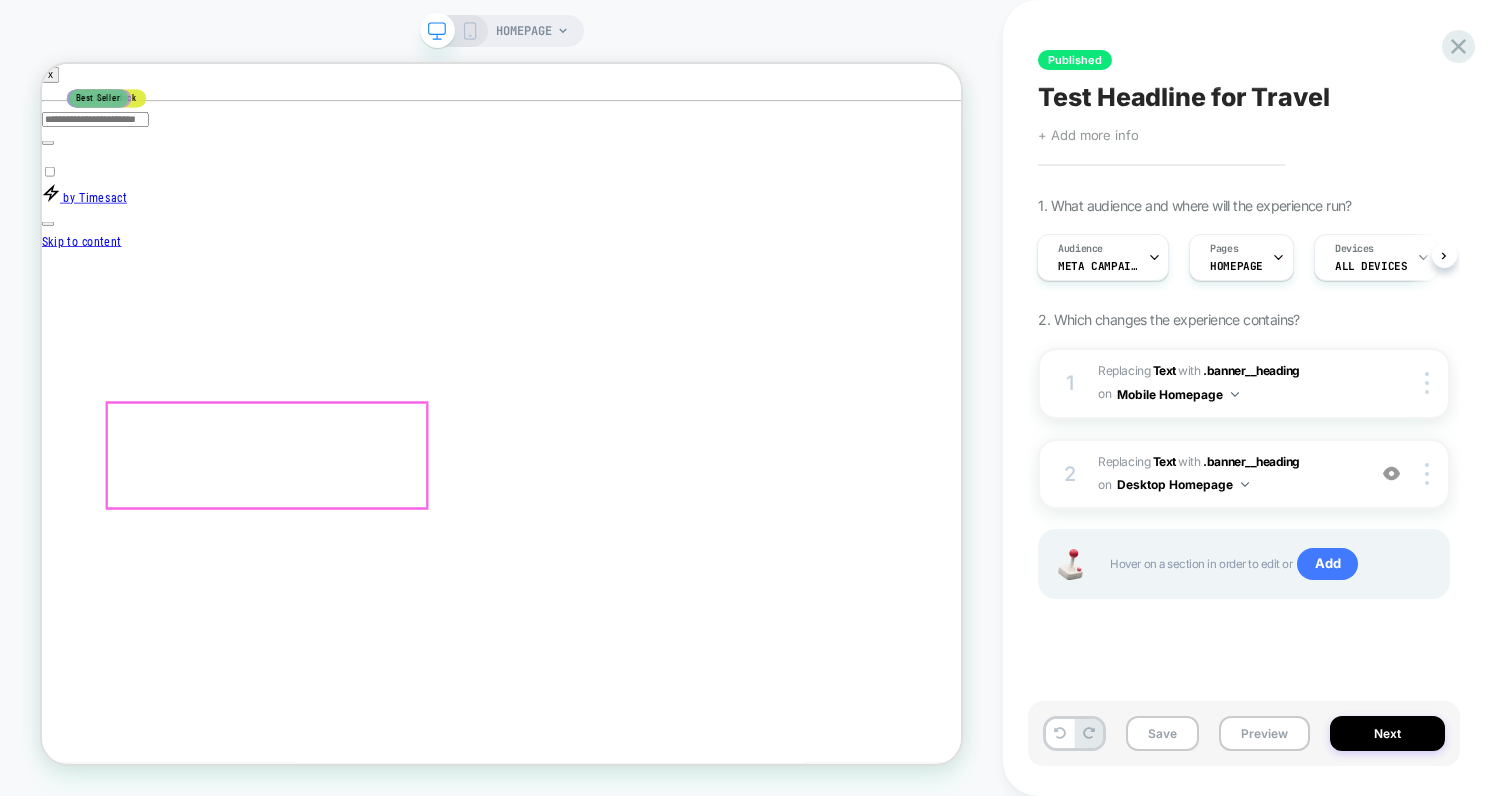 click on "Headphones for Heavy Metal
THE ULTIMATE HEADPHONES FOR TRAVEL" at bounding box center [655, 8434] 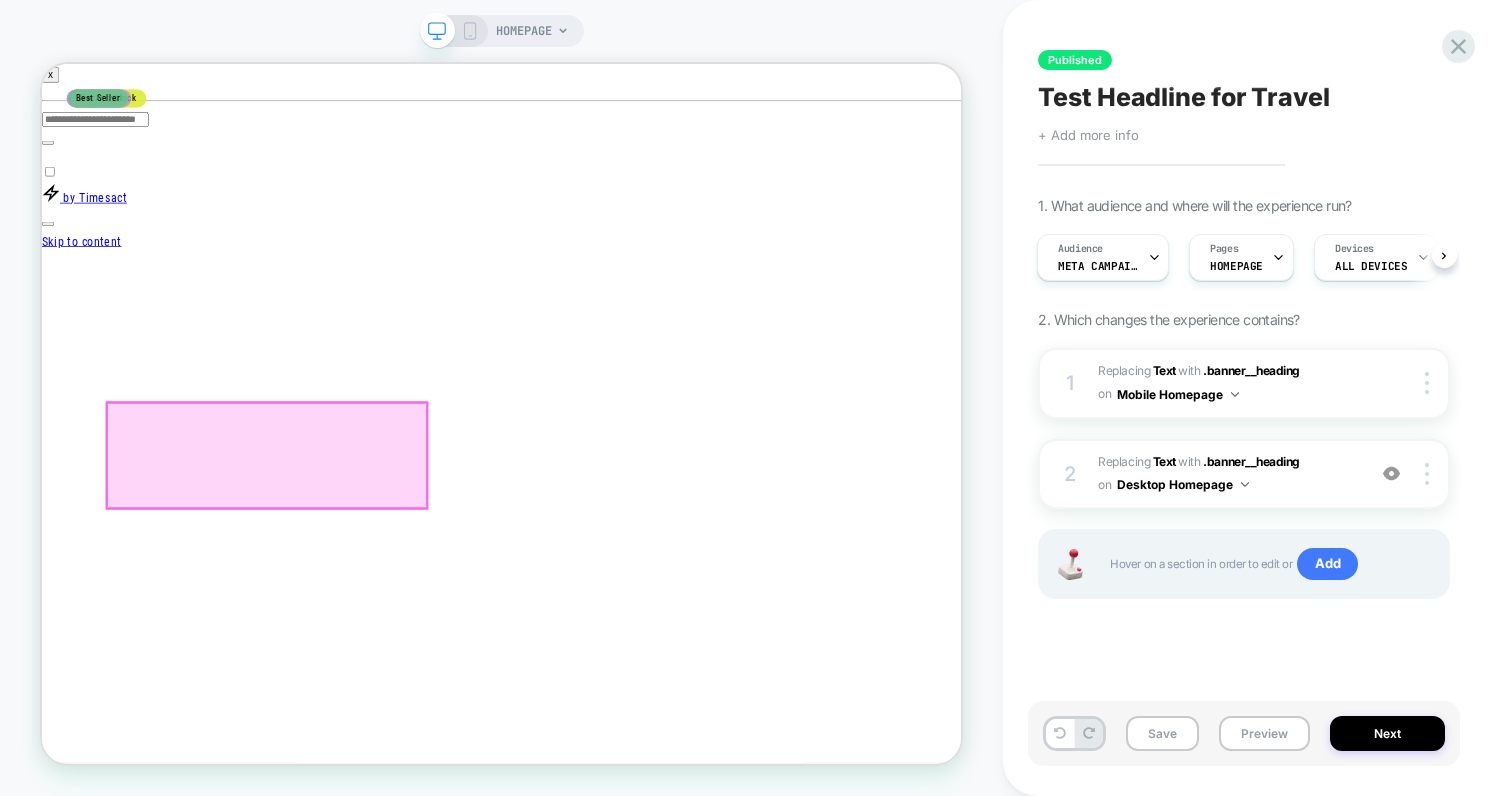 click on "Headphones for Heavy Metal
THE ULTIMATE HEADPHONES FOR TRAVEL" at bounding box center (655, 8434) 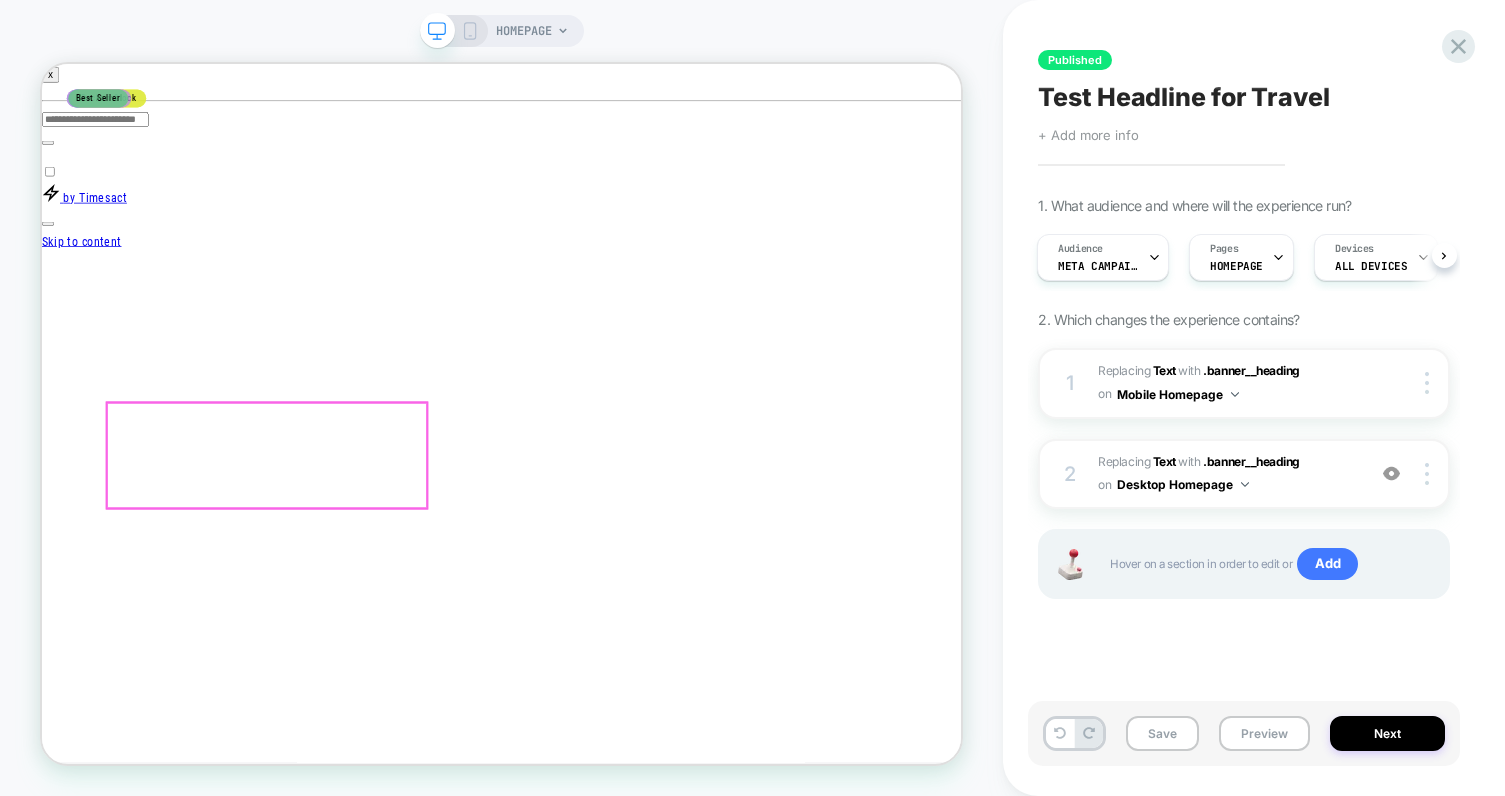 scroll, scrollTop: 0, scrollLeft: 372, axis: horizontal 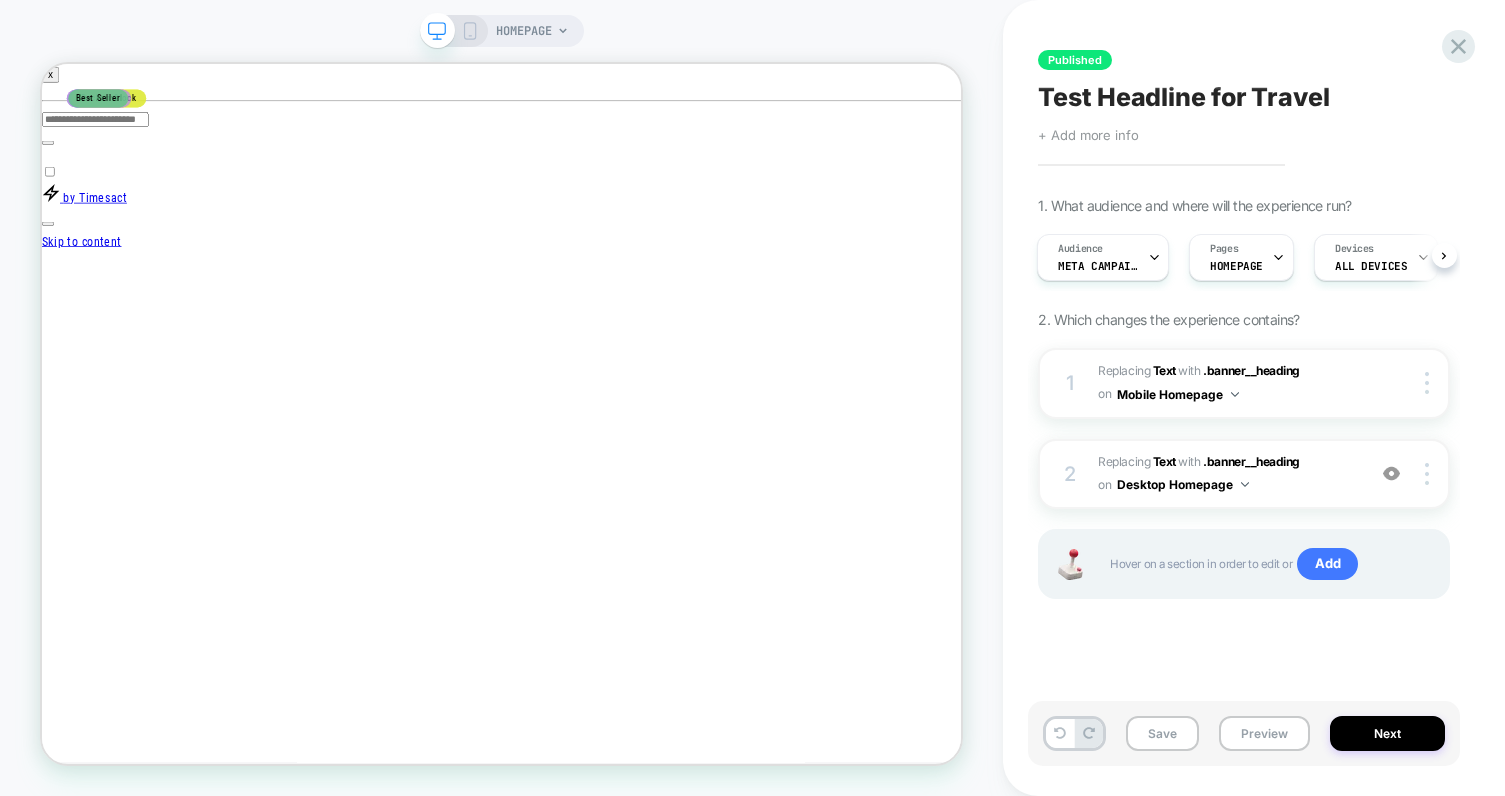 click on "Save Preview Next" at bounding box center [1244, 733] 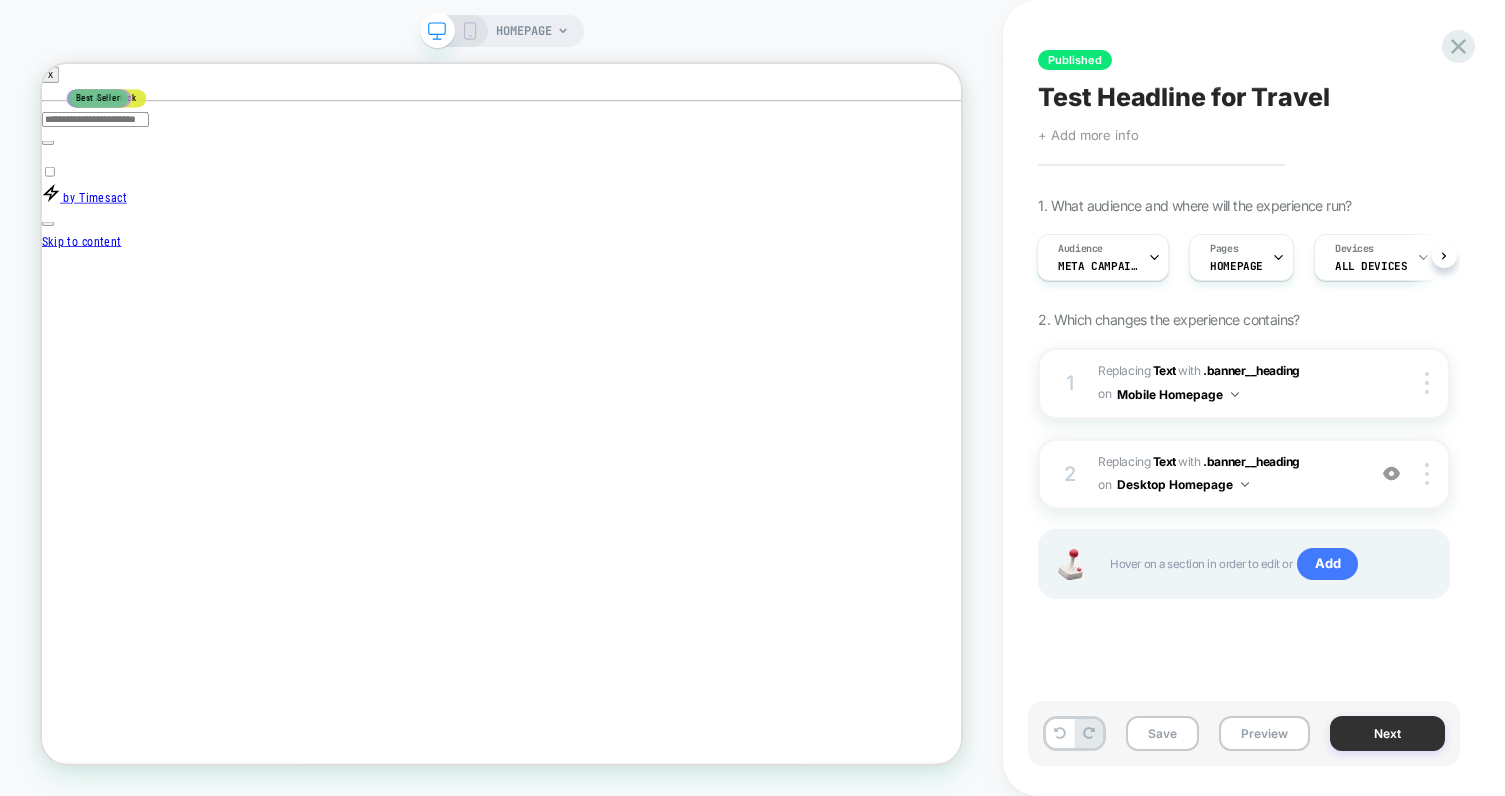 click on "Next" at bounding box center [1387, 733] 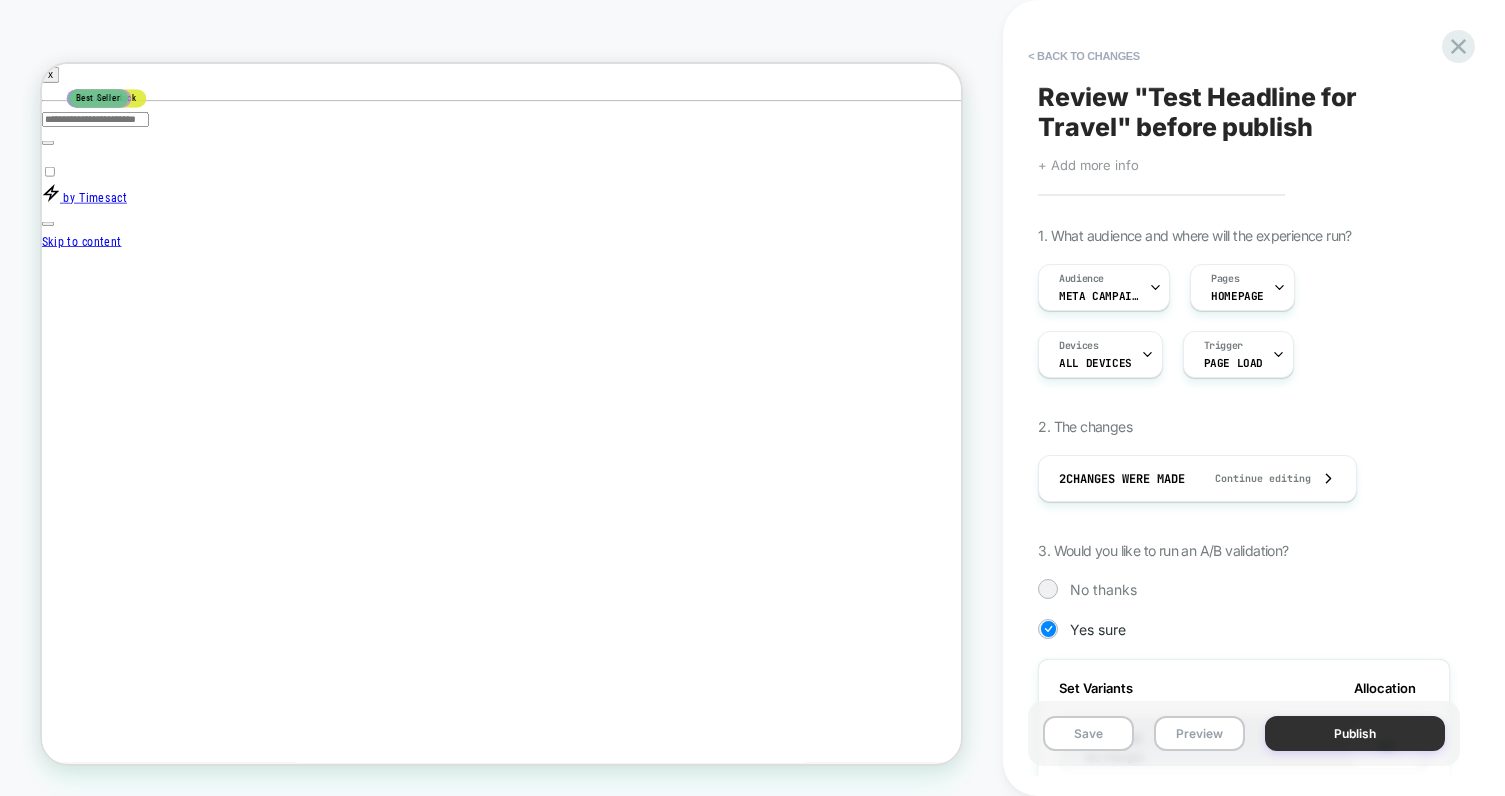 click on "Publish" at bounding box center (1355, 733) 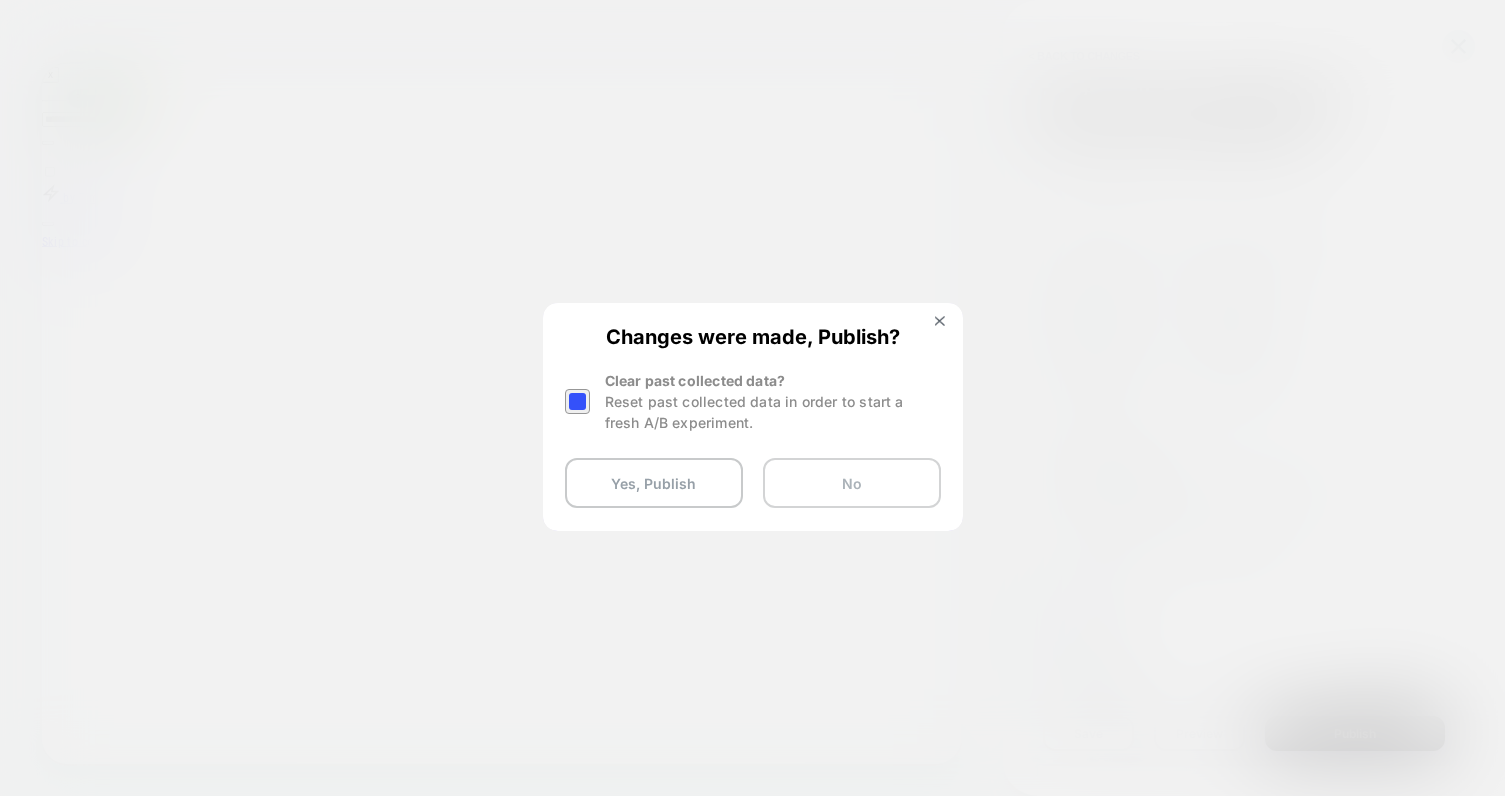 scroll, scrollTop: 0, scrollLeft: 1320, axis: horizontal 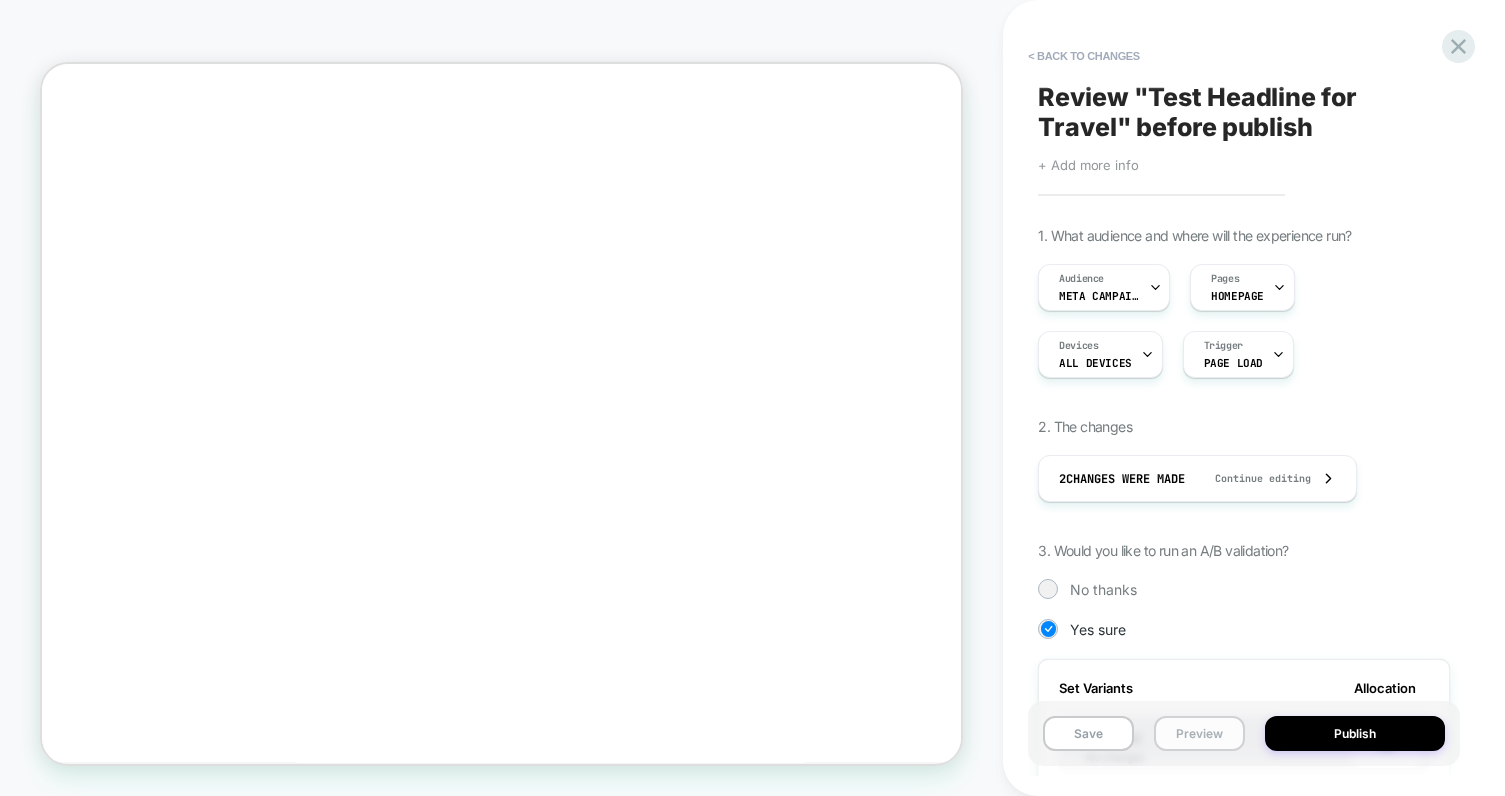 click on "Preview" at bounding box center (1199, 733) 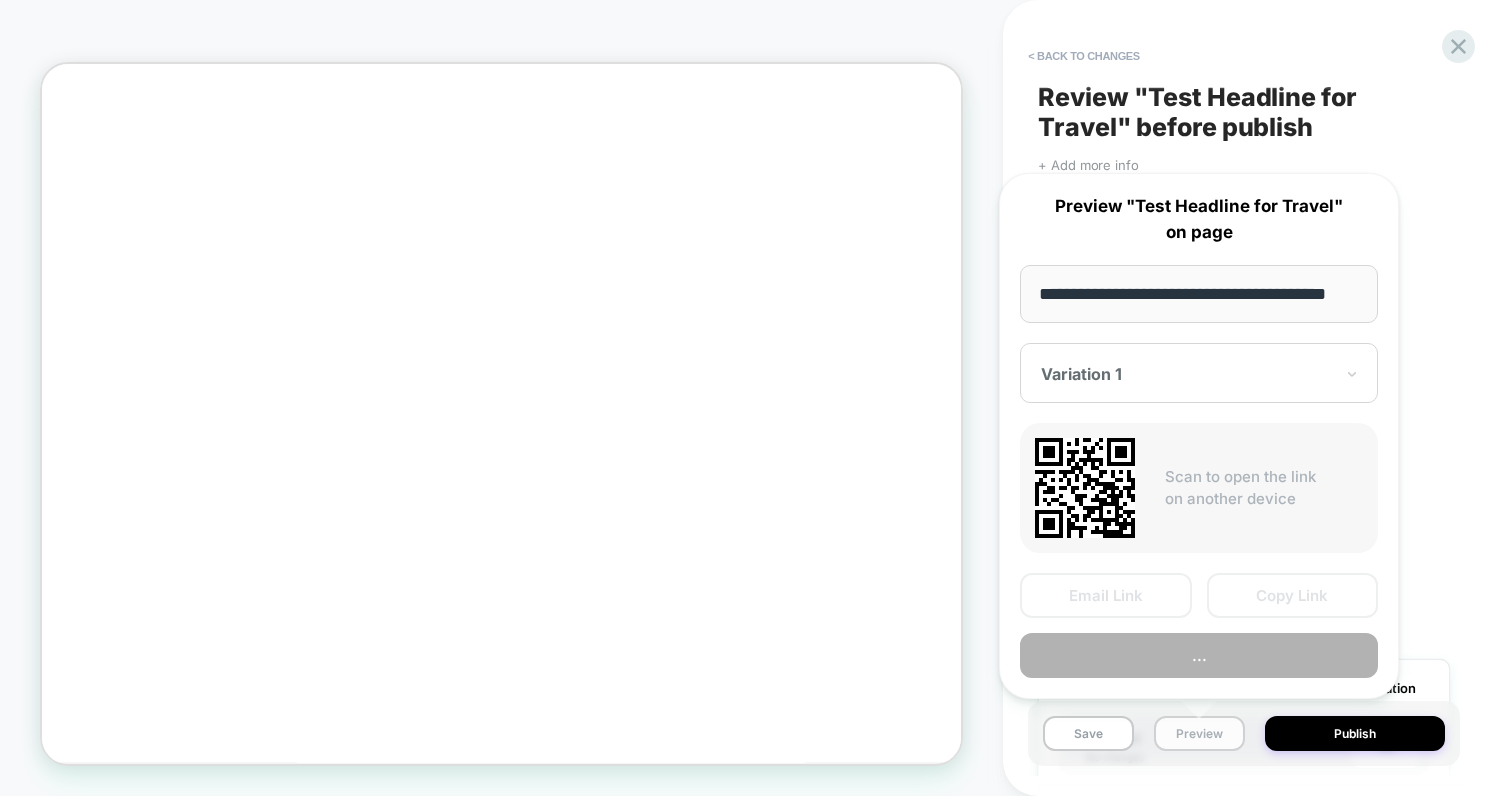 scroll, scrollTop: 0, scrollLeft: 43, axis: horizontal 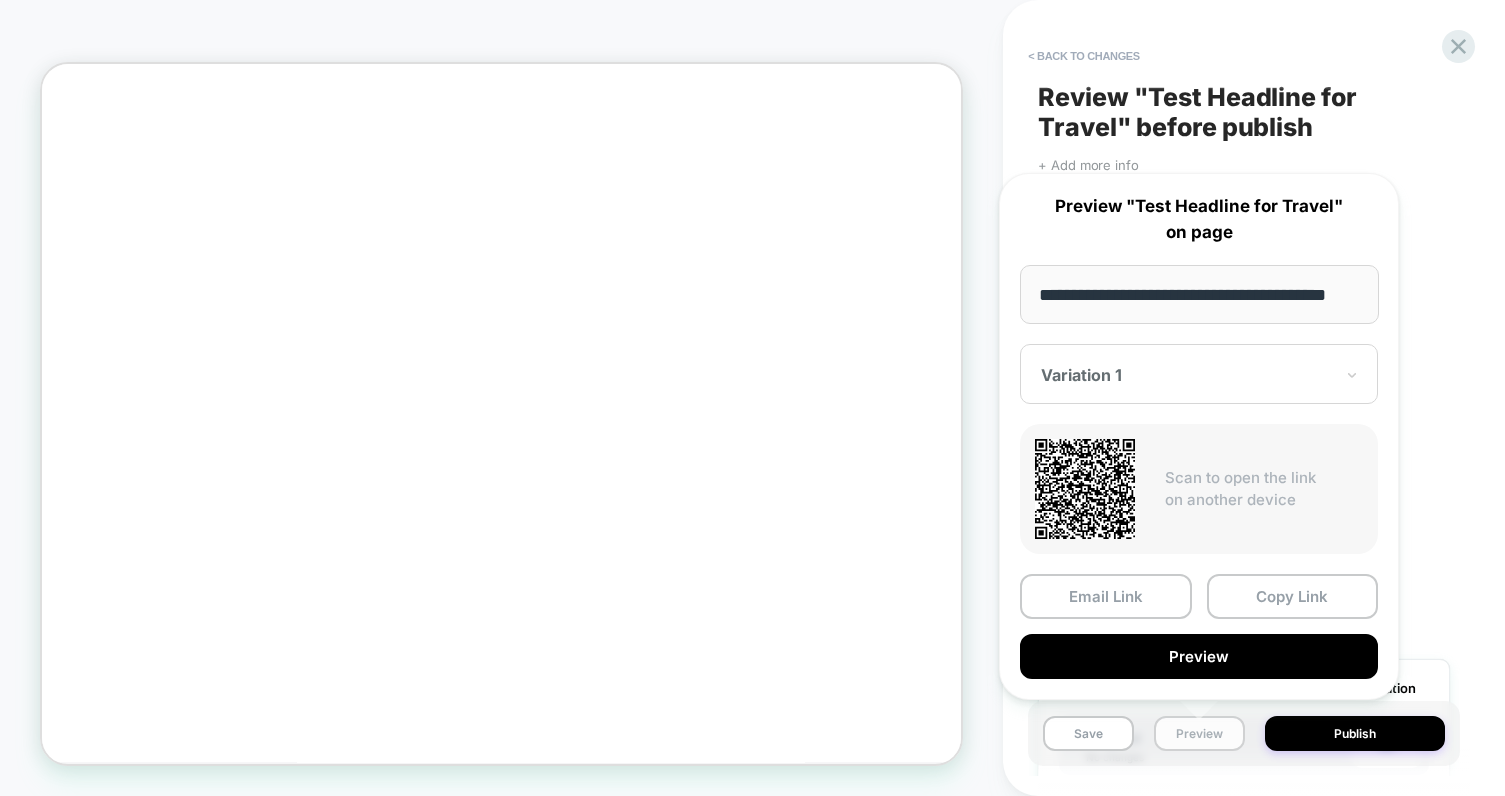 click on "Preview" at bounding box center [1199, 733] 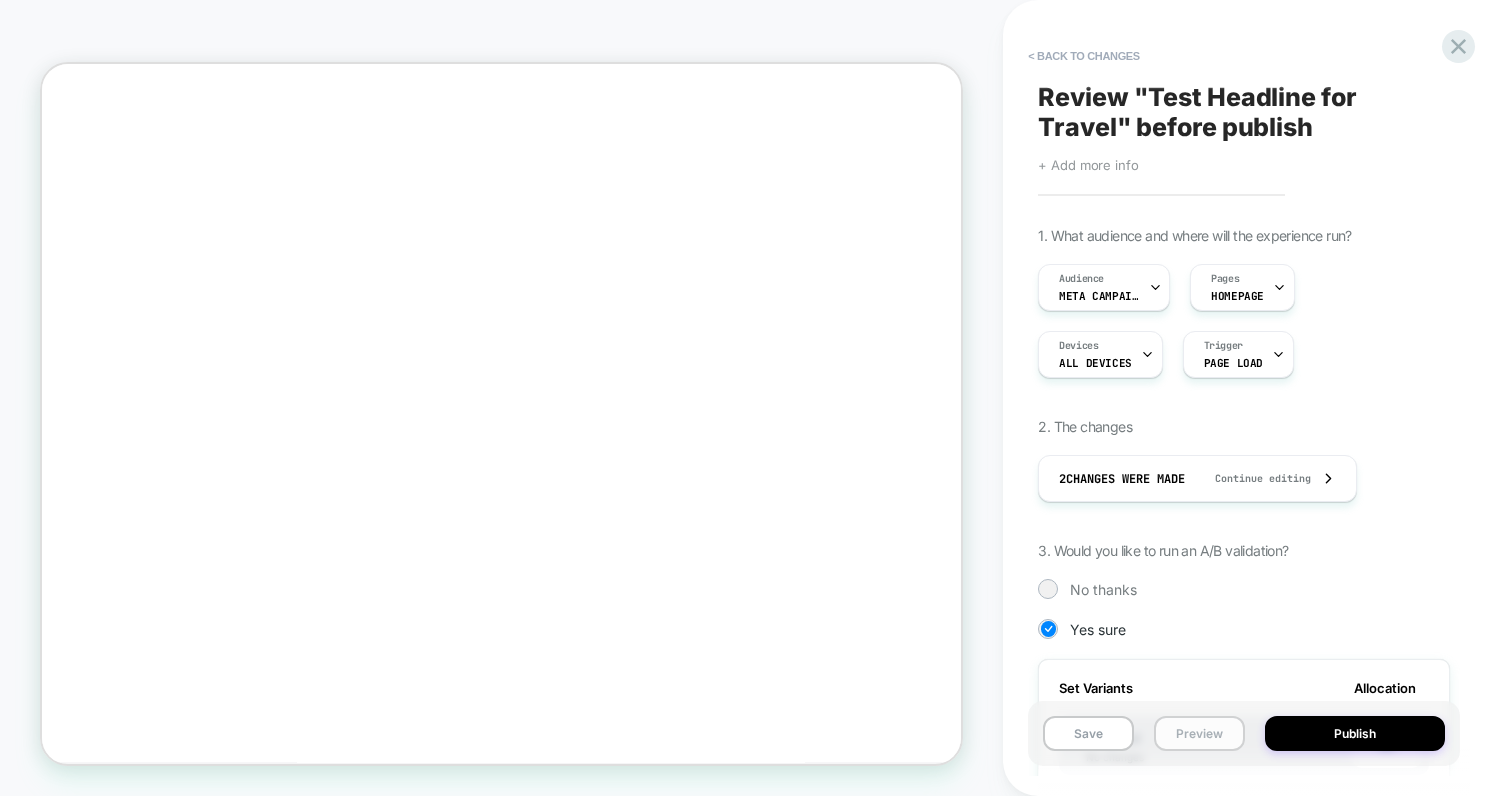 click on "Preview" at bounding box center (1199, 733) 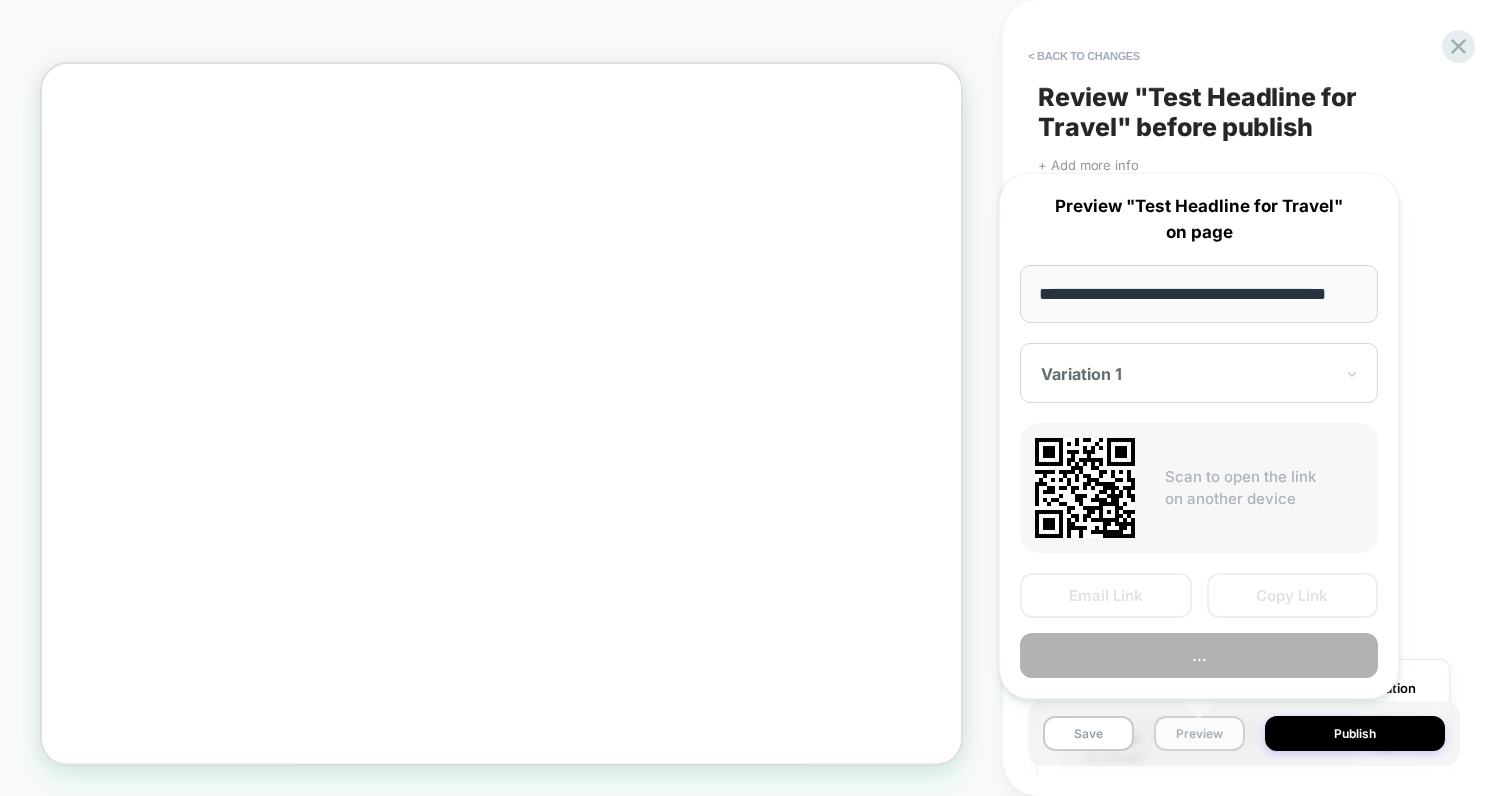 scroll, scrollTop: 0, scrollLeft: 43, axis: horizontal 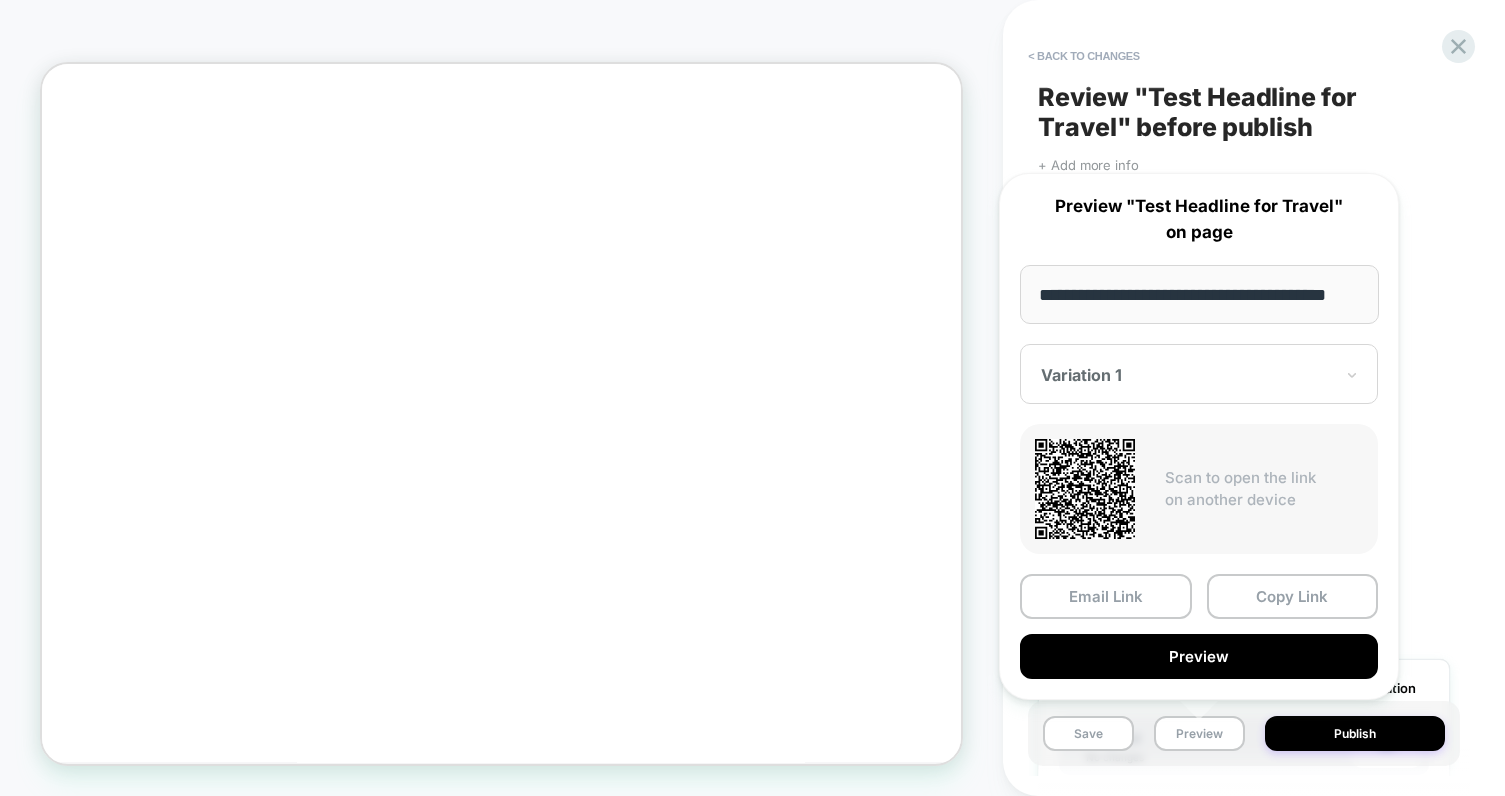 click on "**********" at bounding box center (1199, 294) 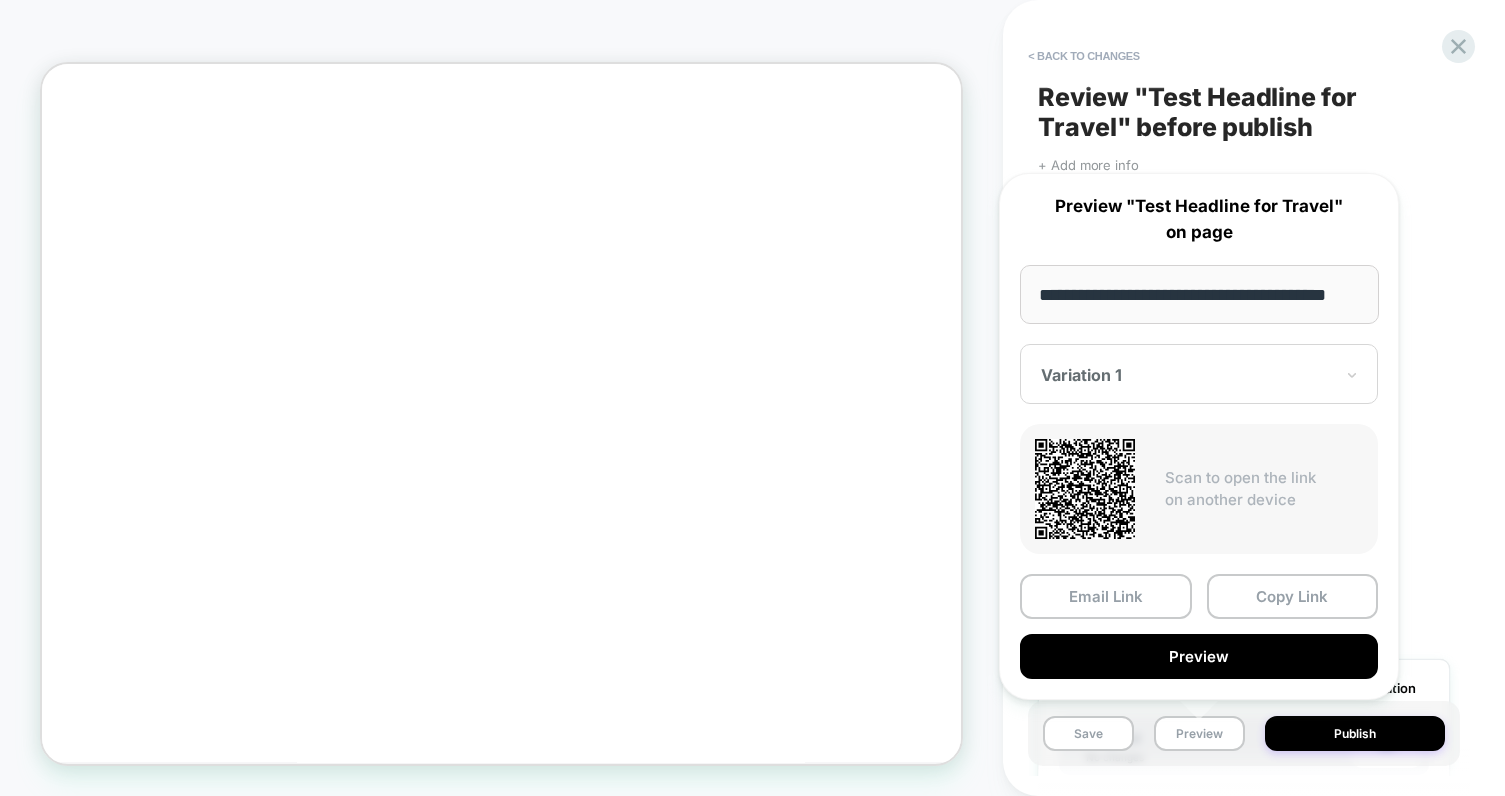 scroll, scrollTop: 0, scrollLeft: 0, axis: both 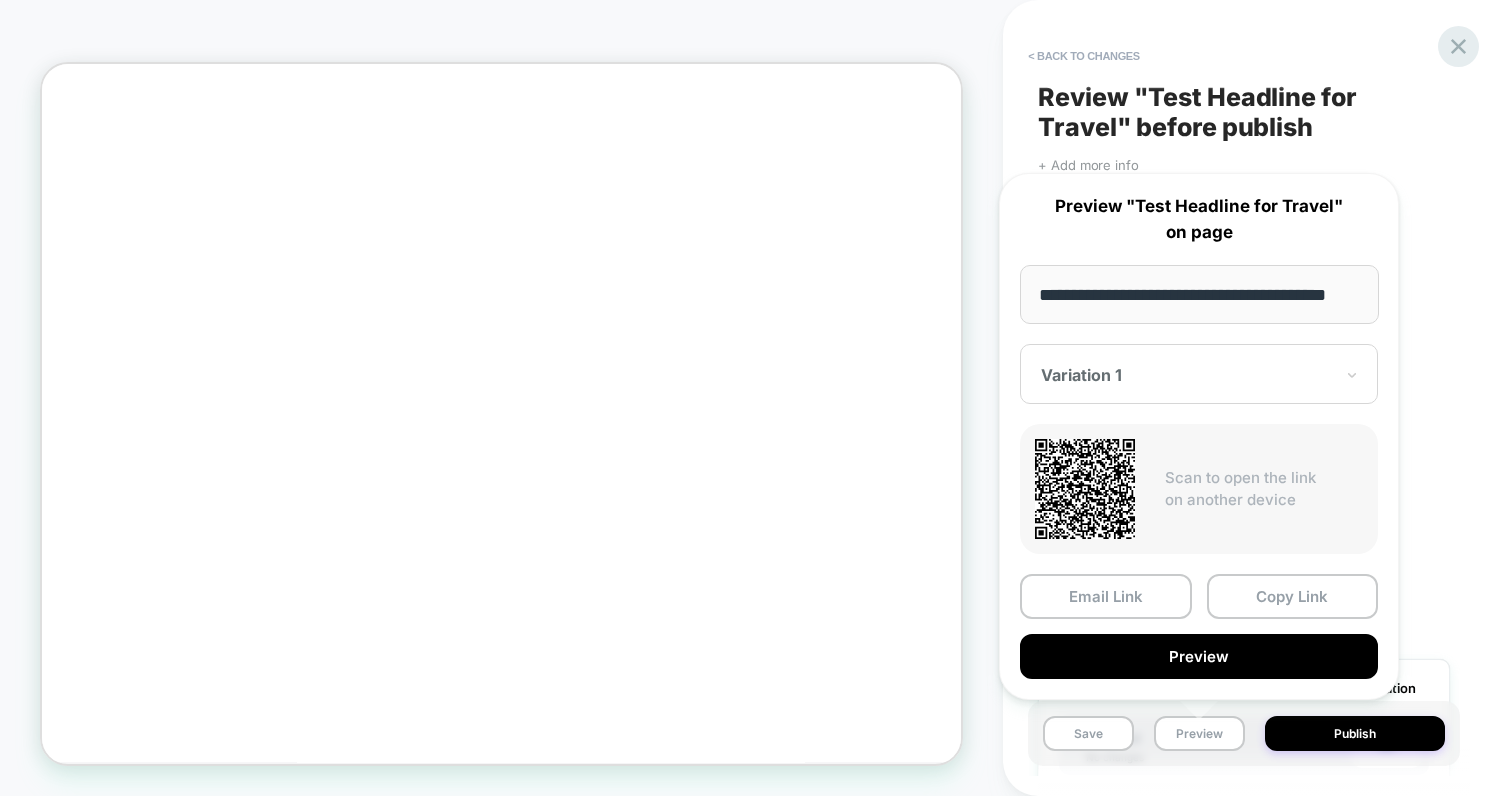 click 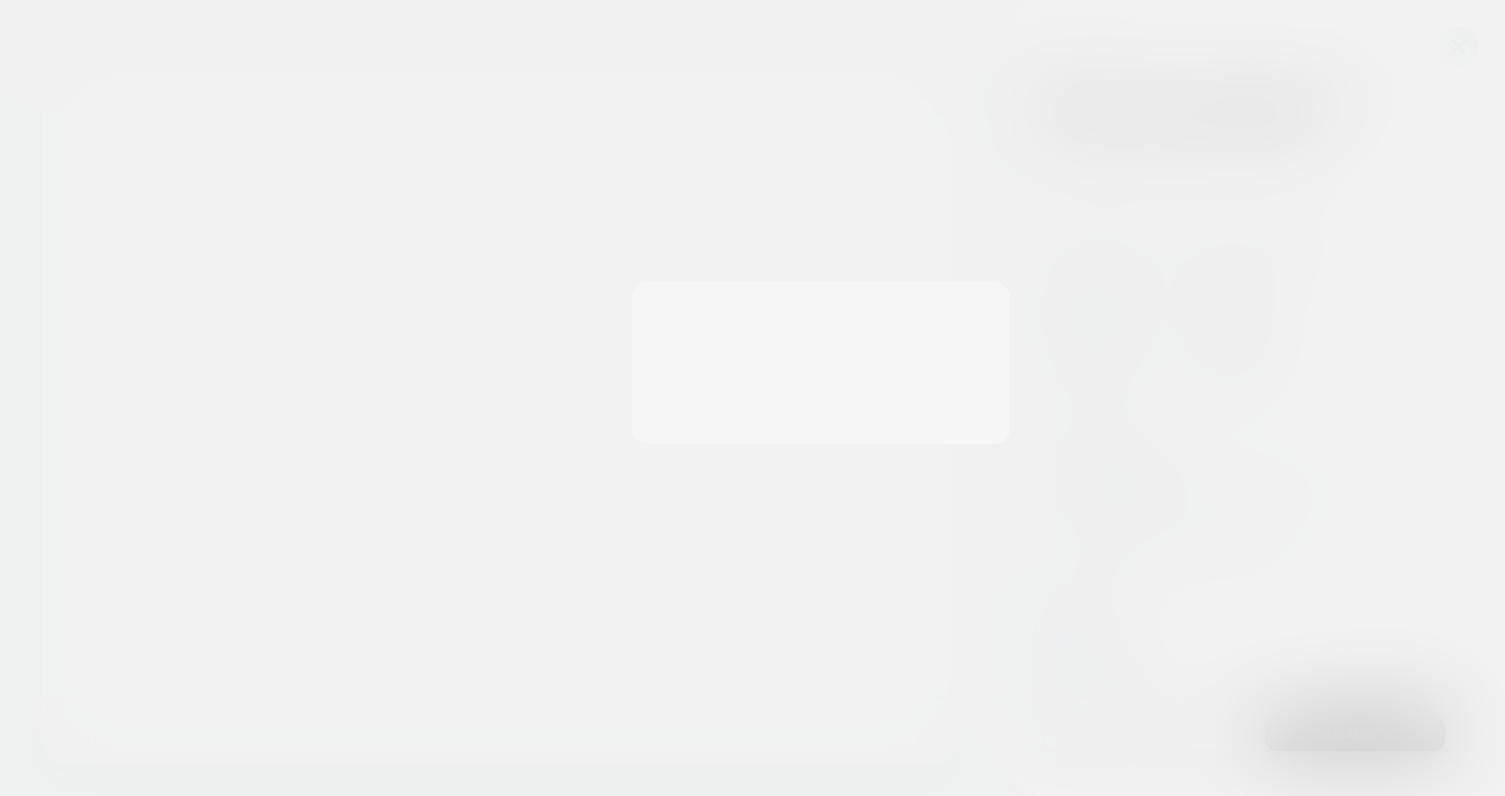 scroll, scrollTop: 0, scrollLeft: 0, axis: both 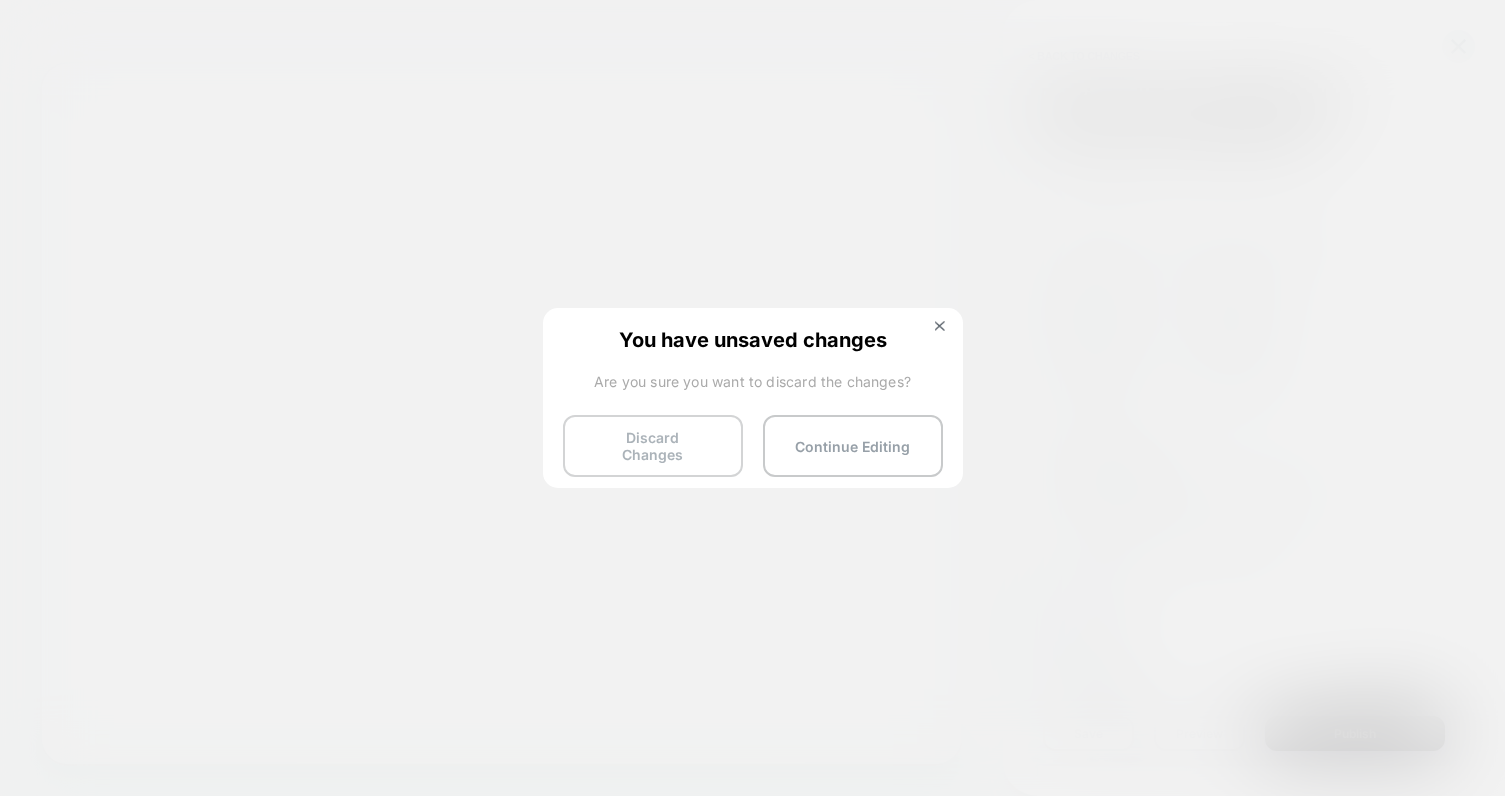 click on "Discard Changes" at bounding box center (653, 446) 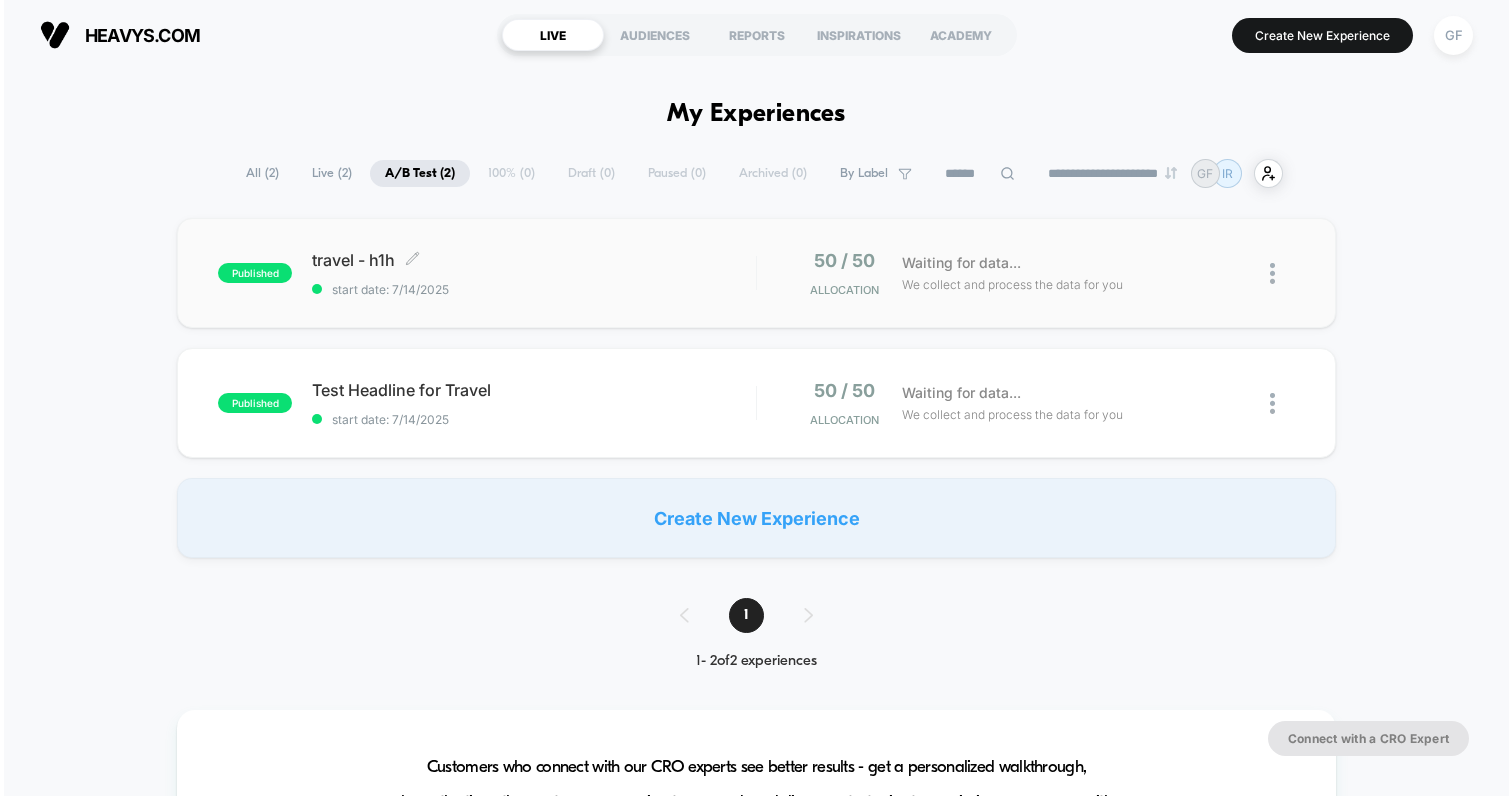 scroll, scrollTop: 0, scrollLeft: 0, axis: both 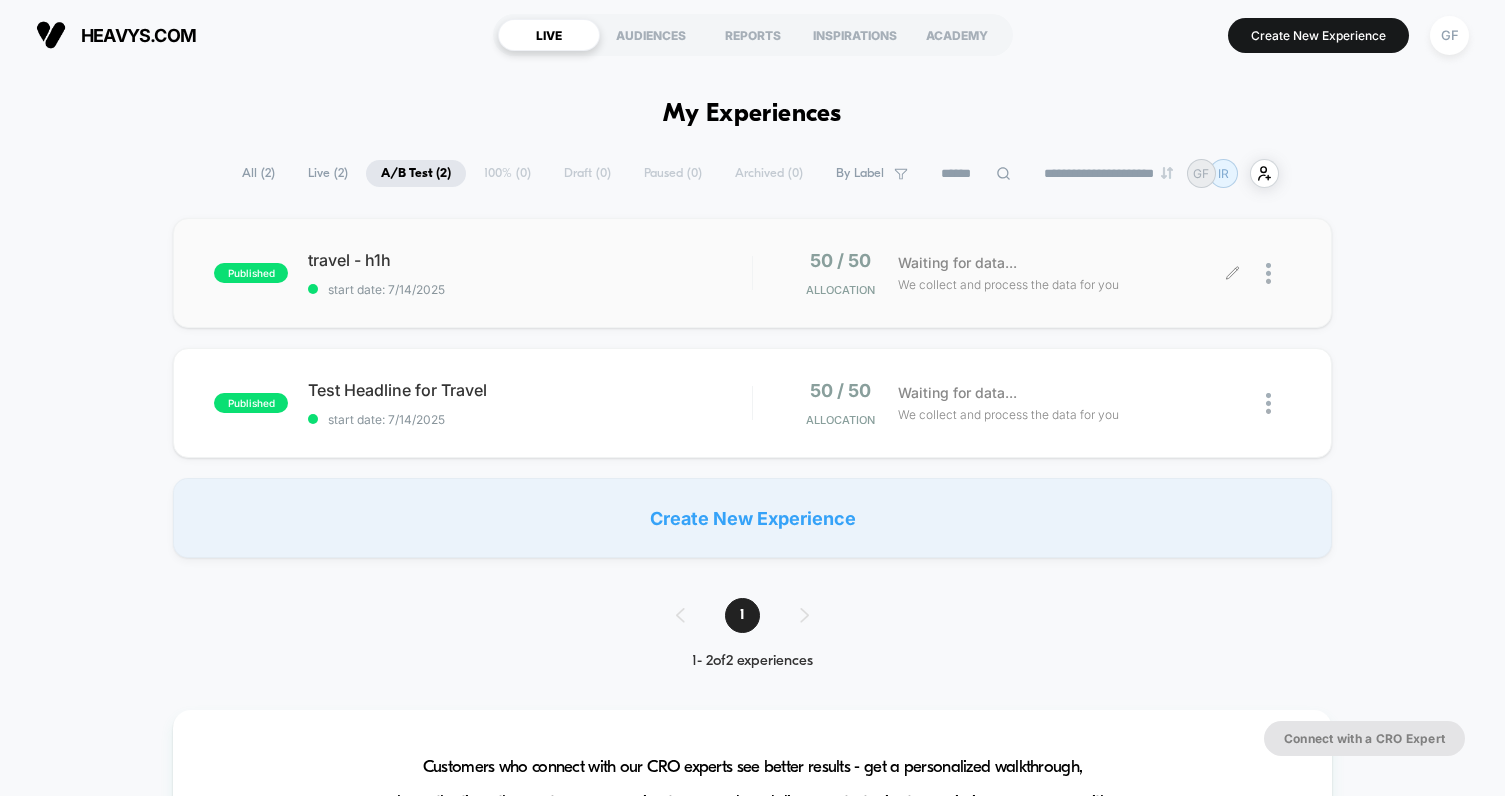 click at bounding box center (1278, 273) 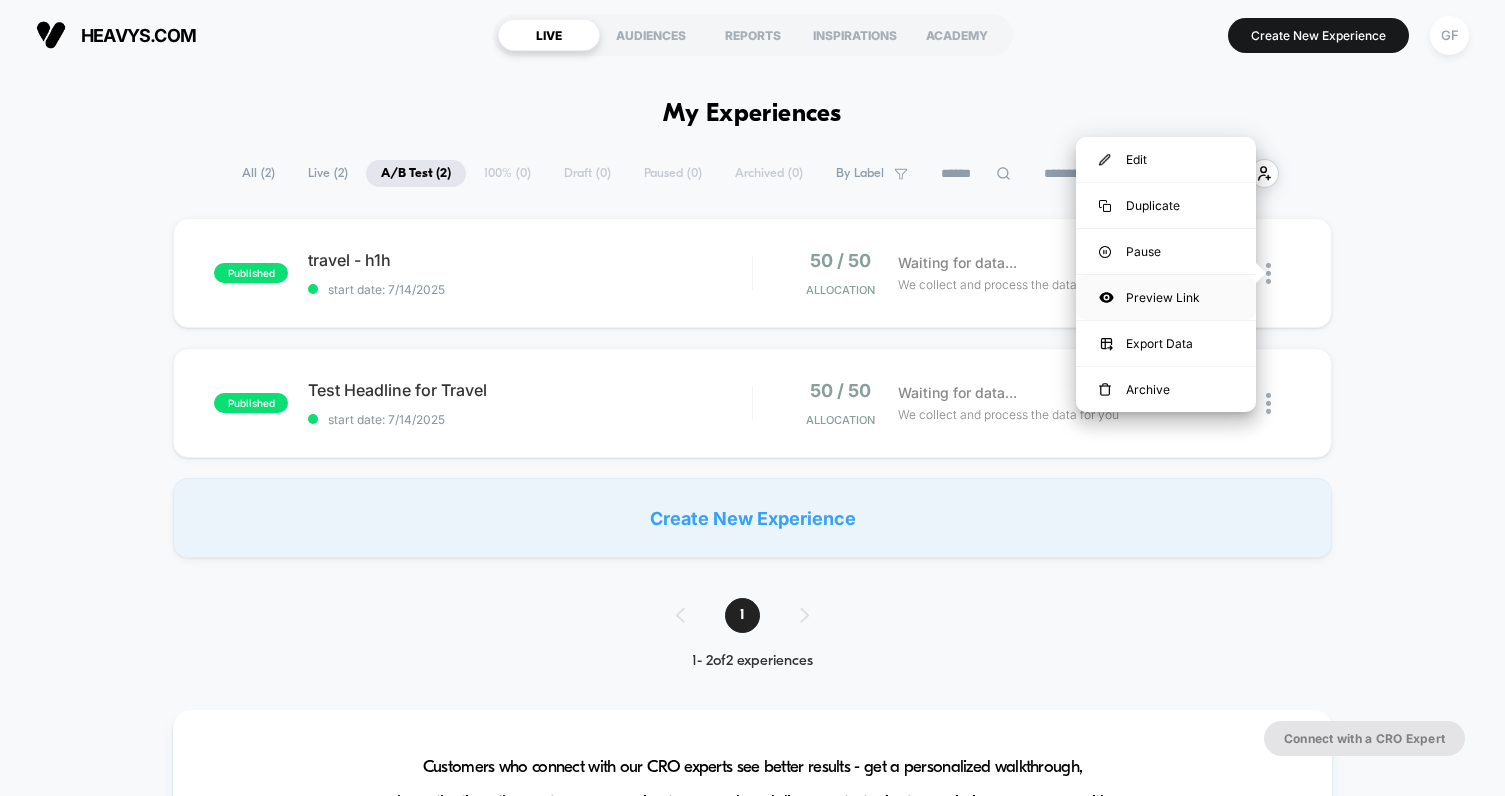 click on "Preview Link" at bounding box center (1166, 297) 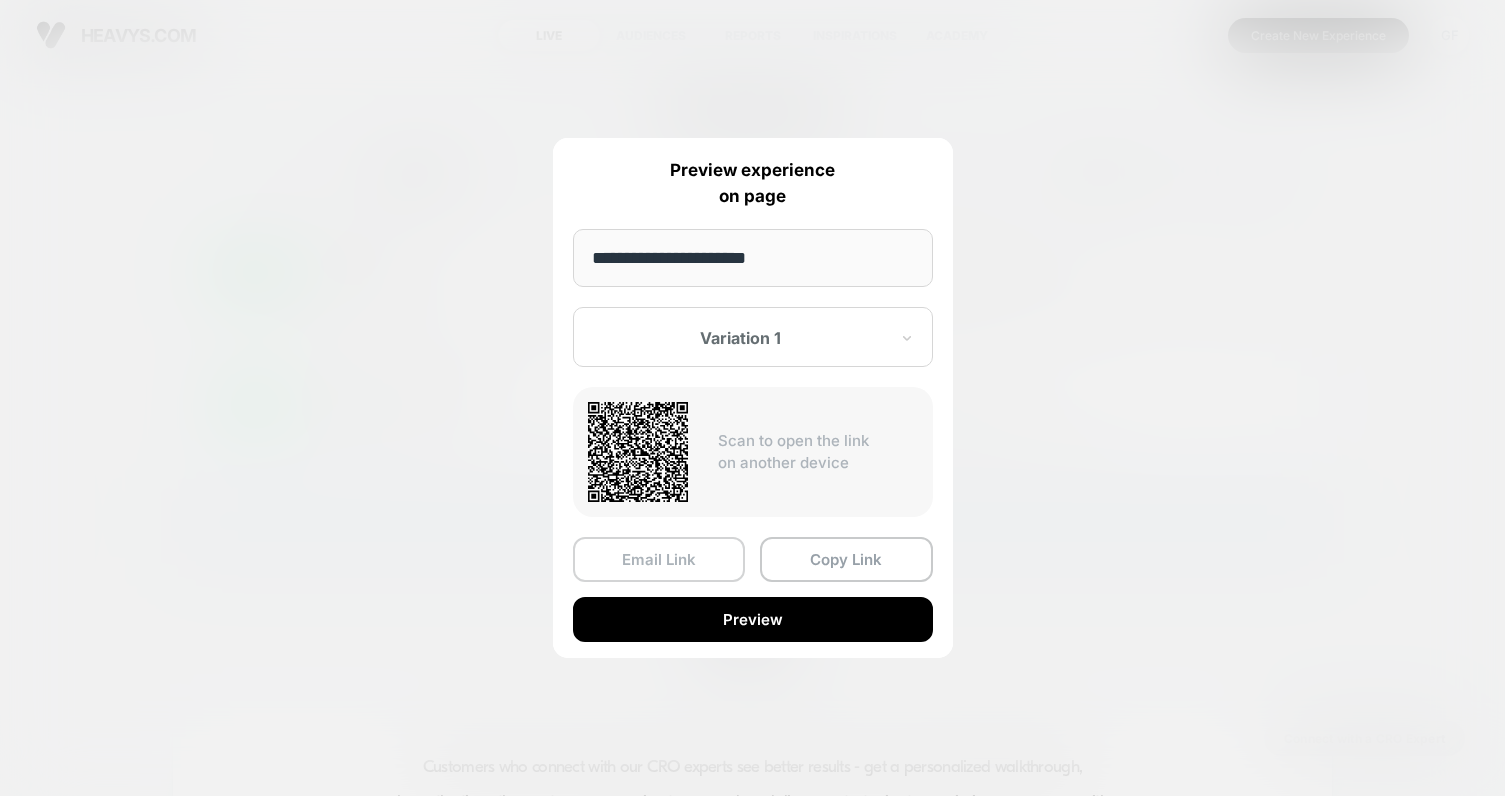 click on "Email Link" at bounding box center (659, 559) 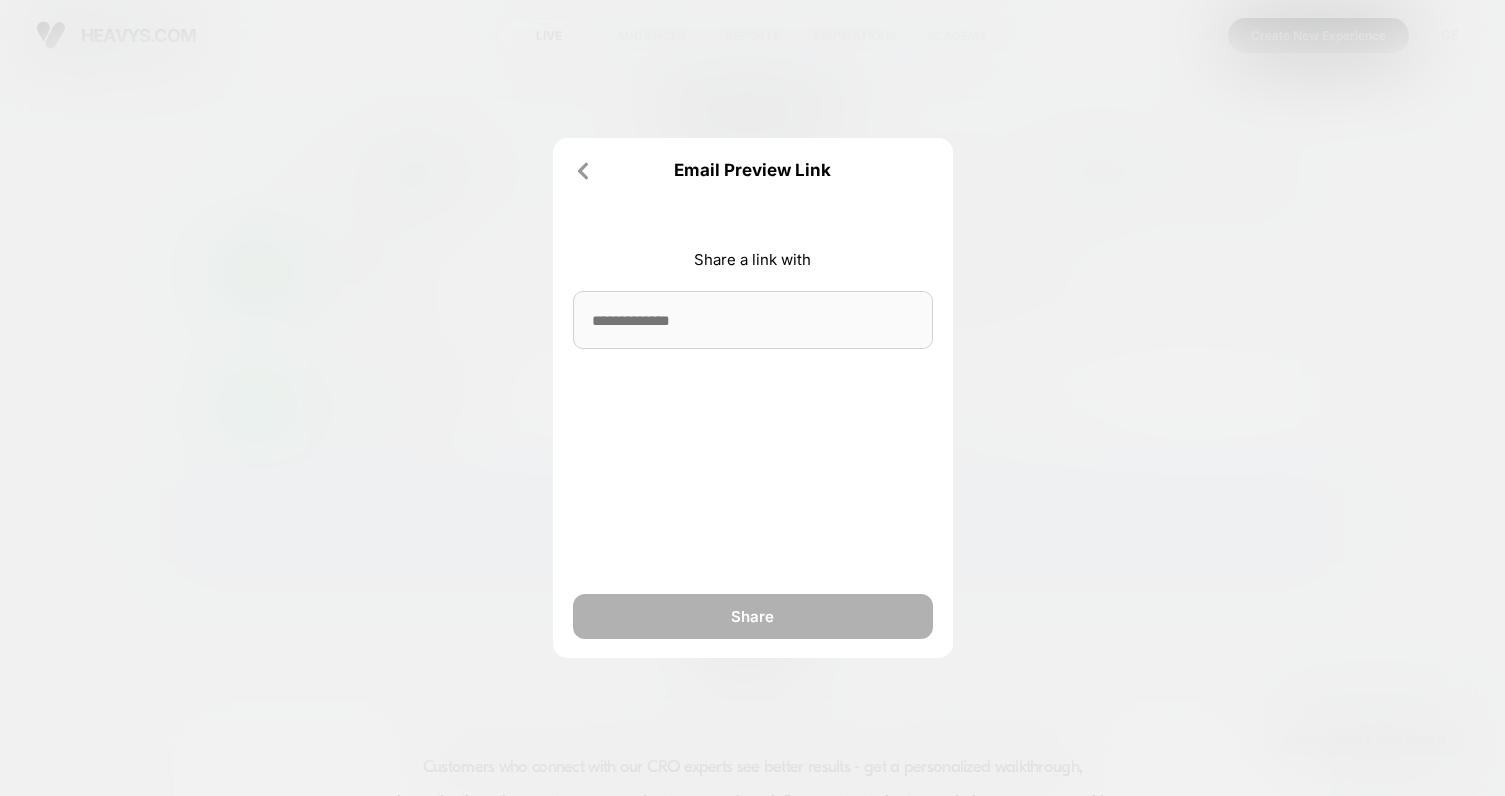 click at bounding box center (753, 320) 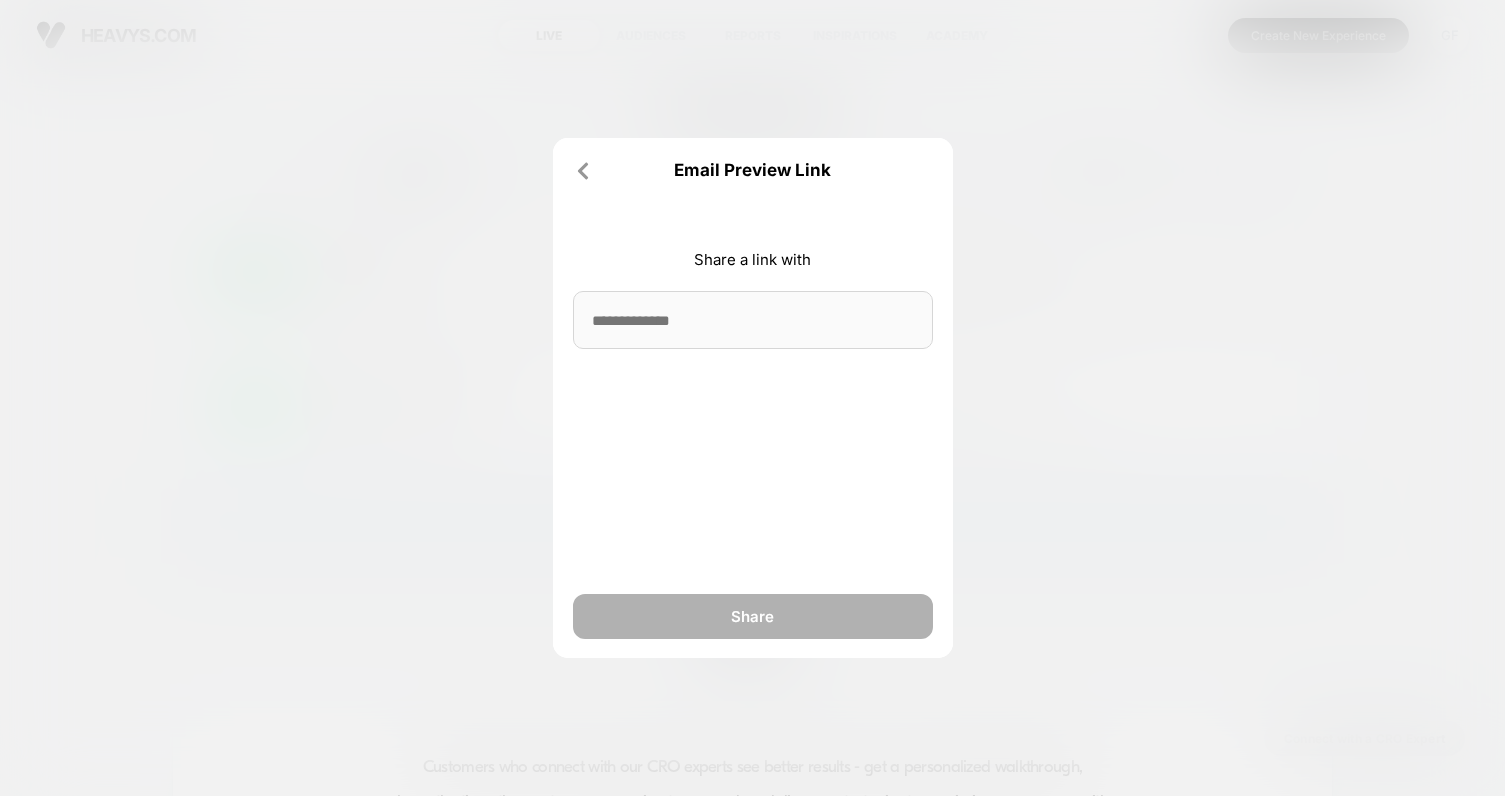 click 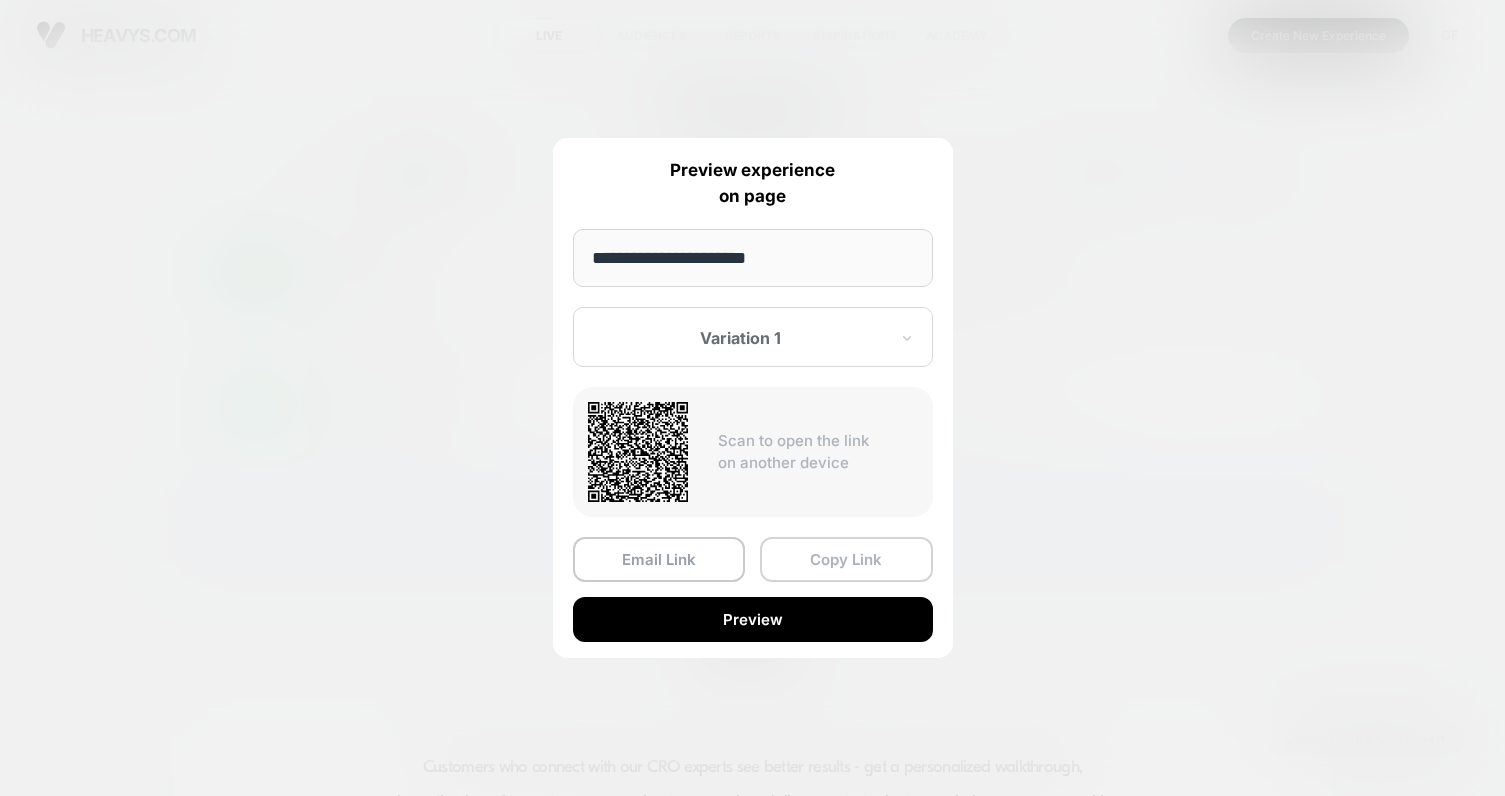 click on "Copy Link" at bounding box center [846, 559] 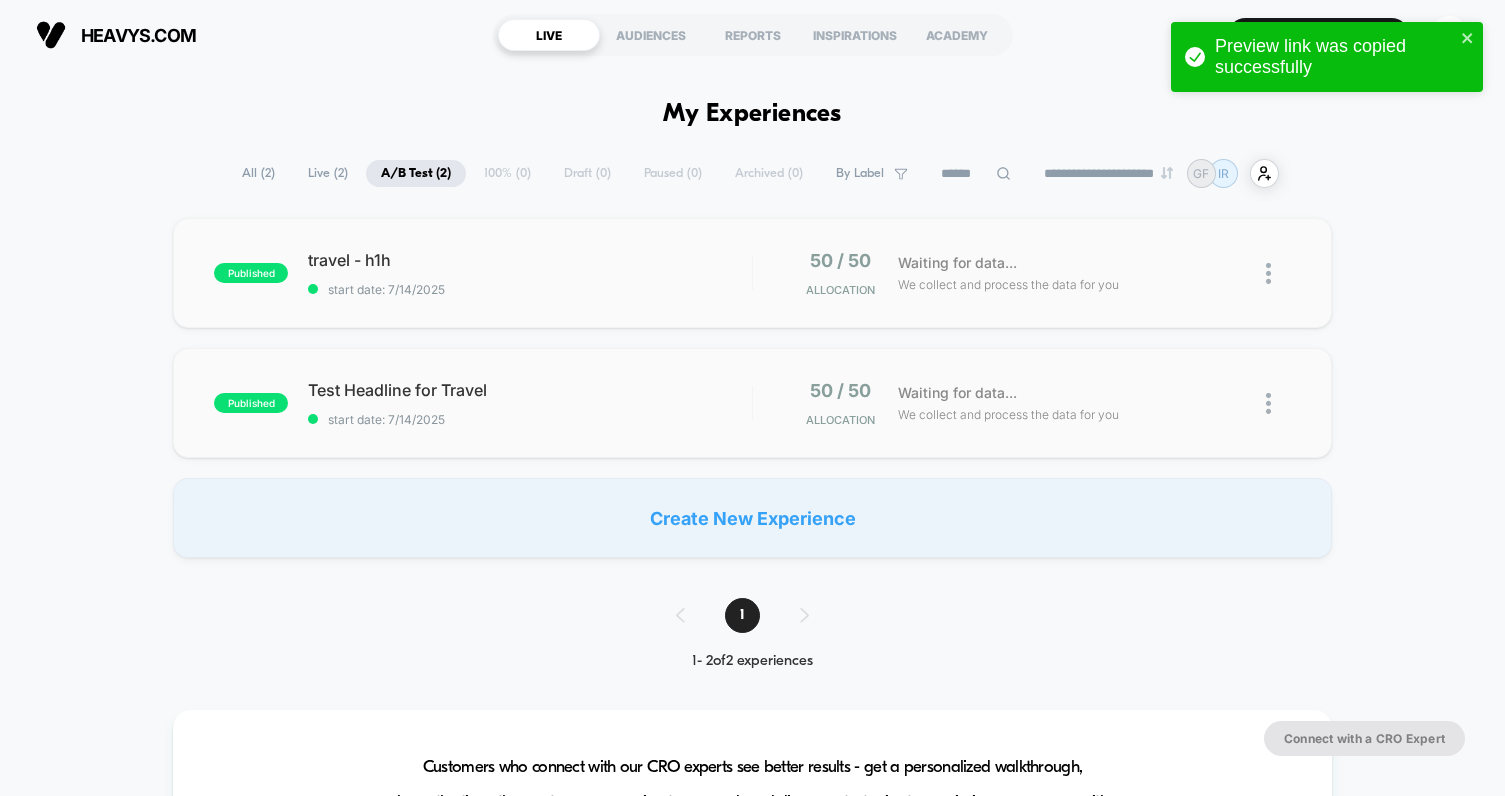 click at bounding box center (1278, 403) 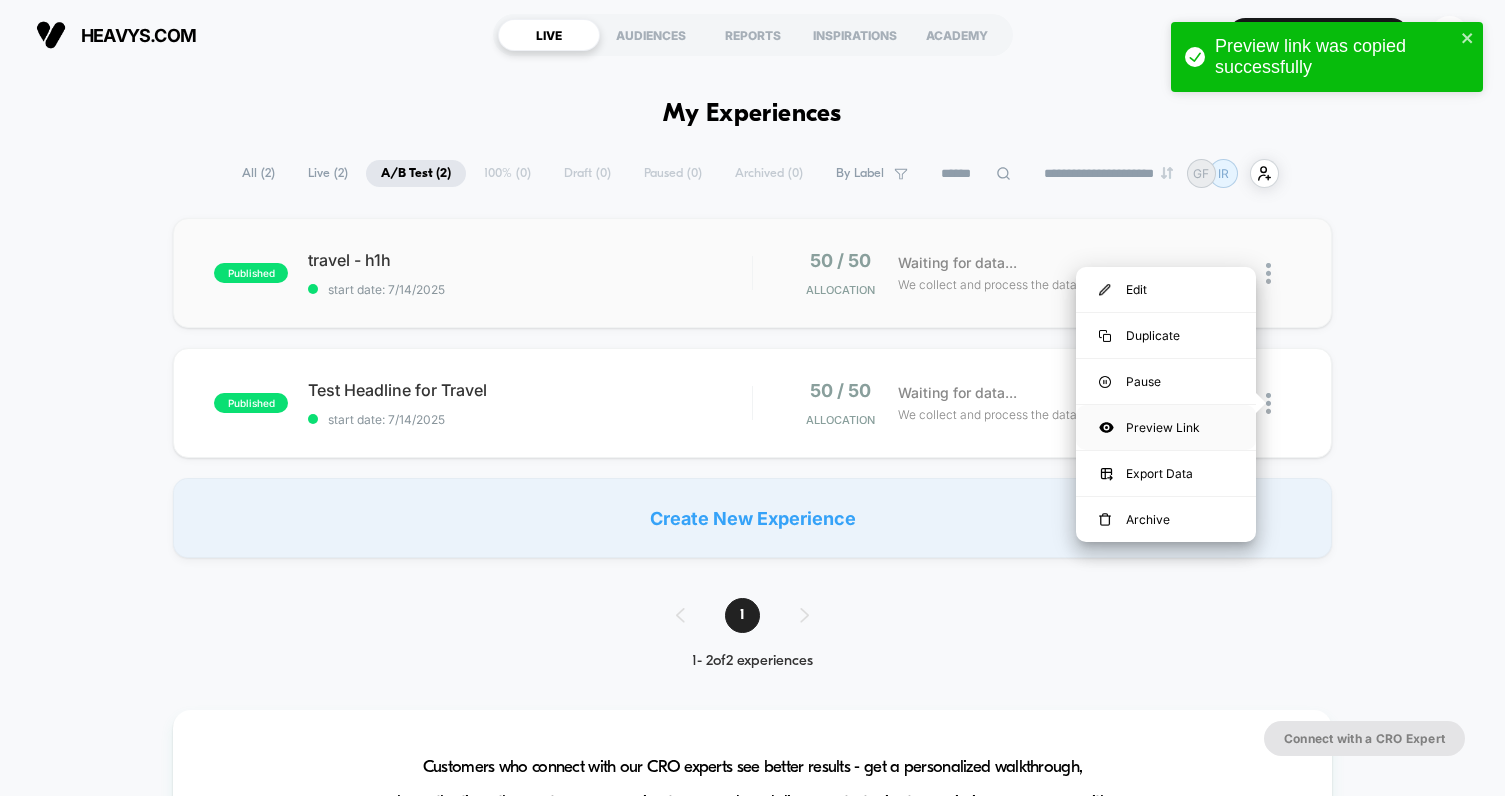 click on "Preview Link" at bounding box center [1166, 427] 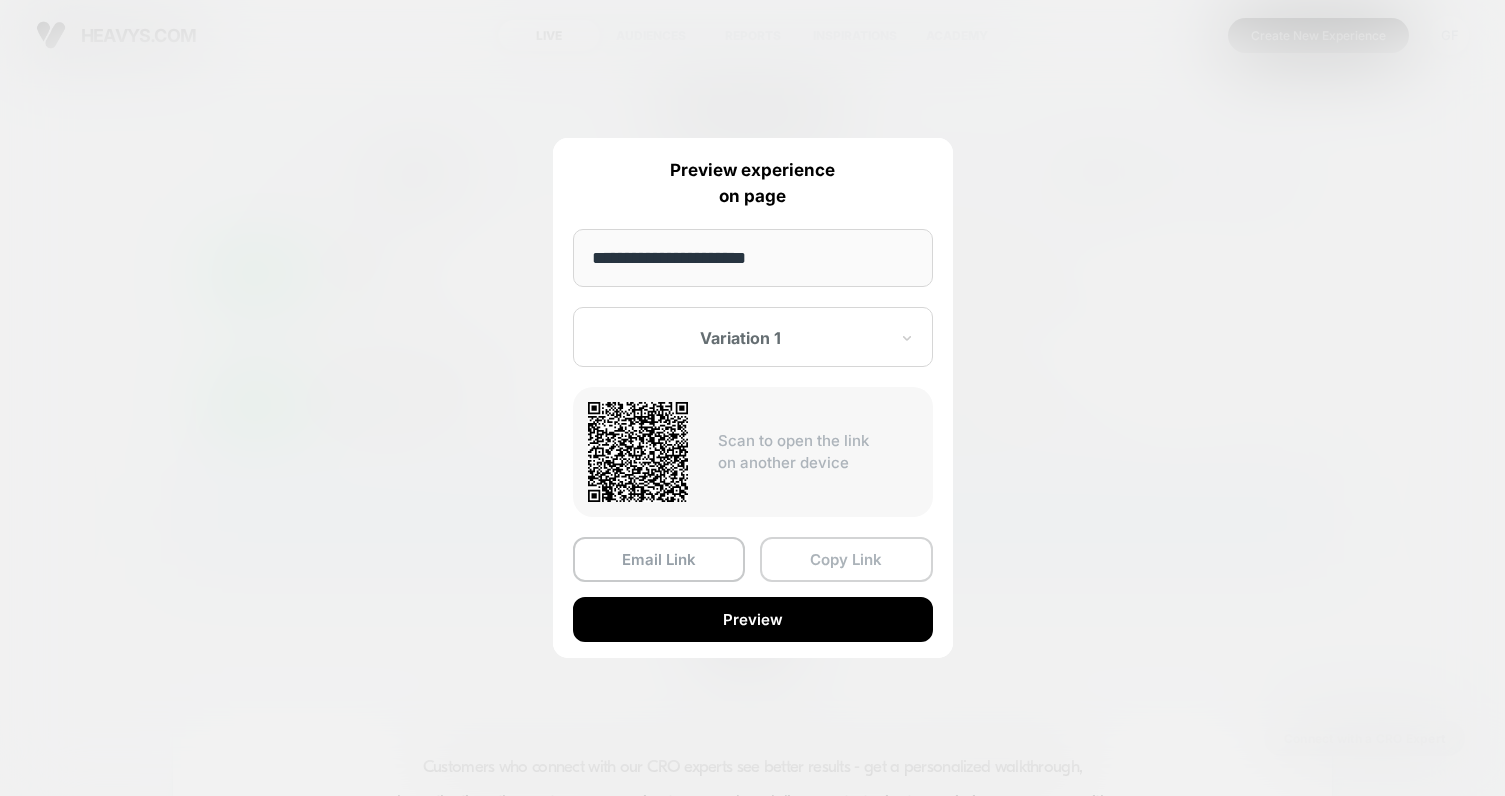 click on "Copy Link" at bounding box center (846, 559) 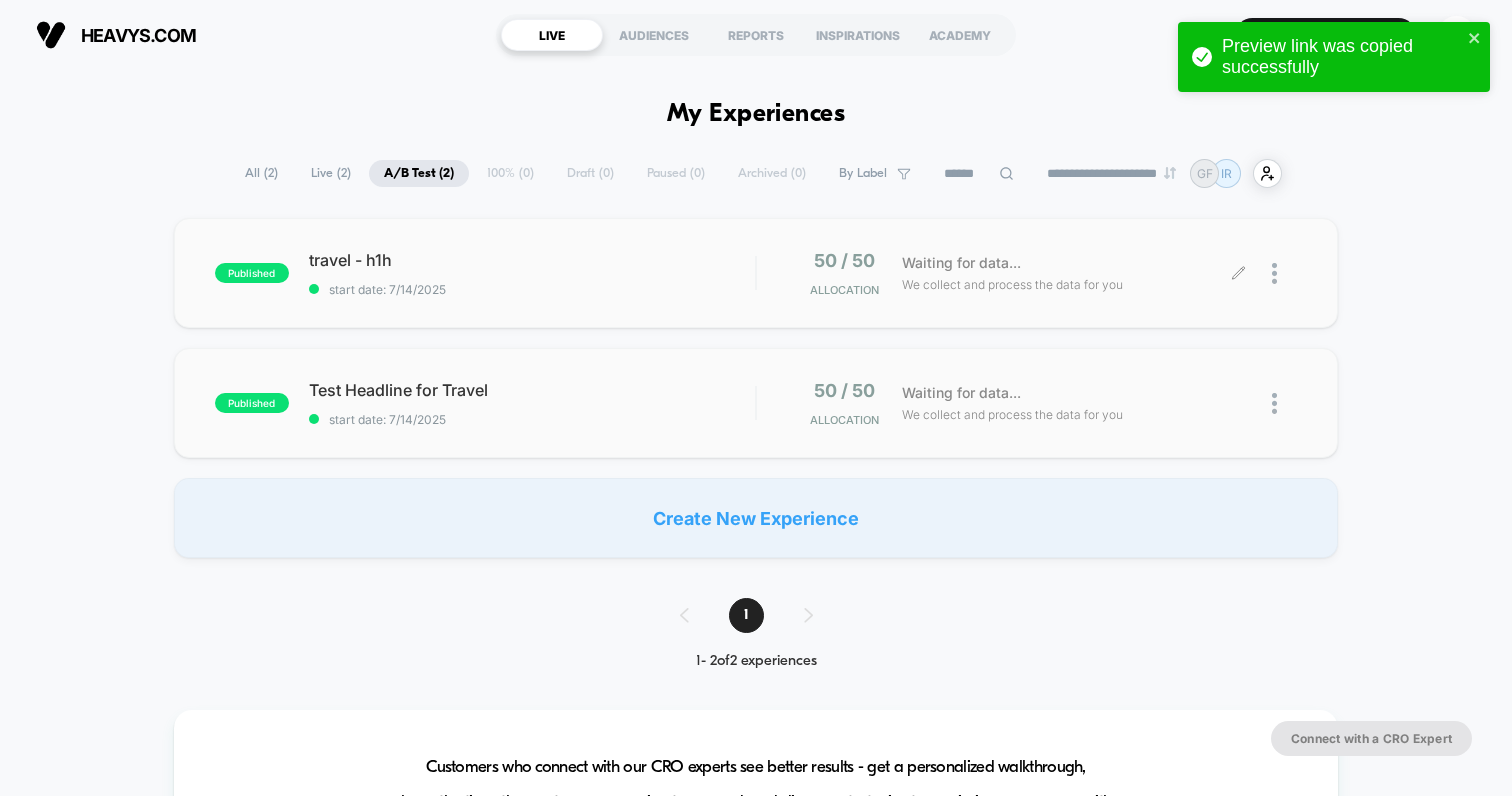 click at bounding box center [1268, 273] 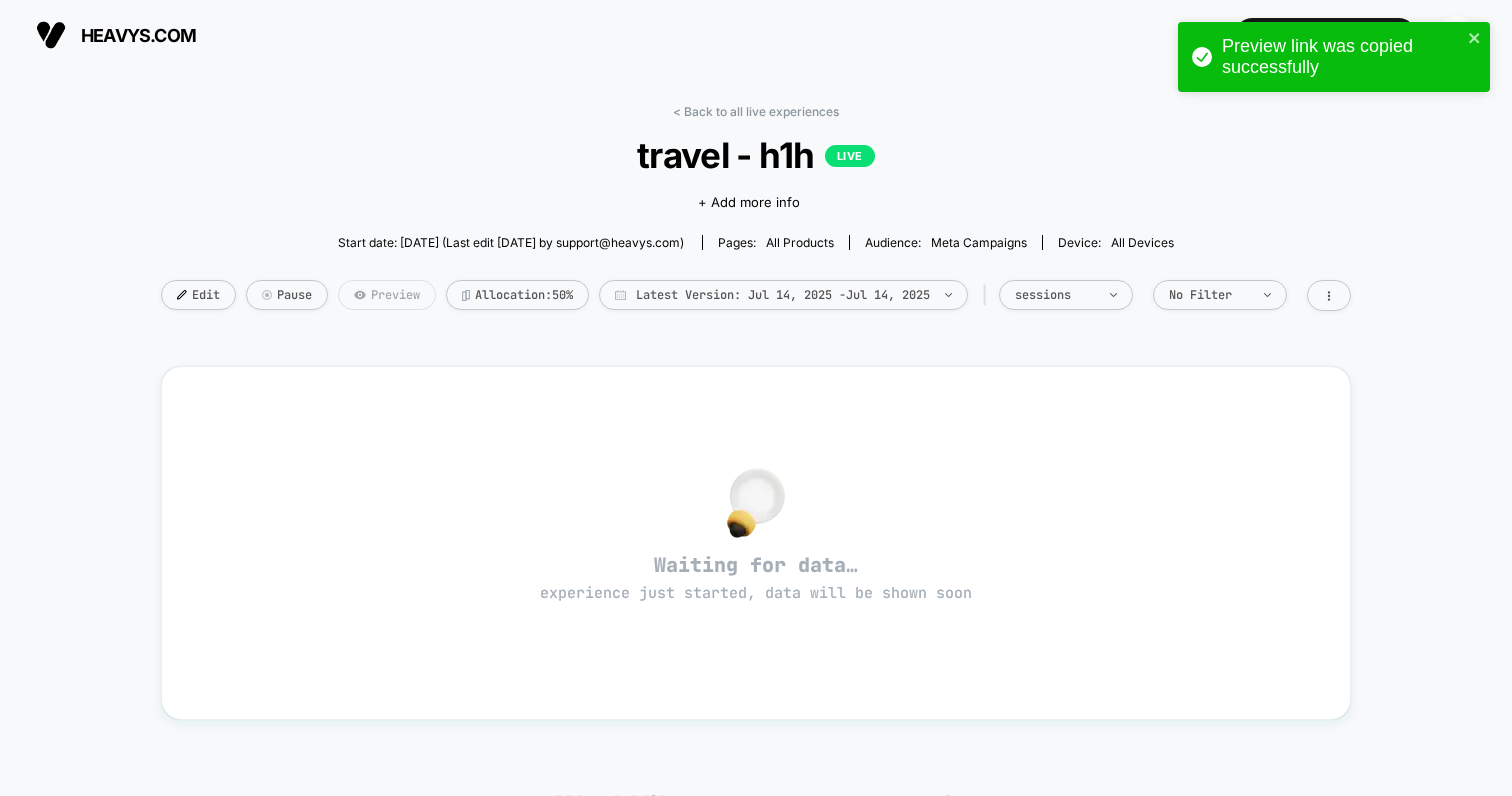 click on "Preview" at bounding box center (387, 295) 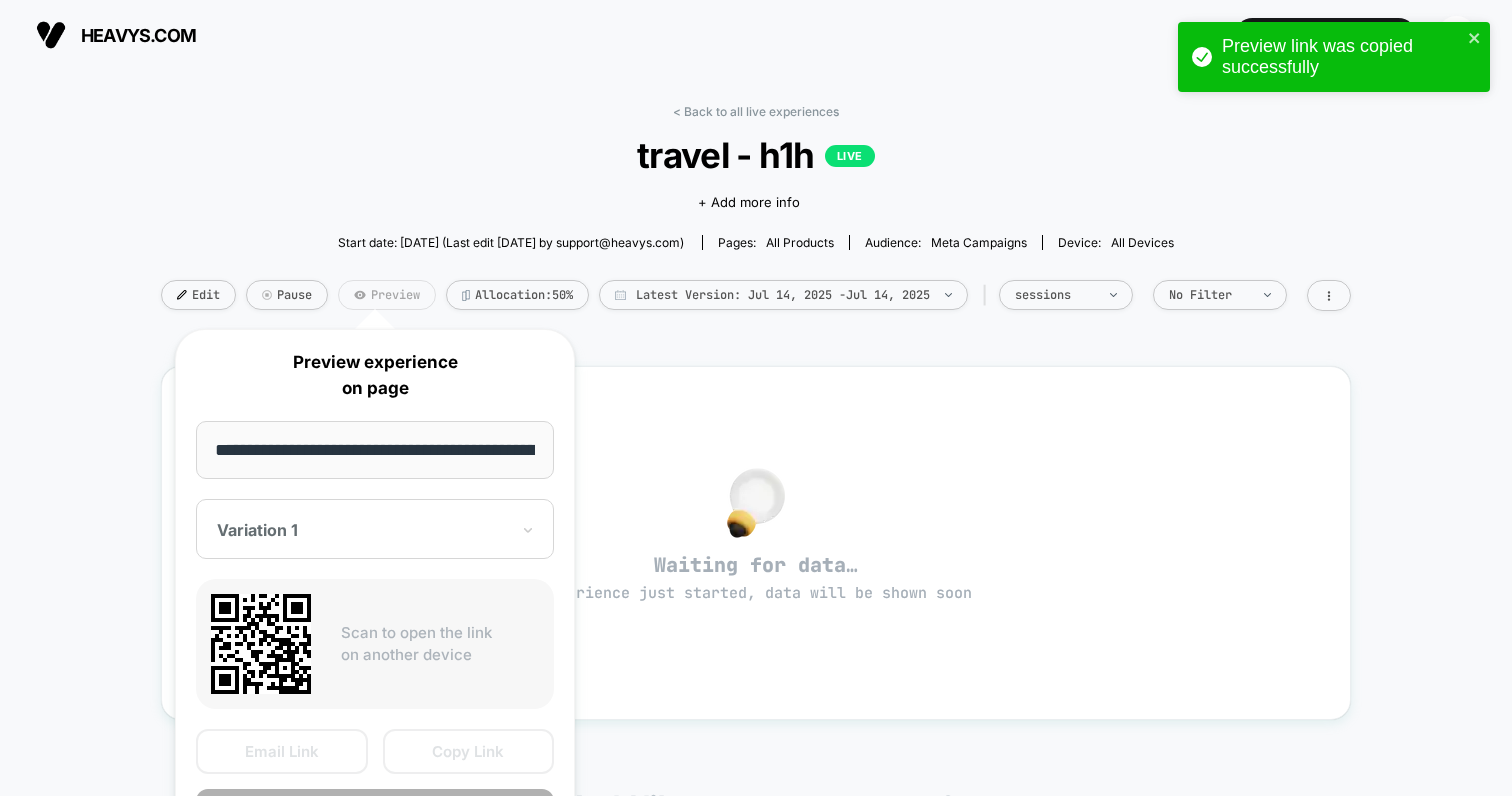 scroll, scrollTop: 0, scrollLeft: 253, axis: horizontal 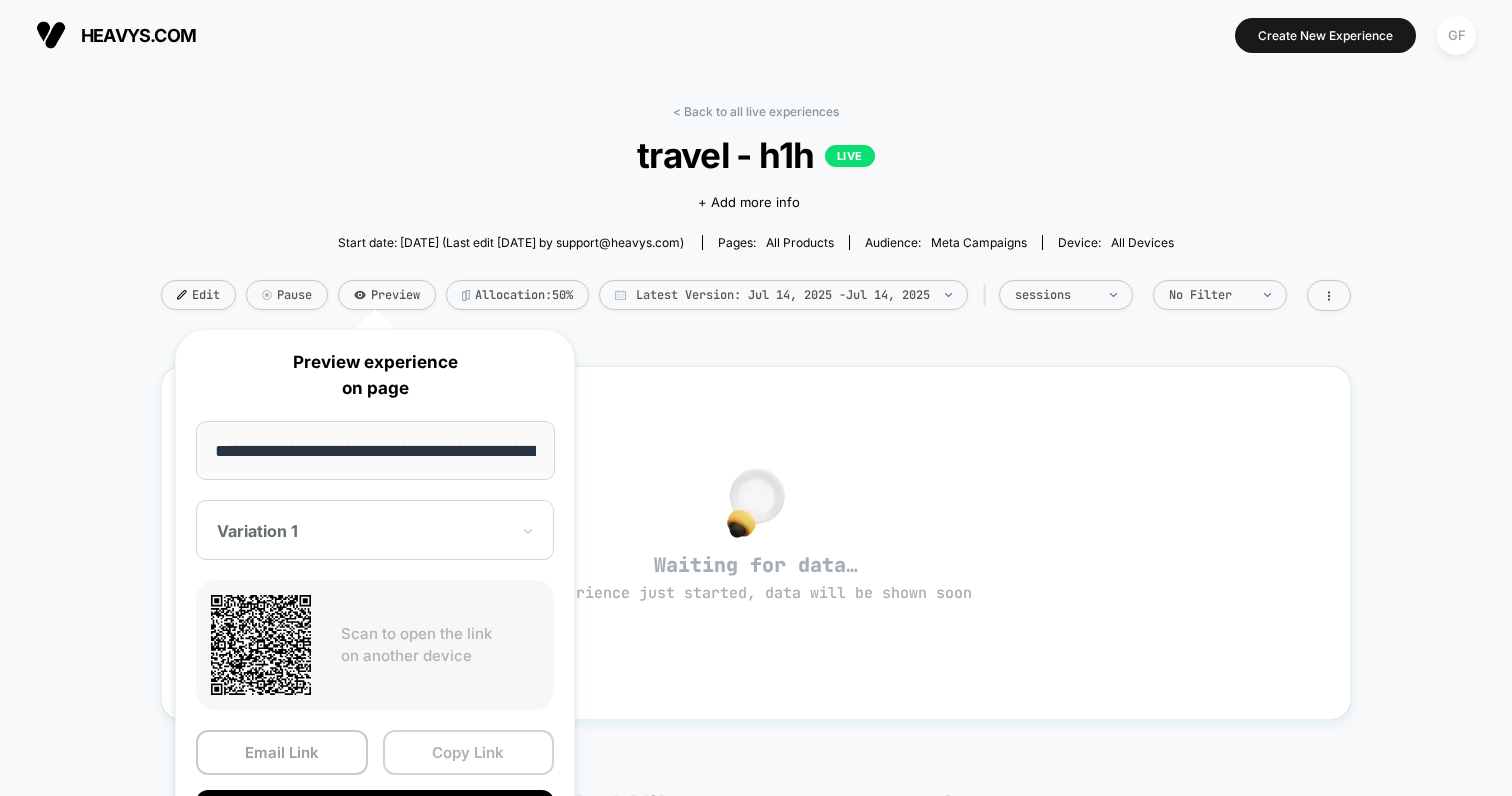 click on "Copy Link" at bounding box center (469, 752) 